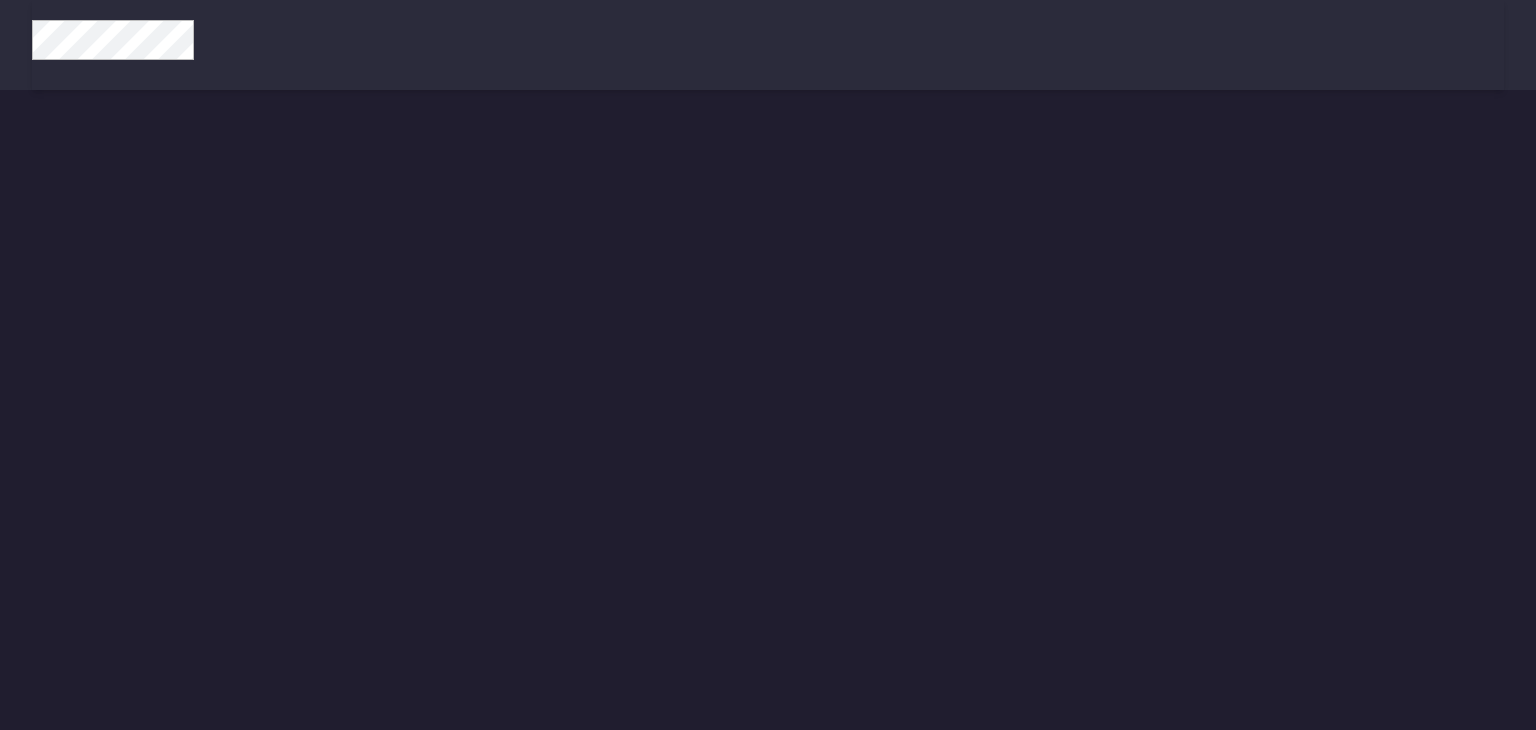 scroll, scrollTop: 0, scrollLeft: 0, axis: both 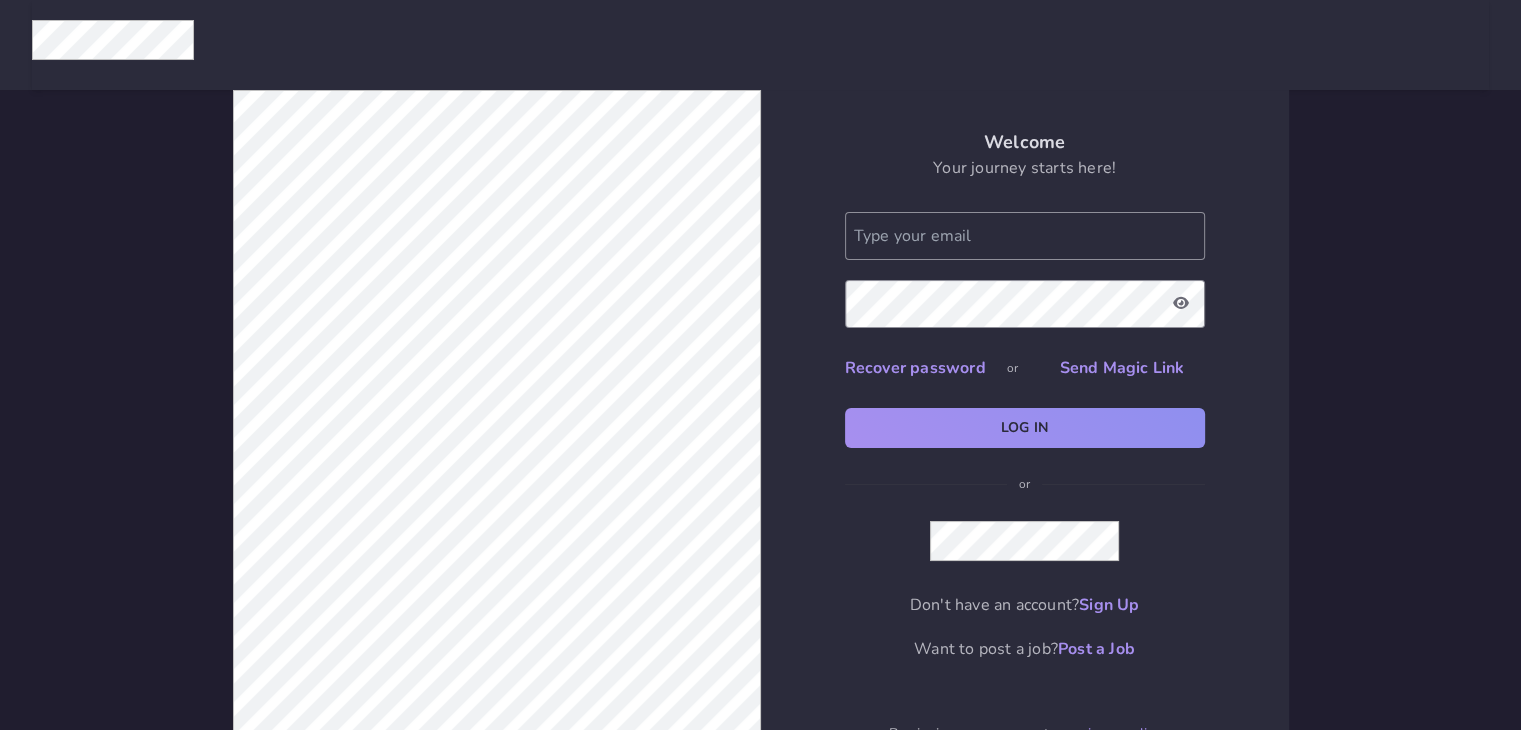 click 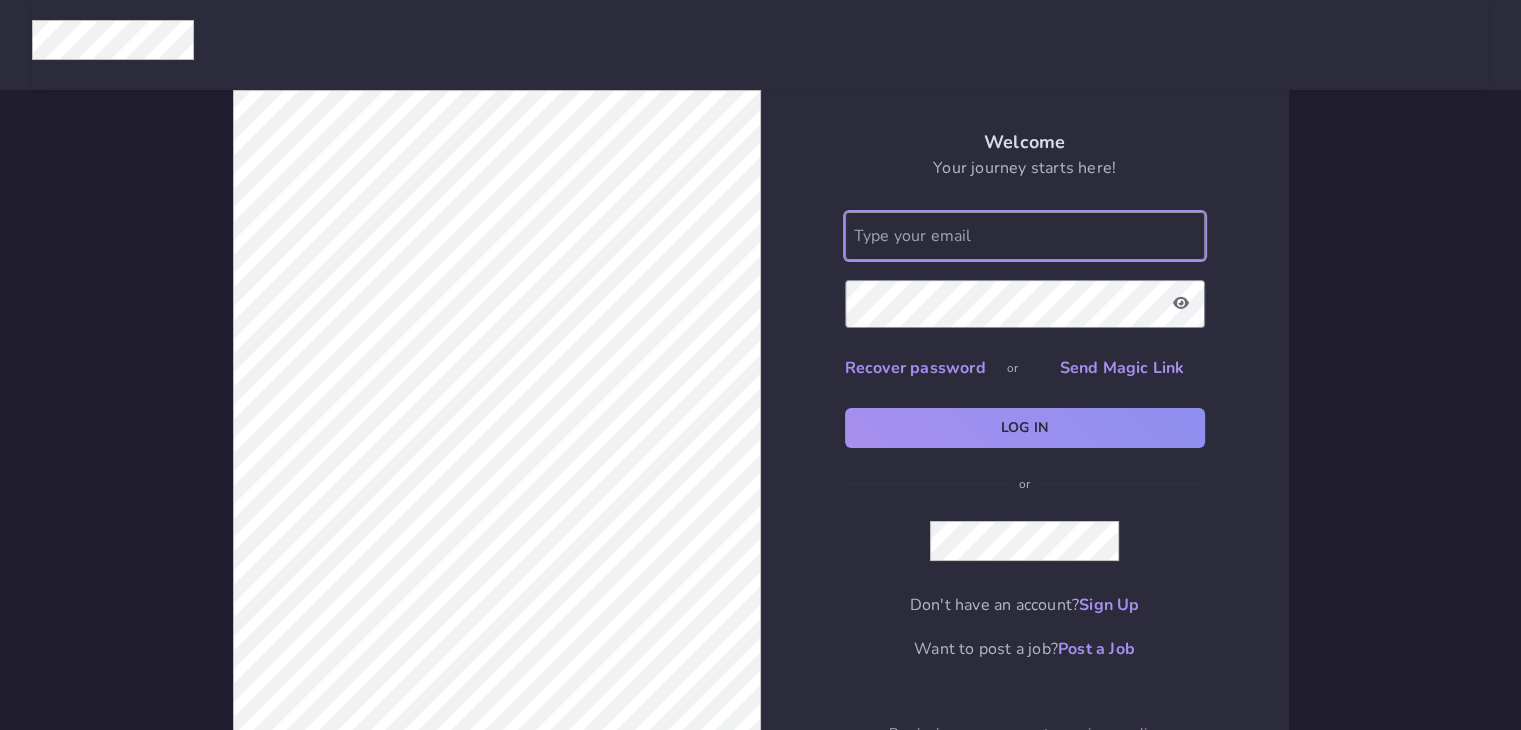 click 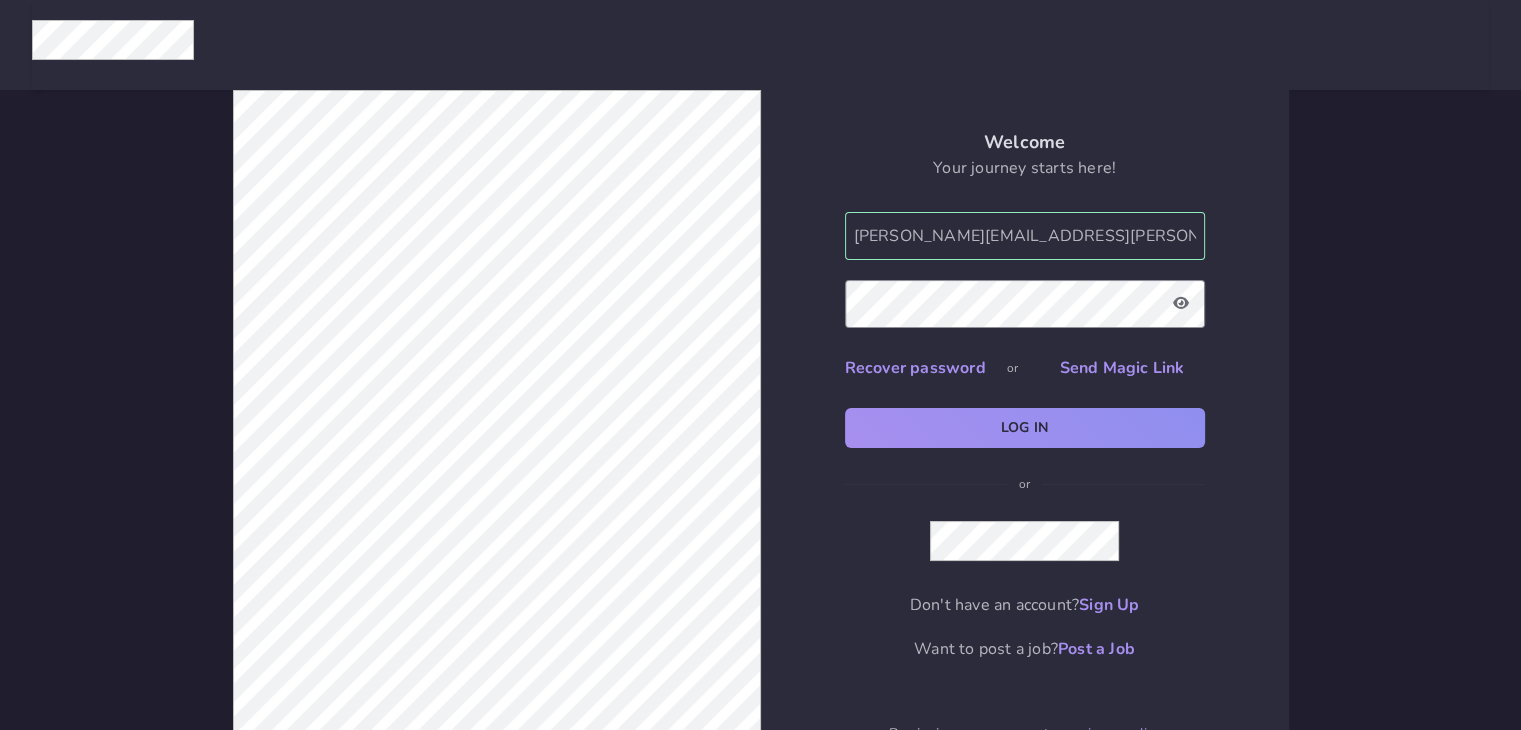 click on "Welcome Your journey starts here! maria.perez@starquantix.com  Recover password  or  Send Magic Link   Log In  or  Don't have an account?   Sign Up   Want to post a job?   Post a Job   By signing up you accept our   privacy policy" at bounding box center (760, 440) 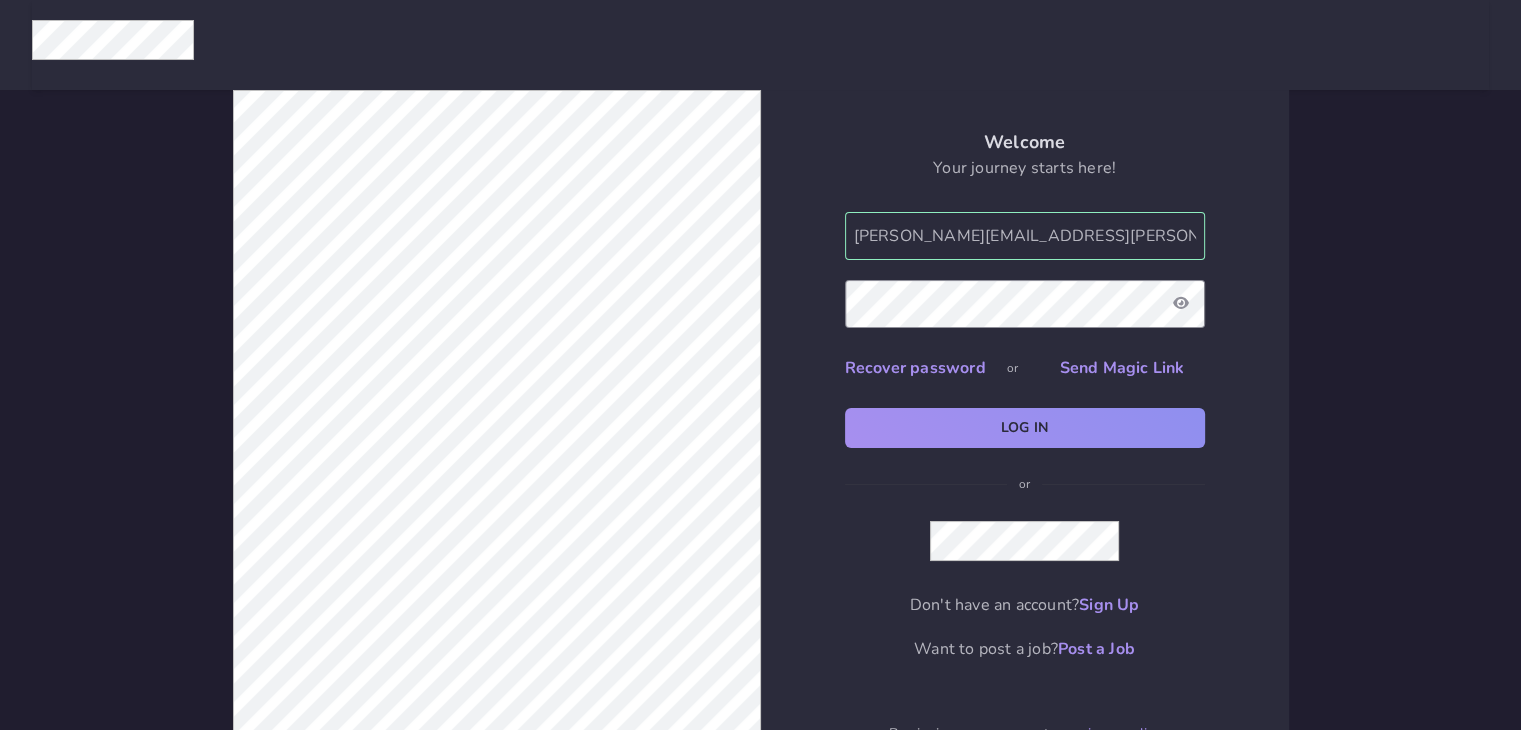click 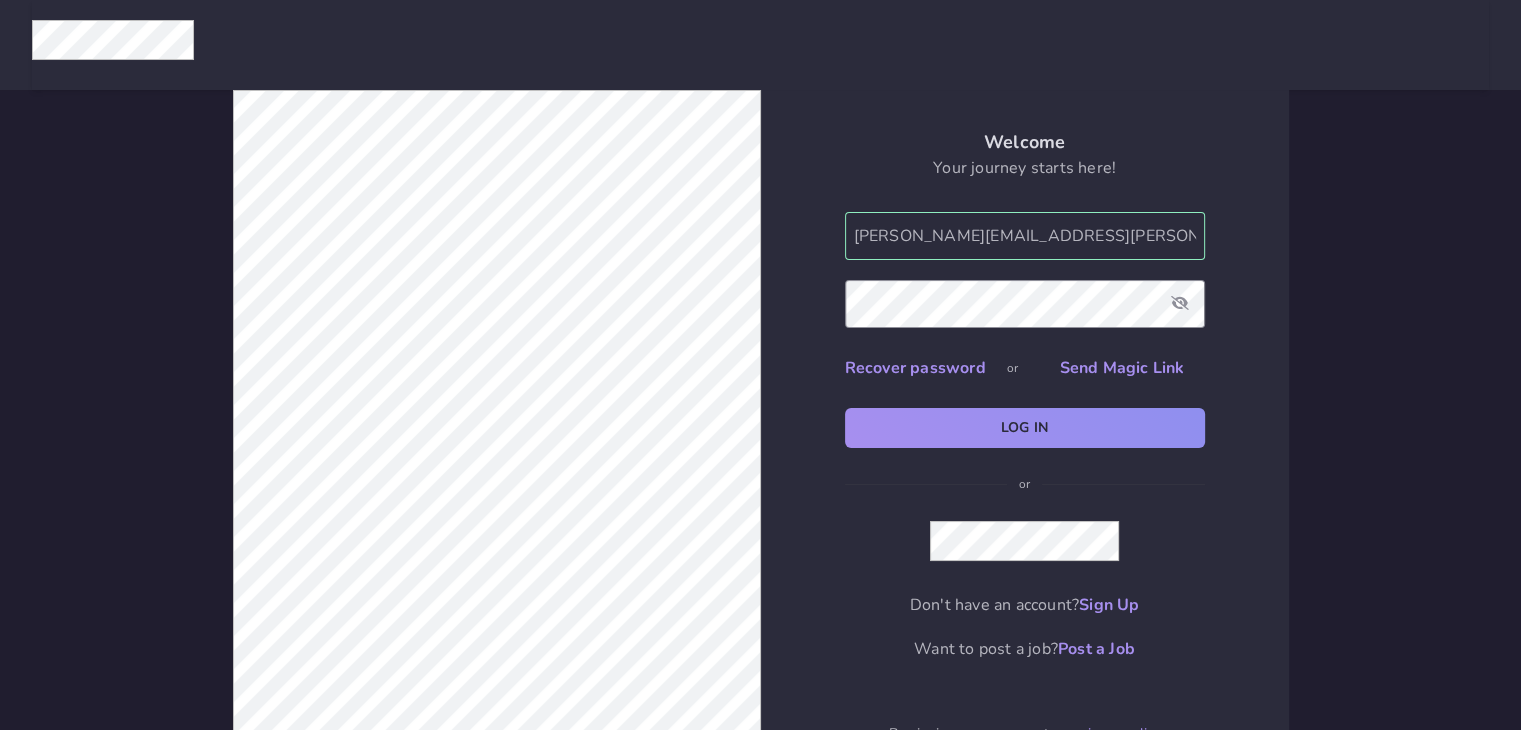click 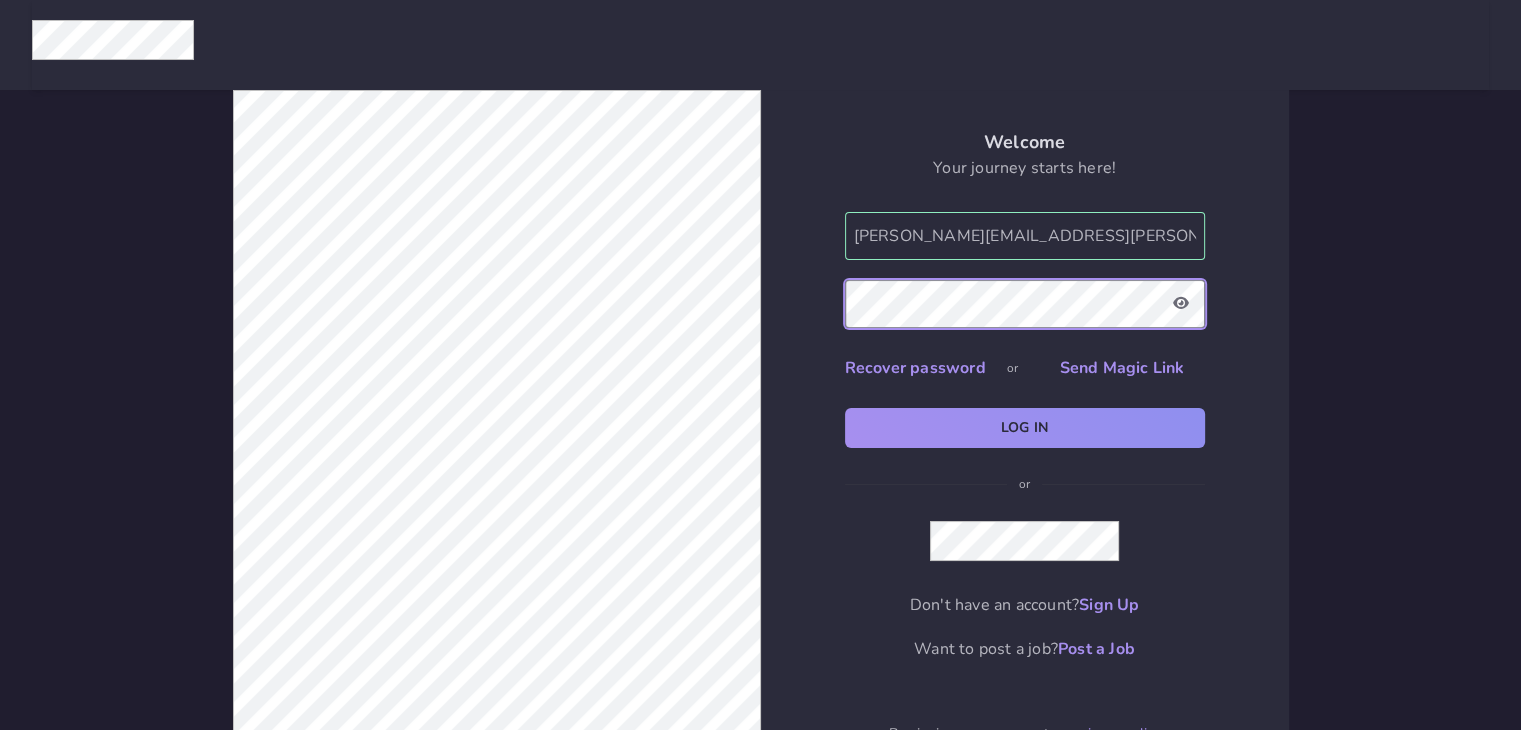 click at bounding box center (845, 280) 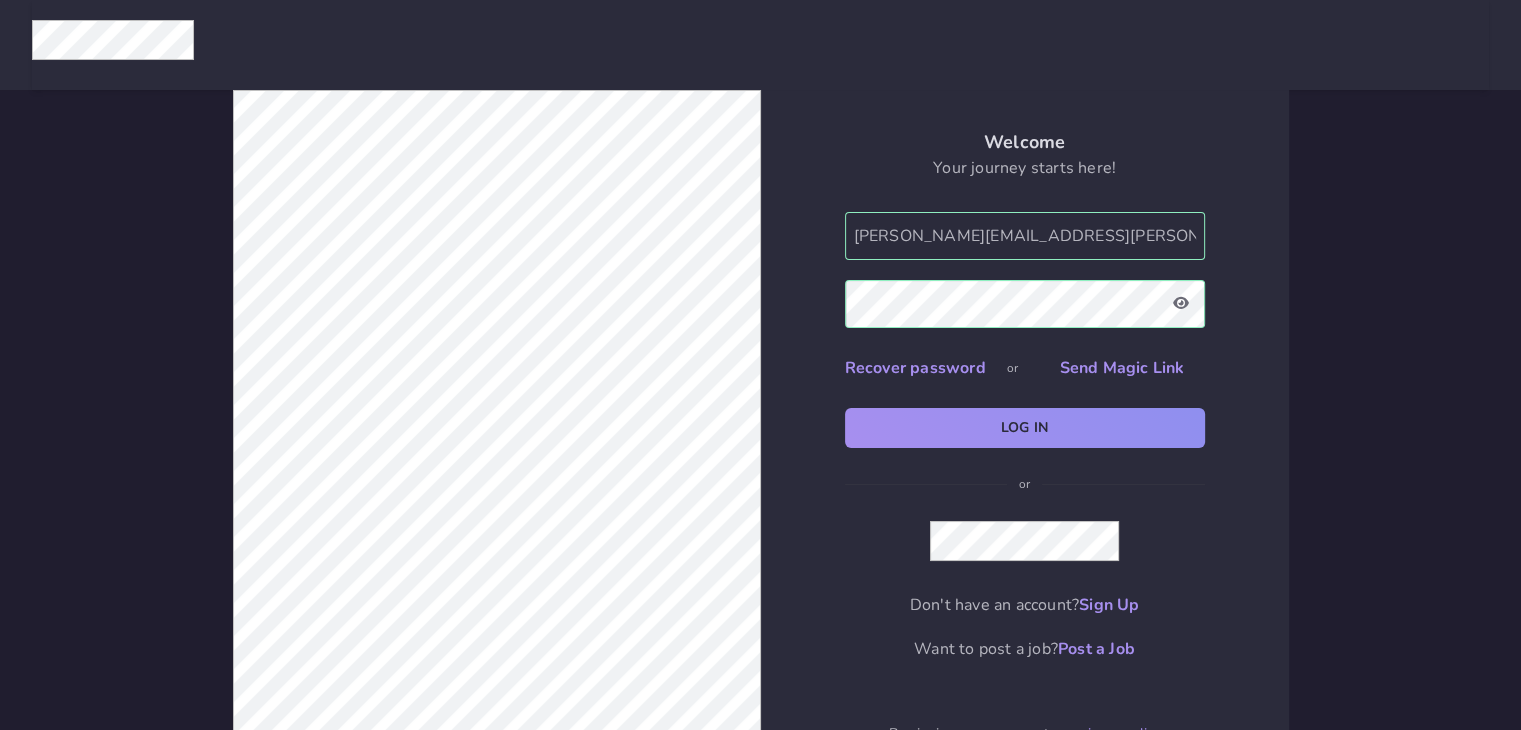click on "Welcome Your journey starts here! maria.perez@starquantix.com  Recover password  or  Send Magic Link   Log In  or  Don't have an account?   Sign Up   Want to post a job?   Post a Job   By signing up you accept our   privacy policy" at bounding box center [760, 440] 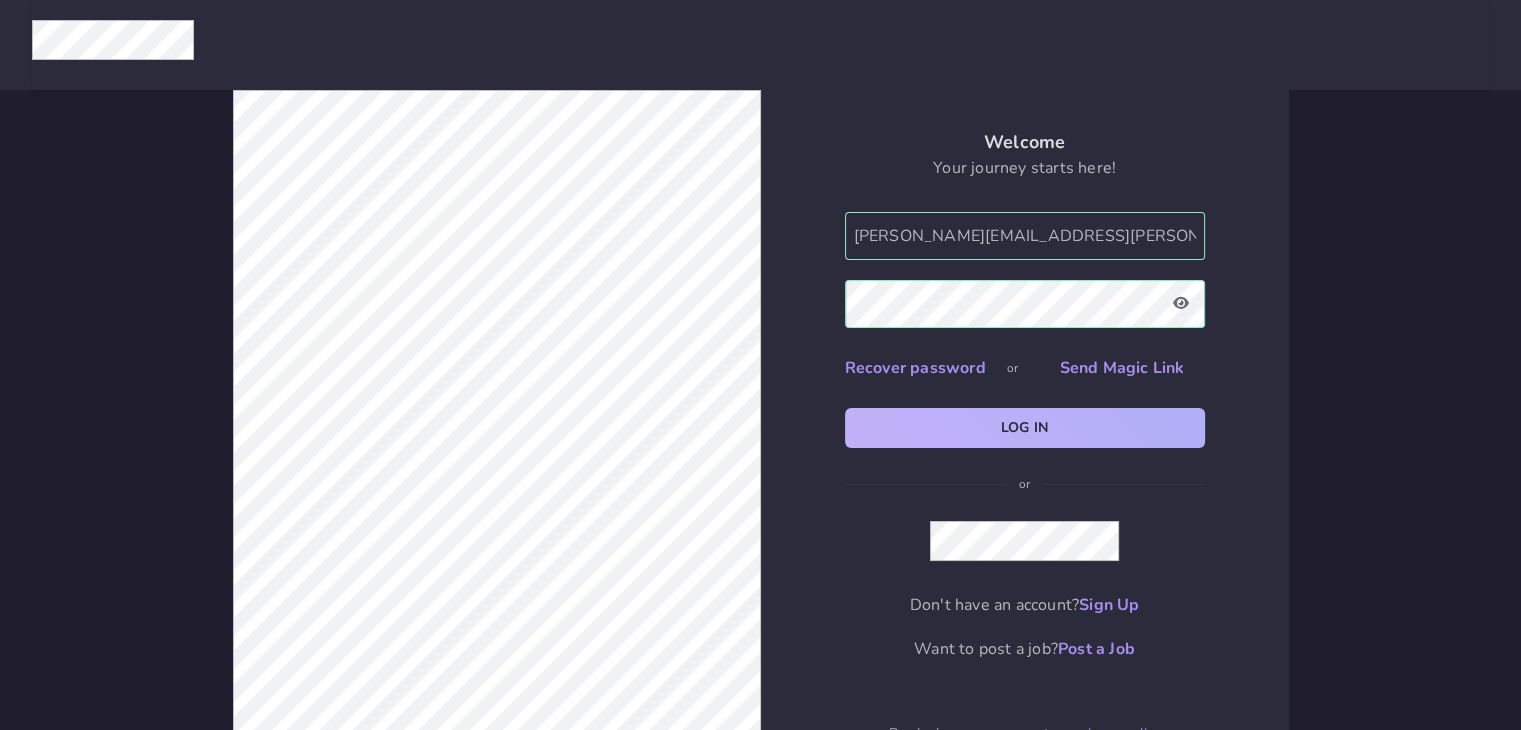 click on "Log In" 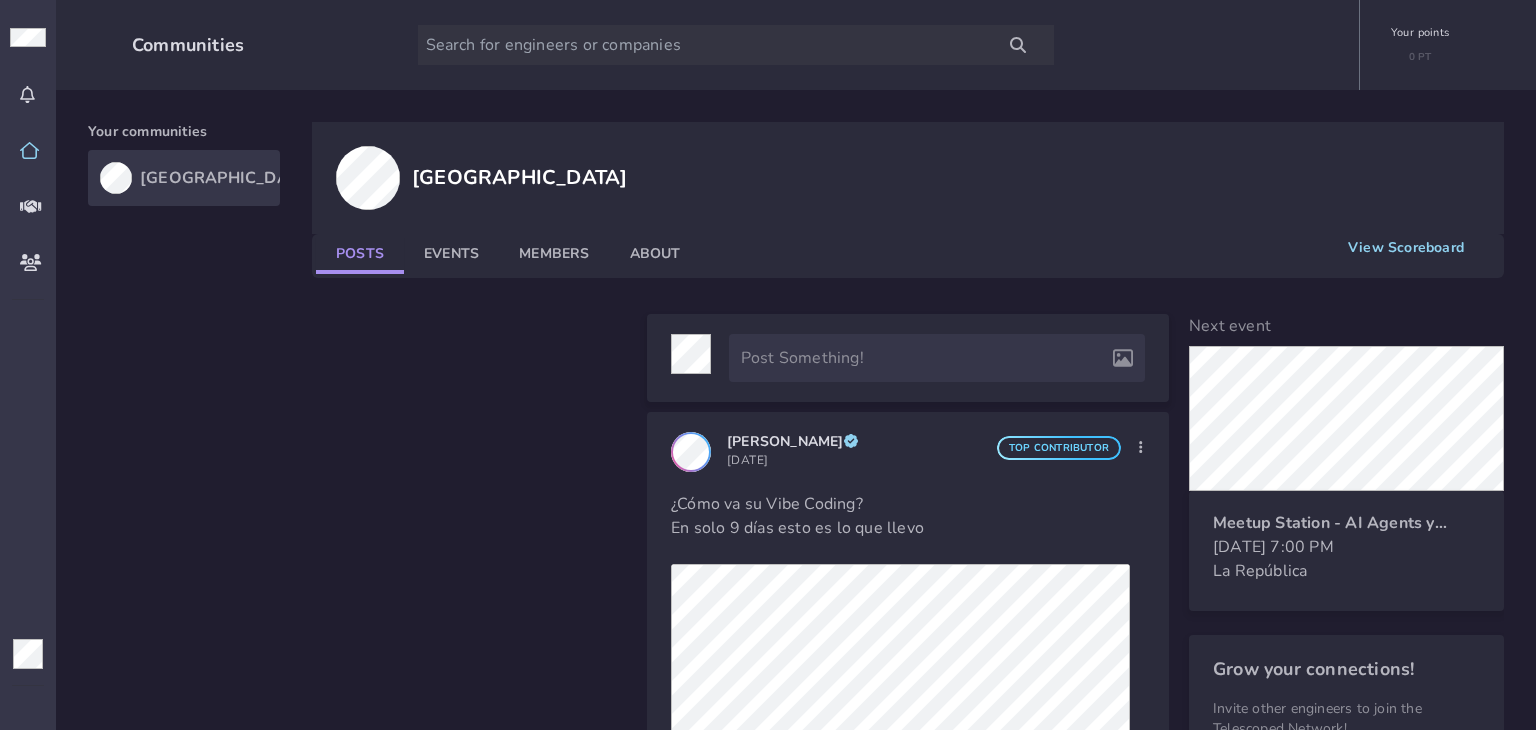 click at bounding box center [469, 2637] 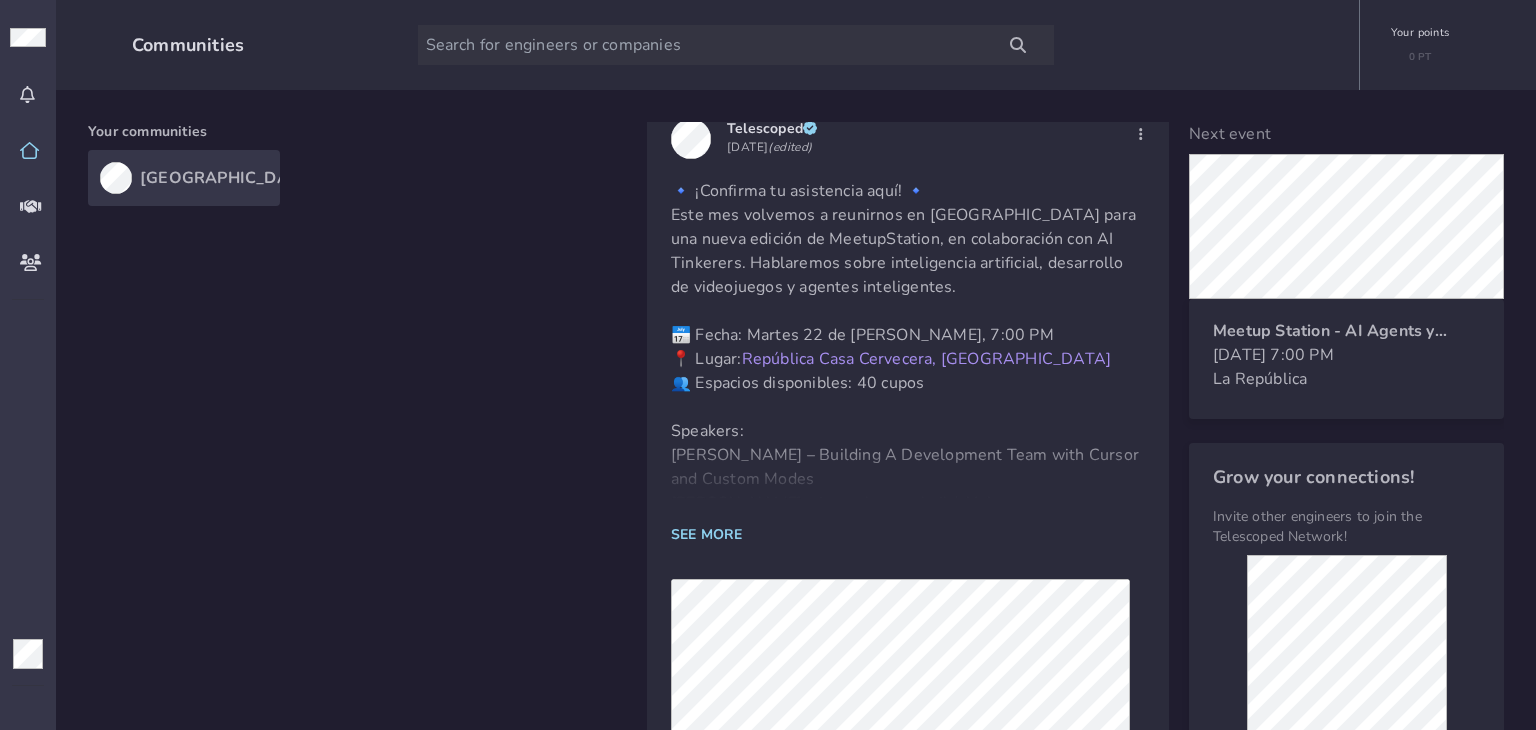scroll, scrollTop: 1200, scrollLeft: 0, axis: vertical 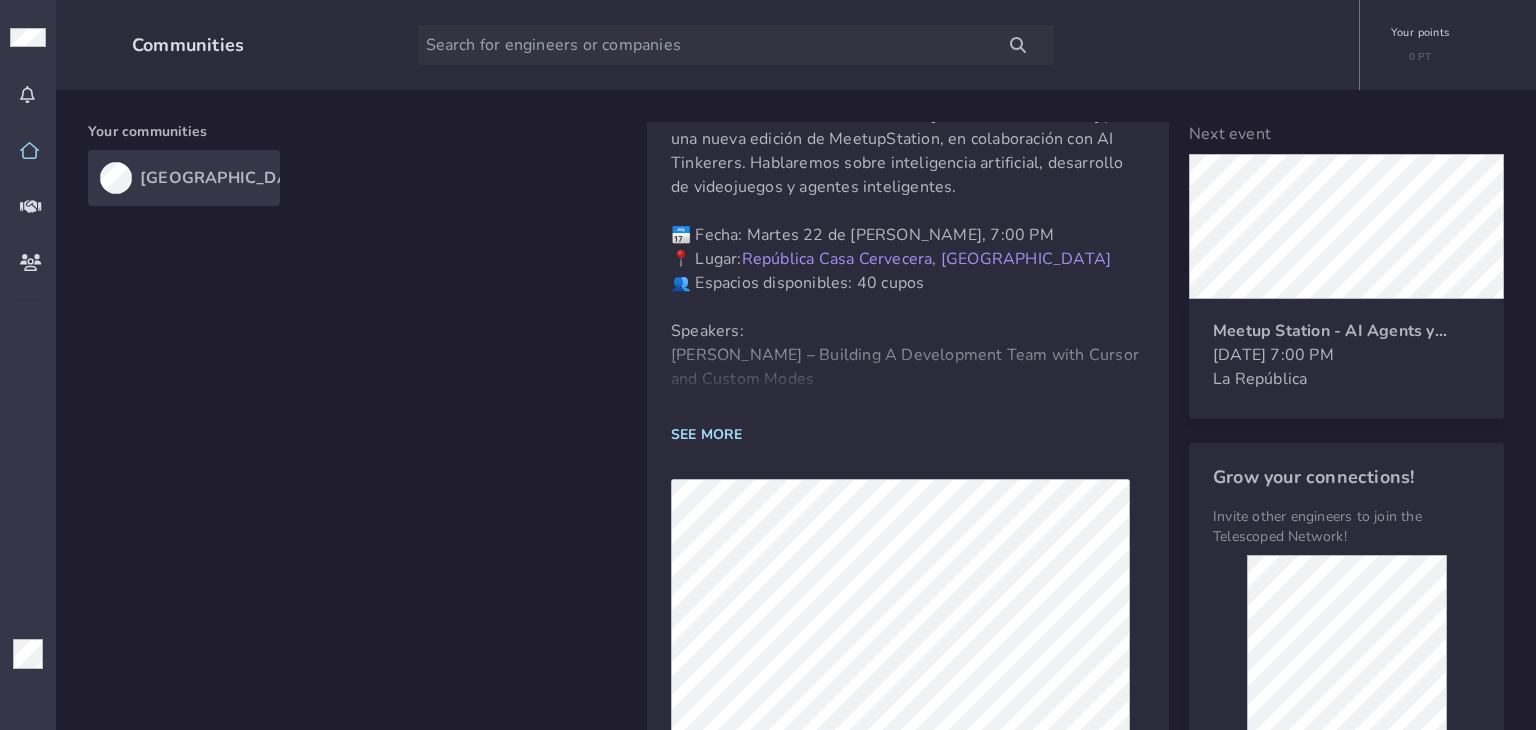 click on "SEE MORE" 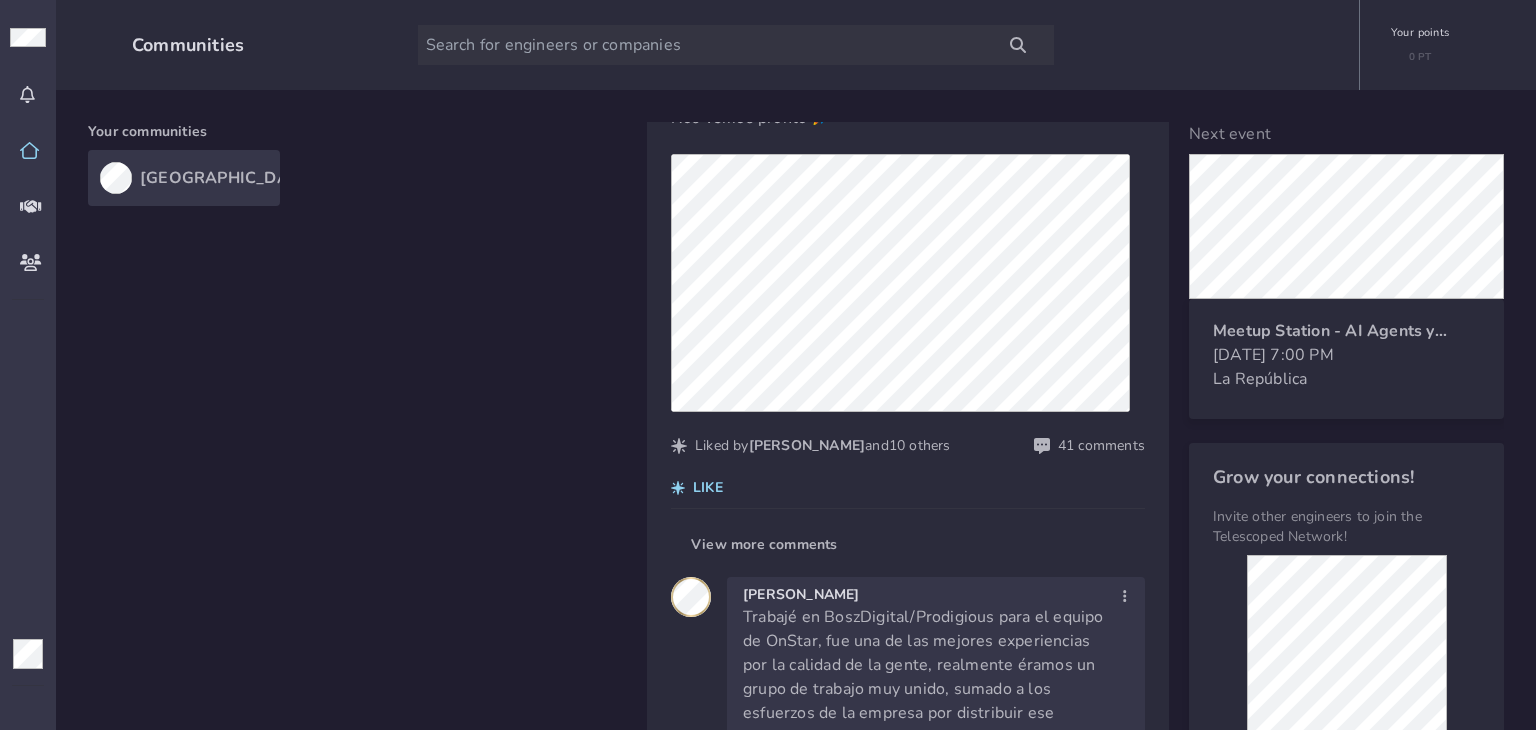 scroll, scrollTop: 1500, scrollLeft: 0, axis: vertical 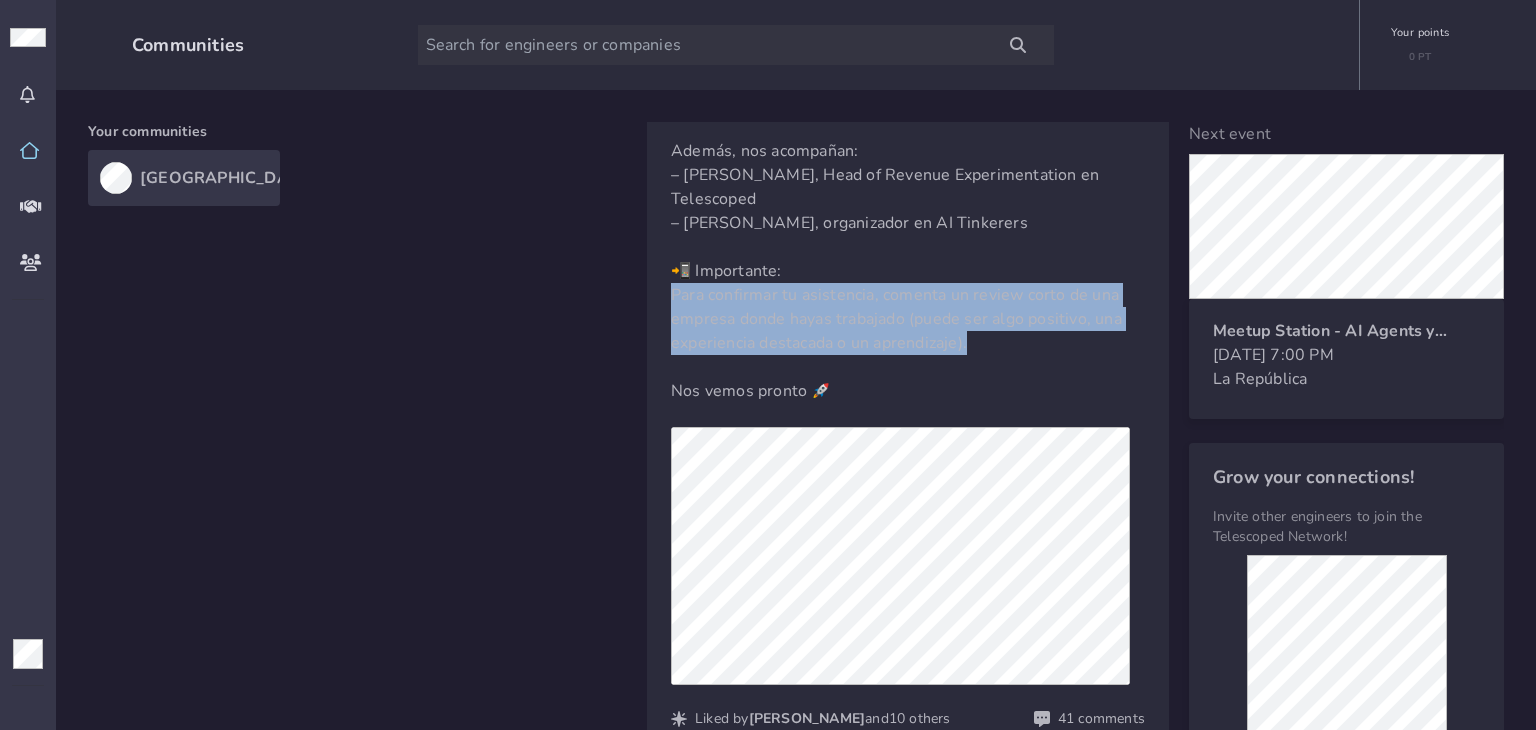 drag, startPoint x: 664, startPoint y: 298, endPoint x: 1025, endPoint y: 342, distance: 363.67157 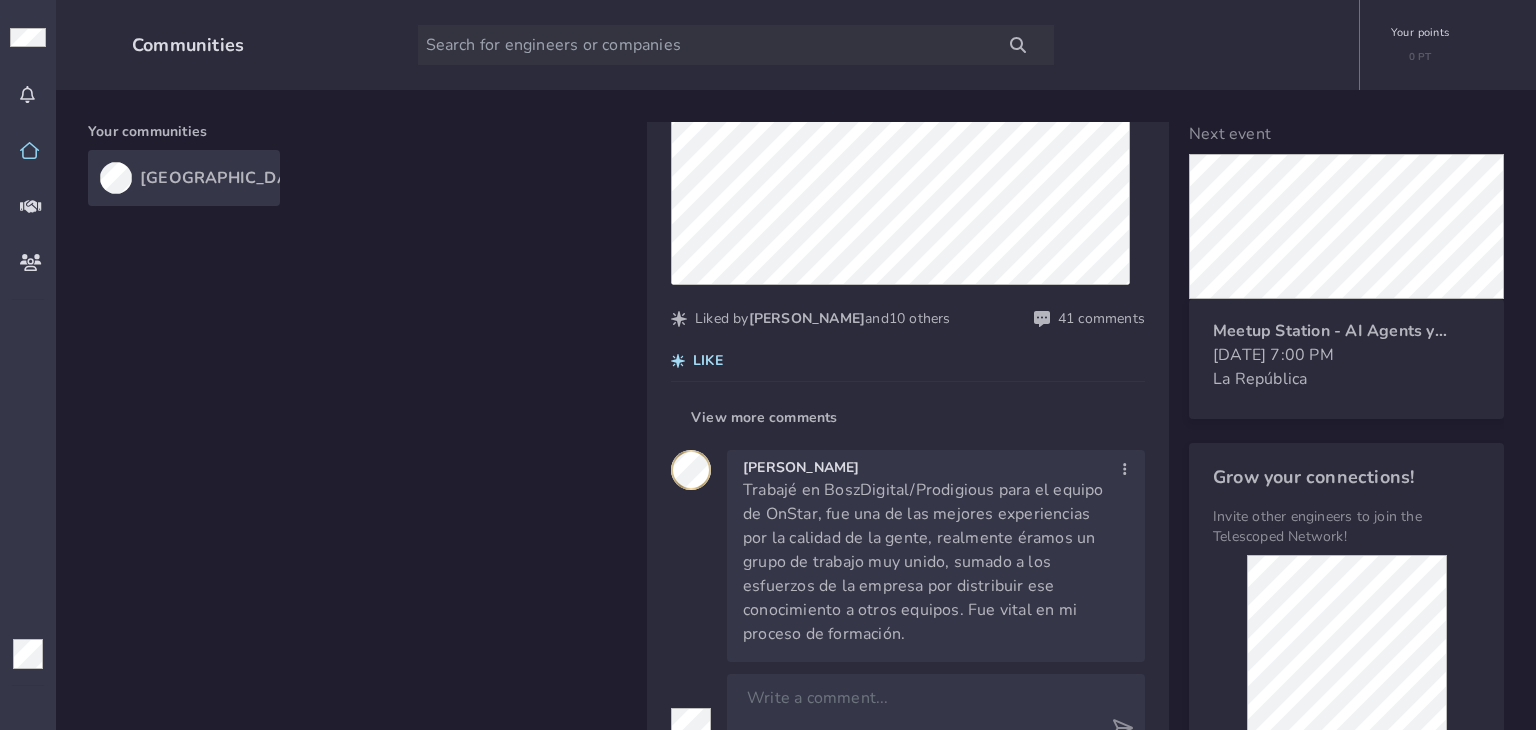 click on "LIKE" at bounding box center [708, 361] 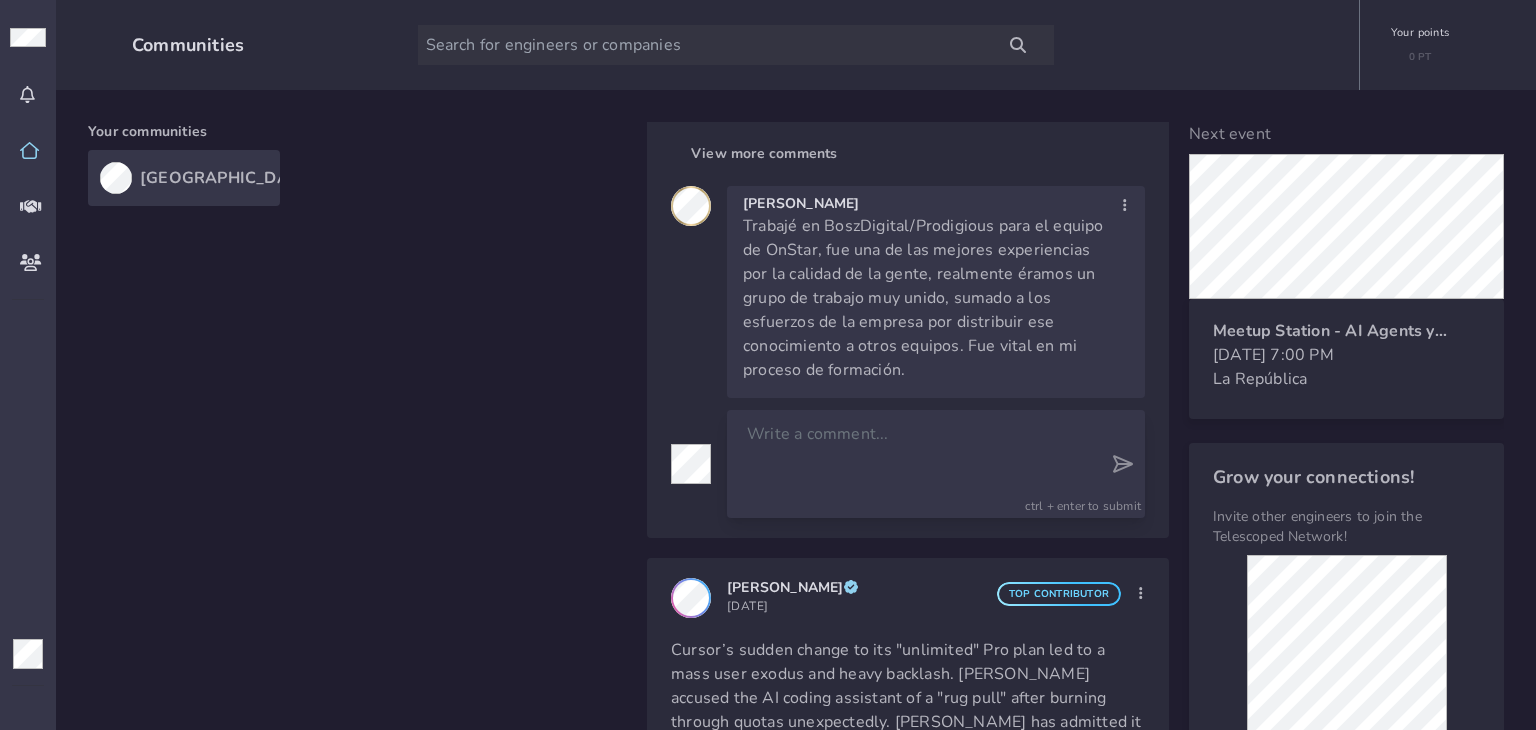 scroll, scrollTop: 2200, scrollLeft: 0, axis: vertical 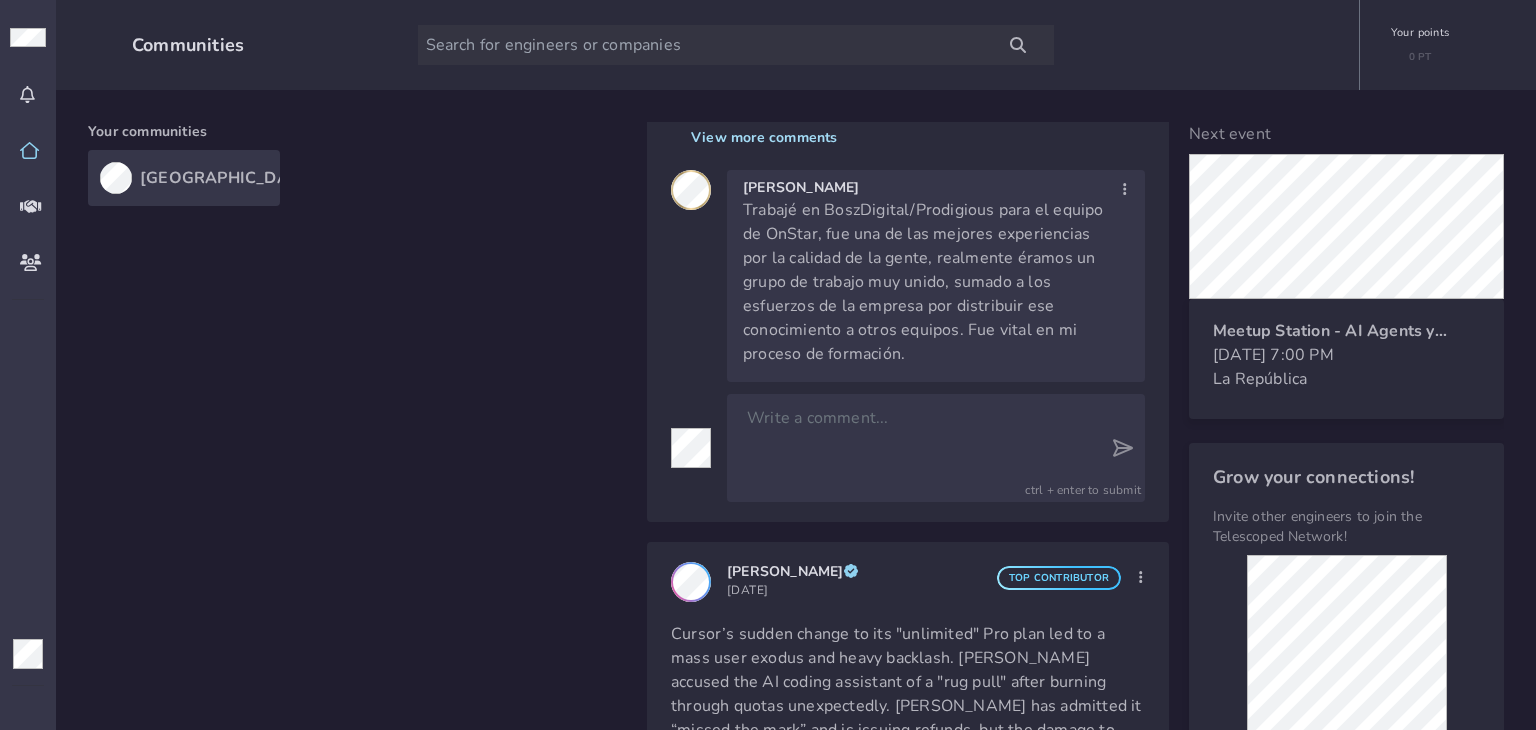 click on "View more comments" at bounding box center [764, 138] 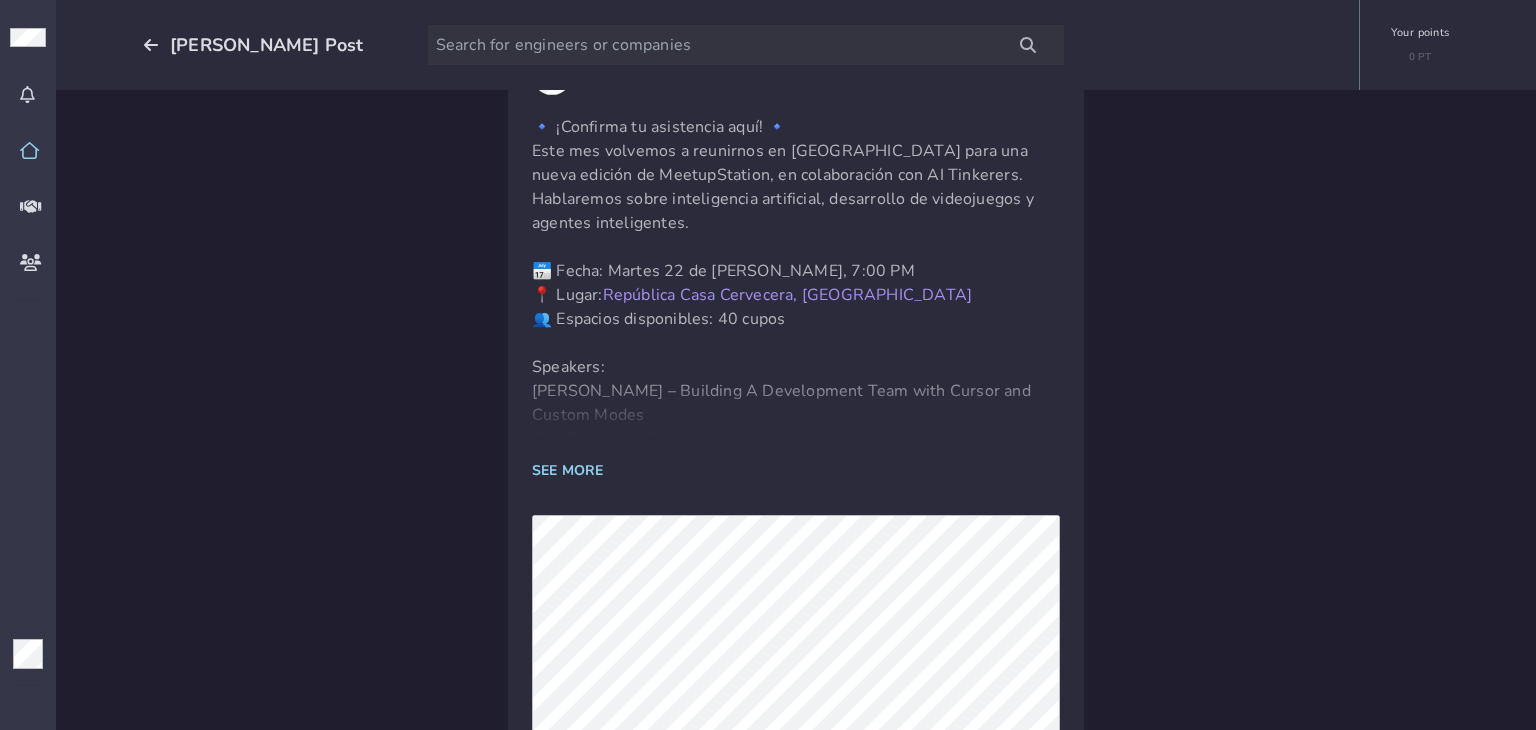 scroll, scrollTop: 0, scrollLeft: 0, axis: both 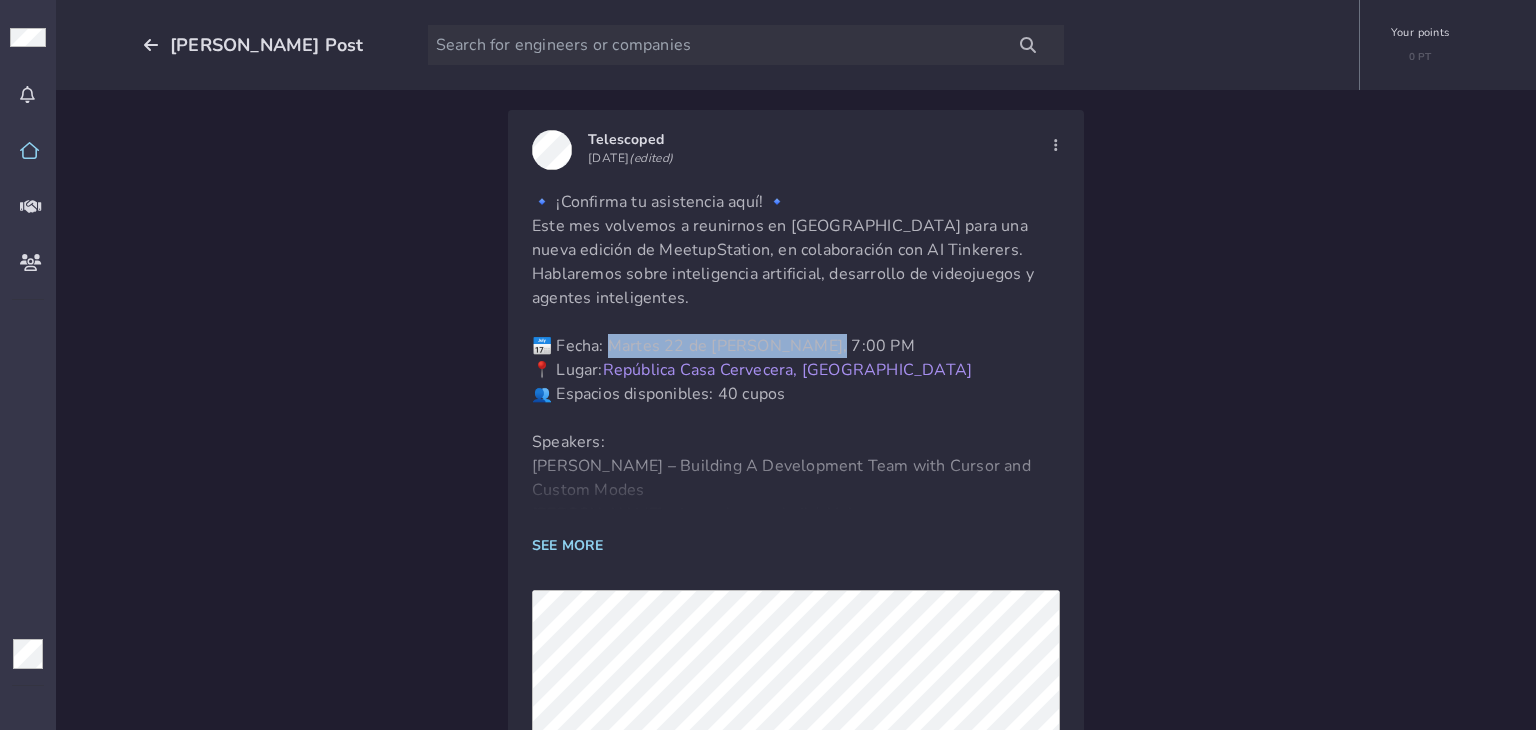 drag, startPoint x: 604, startPoint y: 345, endPoint x: 857, endPoint y: 346, distance: 253.00198 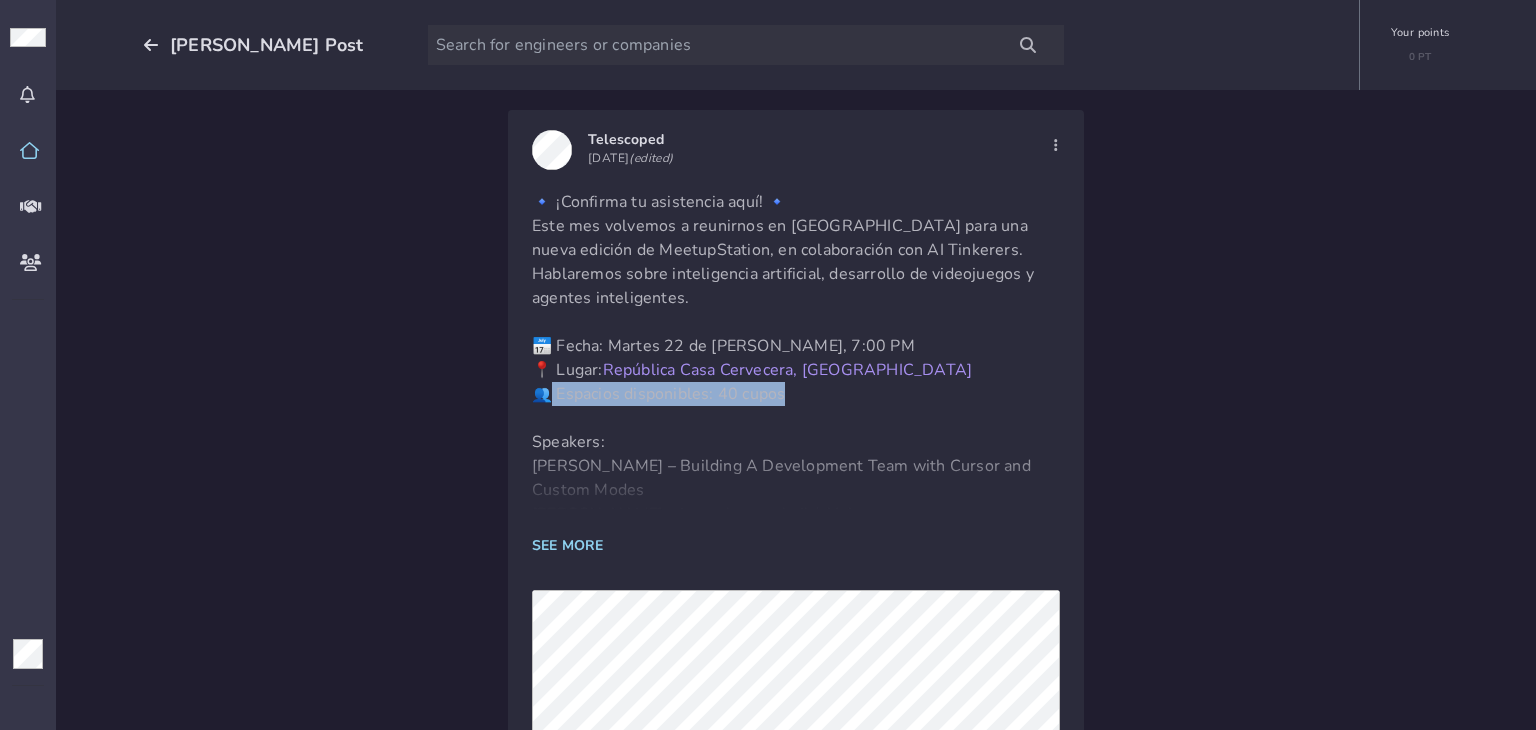 drag, startPoint x: 544, startPoint y: 397, endPoint x: 831, endPoint y: 391, distance: 287.0627 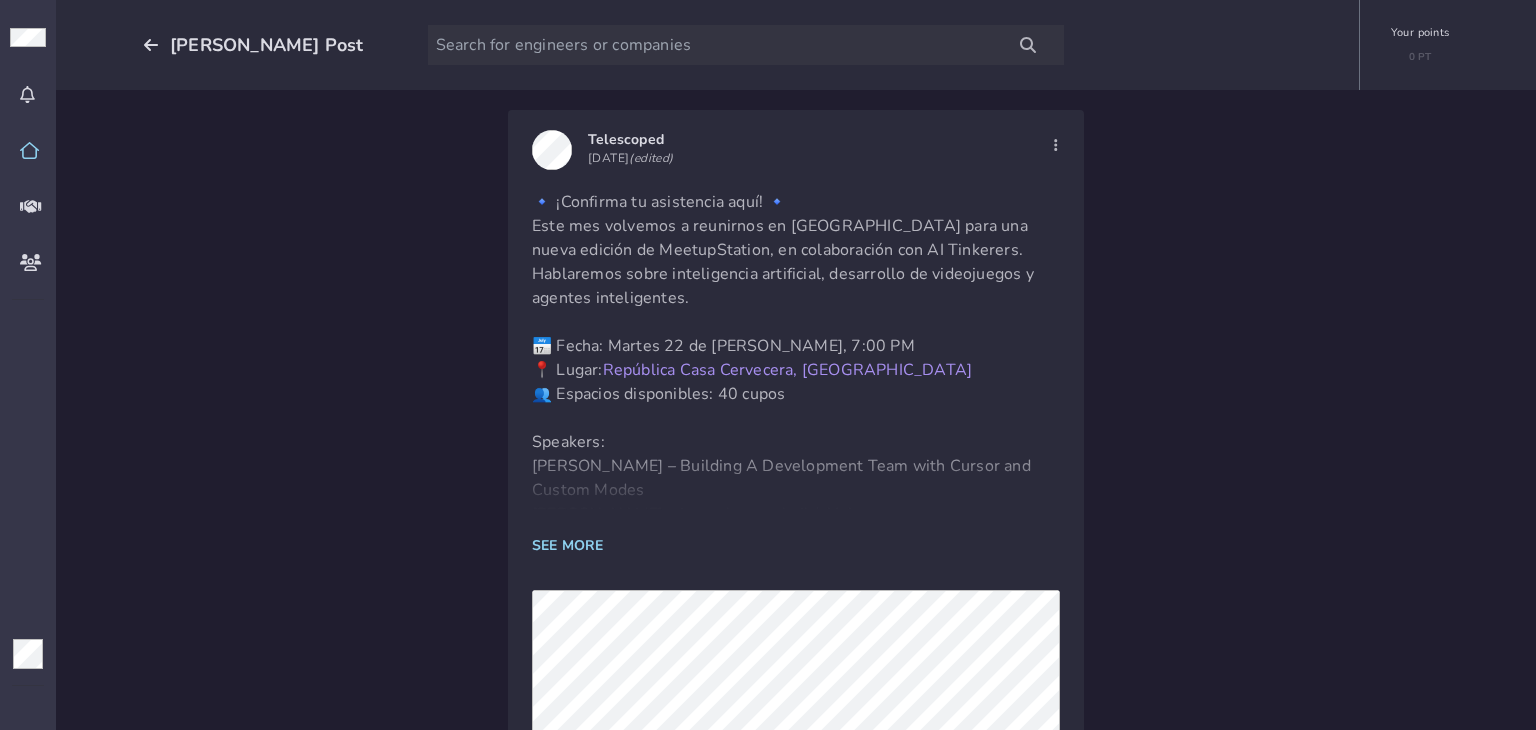 click on "🔹 ¡Confirma tu asistencia aquí! 🔹   Este mes volvemos a reunirnos en República Casa Cervecera para una nueva edición de MeetupStation, en colaboración con AI Tinkerers. Hablaremos sobre inteligencia artificial, desarrollo de videojuegos y agentes inteligentes.       📅 Fecha: Martes 22 de julio, 7:00 PM   📍 Lugar:  República Casa Cervecera, Sabana    👥 Espacios disponibles: 40 cupos       Speakers:   Victor Da Luz – Building A Development Team with Cursor and Custom Modes Mariano Álvarez – Learn how to build AI Agents       Además, nos acompañan:   – Paul Rios, Head of Revenue Experimentation en Telescoped   – Valeriano Velásquez, organizador en AI Tinkerers       📲 Importante:   Para confirmar tu asistencia, comenta un review corto de una empresa donde hayas trabajado (puede ser algo positivo, una experiencia destacada o un aprendizaje).       Nos vemos pronto 🚀" 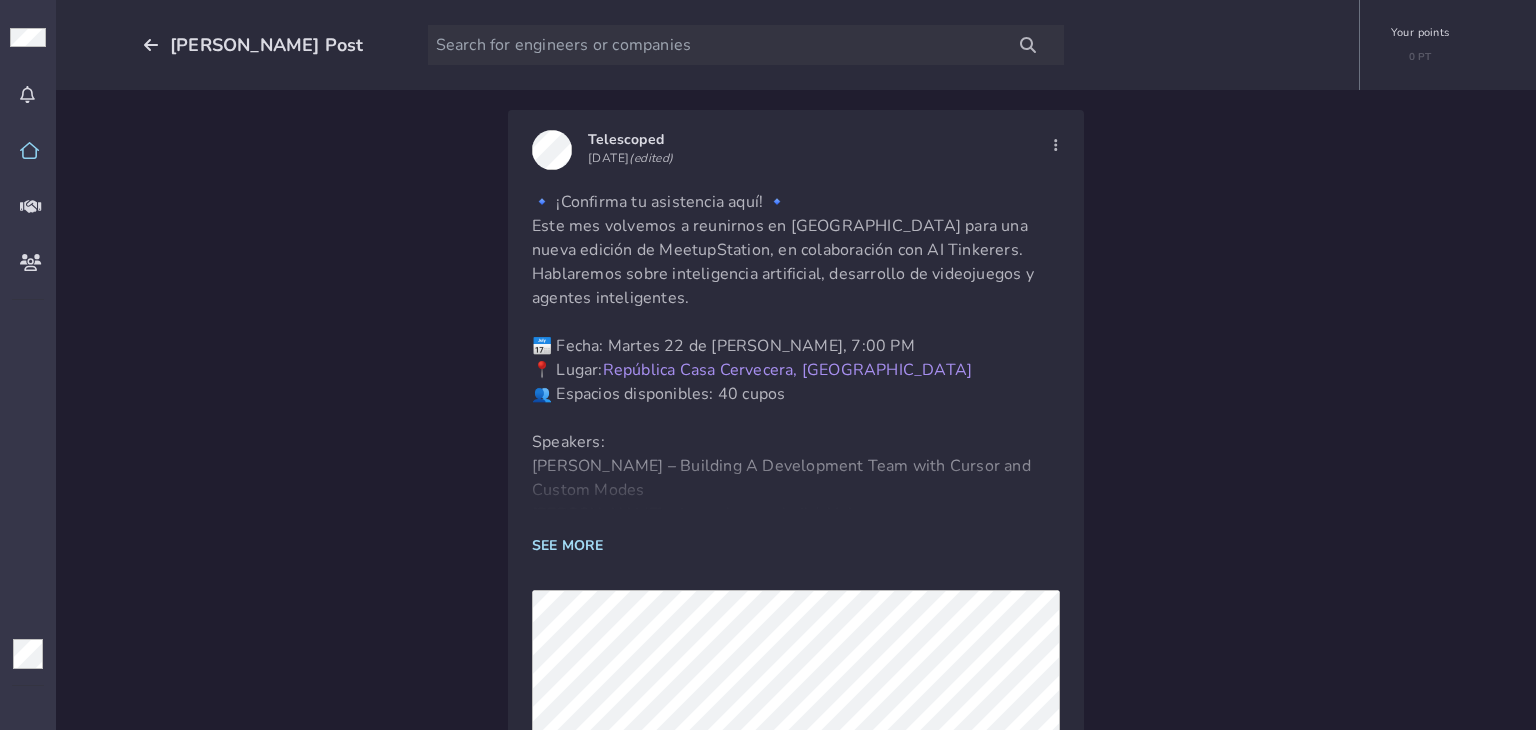click on "SEE MORE" 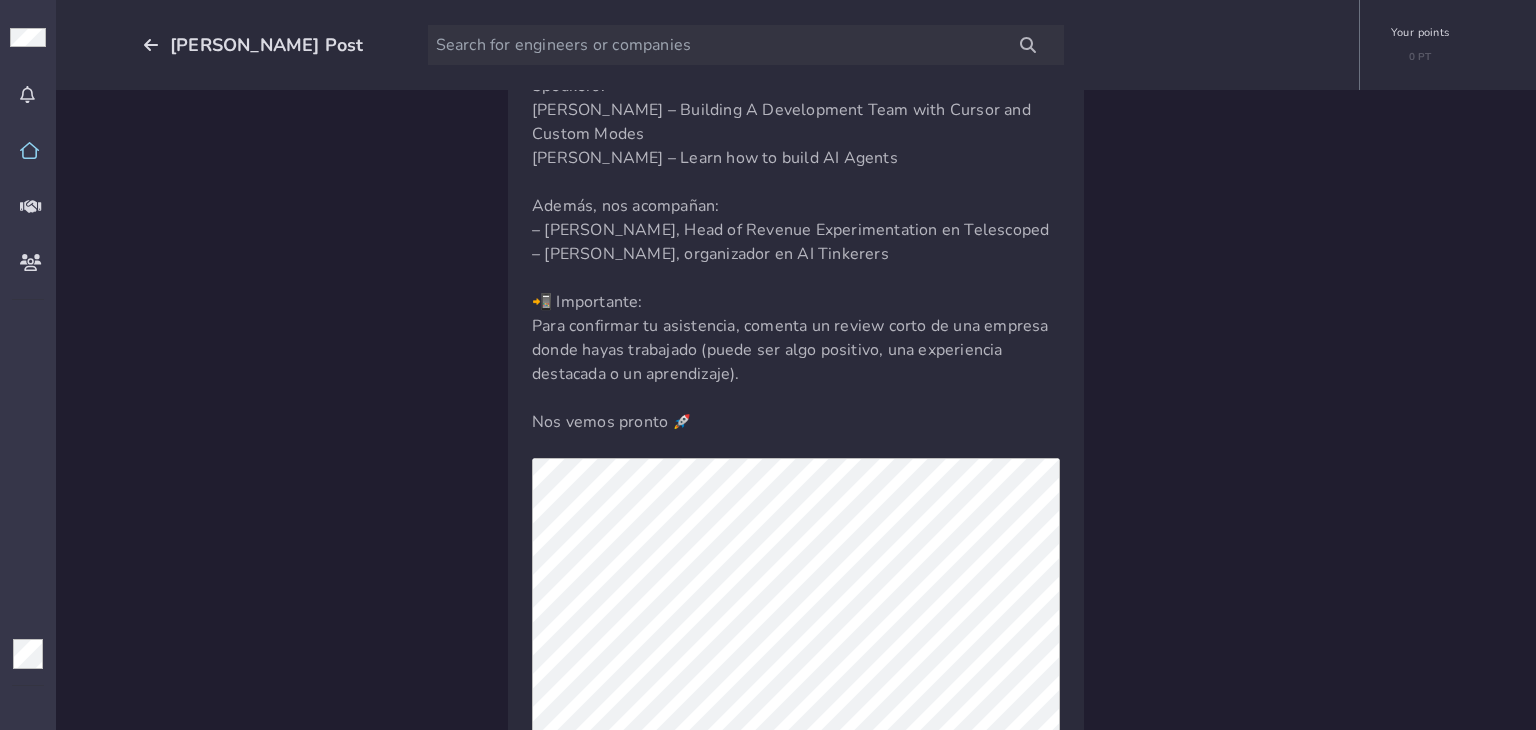 scroll, scrollTop: 400, scrollLeft: 0, axis: vertical 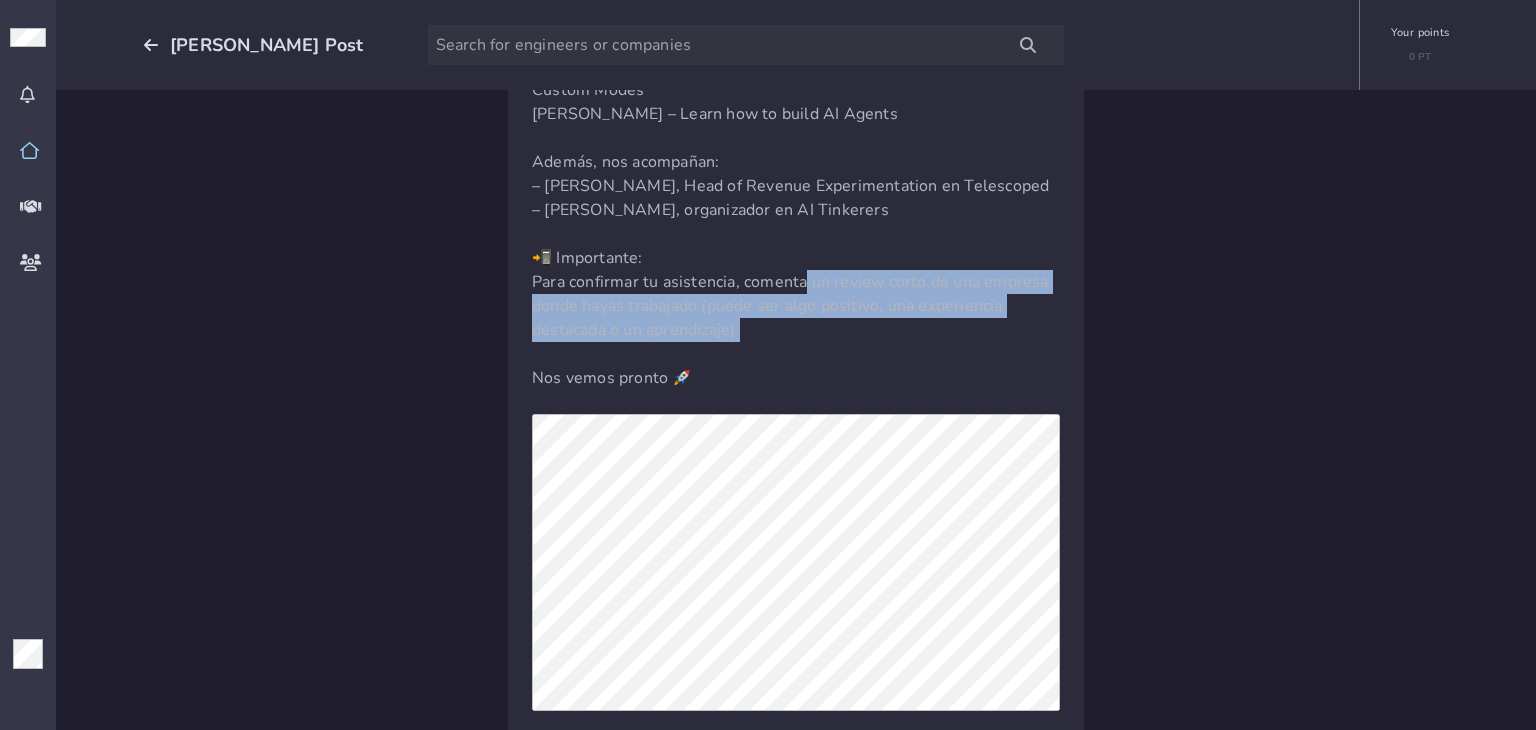 drag, startPoint x: 796, startPoint y: 284, endPoint x: 851, endPoint y: 325, distance: 68.60029 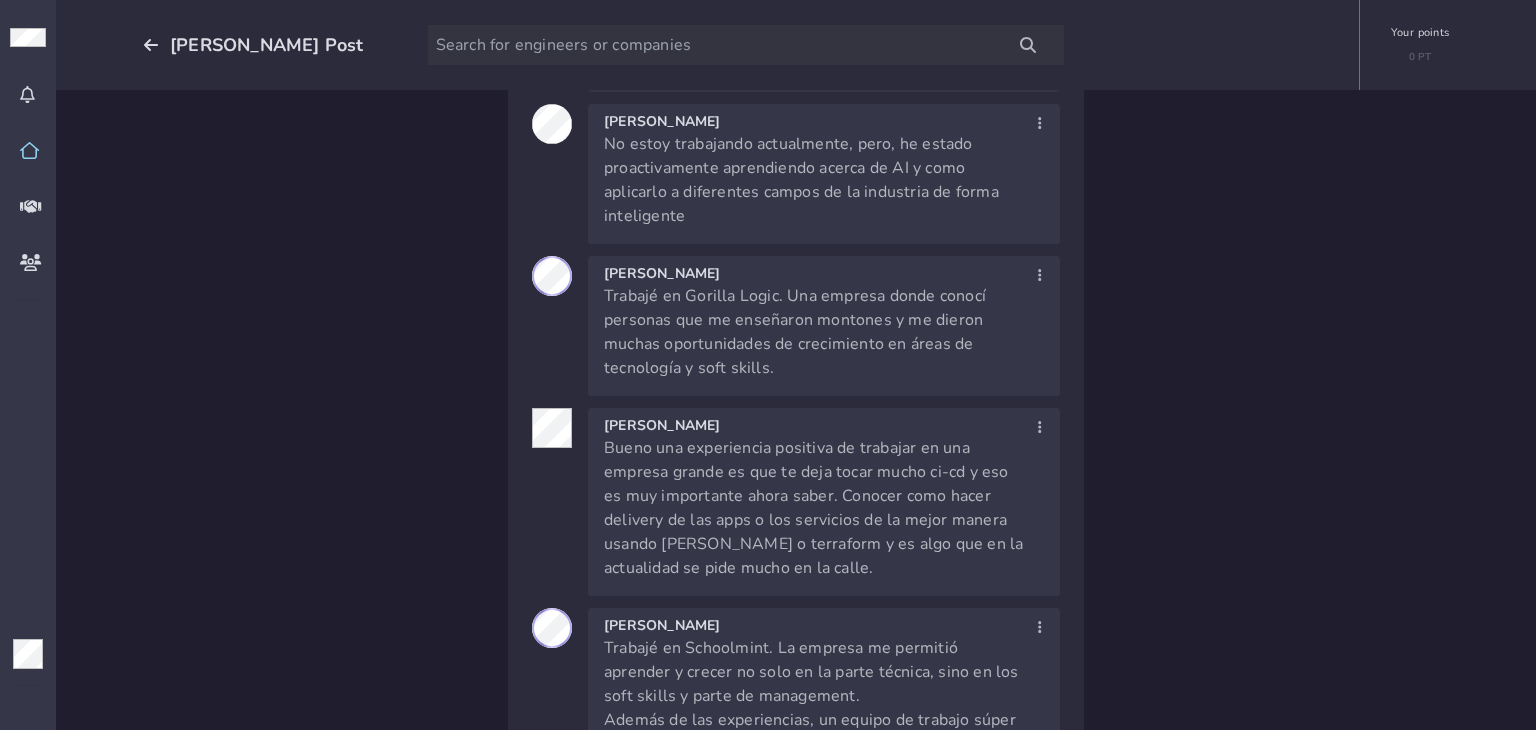 scroll, scrollTop: 1500, scrollLeft: 0, axis: vertical 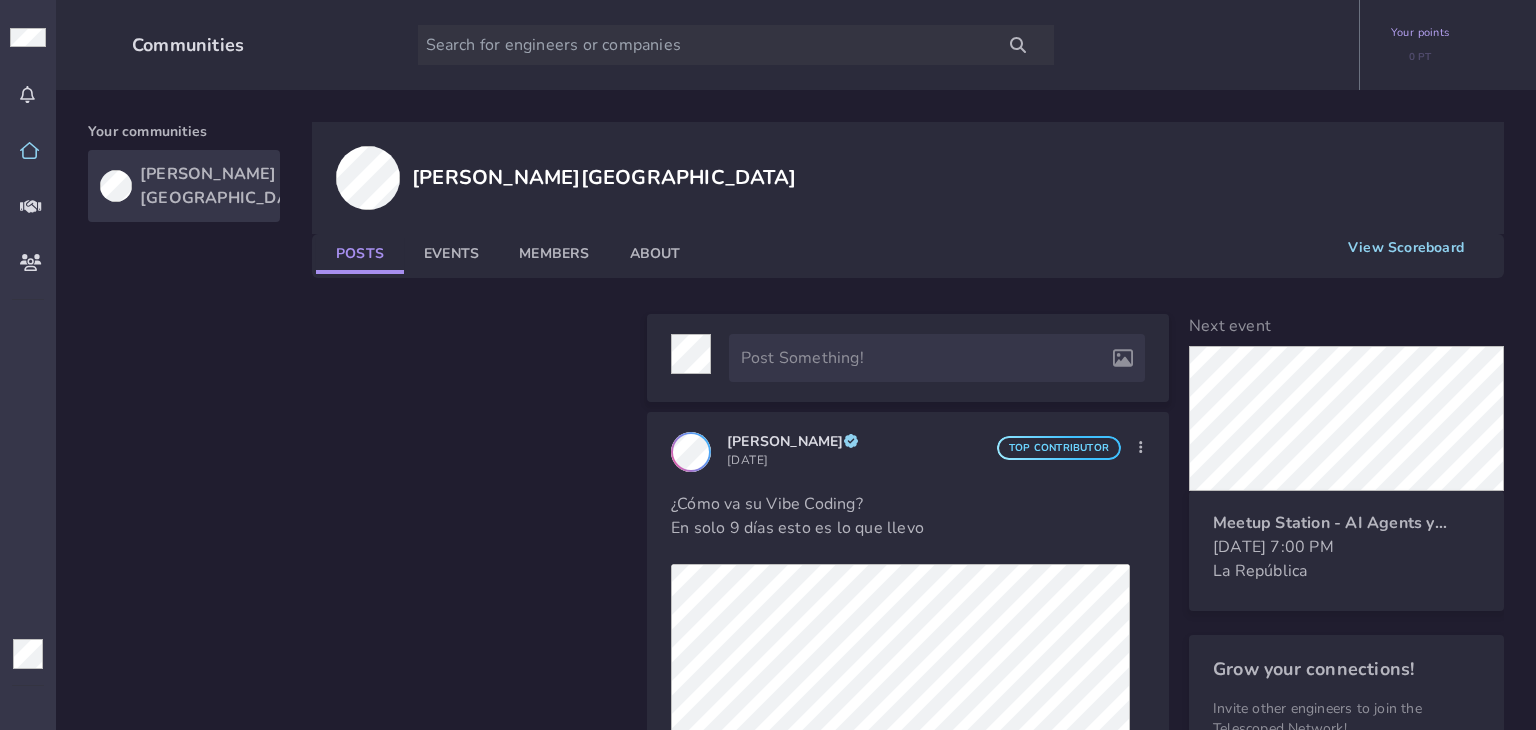 click on "points" at bounding box center [1433, 32] 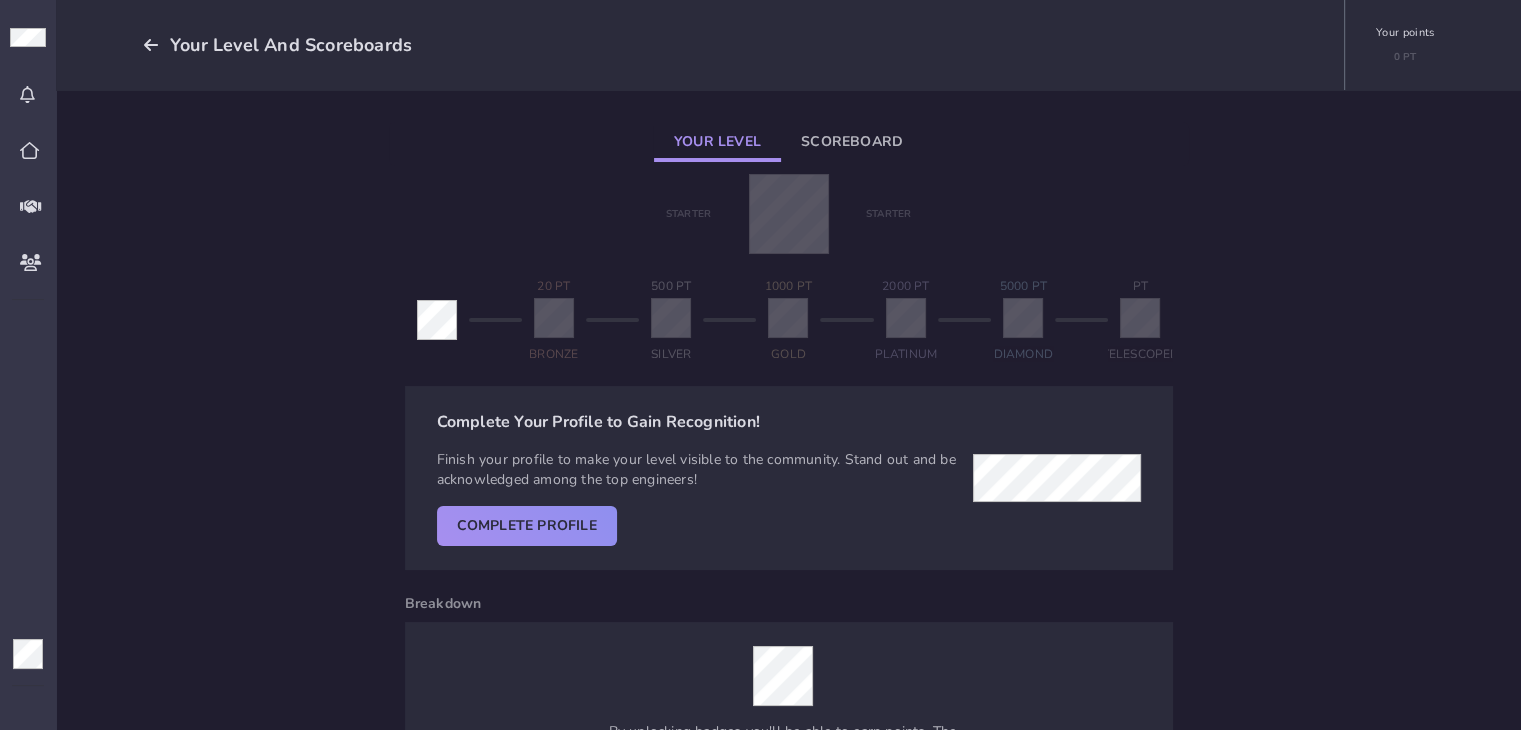 click on "Scoreboard" 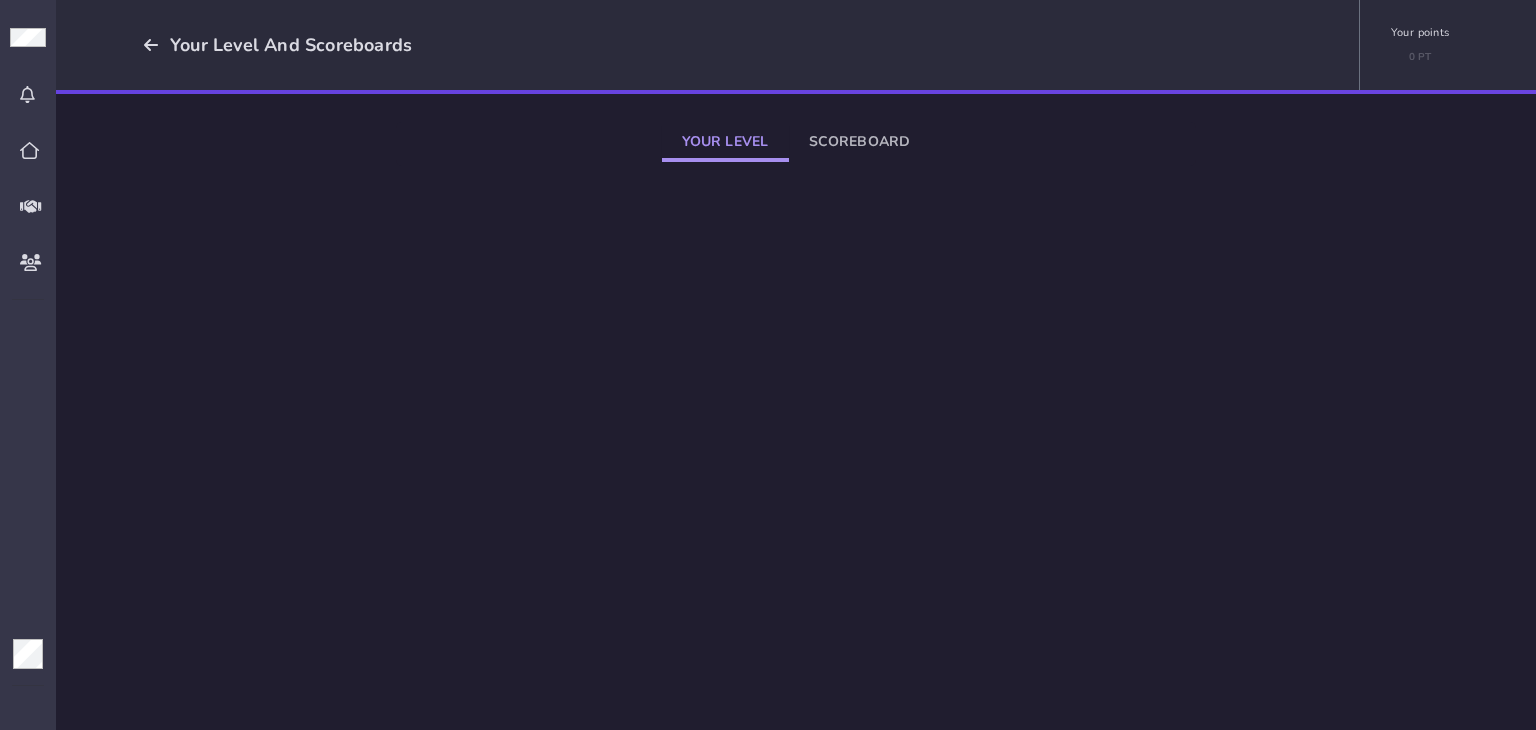 click on "Your Level" 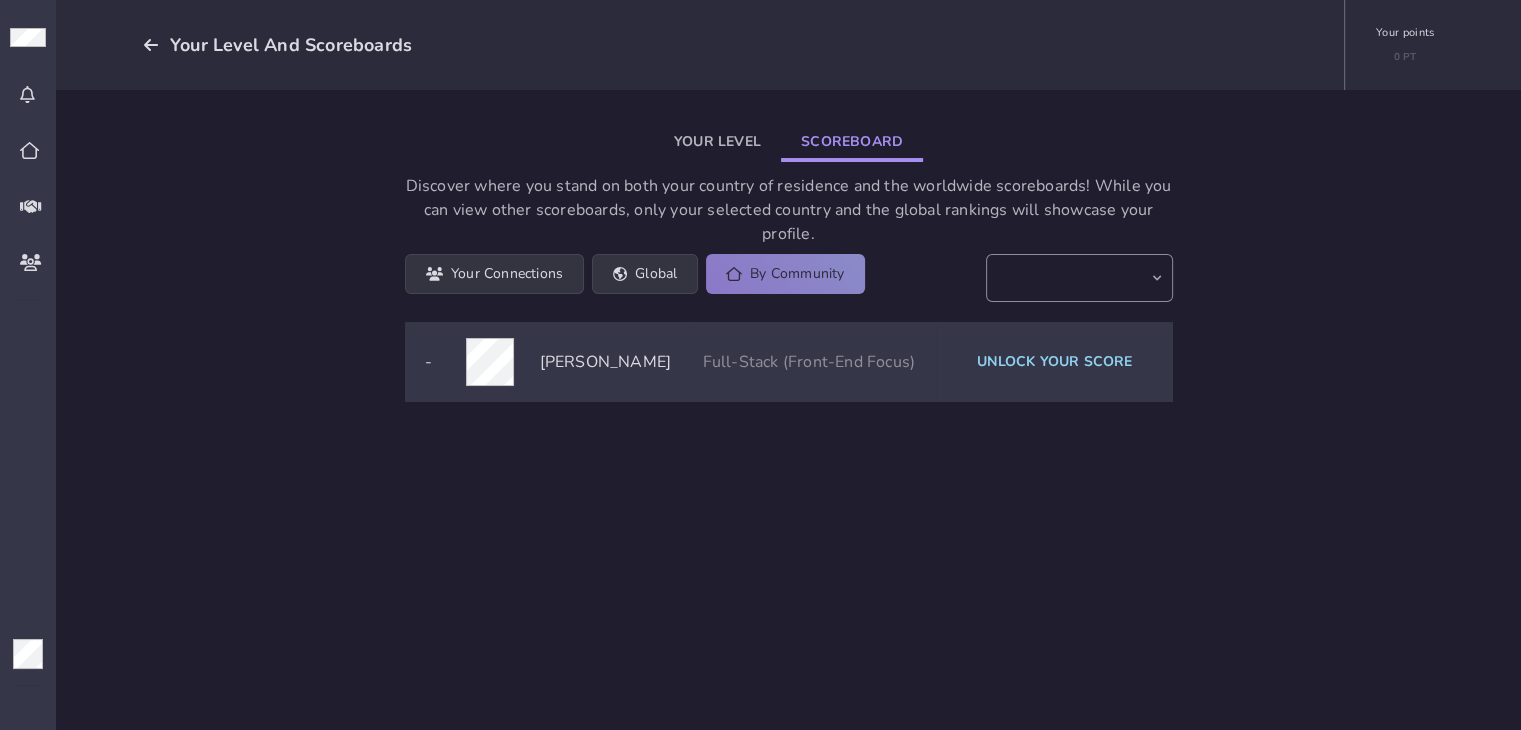 click on "Scoreboard" 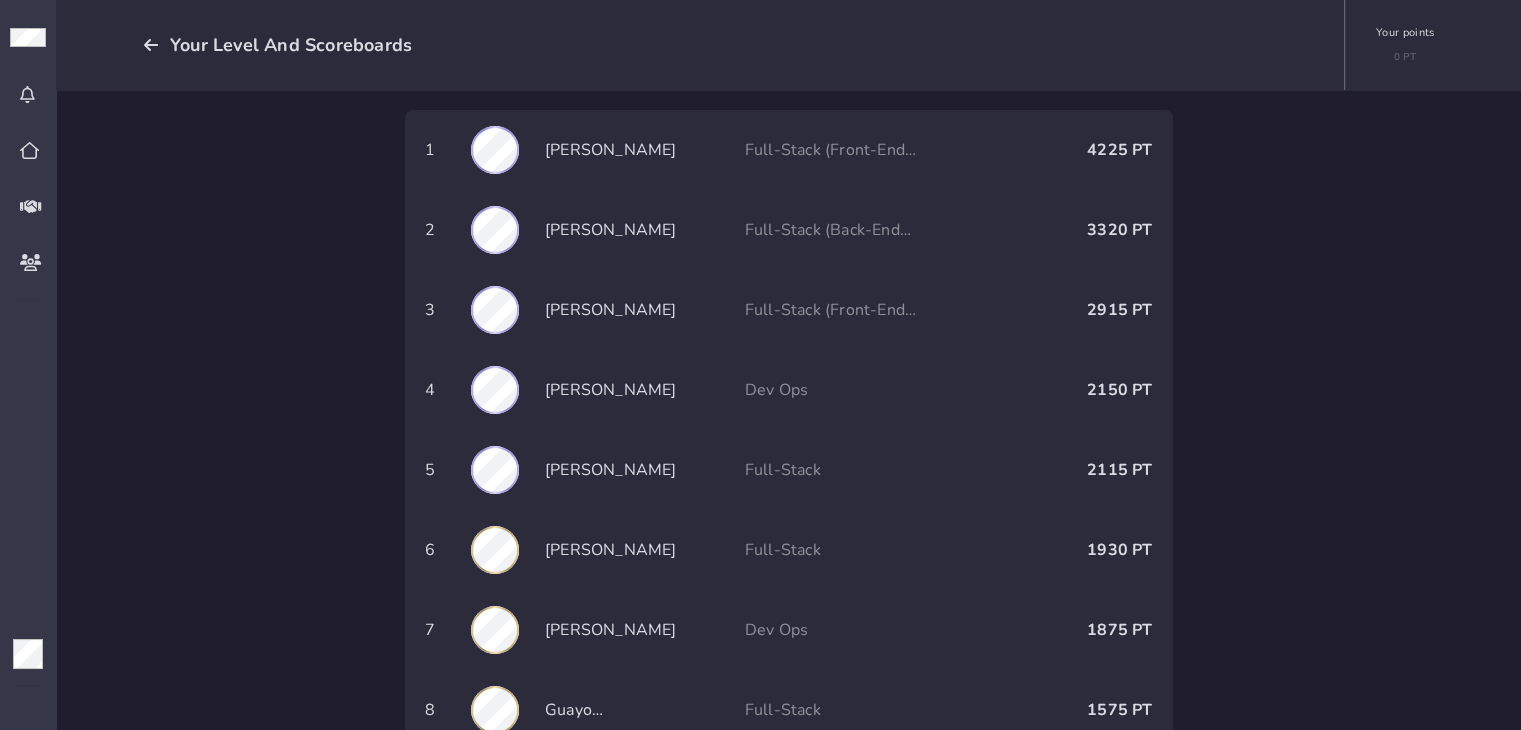 scroll, scrollTop: 0, scrollLeft: 0, axis: both 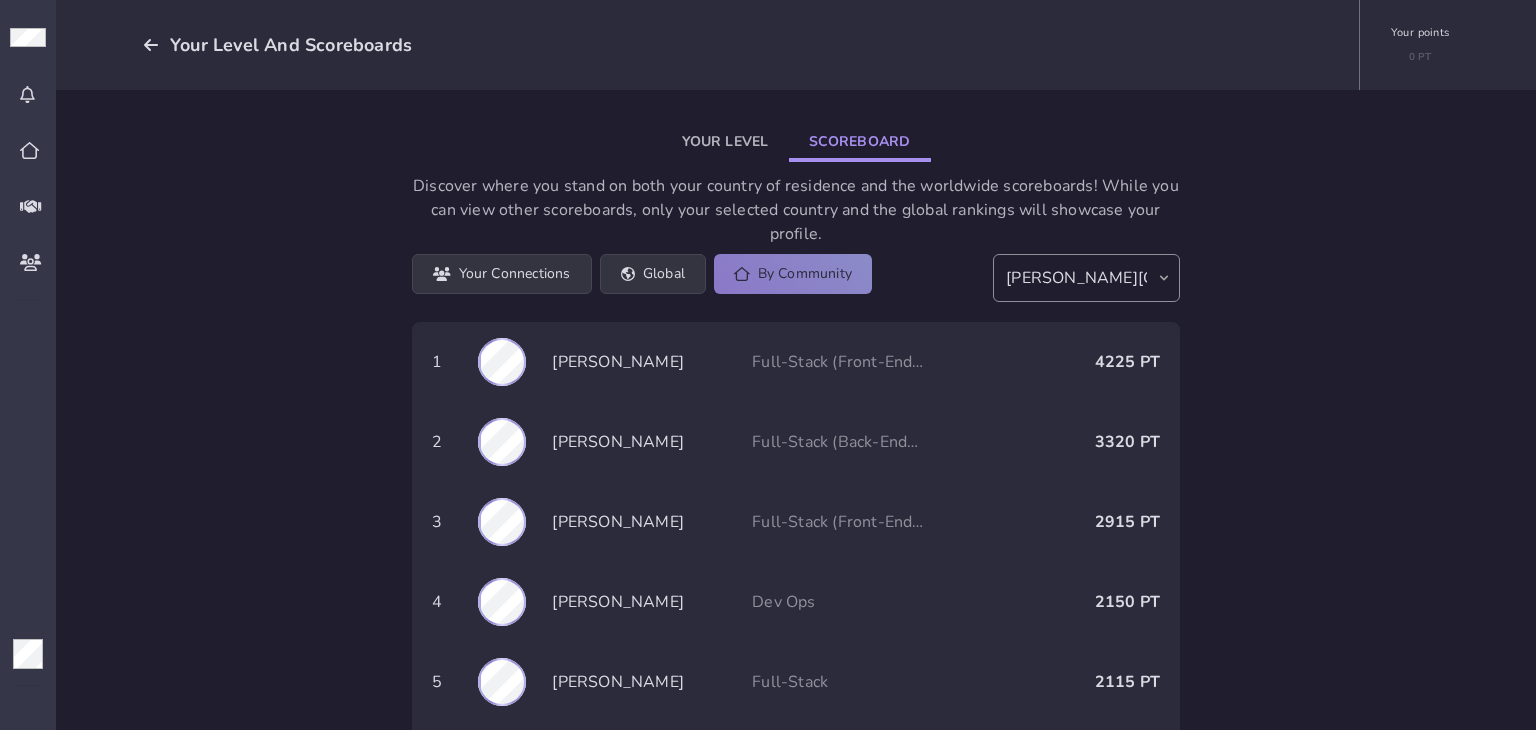 click on "Your Level" 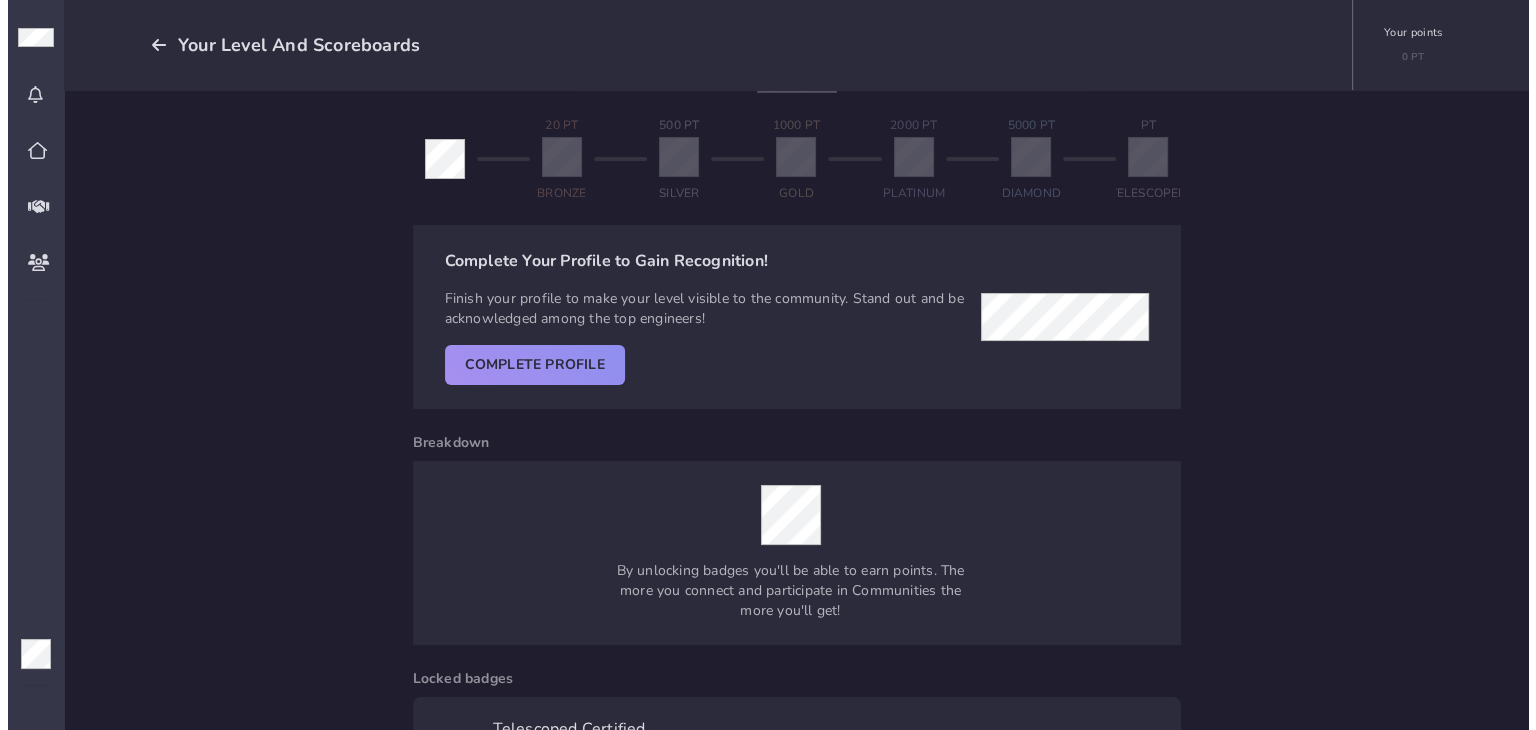 scroll, scrollTop: 0, scrollLeft: 0, axis: both 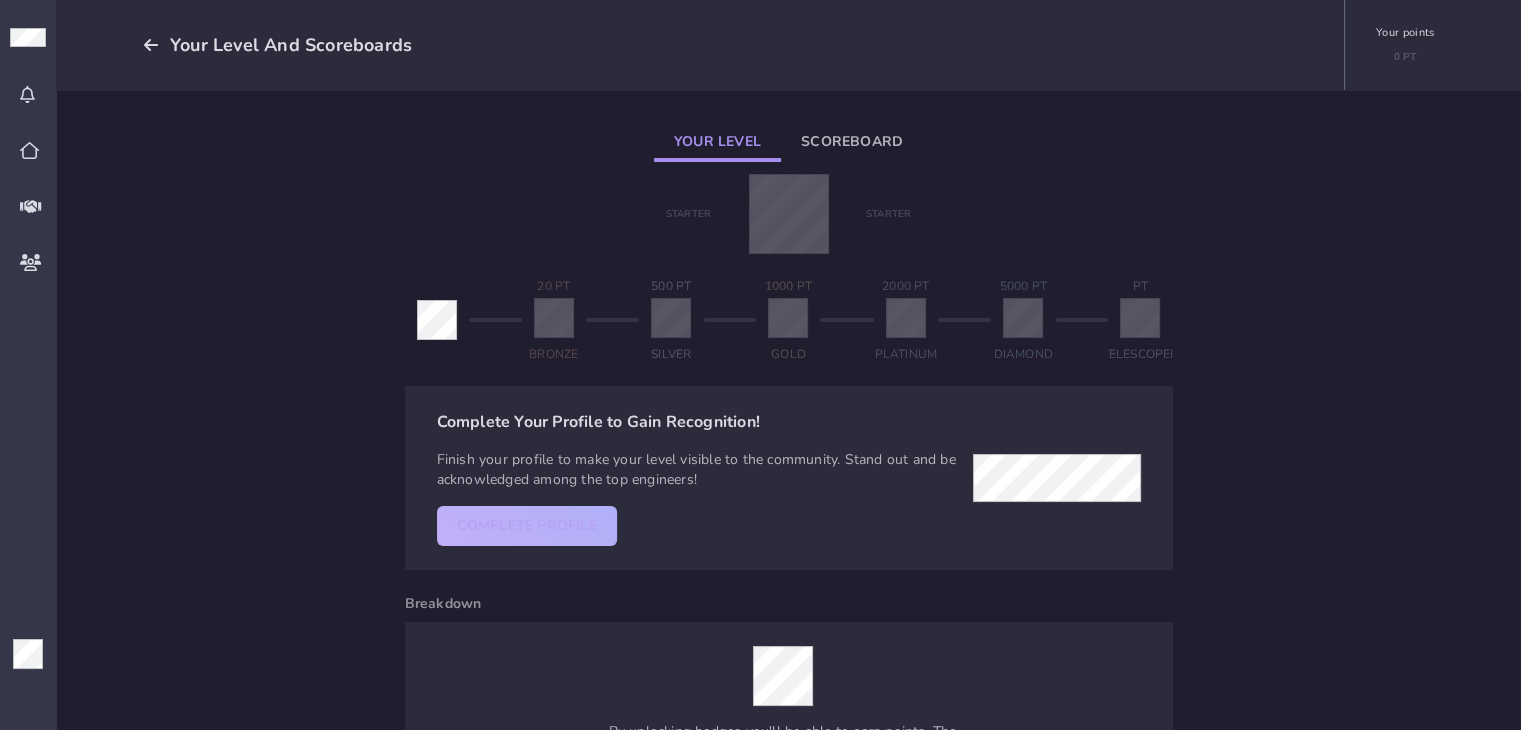 click on "Complete Profile" at bounding box center [527, 526] 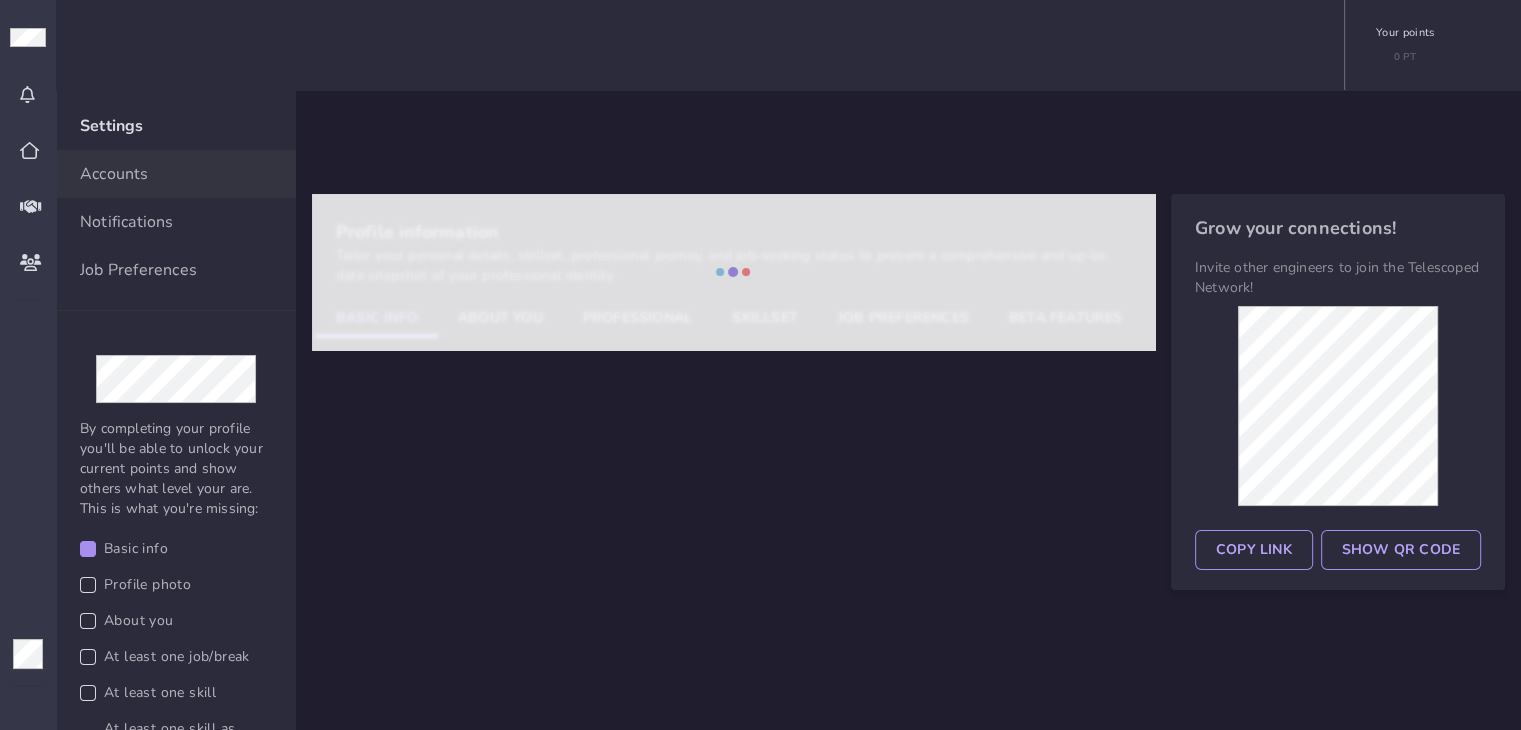select on "506" 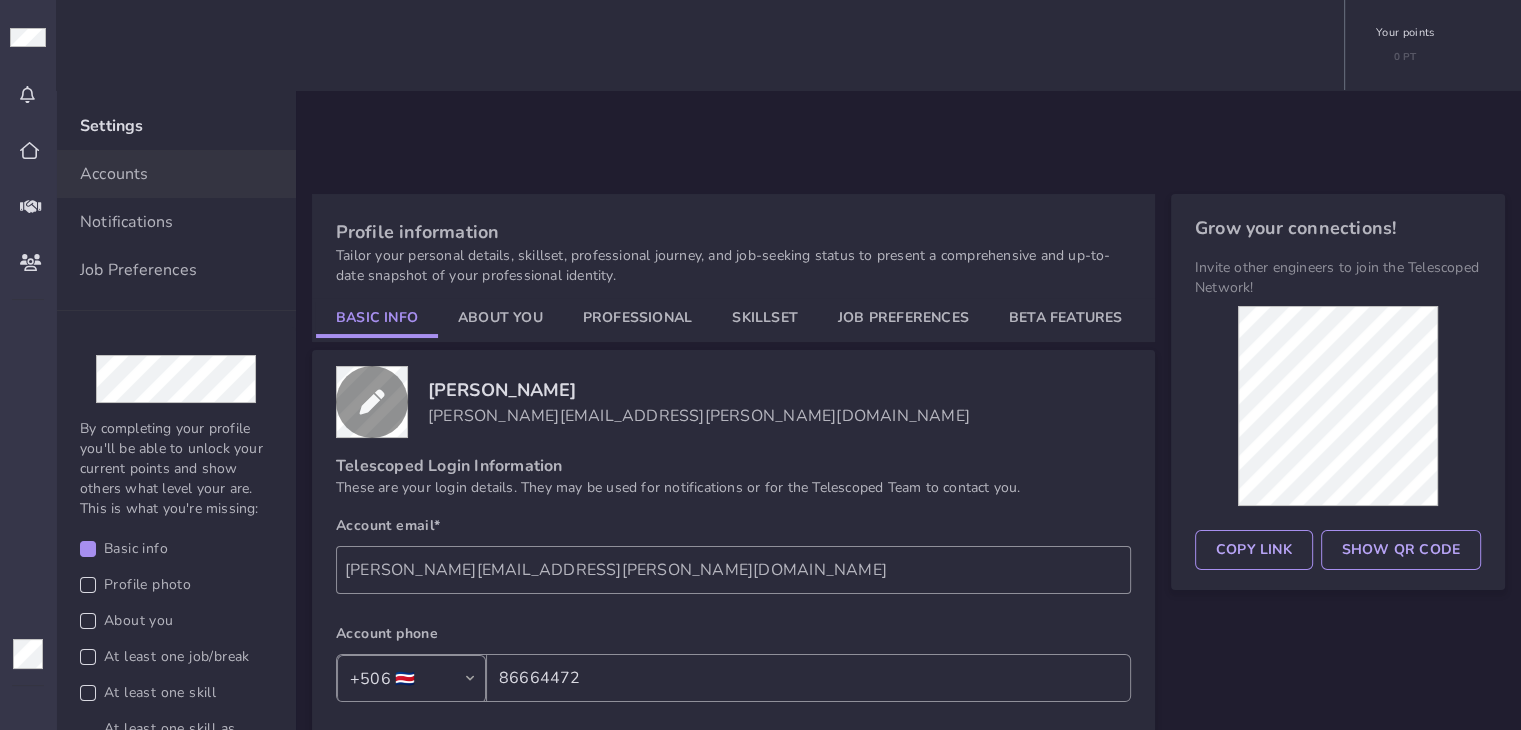 drag, startPoint x: 380, startPoint y: 389, endPoint x: 378, endPoint y: 416, distance: 27.073973 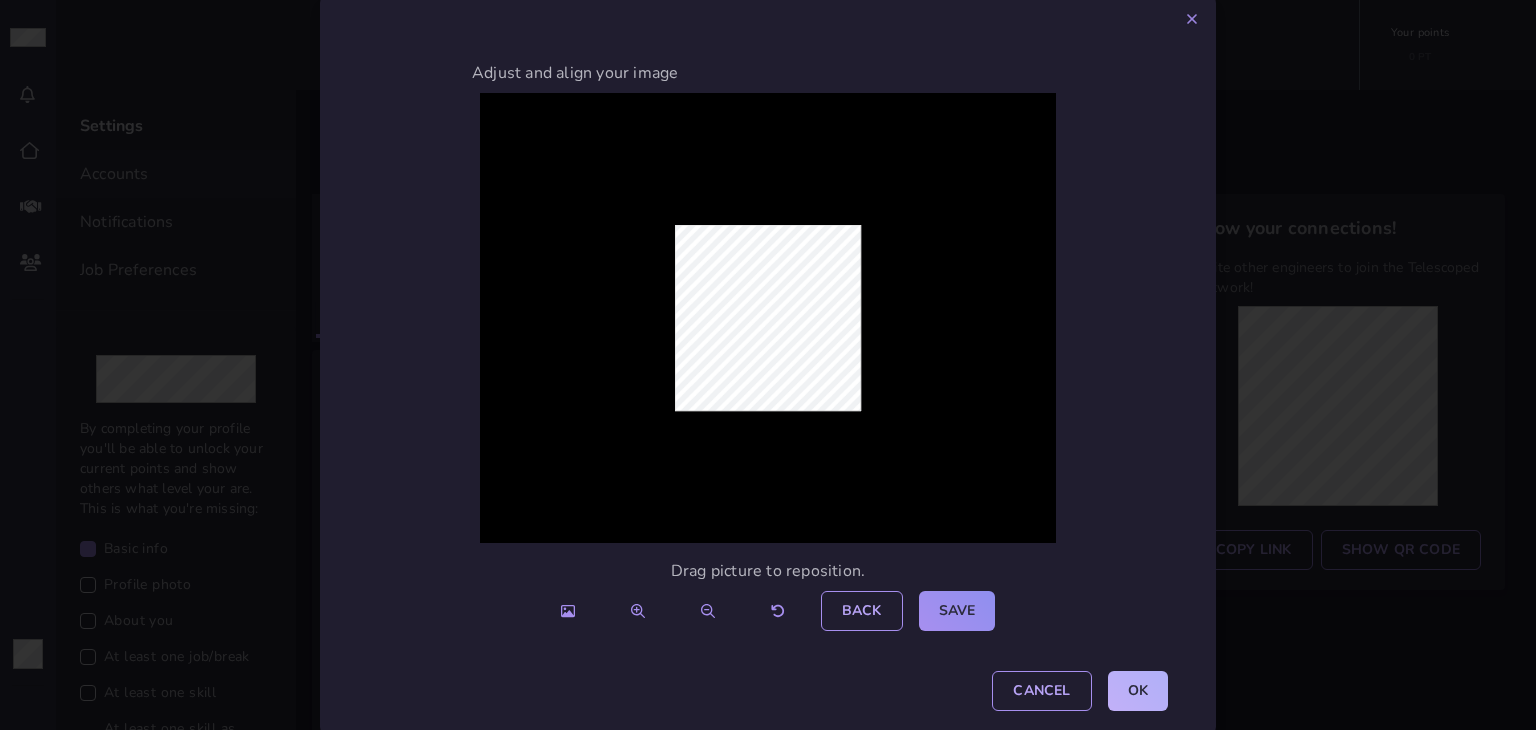 click on "OK" 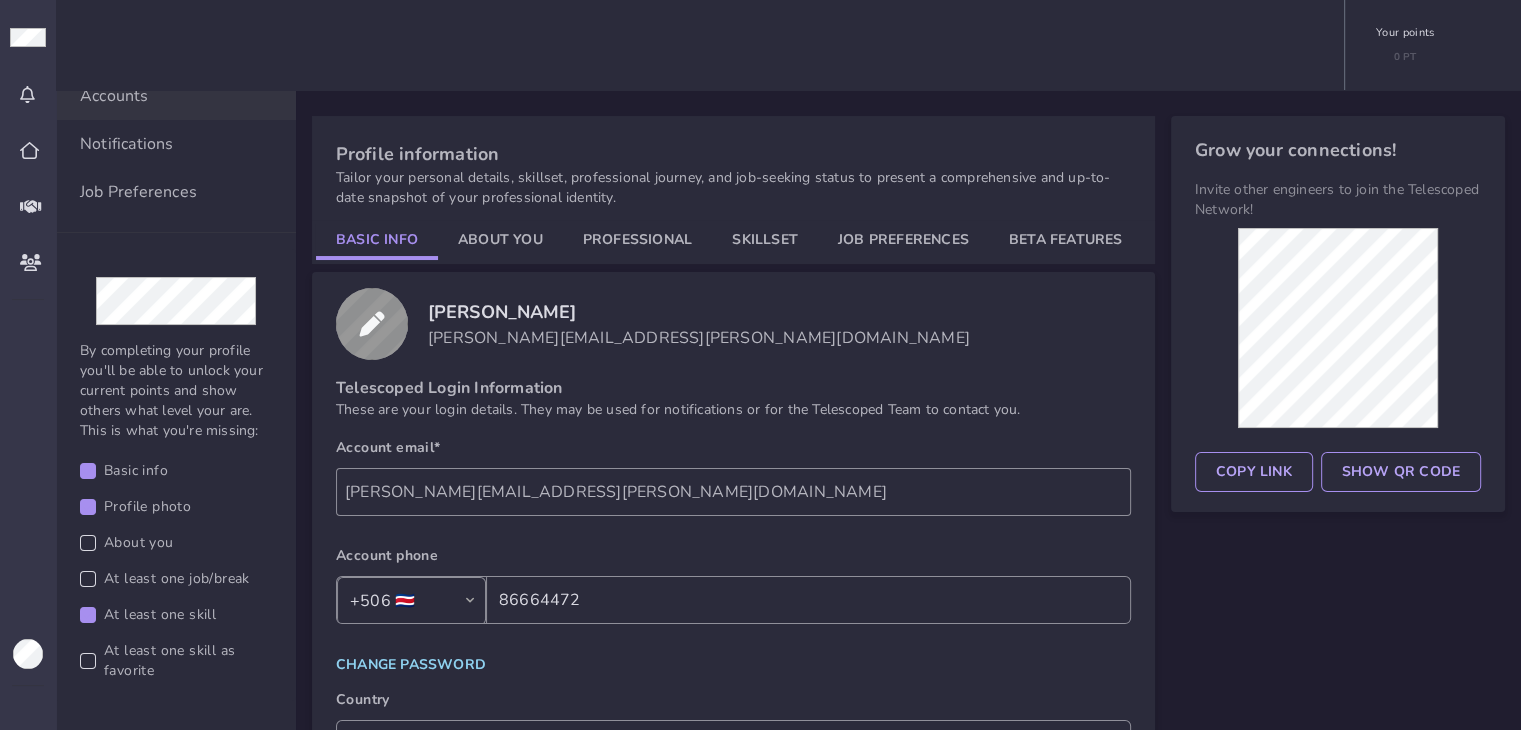 scroll, scrollTop: 0, scrollLeft: 0, axis: both 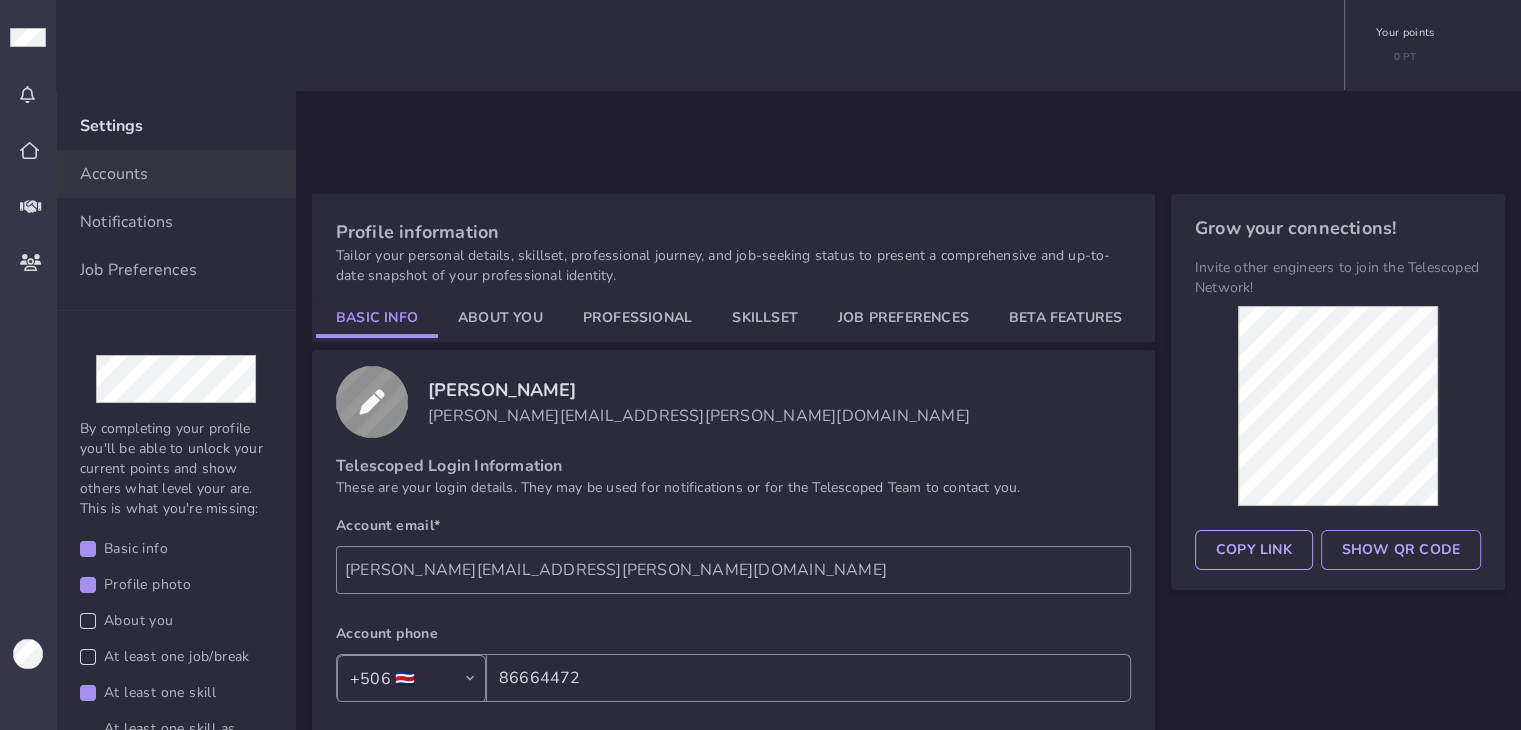 click on "Copy Link" at bounding box center [1254, 550] 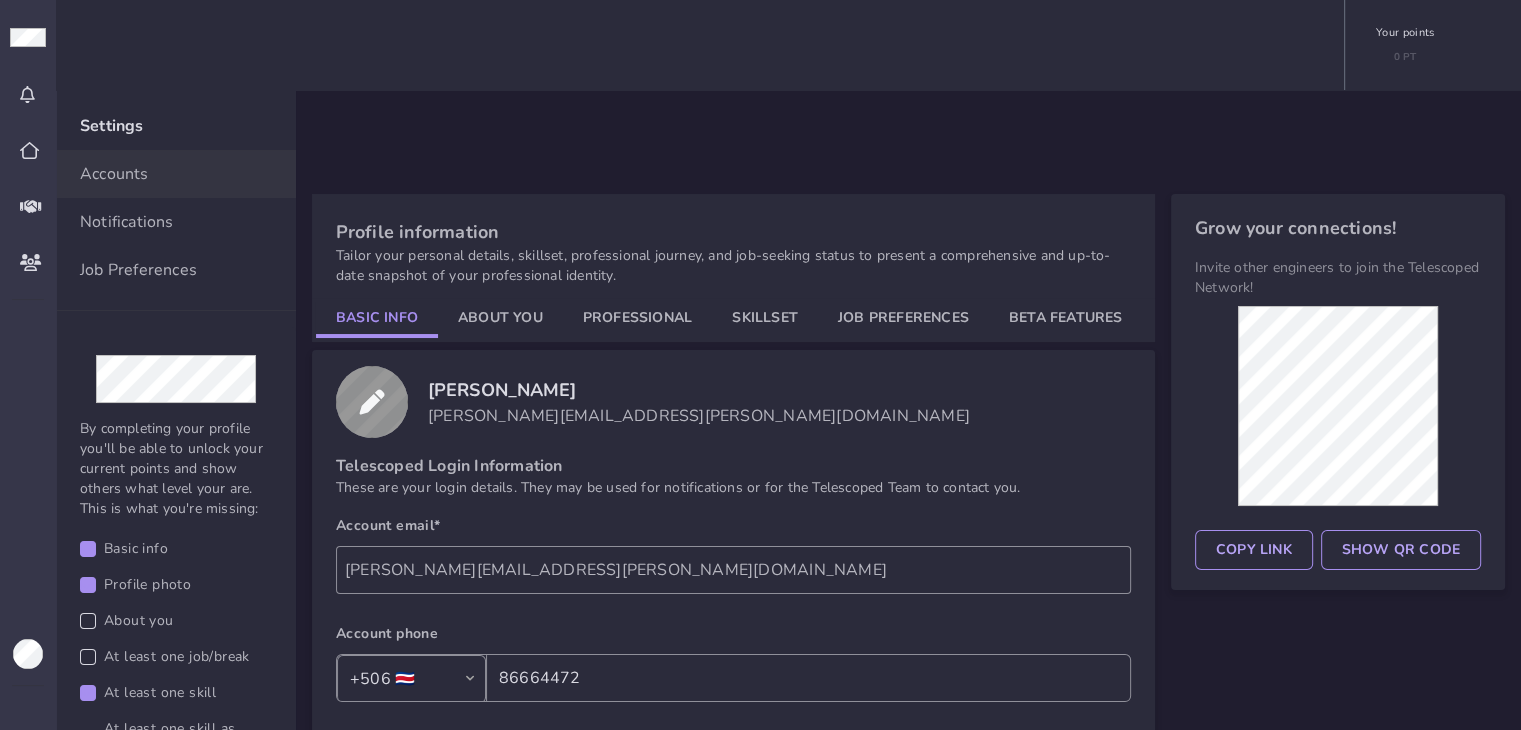 click on "Settings Account Notifications Job Preferences Accounts Notifications Job Preferences  By completing your profile you'll be able to unlock your current points and show others what level your are. This is what you're missing:  Basic info Profile photo About you At least one job/break At least one skill At least one skill as favorite ACCOUNT Profile information  Tailor your personal details, skillset, professional journey, and job-seeking status to present a comprehensive and up-to-date snapshot of your professional identity.  Basic Info About You Professional Skillset Job Preferences Beta Features Maria Gabriela  Pérez Cárdenas maria.perez@starquantix.com Telescoped Login Information  These are your login details. They may be used for notifications or for the Telescoped Team to contact you.  Account email* maria.perez@starquantix.com Account phone Country Code +506 🇨🇷 +1 🇺🇸/🇨🇦 +93 🇦🇫 +355 🇦🇱 +213 🇩🇿 +1684 🇦🇸 +376 🇦🇩 +244 🇦🇴 +1264 🇦🇮 +1268 🇦🇬" at bounding box center (788, 796) 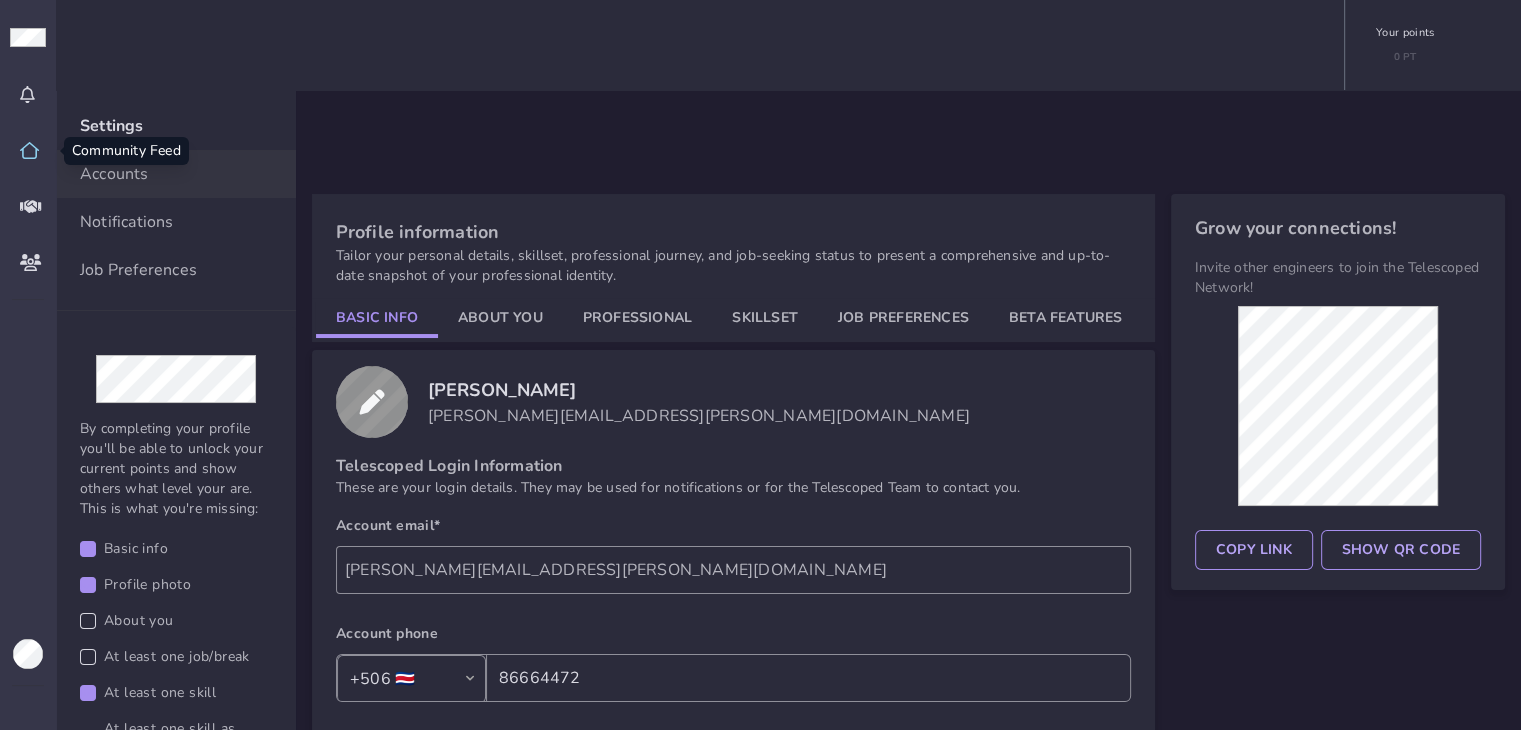 click 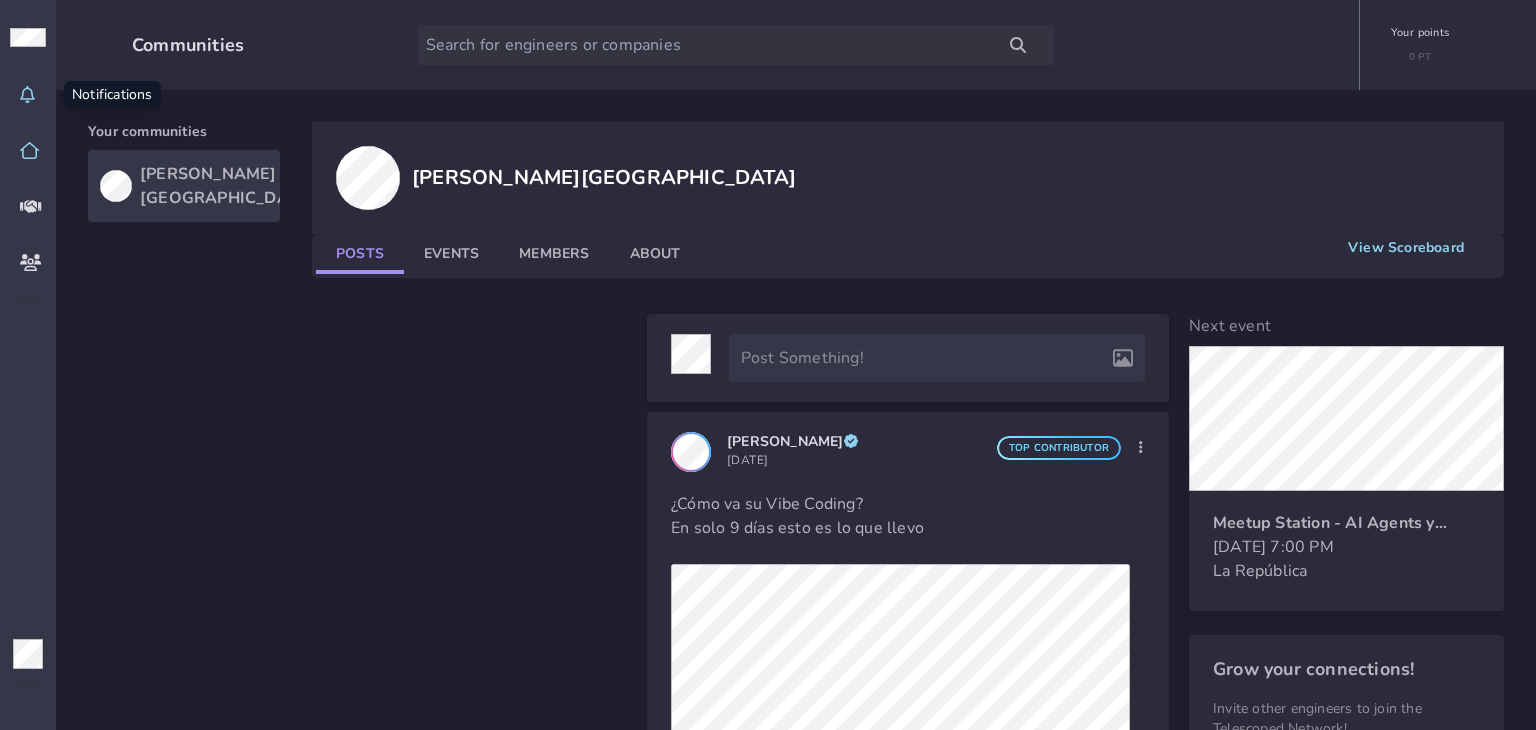 click 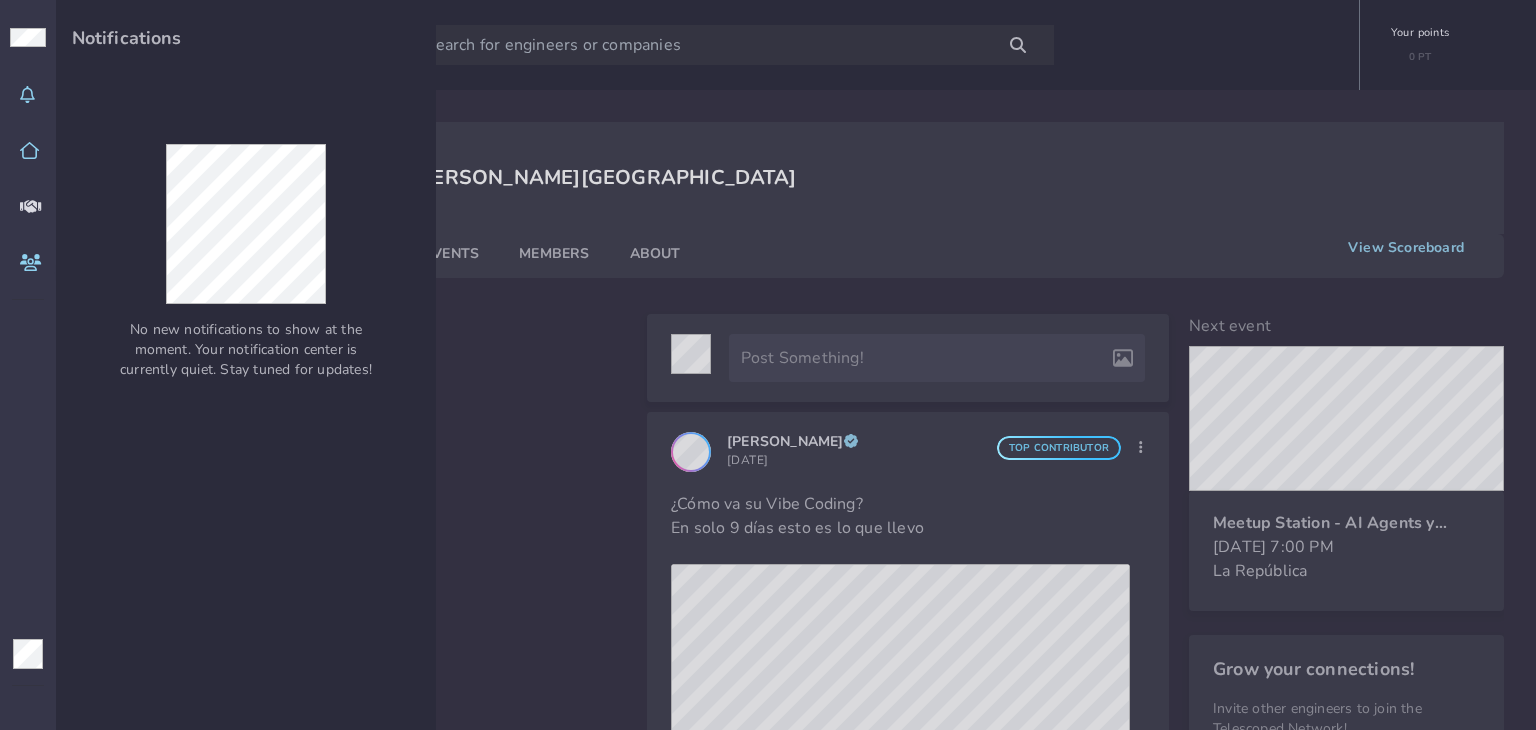 click 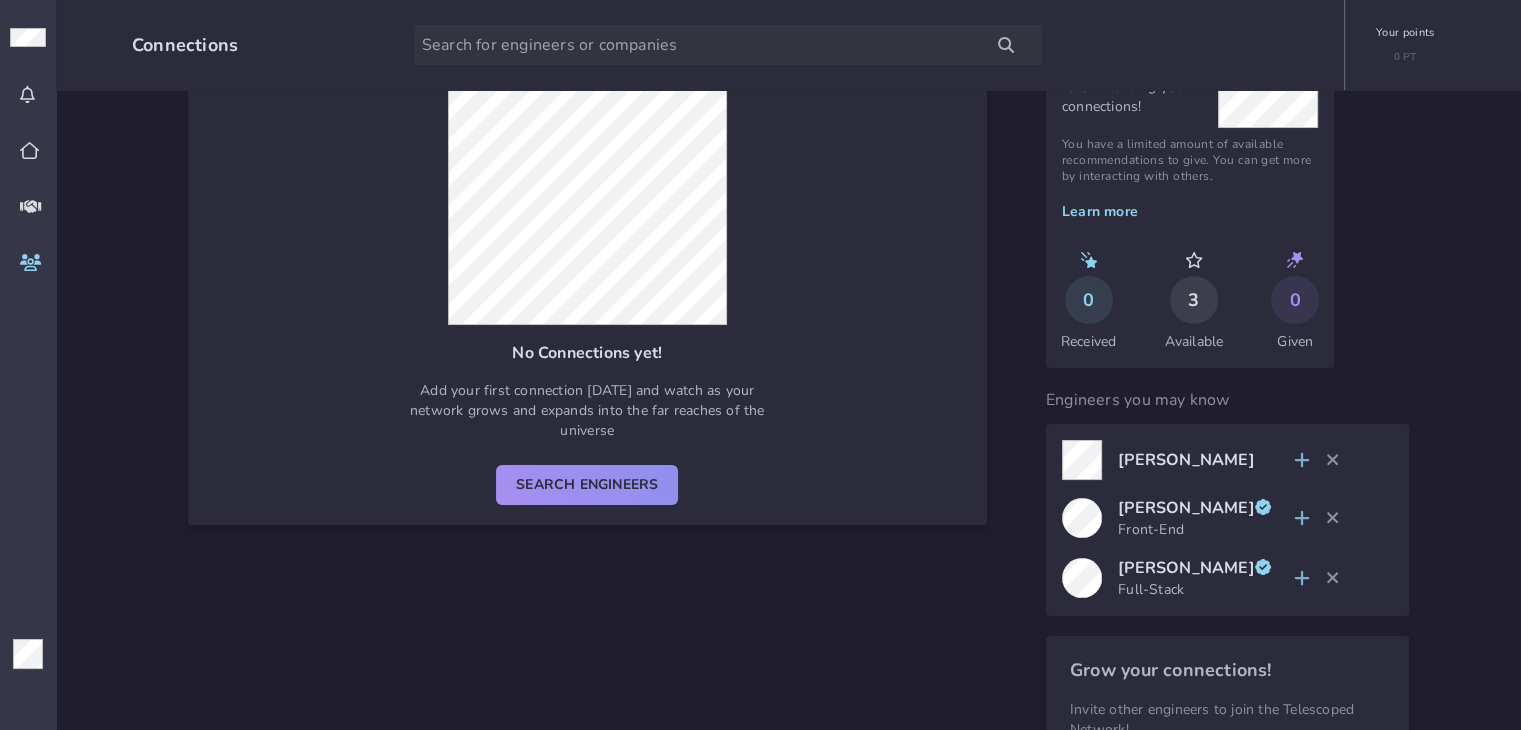 scroll, scrollTop: 300, scrollLeft: 0, axis: vertical 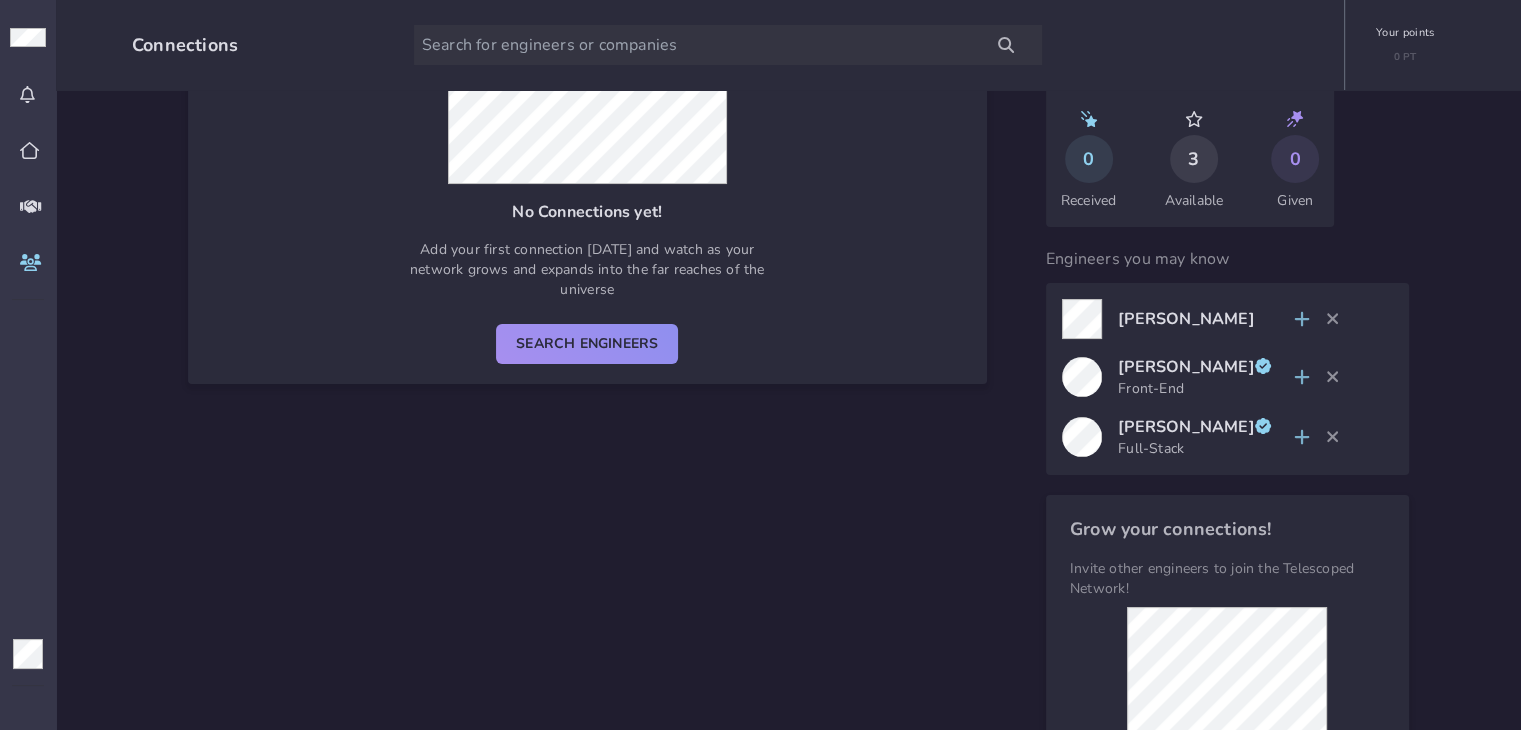 click 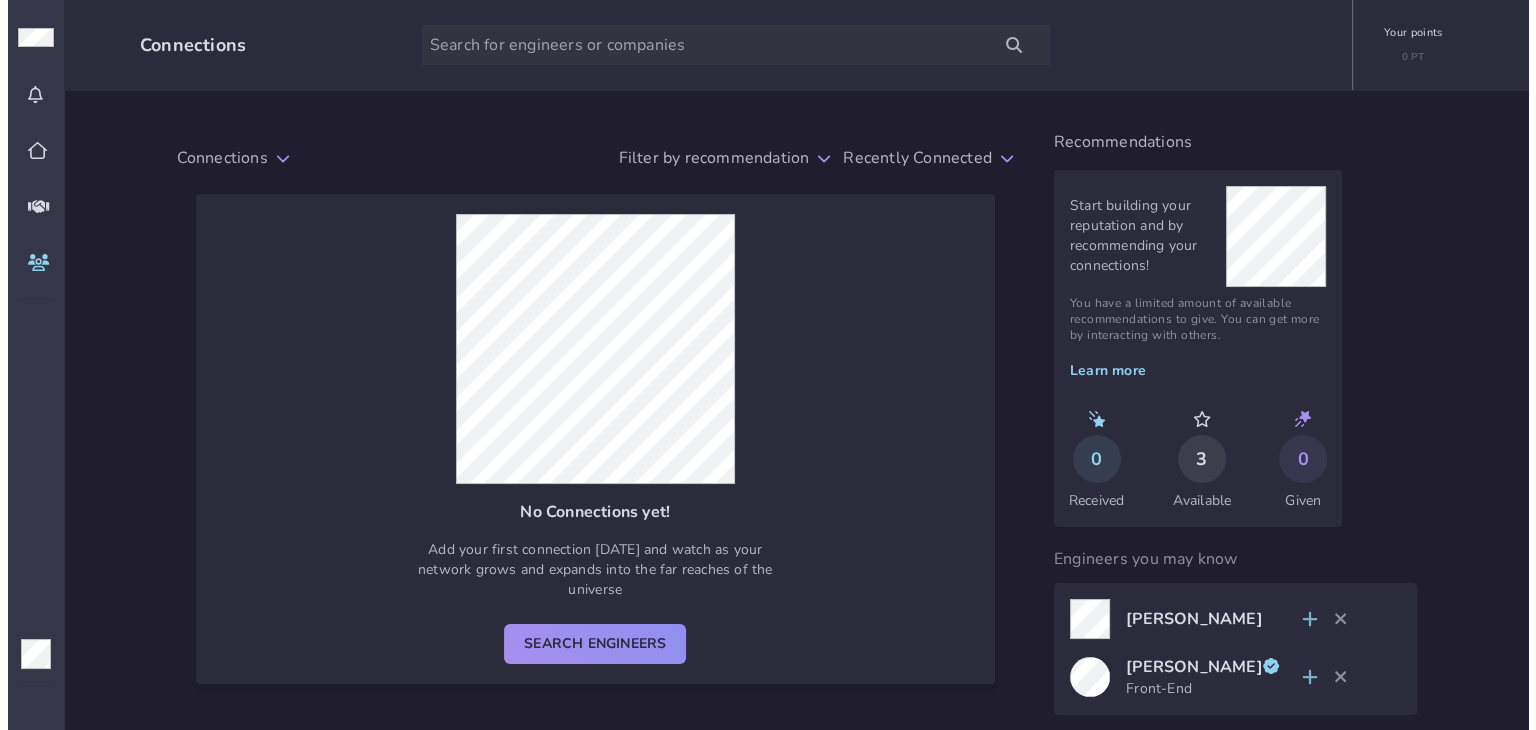 scroll, scrollTop: 0, scrollLeft: 0, axis: both 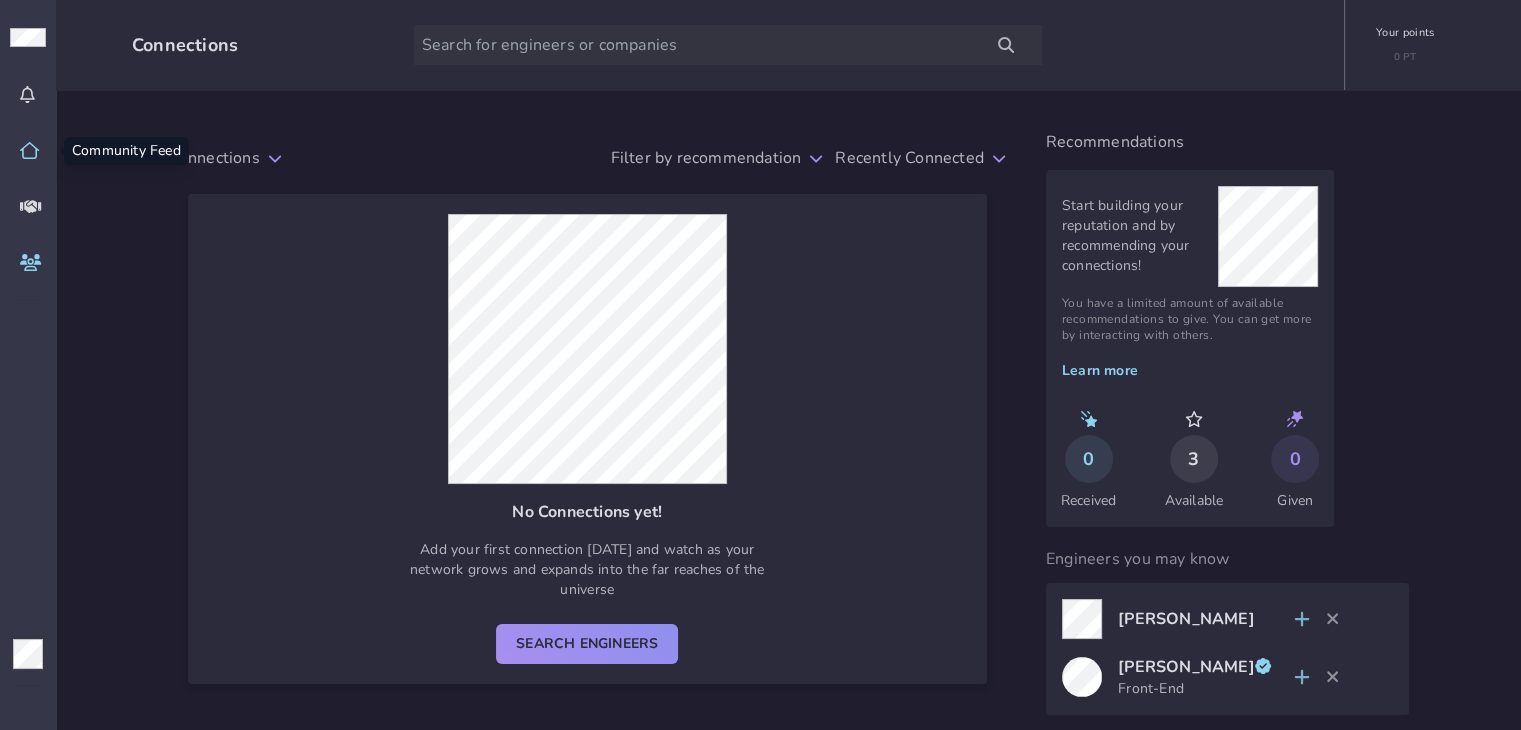 click 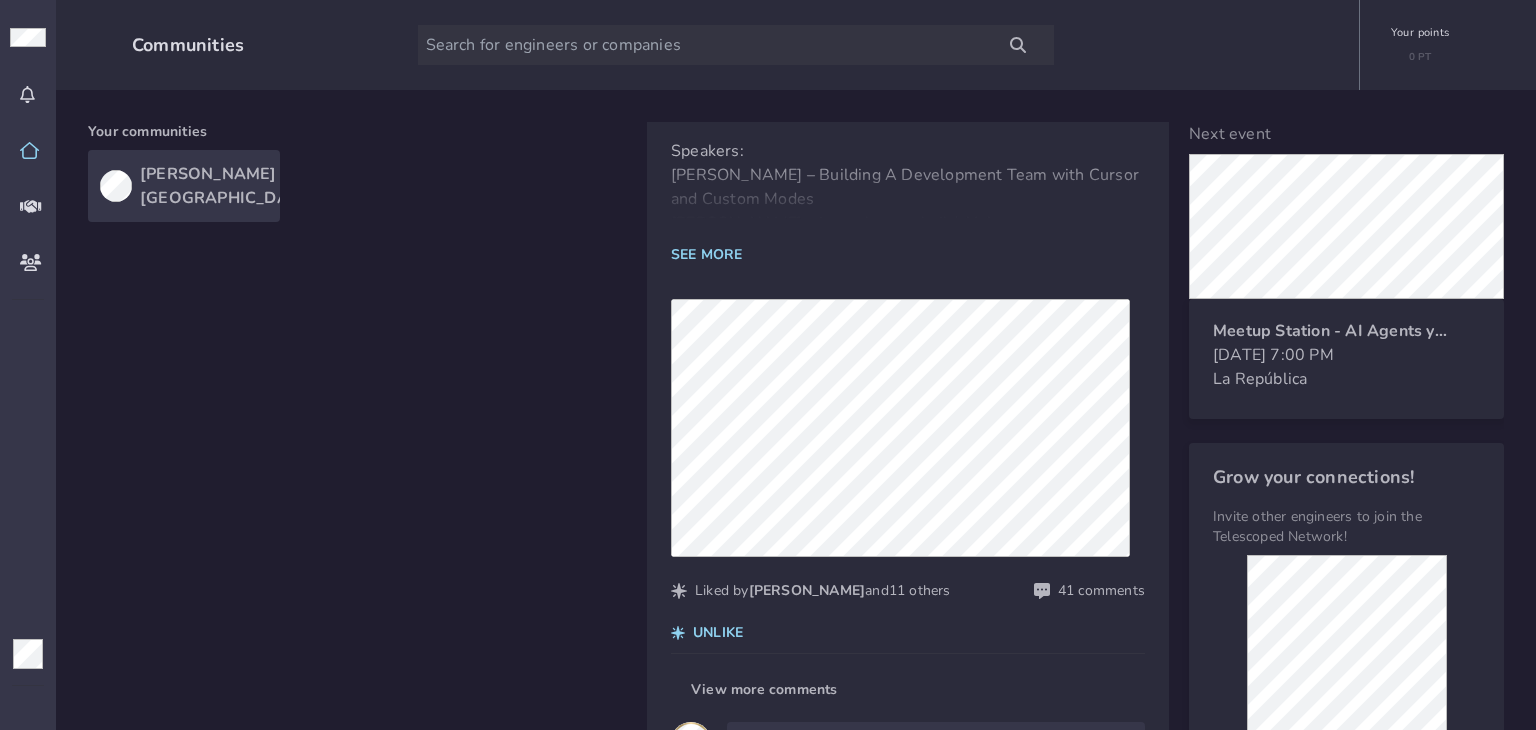 scroll, scrollTop: 1400, scrollLeft: 0, axis: vertical 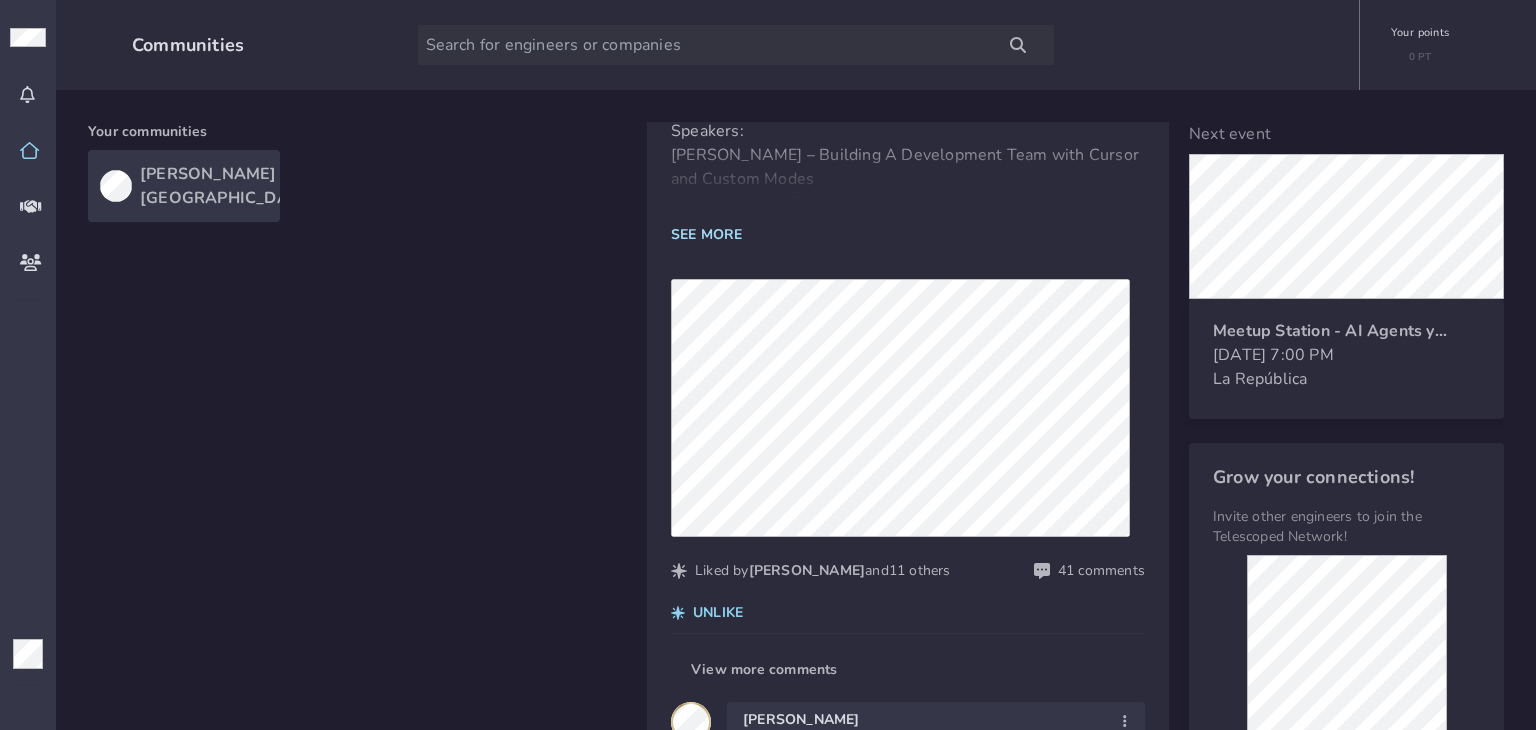 click on "SEE MORE" 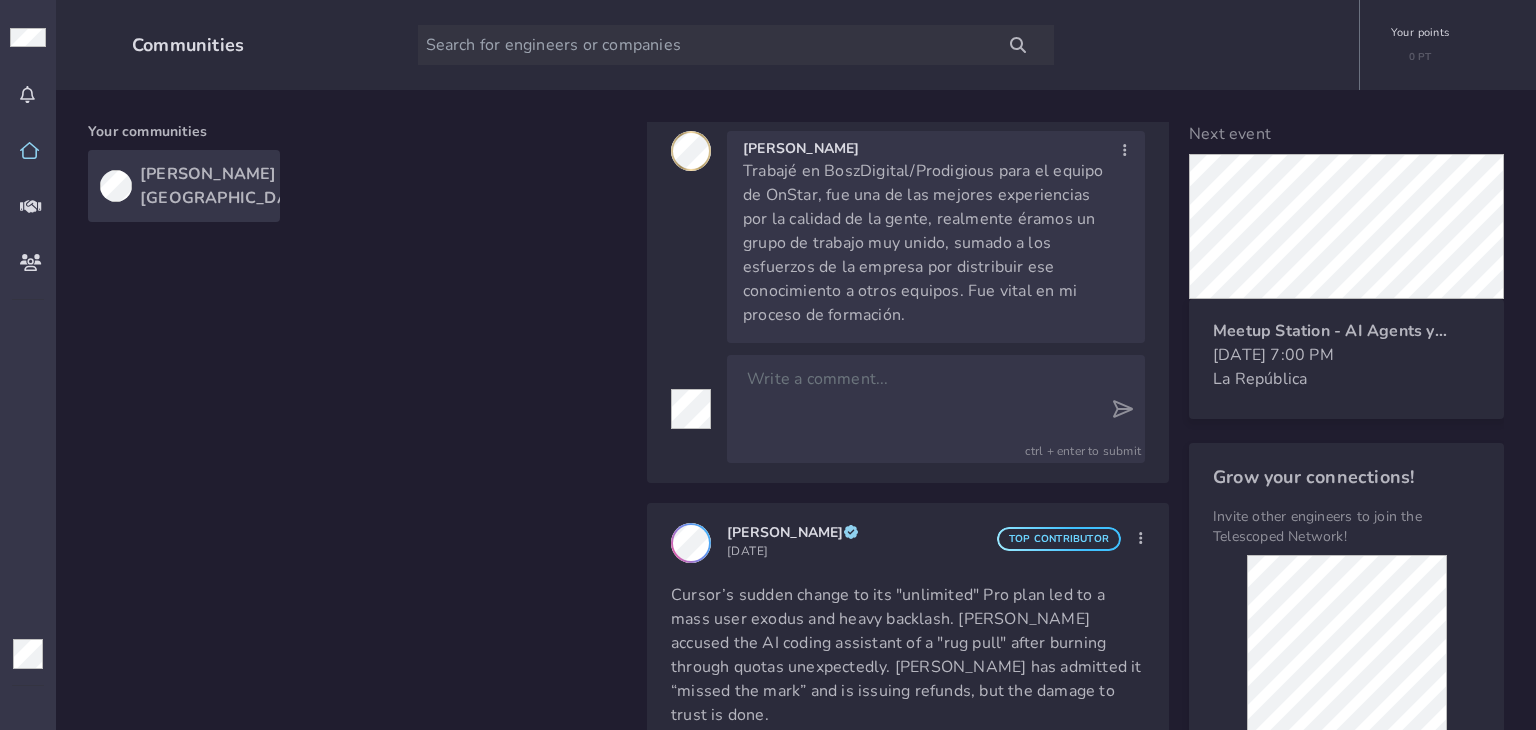 scroll, scrollTop: 2000, scrollLeft: 0, axis: vertical 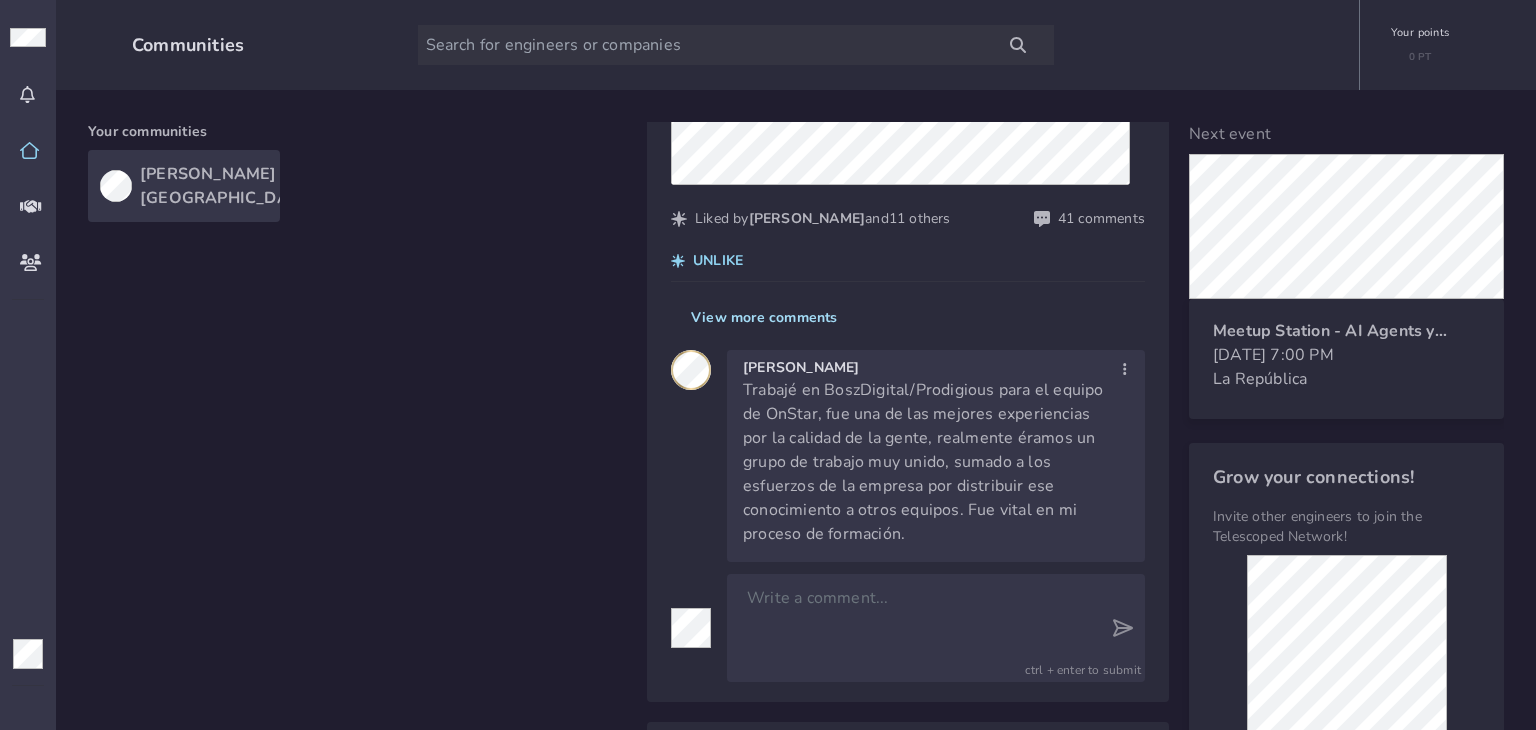 click on "View more comments" at bounding box center (764, 318) 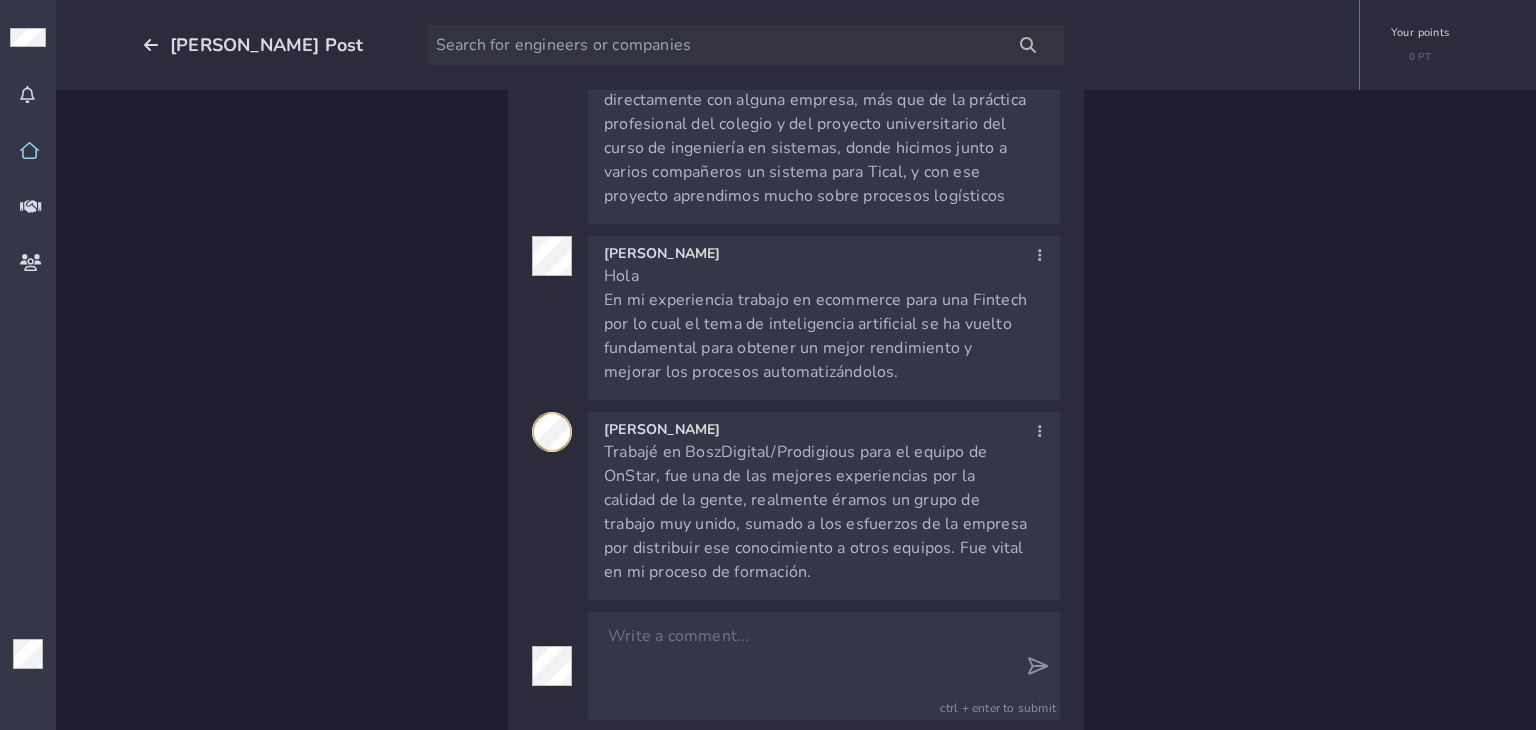 scroll, scrollTop: 6746, scrollLeft: 0, axis: vertical 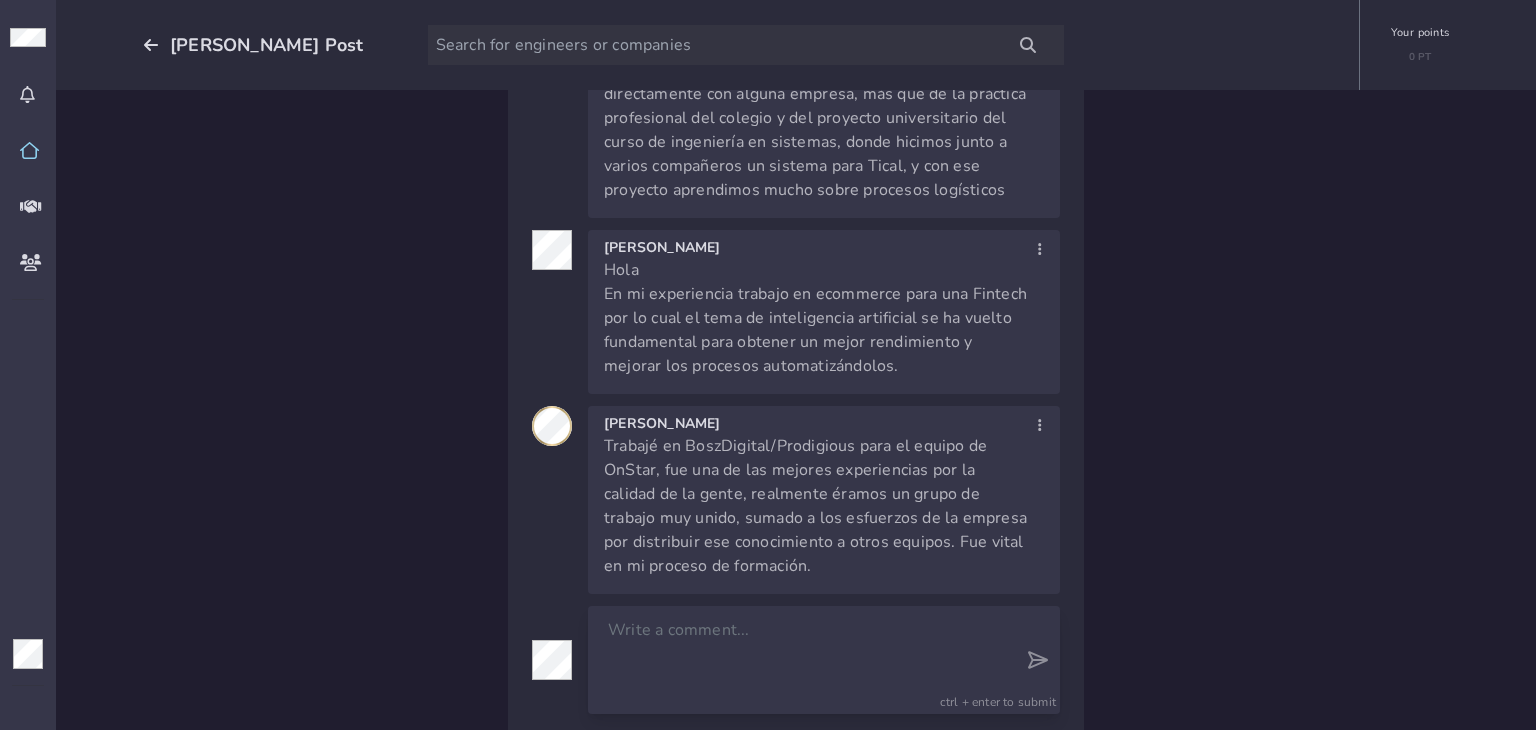 click at bounding box center [806, 660] 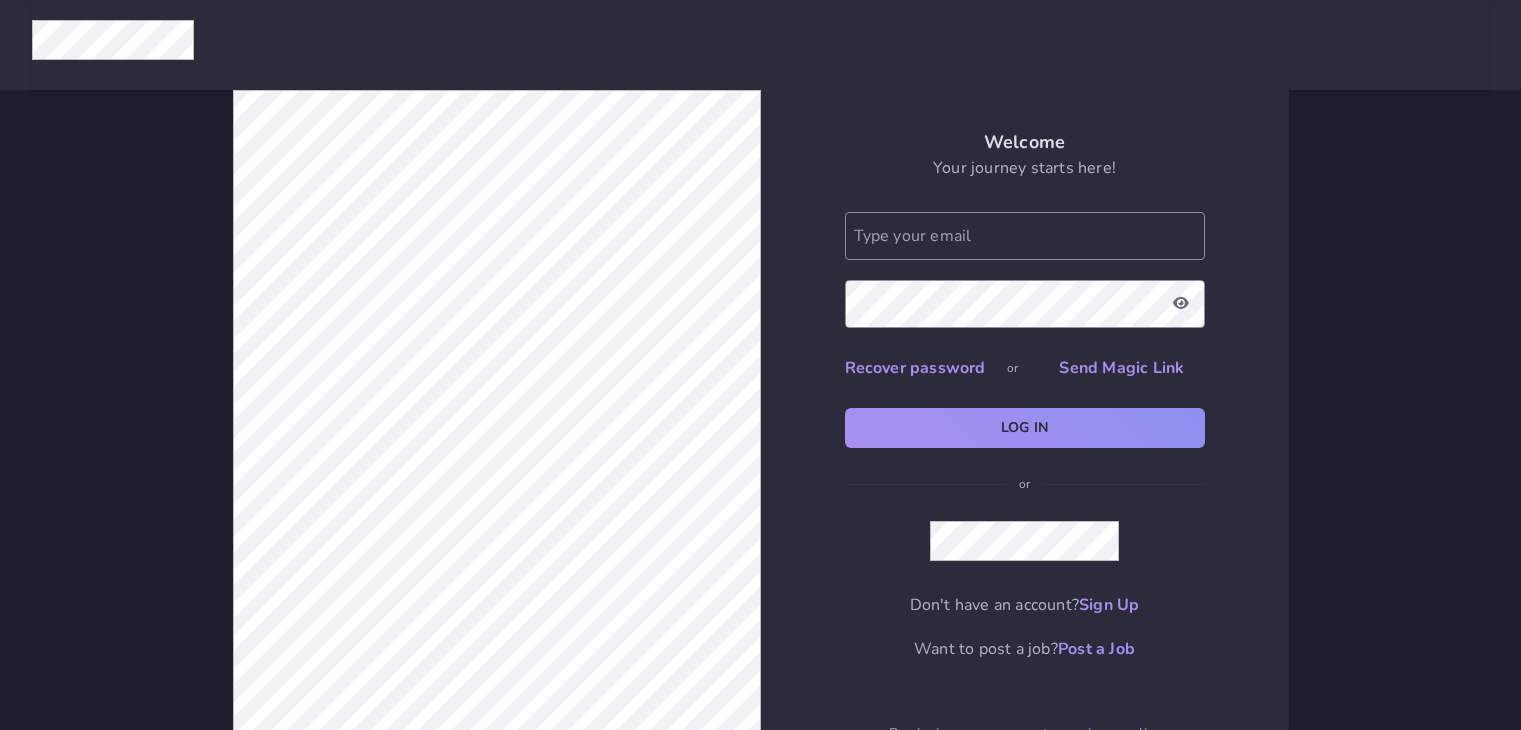 scroll, scrollTop: 0, scrollLeft: 0, axis: both 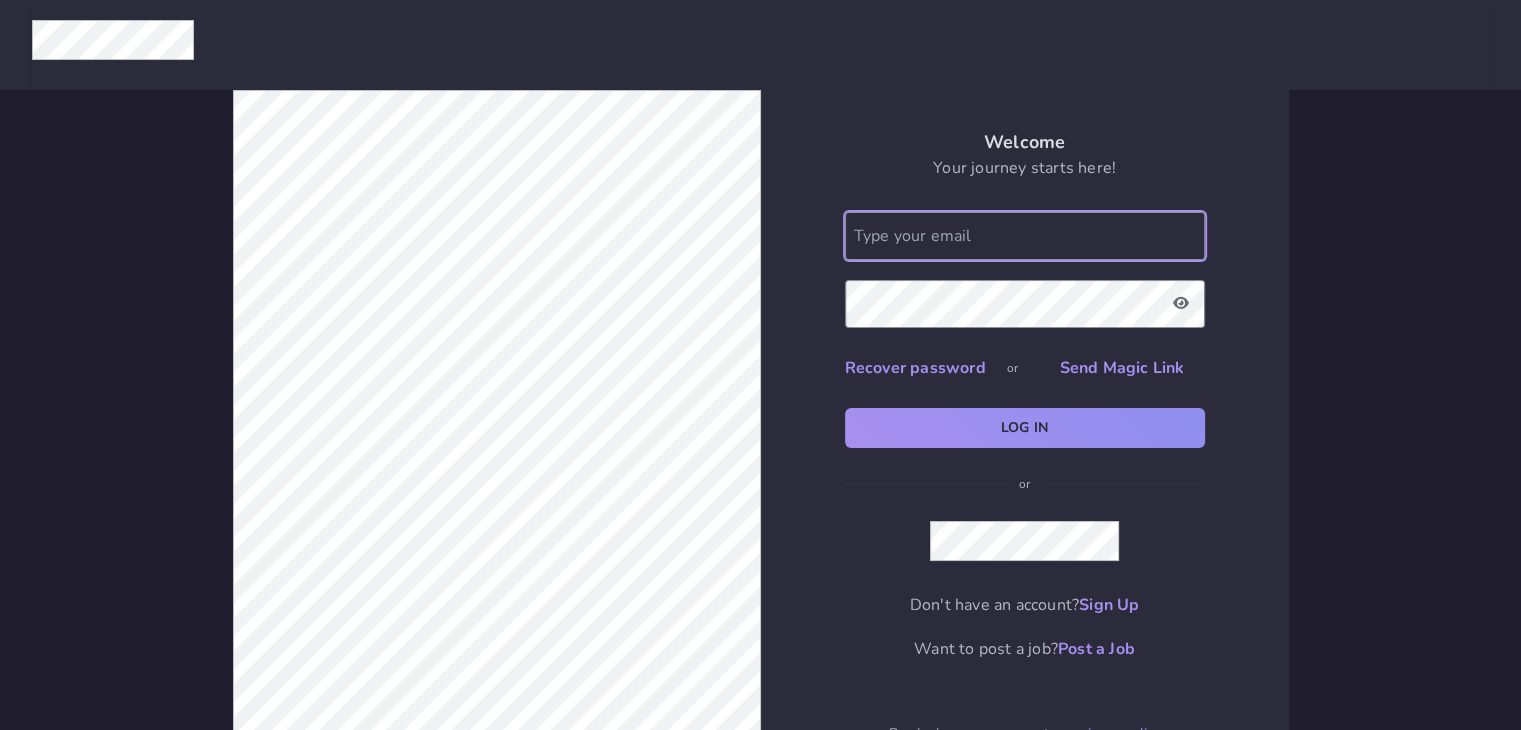 type on "[PERSON_NAME][EMAIL_ADDRESS][PERSON_NAME][DOMAIN_NAME]" 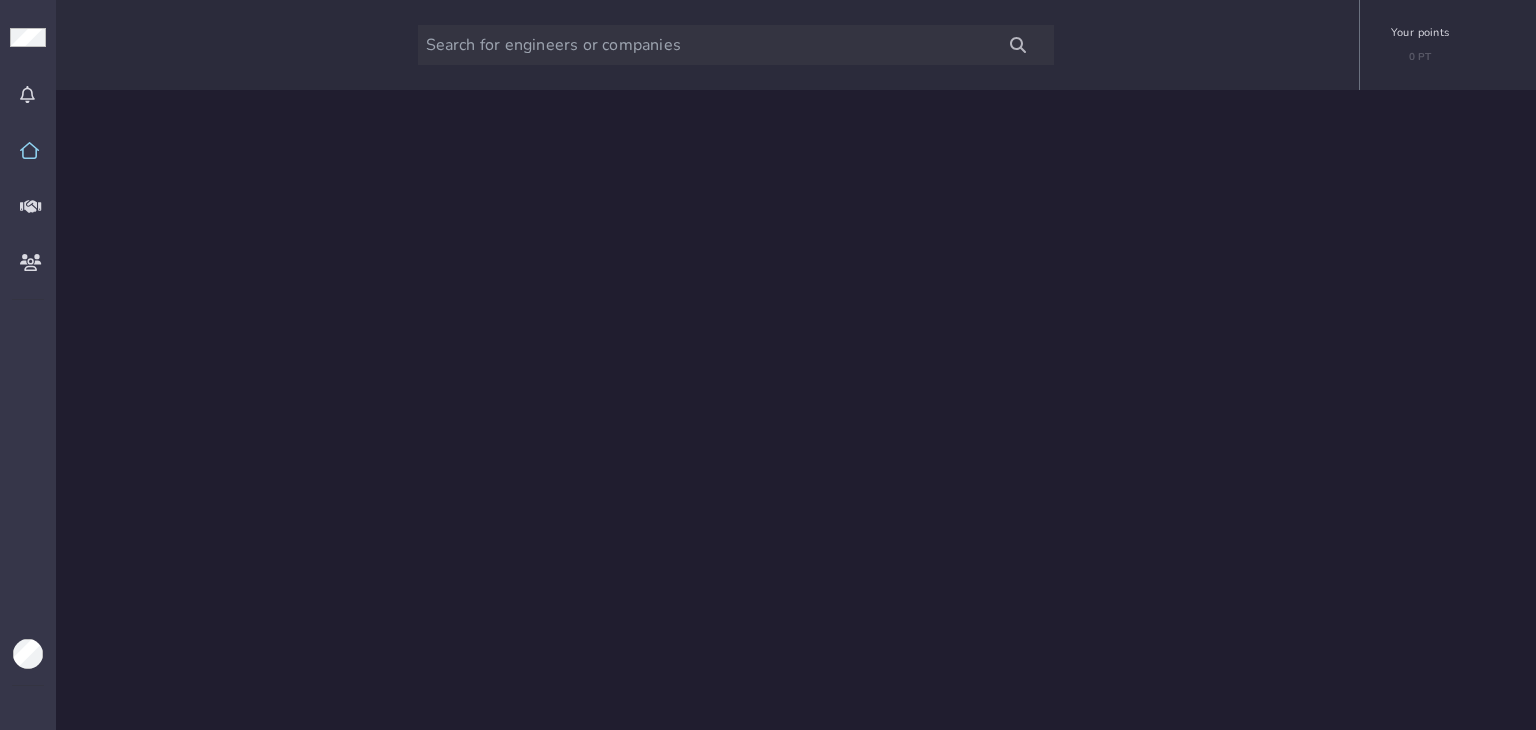 scroll, scrollTop: 0, scrollLeft: 0, axis: both 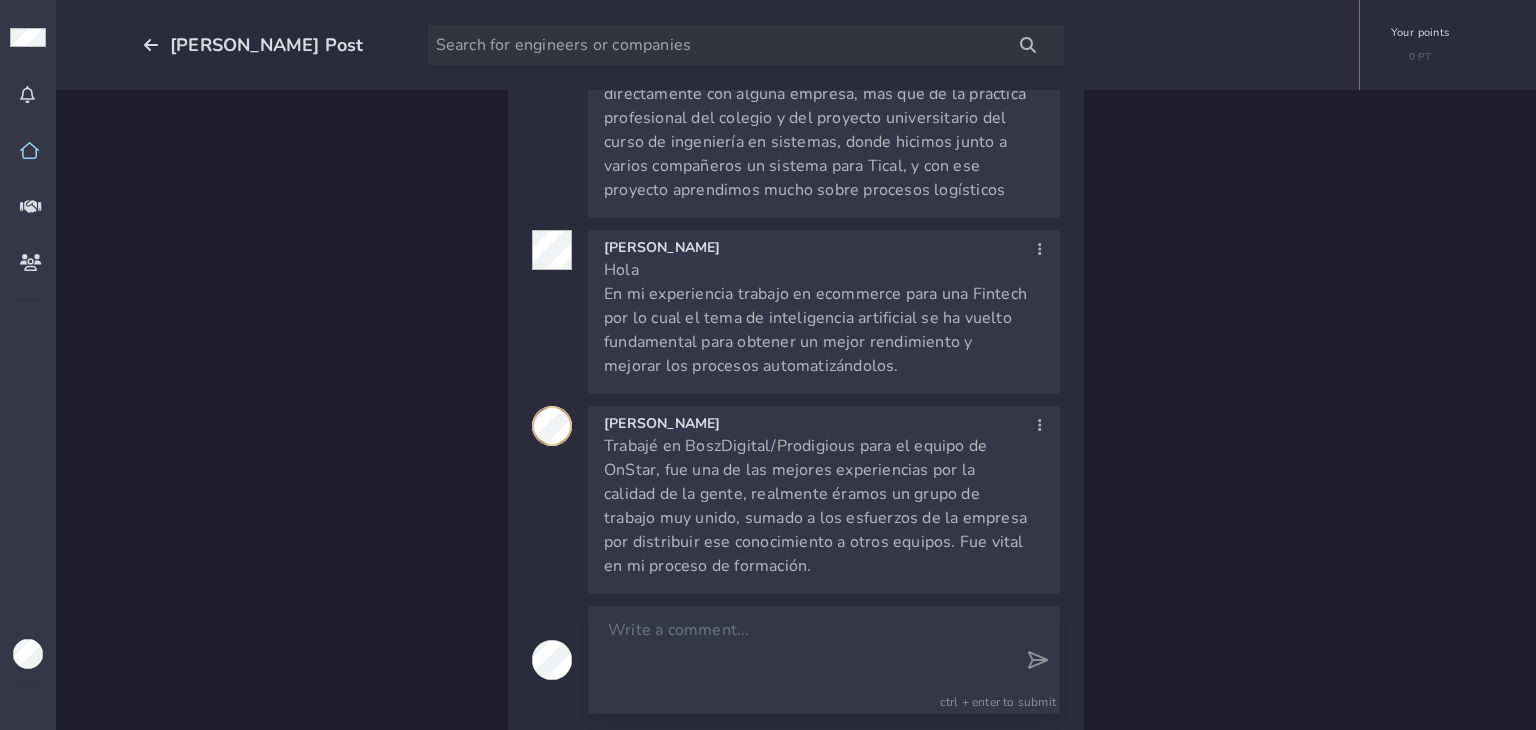 click at bounding box center [806, 660] 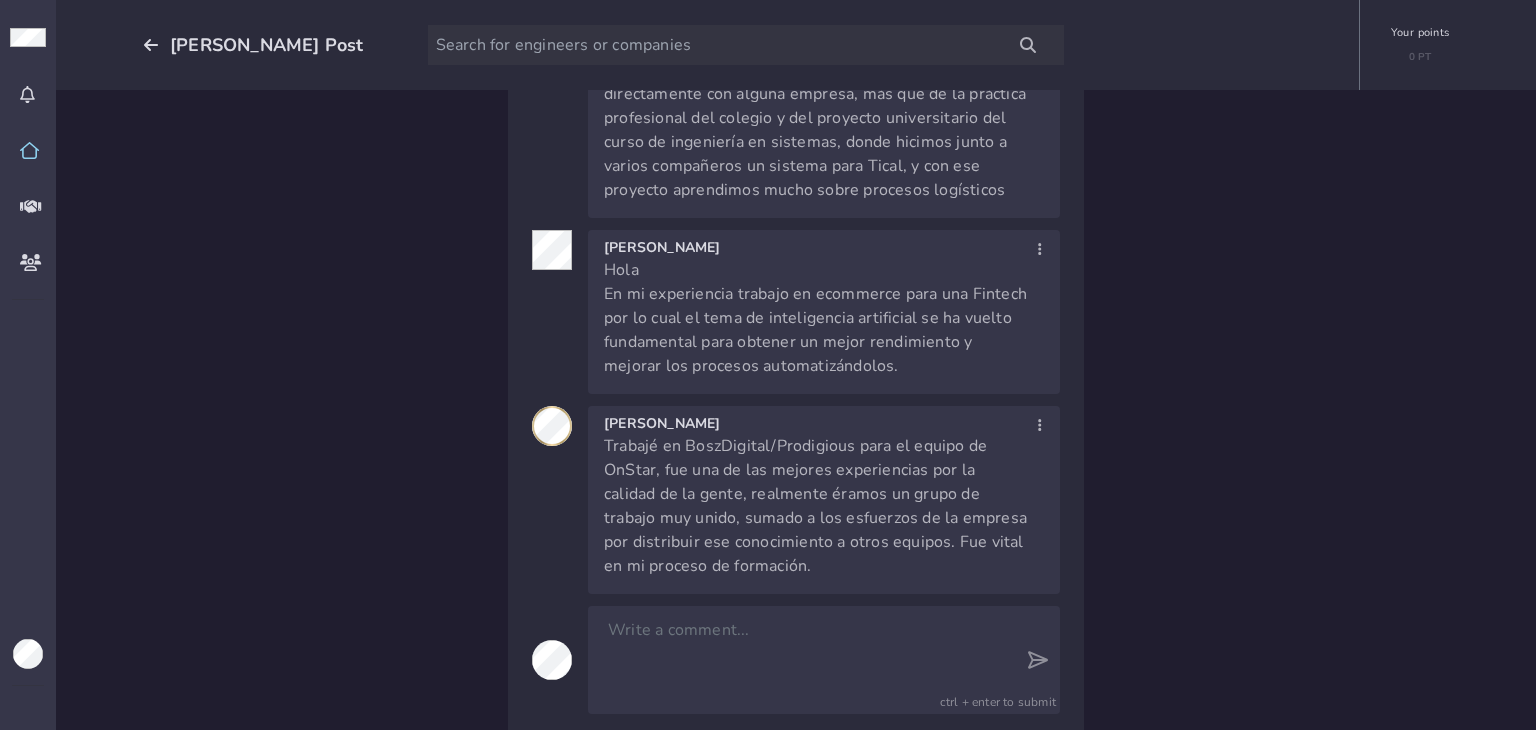 type 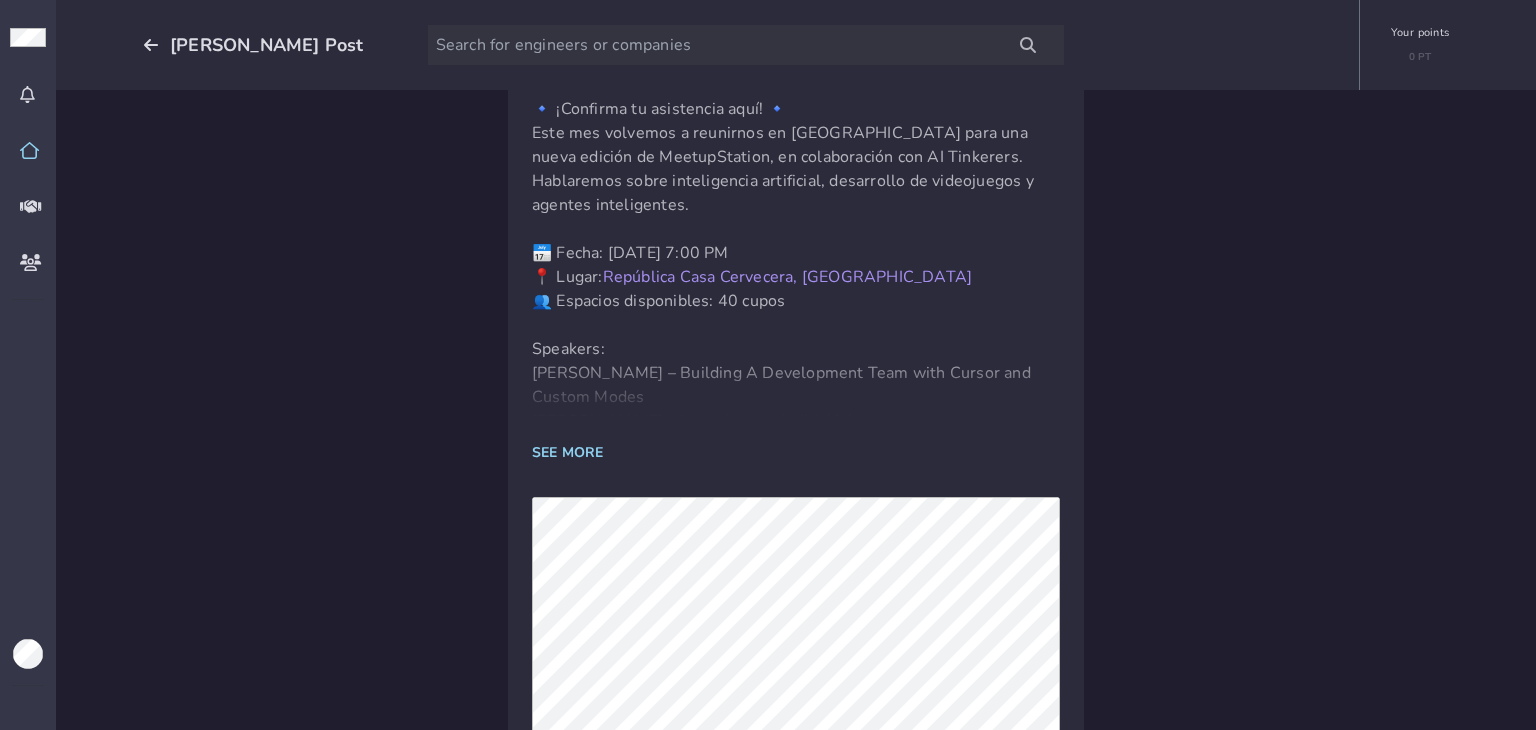 scroll, scrollTop: 46, scrollLeft: 0, axis: vertical 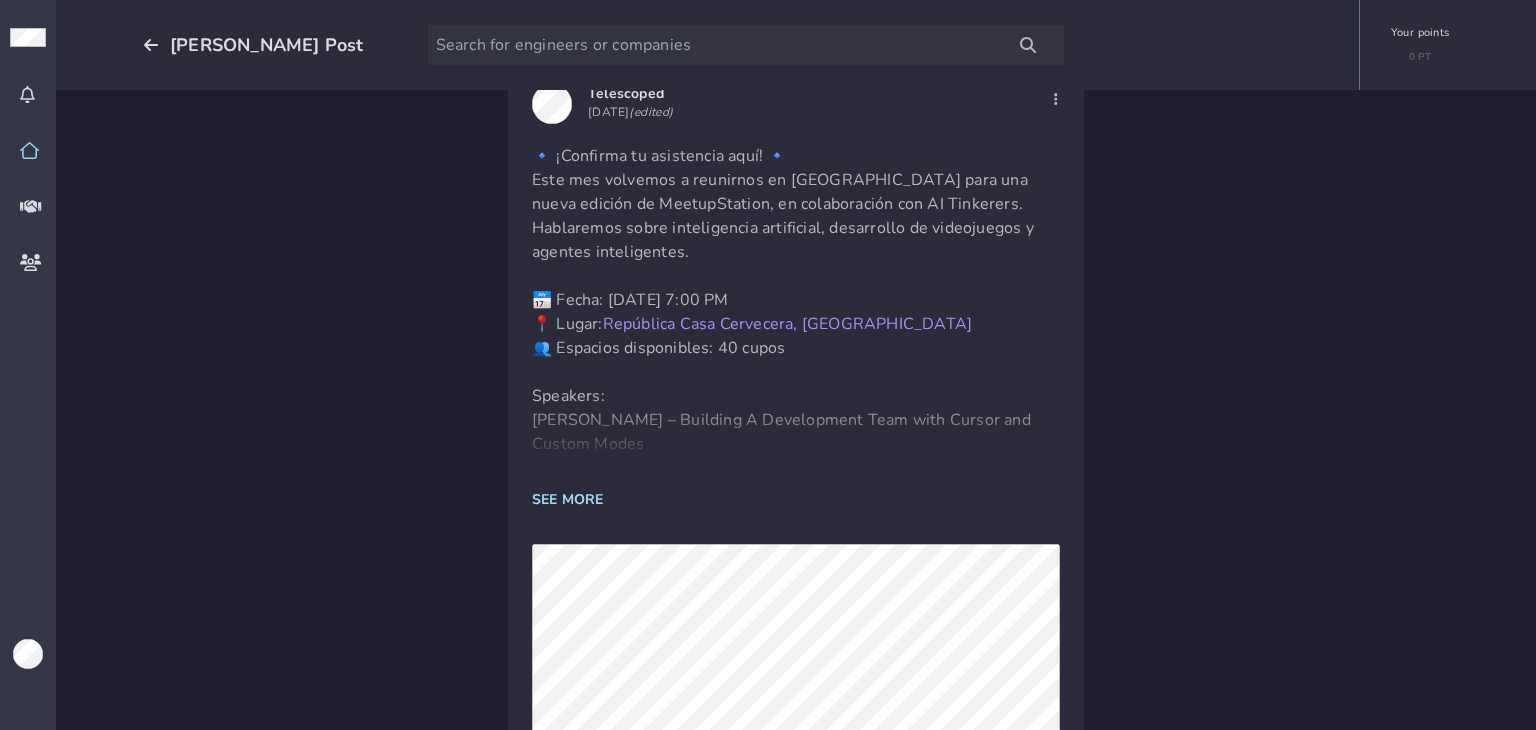 click on "SEE MORE" 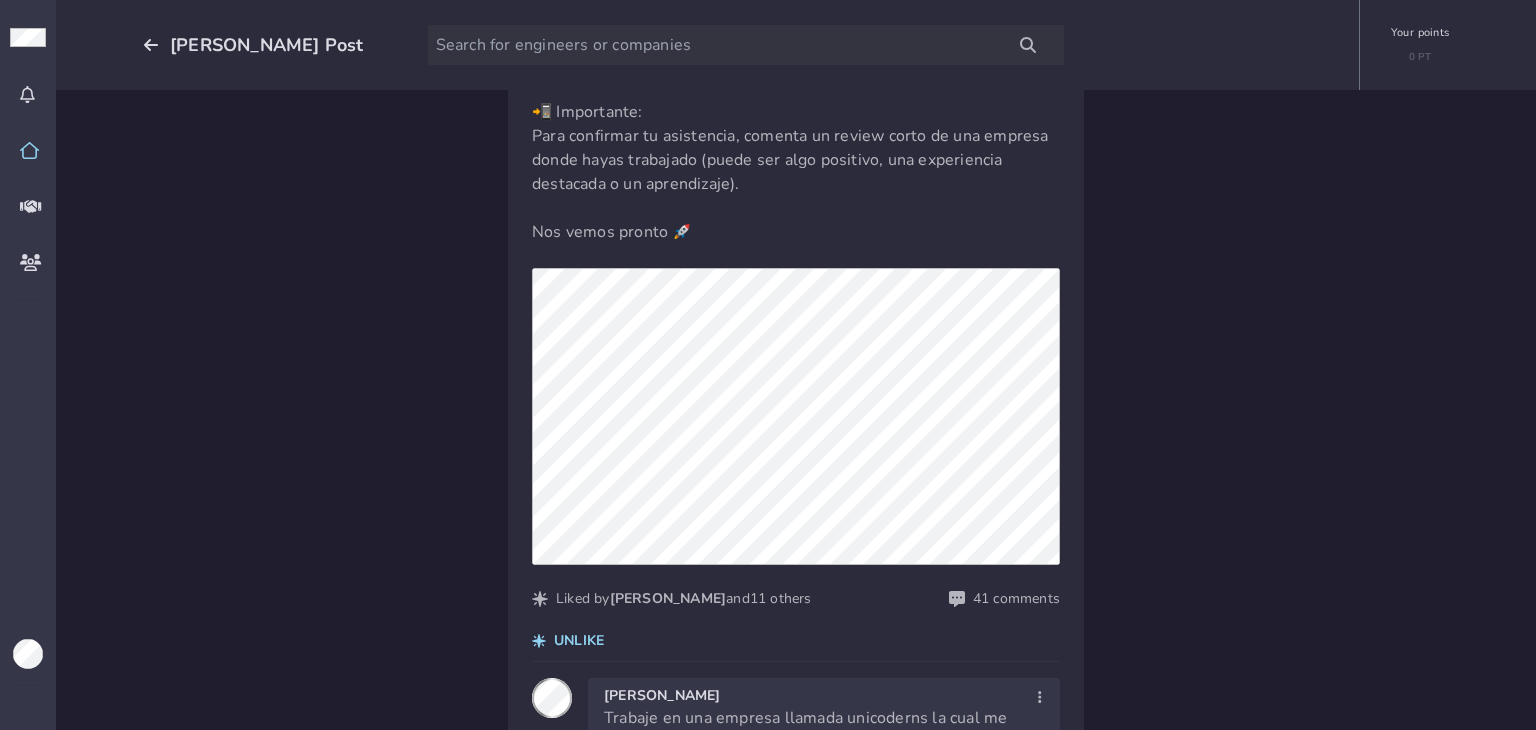 scroll, scrollTop: 446, scrollLeft: 0, axis: vertical 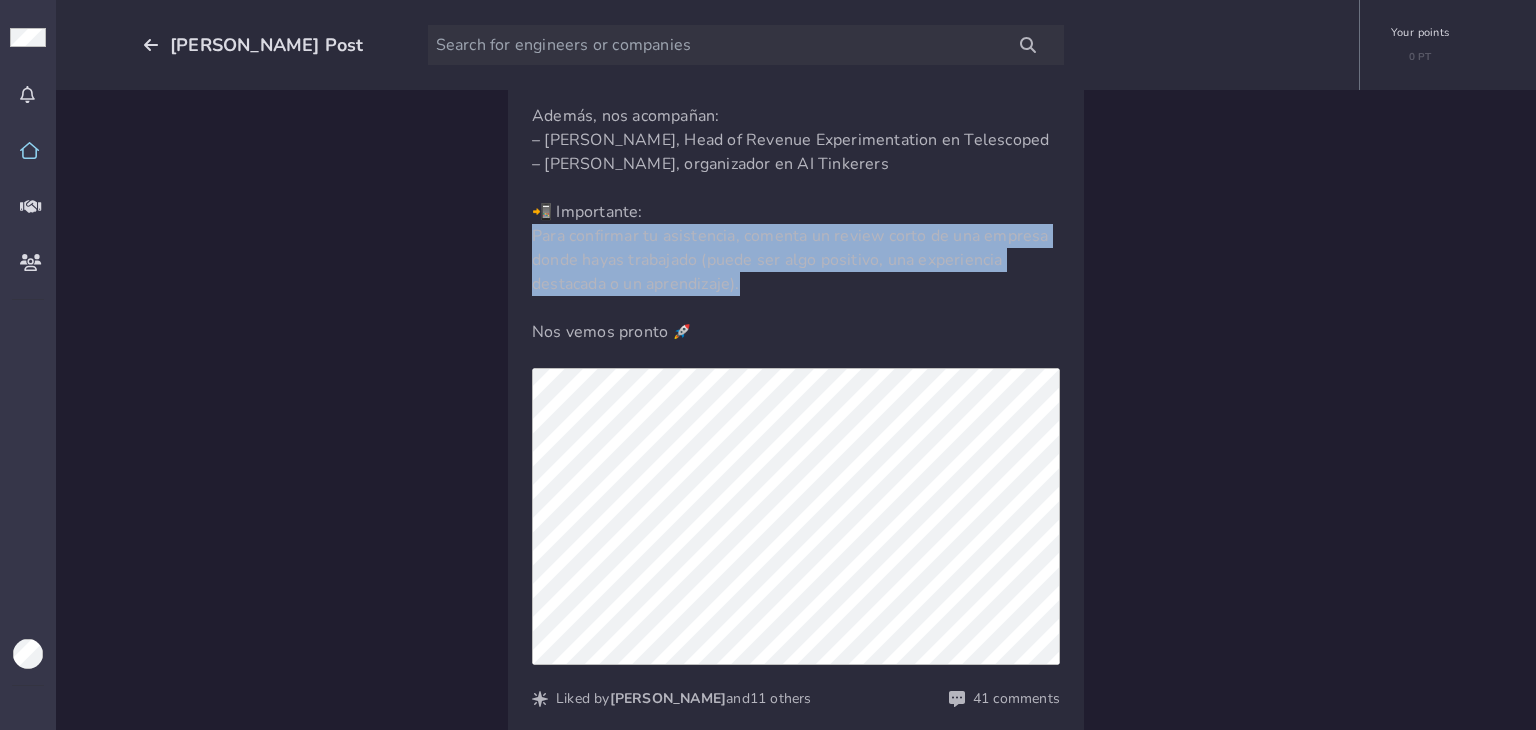 drag, startPoint x: 525, startPoint y: 231, endPoint x: 770, endPoint y: 279, distance: 249.65776 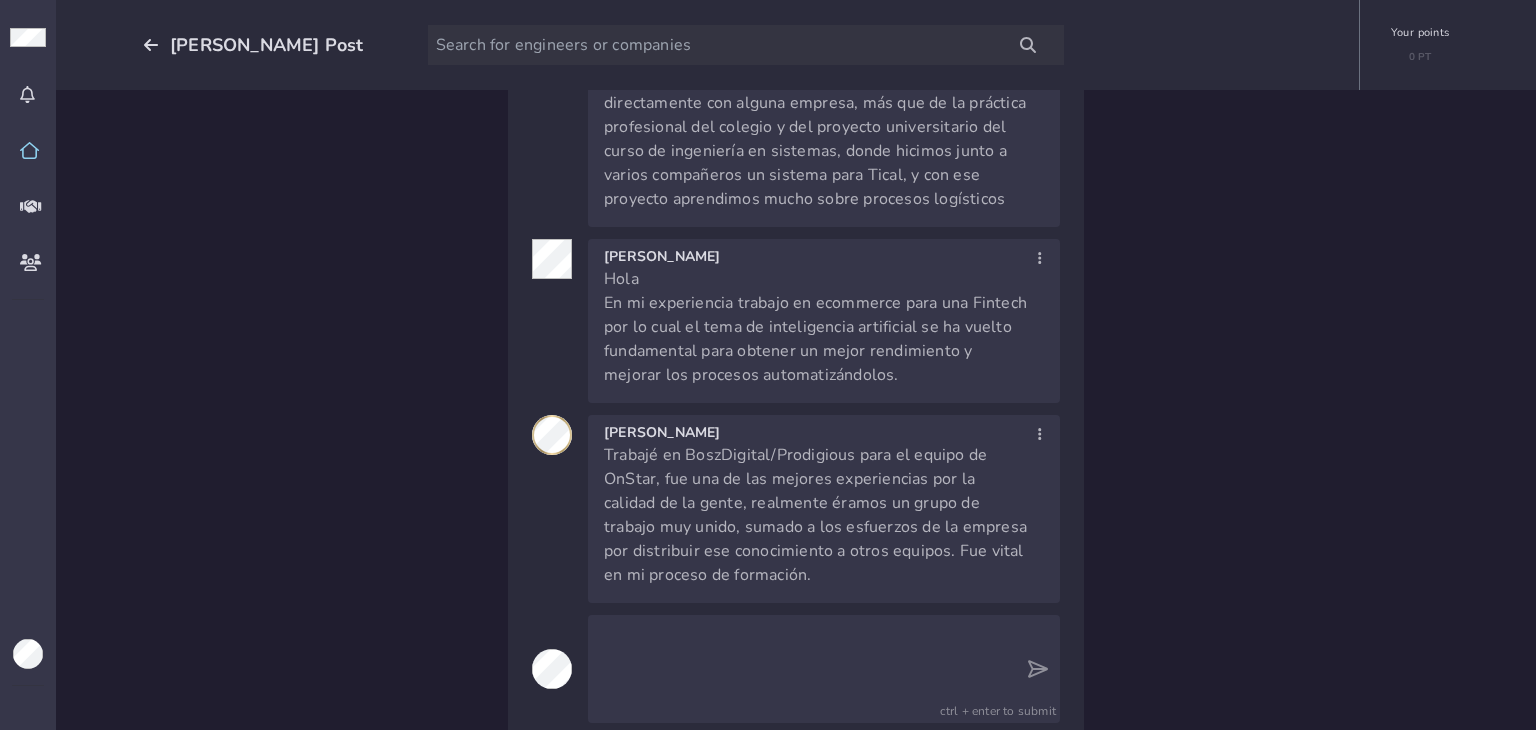 scroll, scrollTop: 6970, scrollLeft: 0, axis: vertical 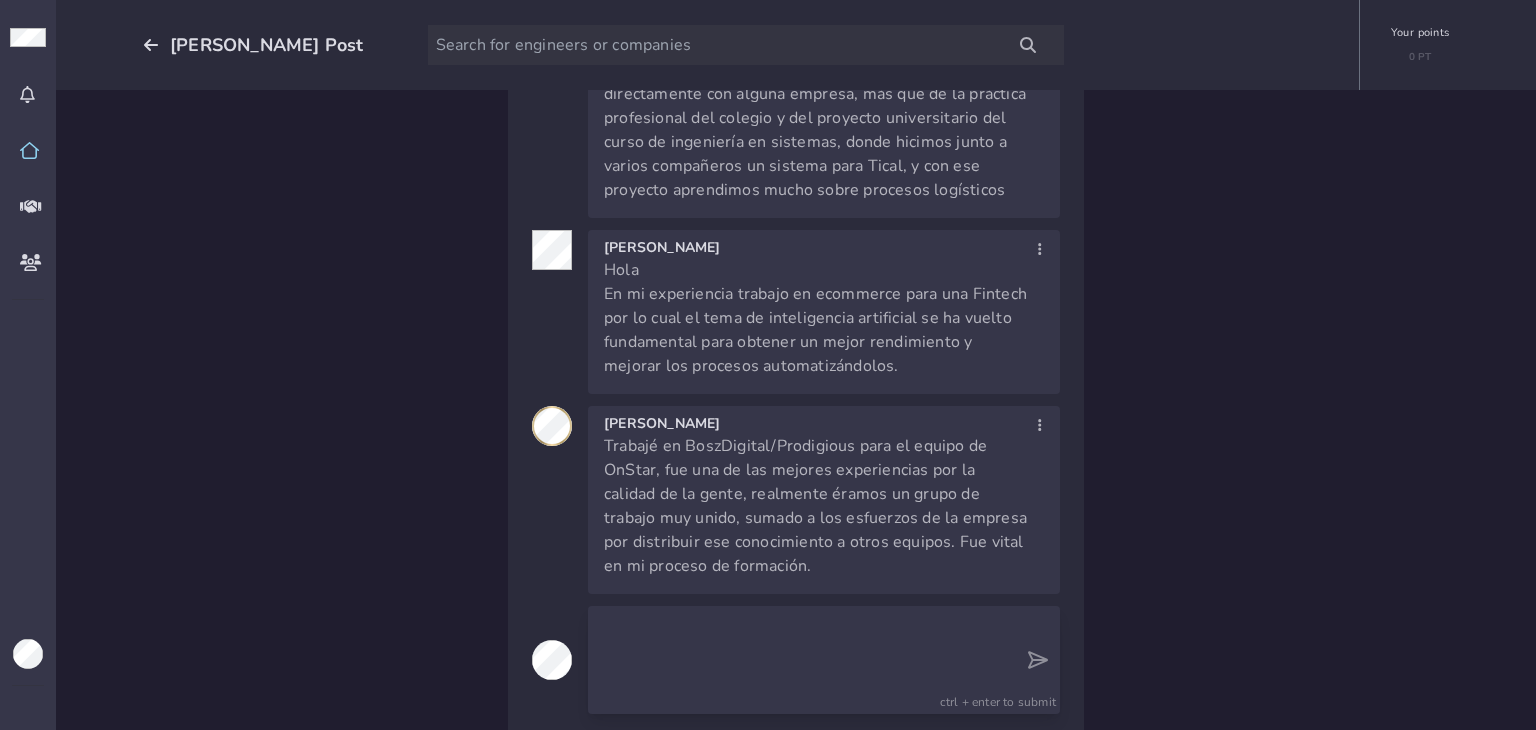 click at bounding box center [806, 660] 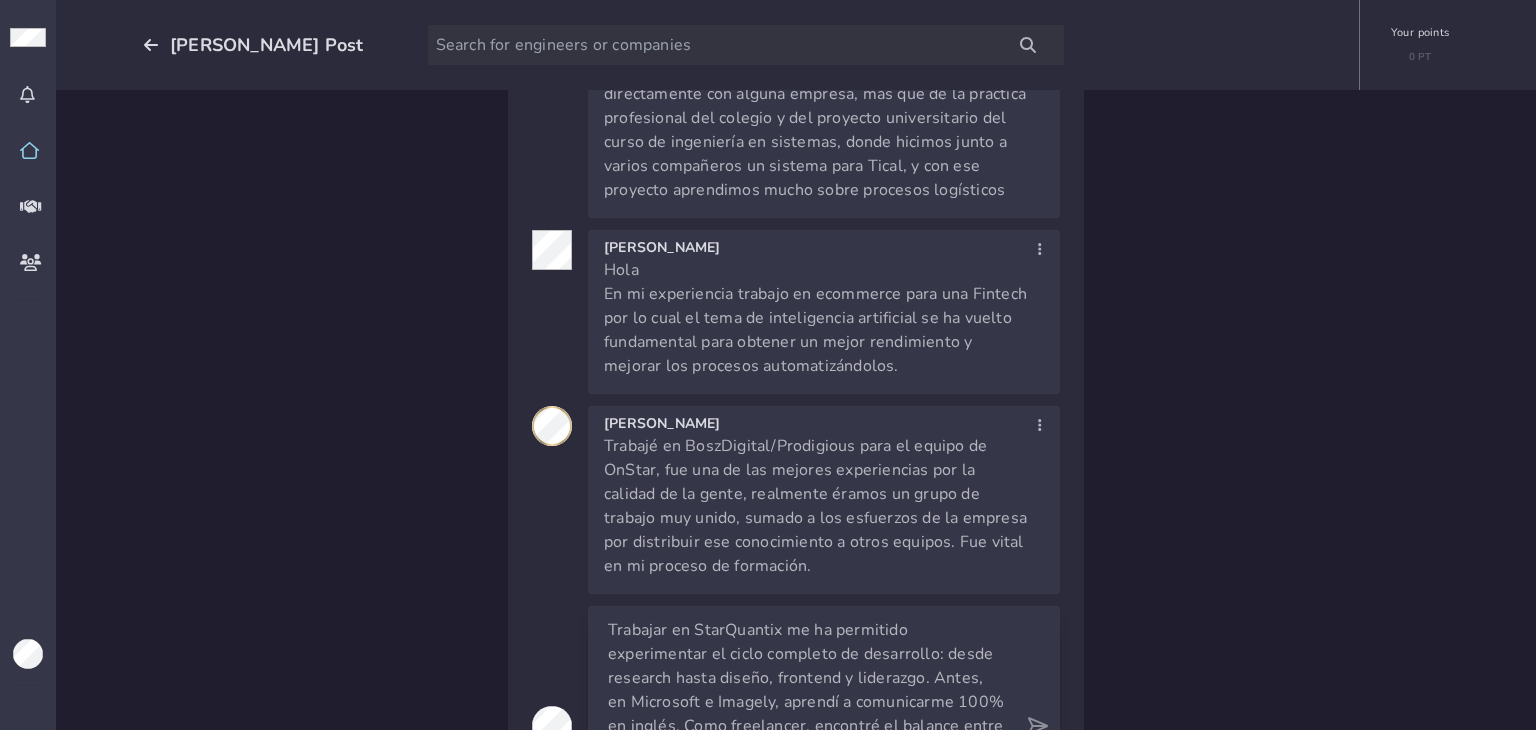 scroll, scrollTop: 7102, scrollLeft: 0, axis: vertical 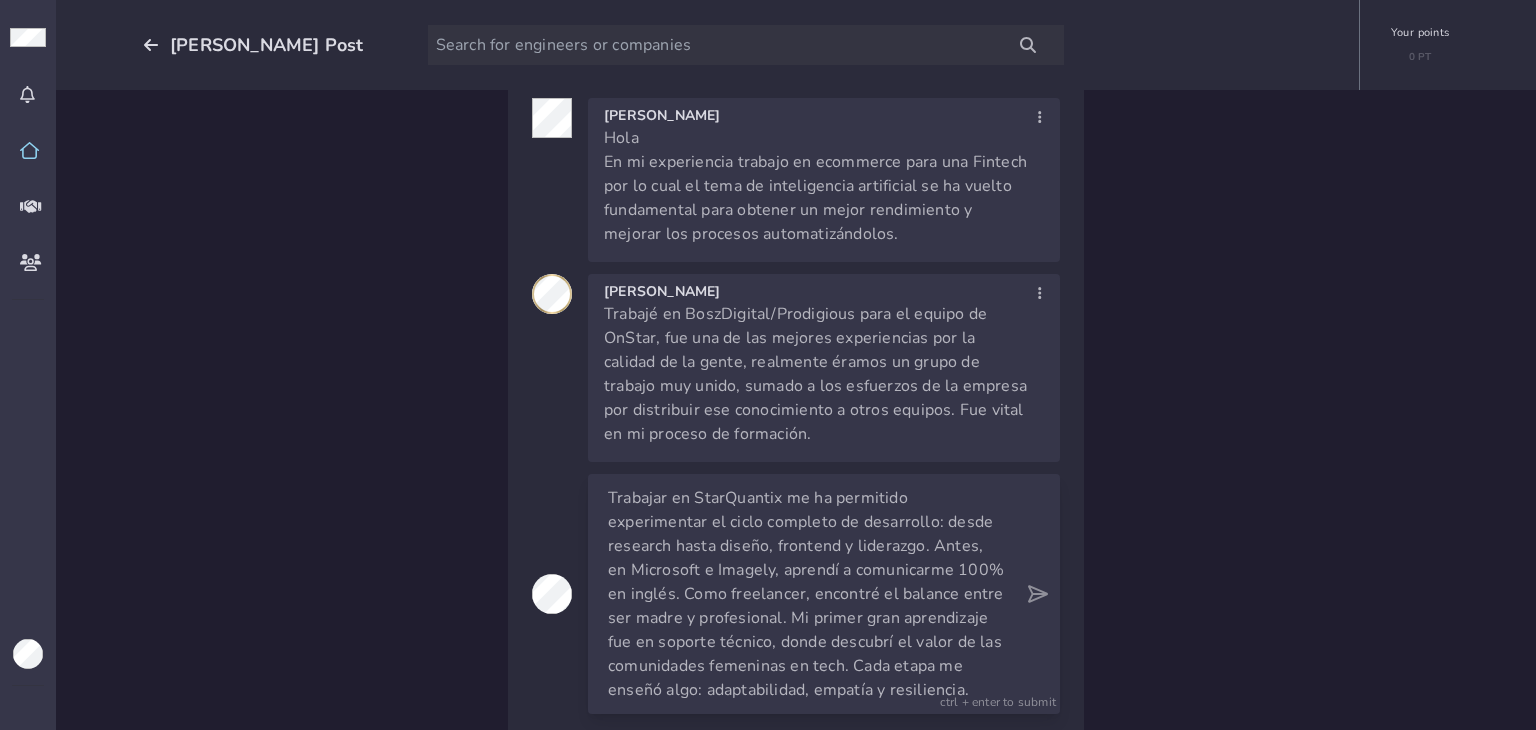 click on "Trabajar en StarQuantix me ha permitido experimentar el ciclo completo de desarrollo: desde research hasta diseño, frontend y liderazgo. Antes, en Microsoft e Imagely, aprendí a comunicarme 100% en inglés. Como freelancer, encontré el balance entre ser madre y profesional. Mi primer gran aprendizaje fue en soporte técnico, donde descubrí el valor de las comunidades femeninas en tech. Cada etapa me enseñó algo: adaptabilidad, empatía y resiliencia." at bounding box center [806, 594] 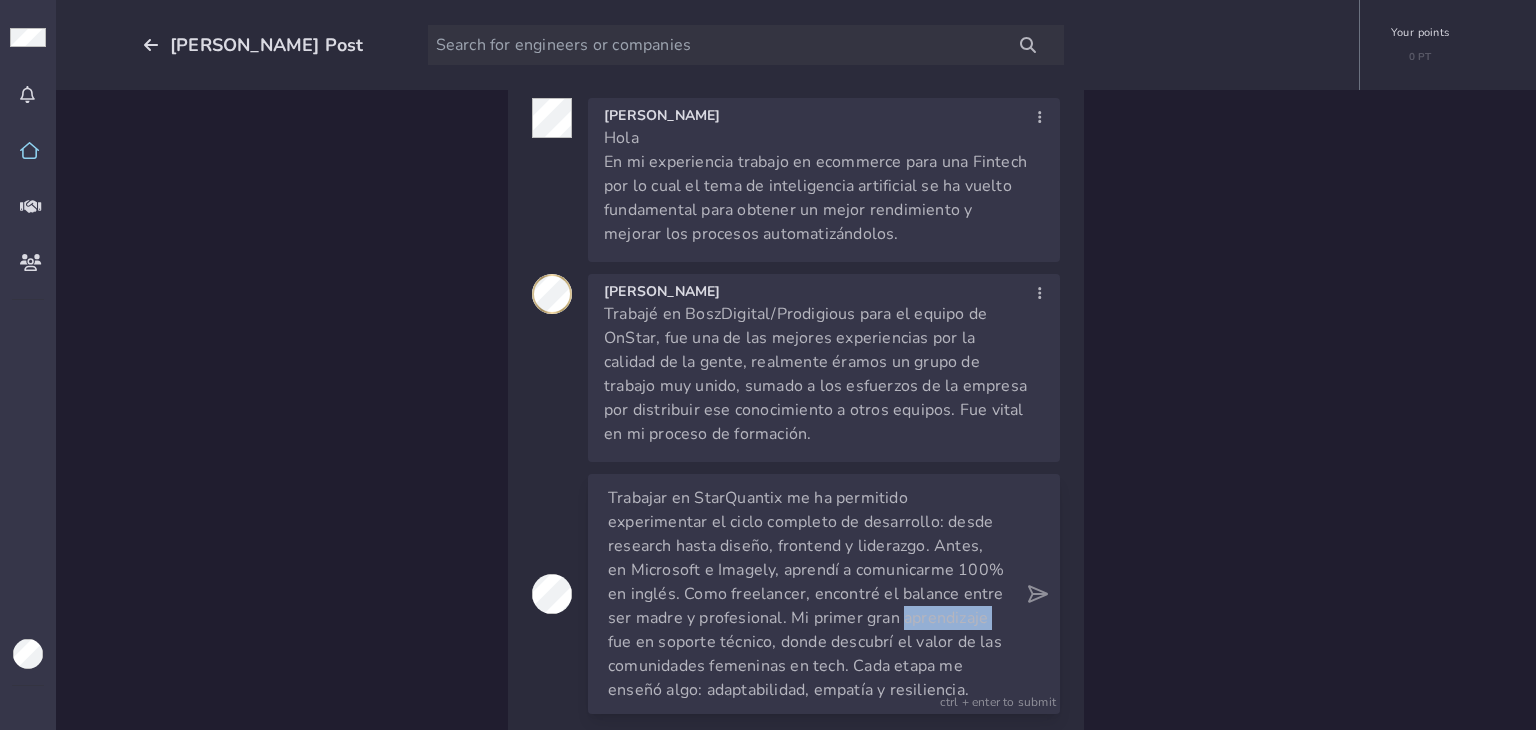click on "Trabajar en StarQuantix me ha permitido experimentar el ciclo completo de desarrollo: desde research hasta diseño, frontend y liderazgo. Antes, en Microsoft e Imagely, aprendí a comunicarme 100% en inglés. Como freelancer, encontré el balance entre ser madre y profesional. Mi primer gran aprendizaje fue en soporte técnico, donde descubrí el valor de las comunidades femeninas en tech. Cada etapa me enseñó algo: adaptabilidad, empatía y resiliencia." at bounding box center (806, 594) 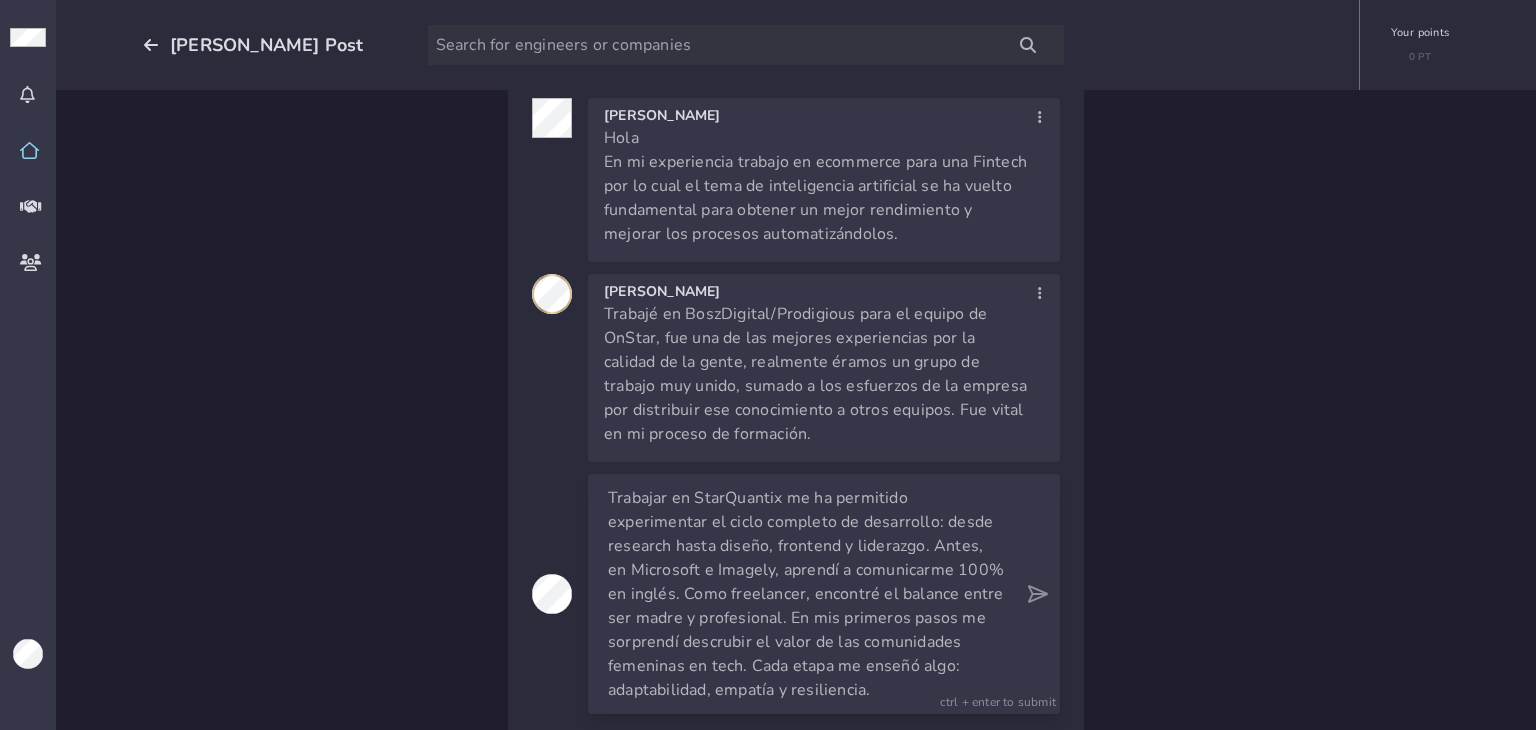 click on "Trabajar en StarQuantix me ha permitido experimentar el ciclo completo de desarrollo: desde research hasta diseño, frontend y liderazgo. Antes, en Microsoft e Imagely, aprendí a comunicarme 100% en inglés. Como freelancer, encontré el balance entre ser madre y profesional. En mis primeros pasos me sorprendí descrubir el valor de las comunidades femeninas en tech. Cada etapa me enseñó algo: adaptabilidad, empatía y resiliencia." at bounding box center (806, 594) 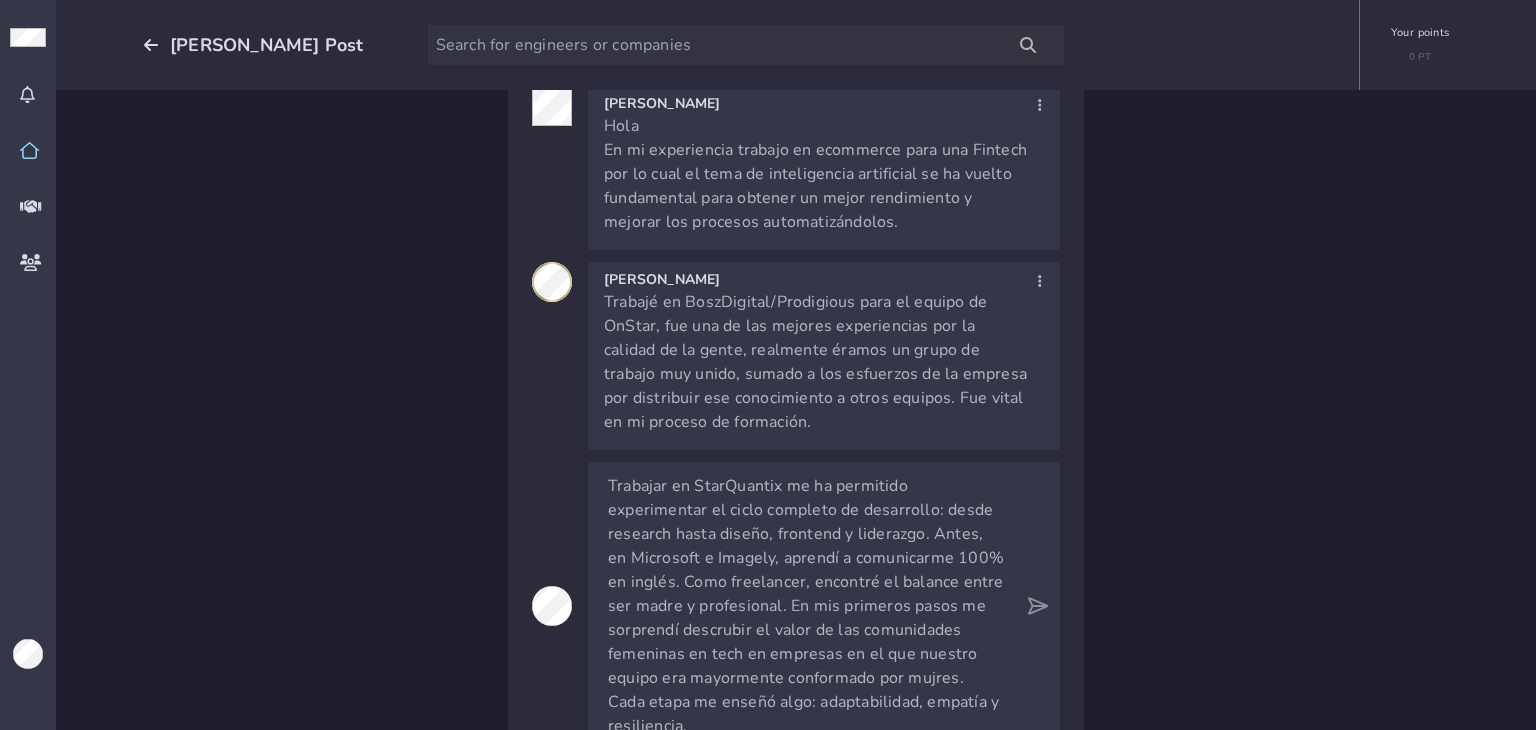 scroll, scrollTop: 7150, scrollLeft: 0, axis: vertical 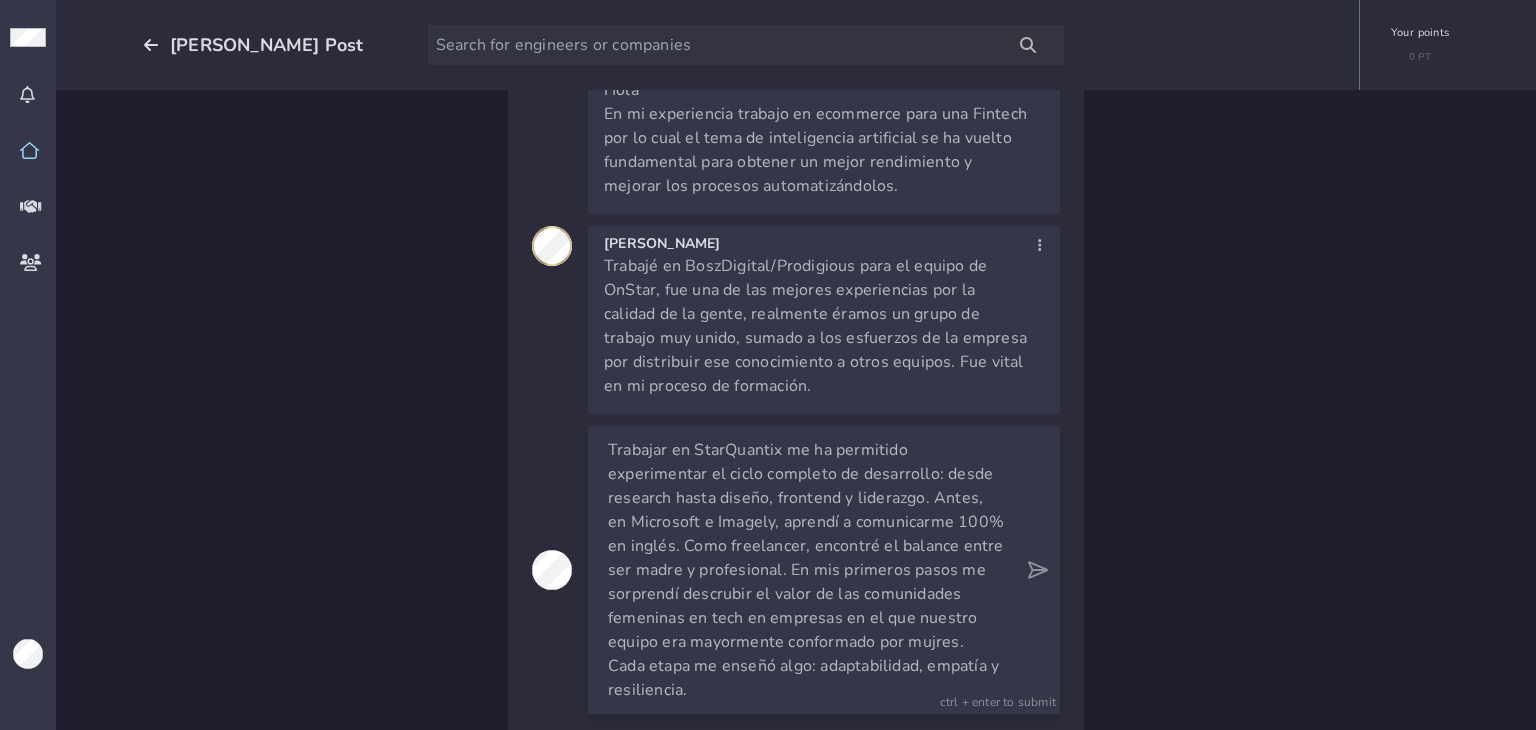 click on "Trabajar en StarQuantix me ha permitido experimentar el ciclo completo de desarrollo: desde research hasta diseño, frontend y liderazgo. Antes, en Microsoft e Imagely, aprendí a comunicarme 100% en inglés. Como freelancer, encontré el balance entre ser madre y profesional. En mis primeros pasos me sorprendí descrubir el valor de las comunidades femeninas en tech en empresas en el que nuestro equipo era mayormente conformado por mujres. Cada etapa me enseñó algo: adaptabilidad, empatía y resiliencia." at bounding box center [806, 570] 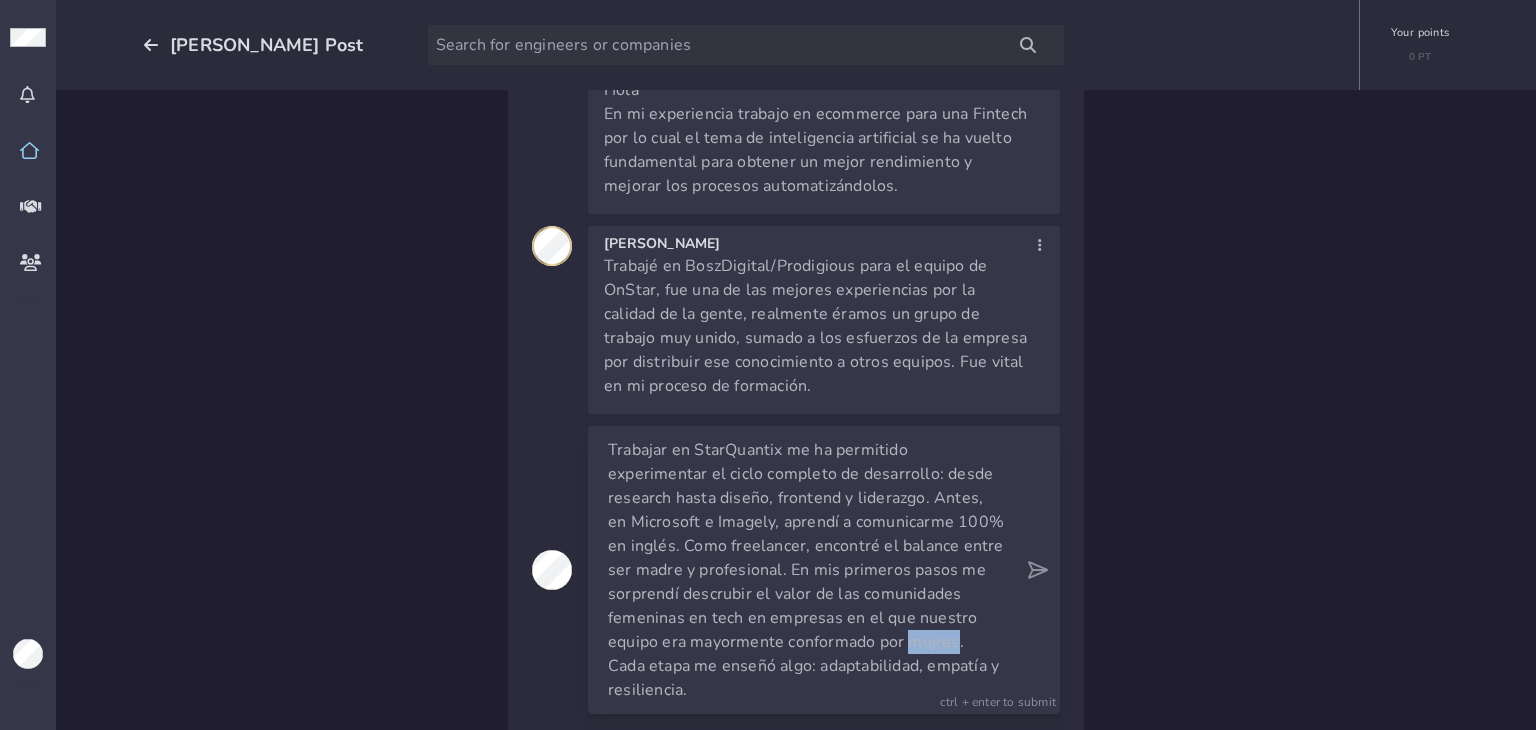 click on "Trabajar en StarQuantix me ha permitido experimentar el ciclo completo de desarrollo: desde research hasta diseño, frontend y liderazgo. Antes, en Microsoft e Imagely, aprendí a comunicarme 100% en inglés. Como freelancer, encontré el balance entre ser madre y profesional. En mis primeros pasos me sorprendí descrubir el valor de las comunidades femeninas en tech en empresas en el que nuestro equipo era mayormente conformado por mujres. Cada etapa me enseñó algo: adaptabilidad, empatía y resiliencia." at bounding box center [806, 570] 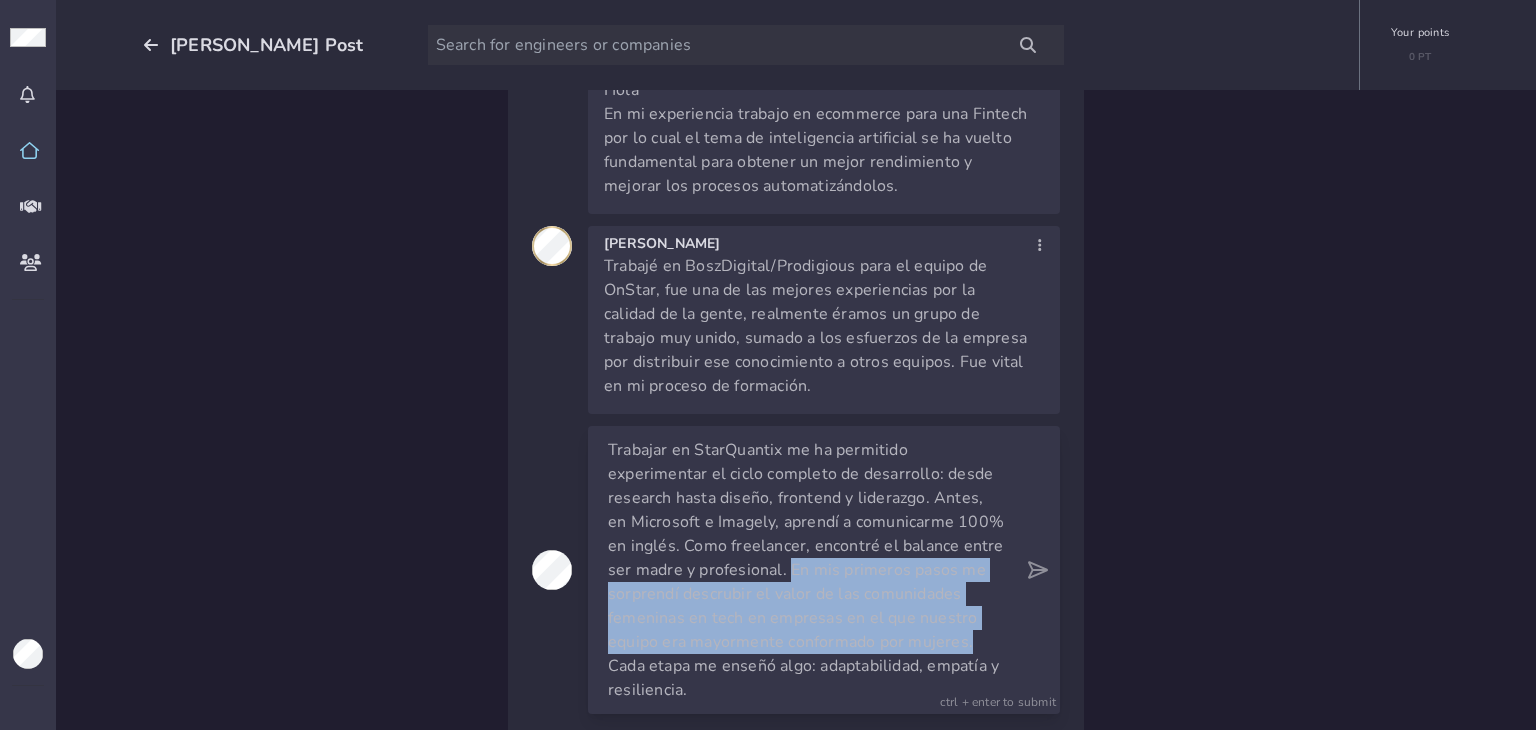 drag, startPoint x: 756, startPoint y: 548, endPoint x: 996, endPoint y: 609, distance: 247.63077 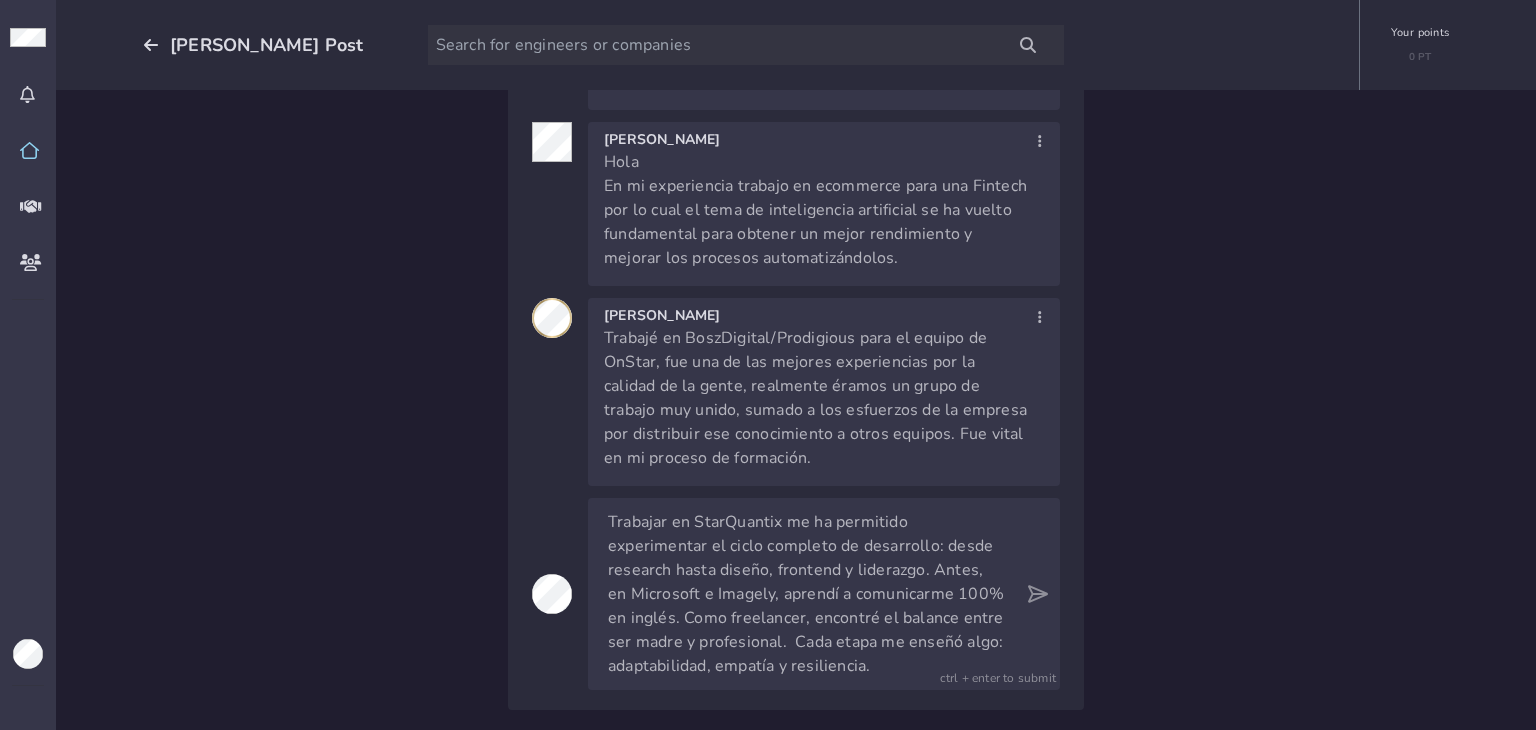 scroll, scrollTop: 7054, scrollLeft: 0, axis: vertical 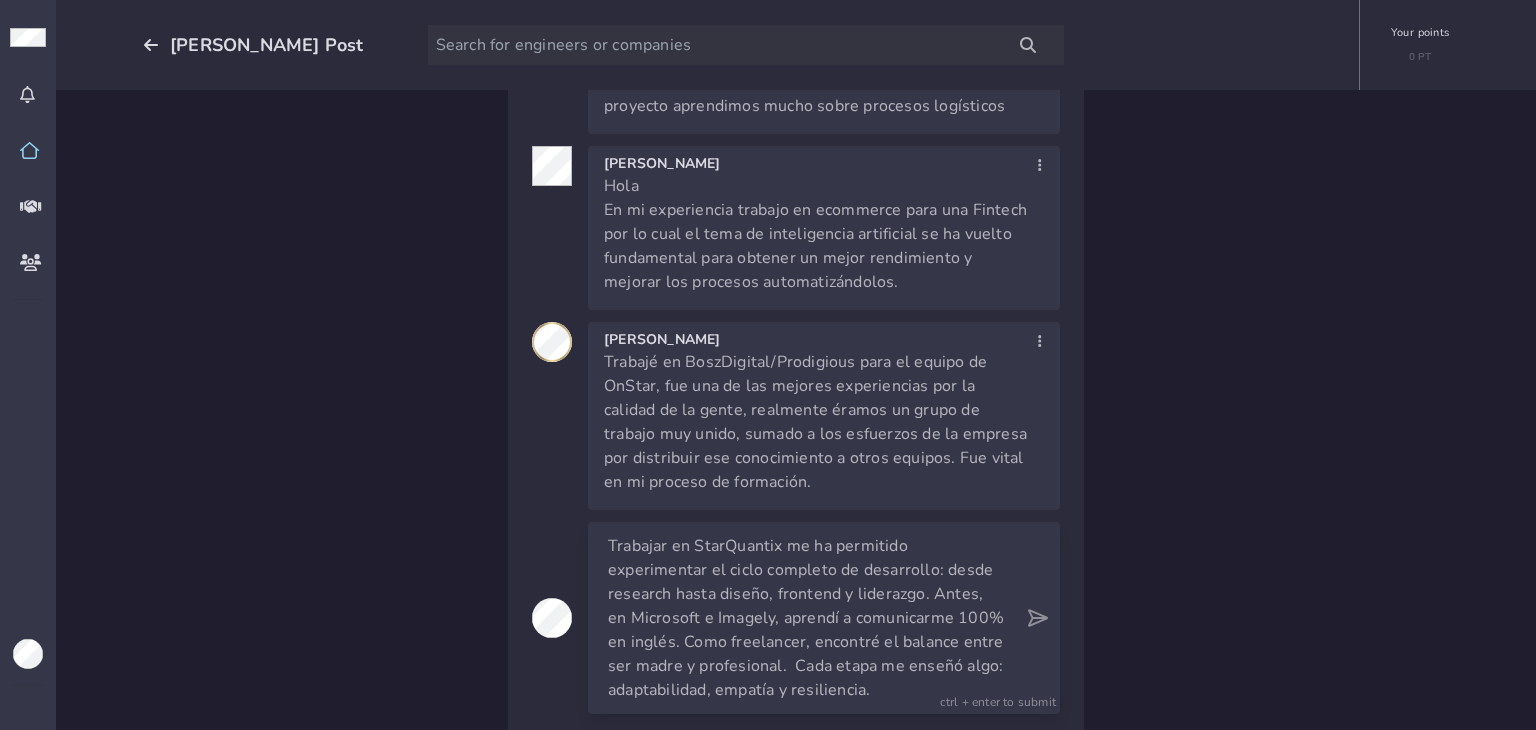 click on "Trabajar en StarQuantix me ha permitido experimentar el ciclo completo de desarrollo: desde research hasta diseño, frontend y liderazgo. Antes, en Microsoft e Imagely, aprendí a comunicarme 100% en inglés. Como freelancer, encontré el balance entre ser madre y profesional.  Cada etapa me enseñó algo: adaptabilidad, empatía y resiliencia." at bounding box center [806, 618] 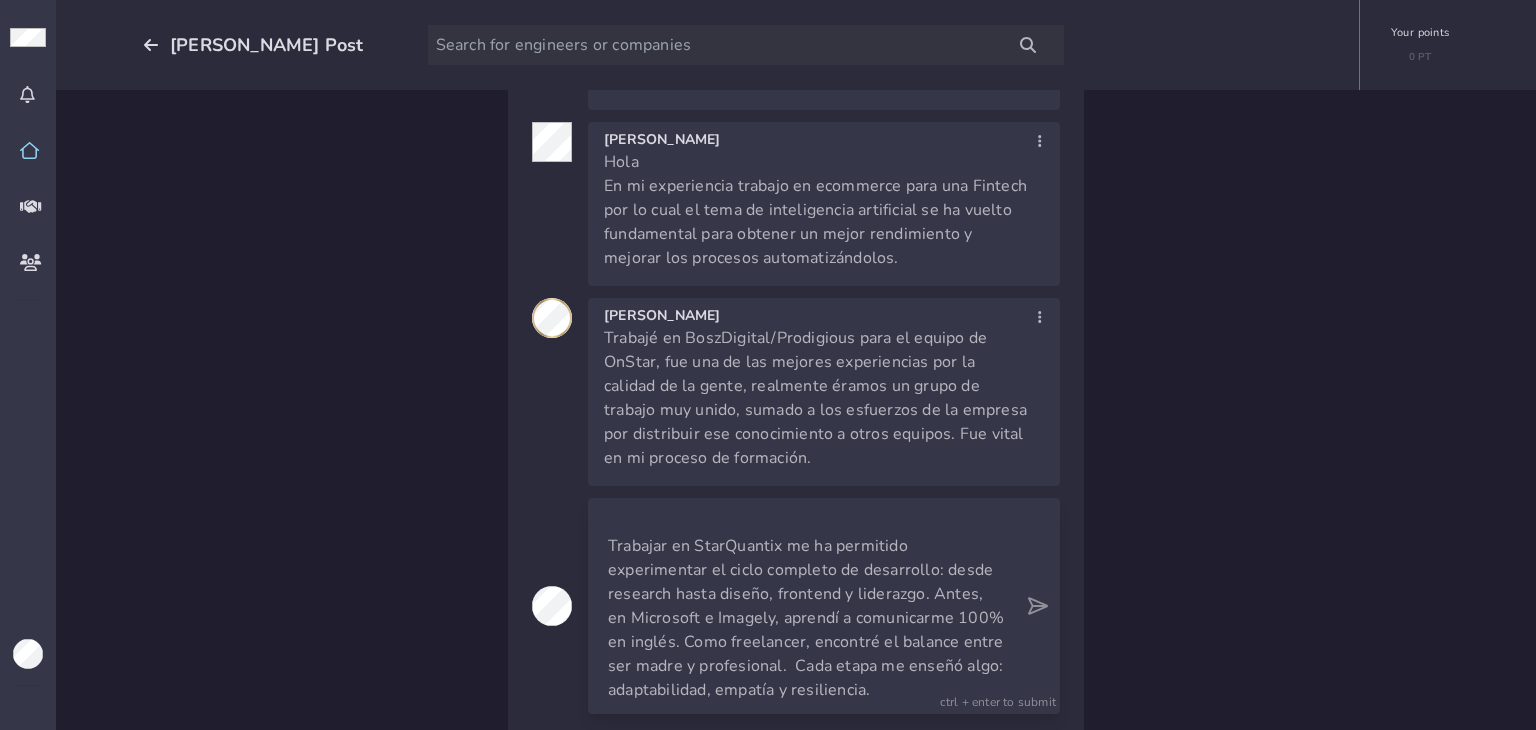 scroll, scrollTop: 7150, scrollLeft: 0, axis: vertical 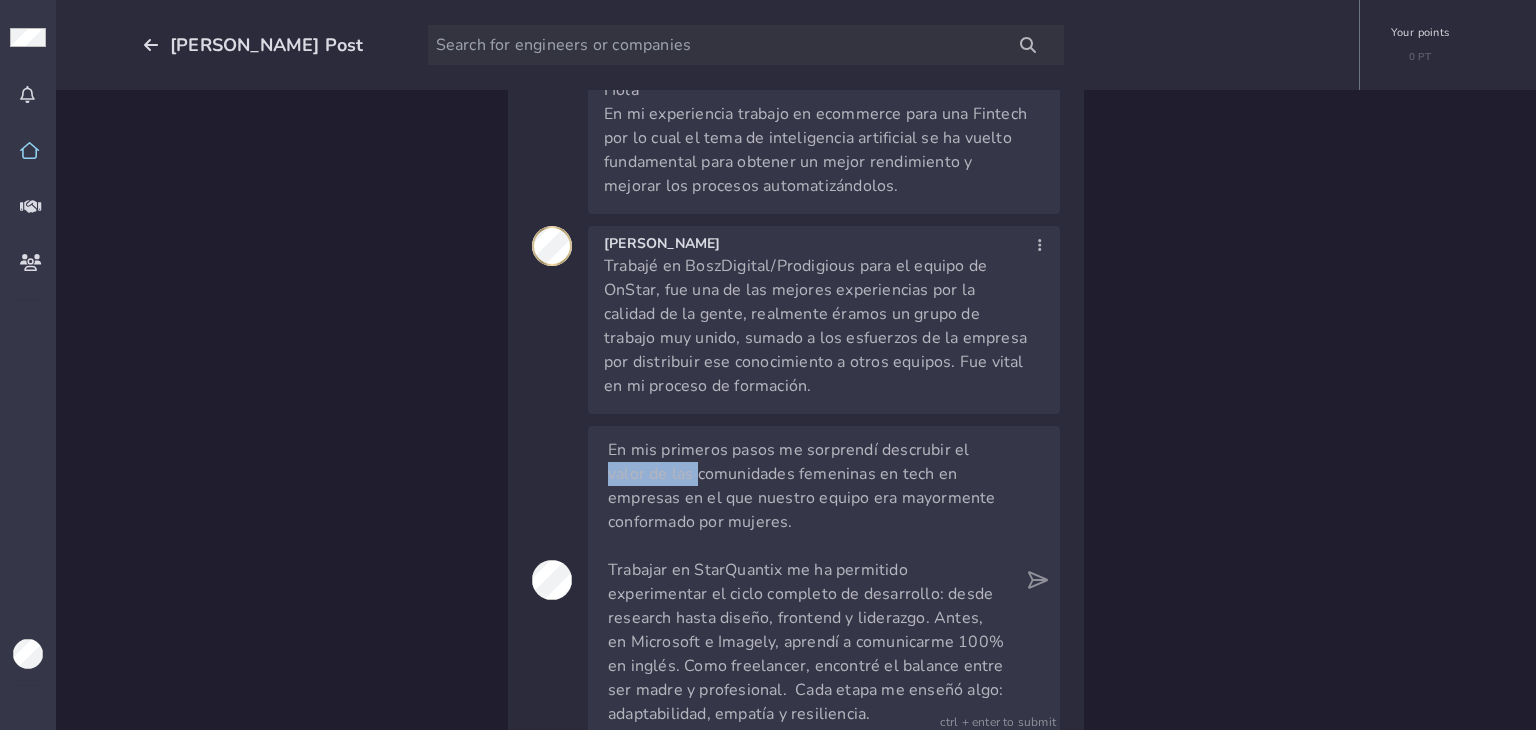 drag, startPoint x: 688, startPoint y: 450, endPoint x: 576, endPoint y: 445, distance: 112.11155 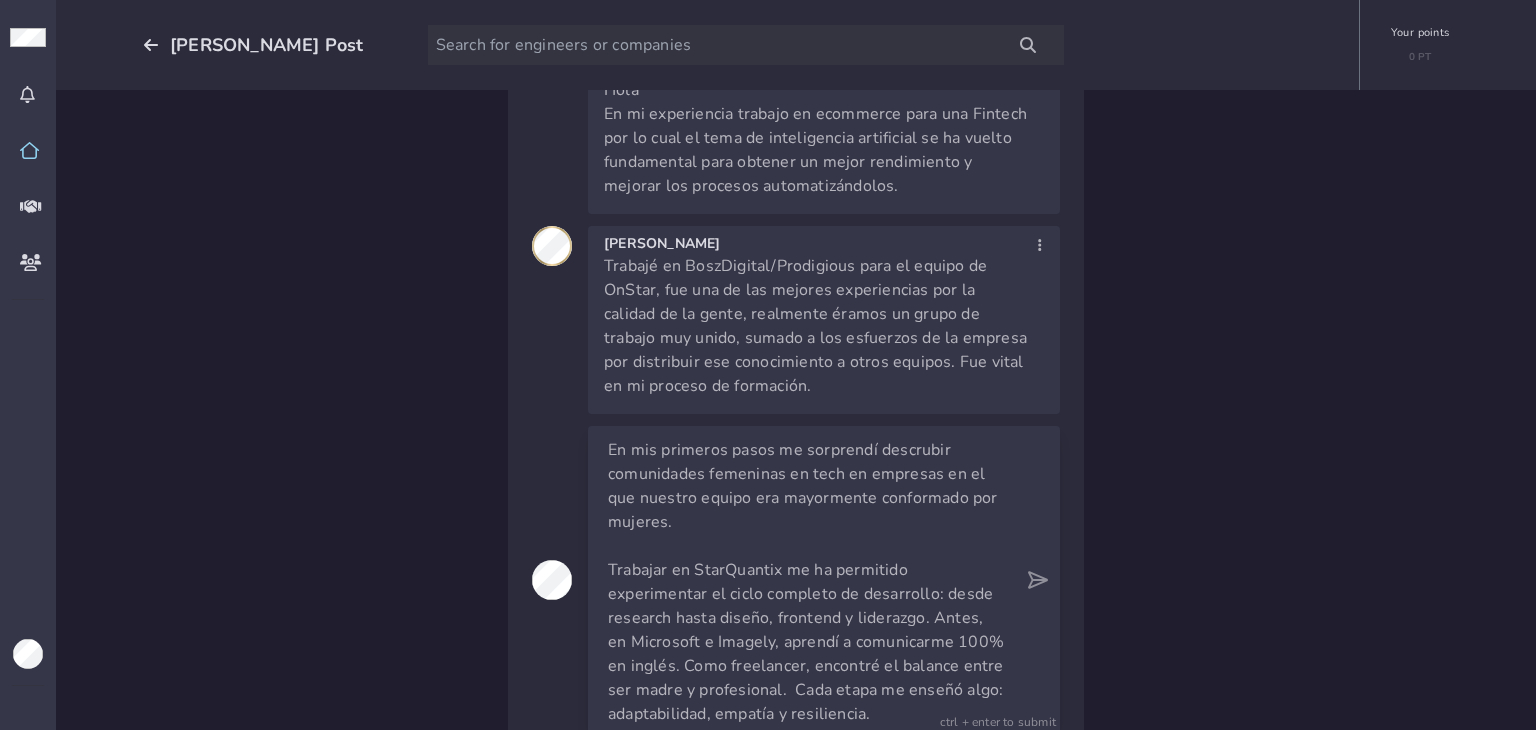 click on "En mis primeros pasos me sorprendí descrubir comunidades femeninas en tech en empresas en el que nuestro equipo era mayormente conformado por mujeres. Trabajar en StarQuantix me ha permitido experimentar el ciclo completo de desarrollo: desde research hasta diseño, frontend y liderazgo. Antes, en Microsoft e Imagely, aprendí a comunicarme 100% en inglés. Como freelancer, encontré el balance entre ser madre y profesional.  Cada etapa me enseñó algo: adaptabilidad, empatía y resiliencia." at bounding box center (806, 580) 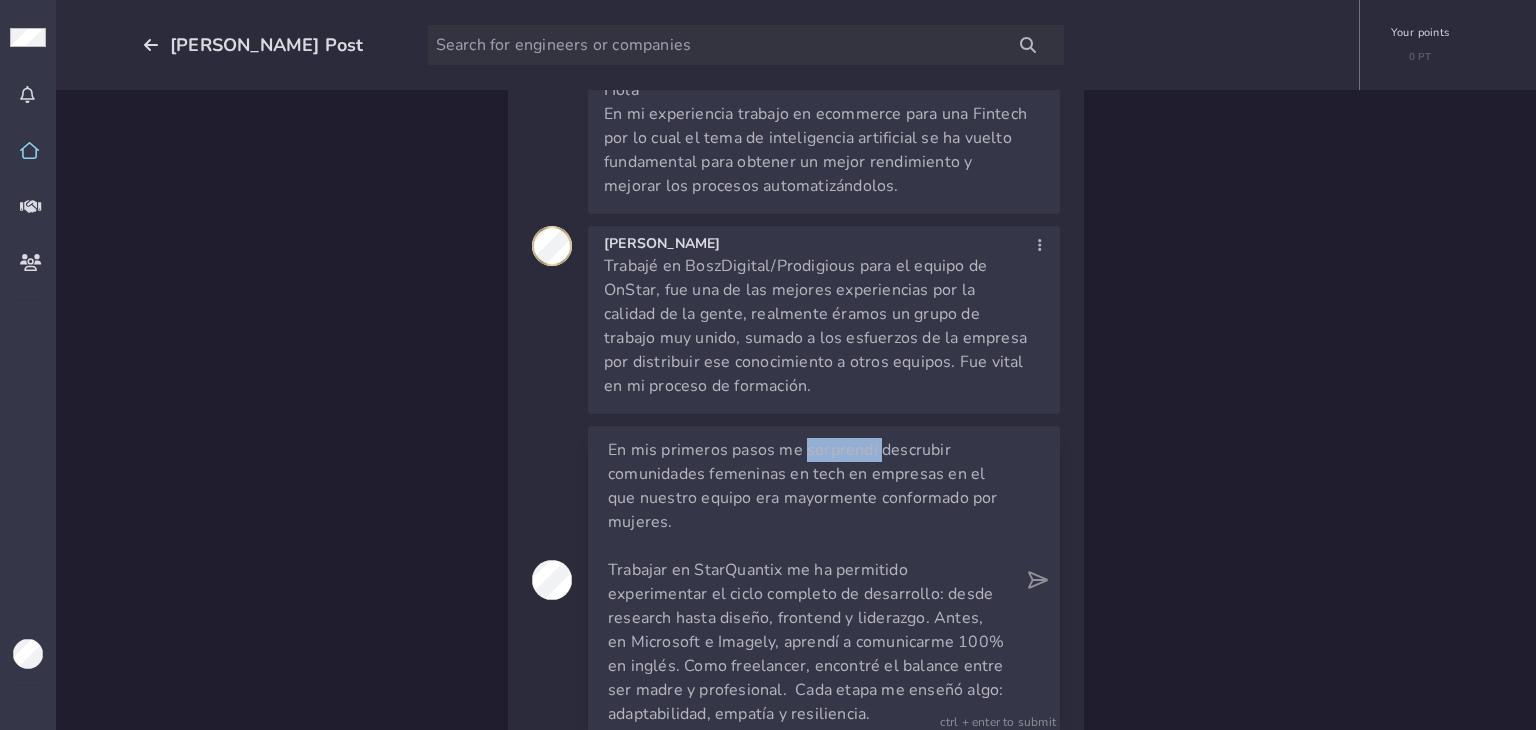 click on "En mis primeros pasos me sorprendí descrubir comunidades femeninas en tech en empresas en el que nuestro equipo era mayormente conformado por mujeres. Trabajar en StarQuantix me ha permitido experimentar el ciclo completo de desarrollo: desde research hasta diseño, frontend y liderazgo. Antes, en Microsoft e Imagely, aprendí a comunicarme 100% en inglés. Como freelancer, encontré el balance entre ser madre y profesional.  Cada etapa me enseñó algo: adaptabilidad, empatía y resiliencia." at bounding box center (806, 580) 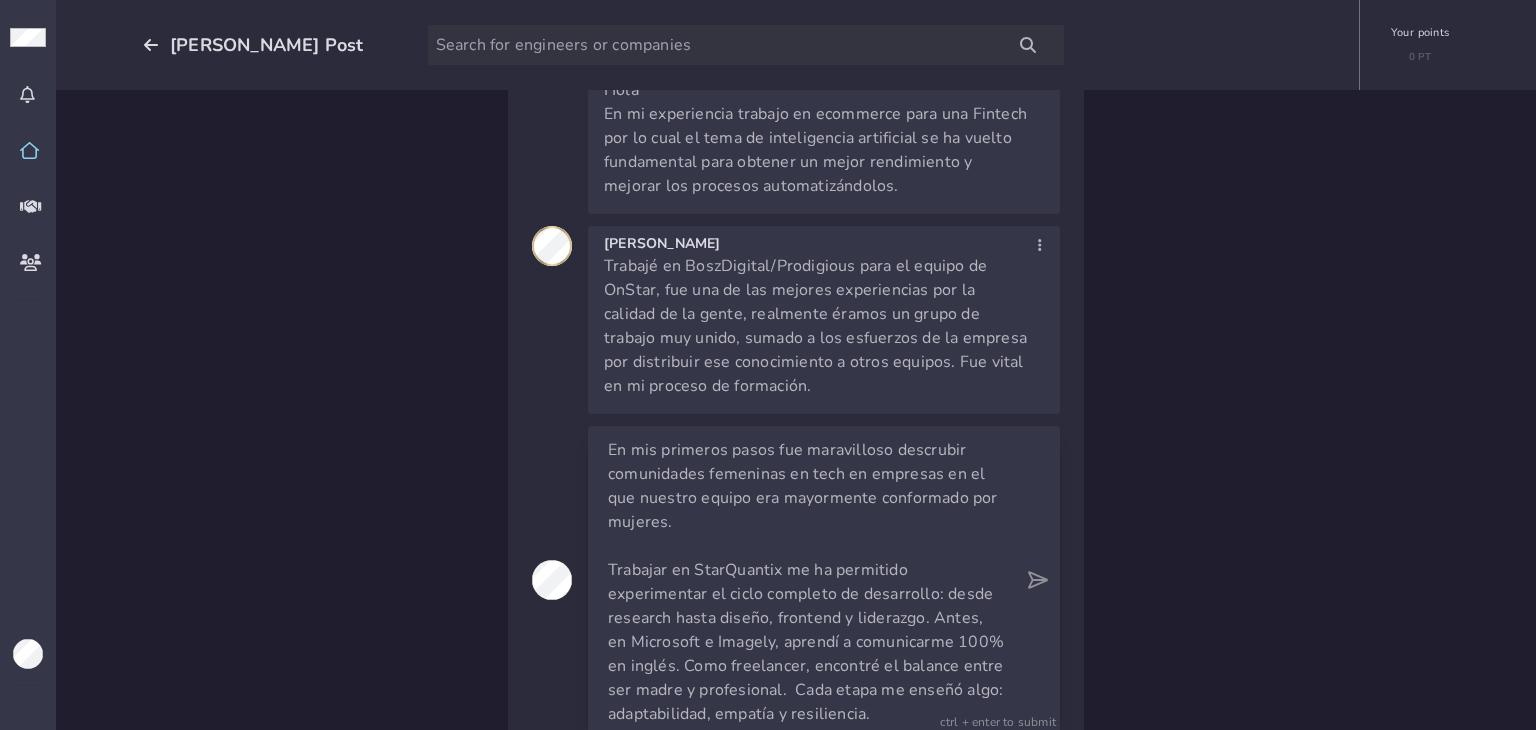 click on "En mis primeros pasos fue maravilloso descrubir comunidades femeninas en tech en empresas en el que nuestro equipo era mayormente conformado por mujeres. Trabajar en StarQuantix me ha permitido experimentar el ciclo completo de desarrollo: desde research hasta diseño, frontend y liderazgo. Antes, en Microsoft e Imagely, aprendí a comunicarme 100% en inglés. Como freelancer, encontré el balance entre ser madre y profesional.  Cada etapa me enseñó algo: adaptabilidad, empatía y resiliencia." at bounding box center (806, 580) 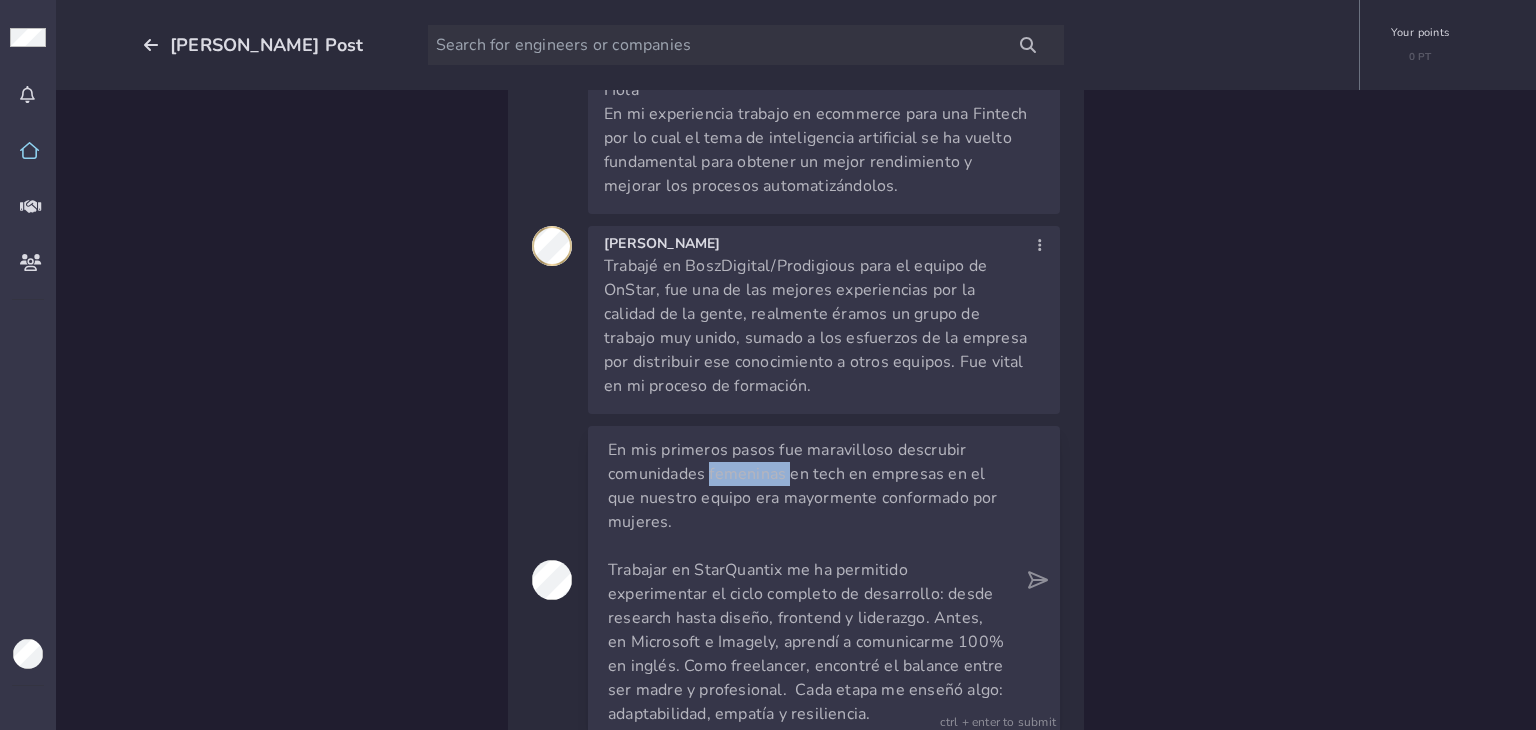 click on "En mis primeros pasos fue maravilloso descrubir comunidades femeninas en tech en empresas en el que nuestro equipo era mayormente conformado por mujeres. Trabajar en StarQuantix me ha permitido experimentar el ciclo completo de desarrollo: desde research hasta diseño, frontend y liderazgo. Antes, en Microsoft e Imagely, aprendí a comunicarme 100% en inglés. Como freelancer, encontré el balance entre ser madre y profesional.  Cada etapa me enseñó algo: adaptabilidad, empatía y resiliencia." at bounding box center (806, 580) 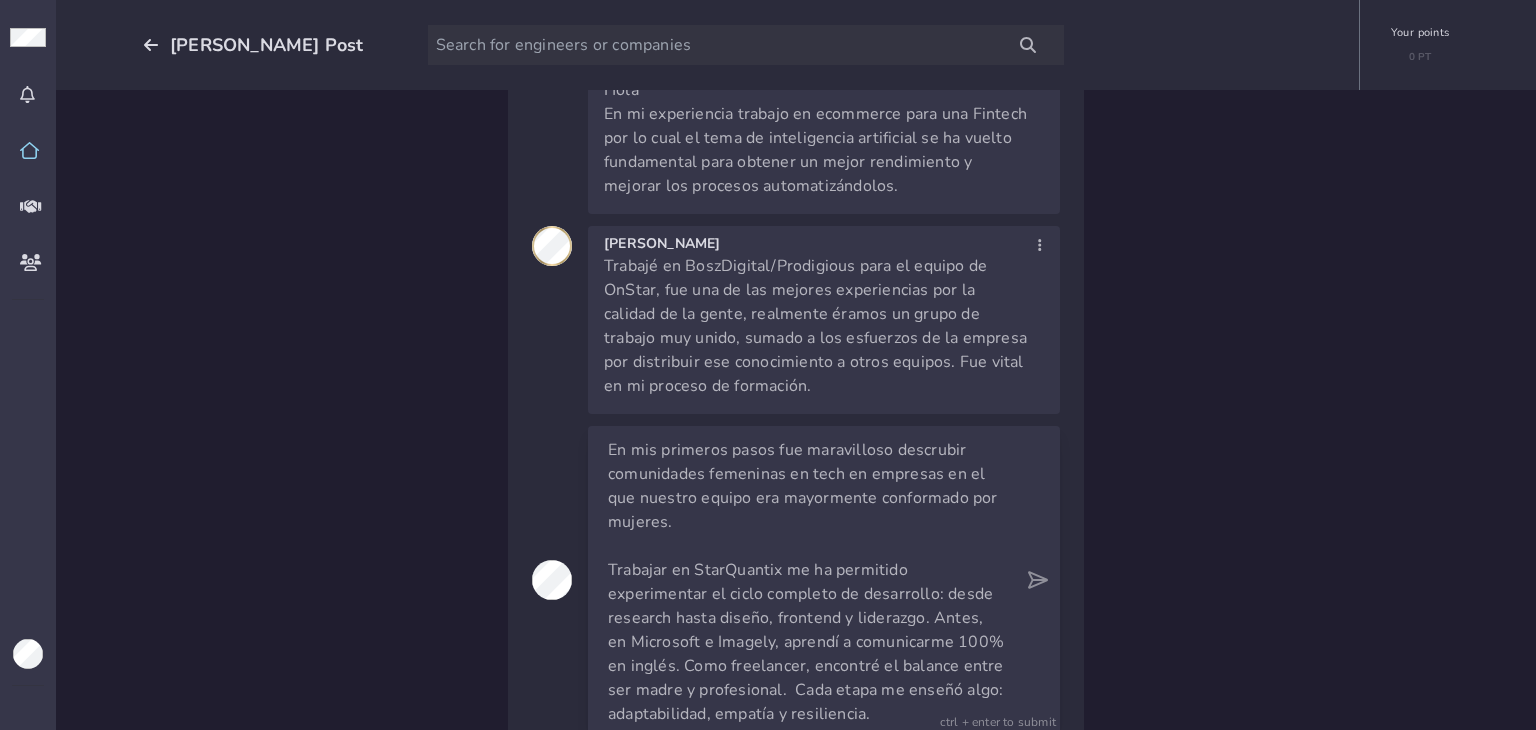 click on "En mis primeros pasos fue maravilloso descrubir comunidades femeninas en tech en empresas en el que nuestro equipo era mayormente conformado por mujeres. Trabajar en StarQuantix me ha permitido experimentar el ciclo completo de desarrollo: desde research hasta diseño, frontend y liderazgo. Antes, en Microsoft e Imagely, aprendí a comunicarme 100% en inglés. Como freelancer, encontré el balance entre ser madre y profesional.  Cada etapa me enseñó algo: adaptabilidad, empatía y resiliencia." at bounding box center [806, 580] 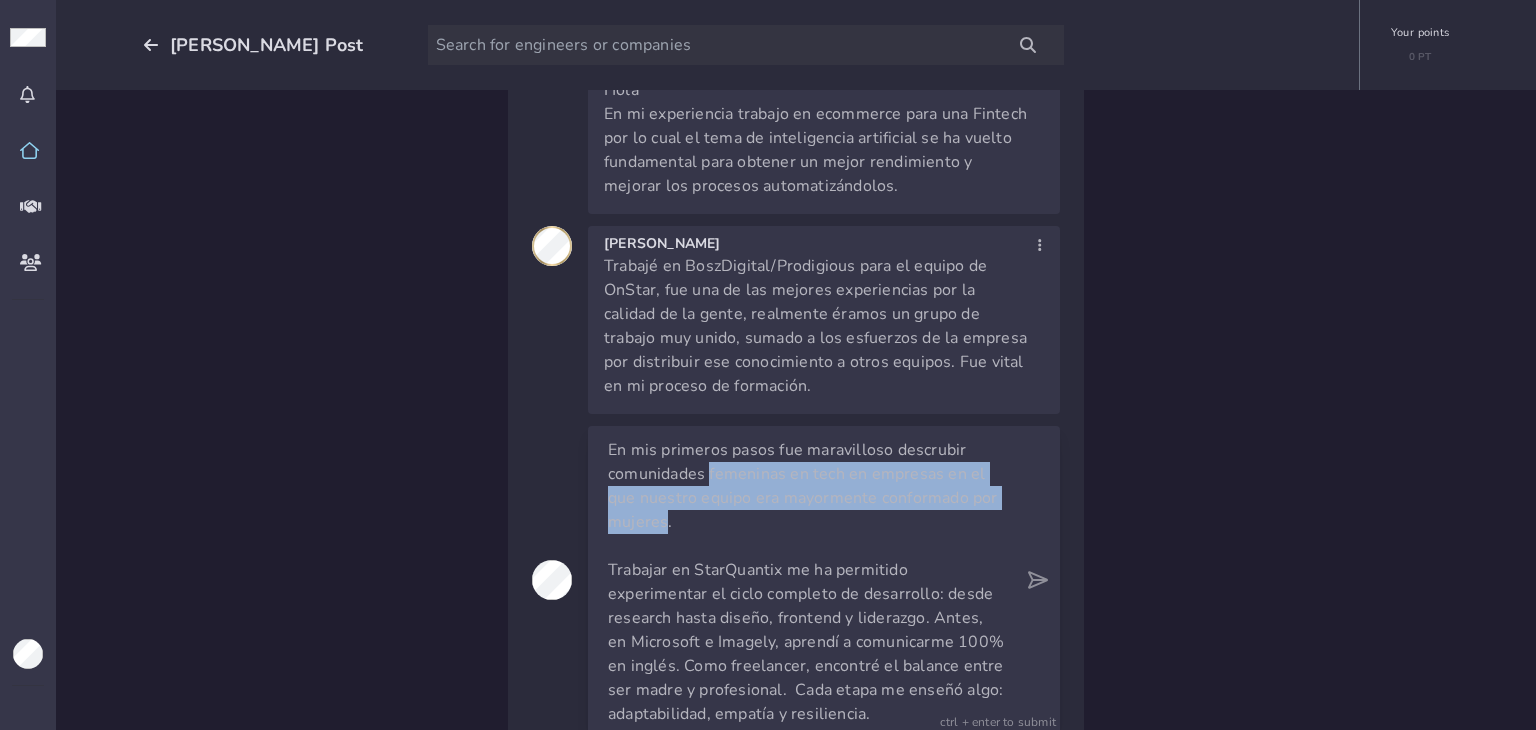 drag, startPoint x: 688, startPoint y: 497, endPoint x: 700, endPoint y: 446, distance: 52.392746 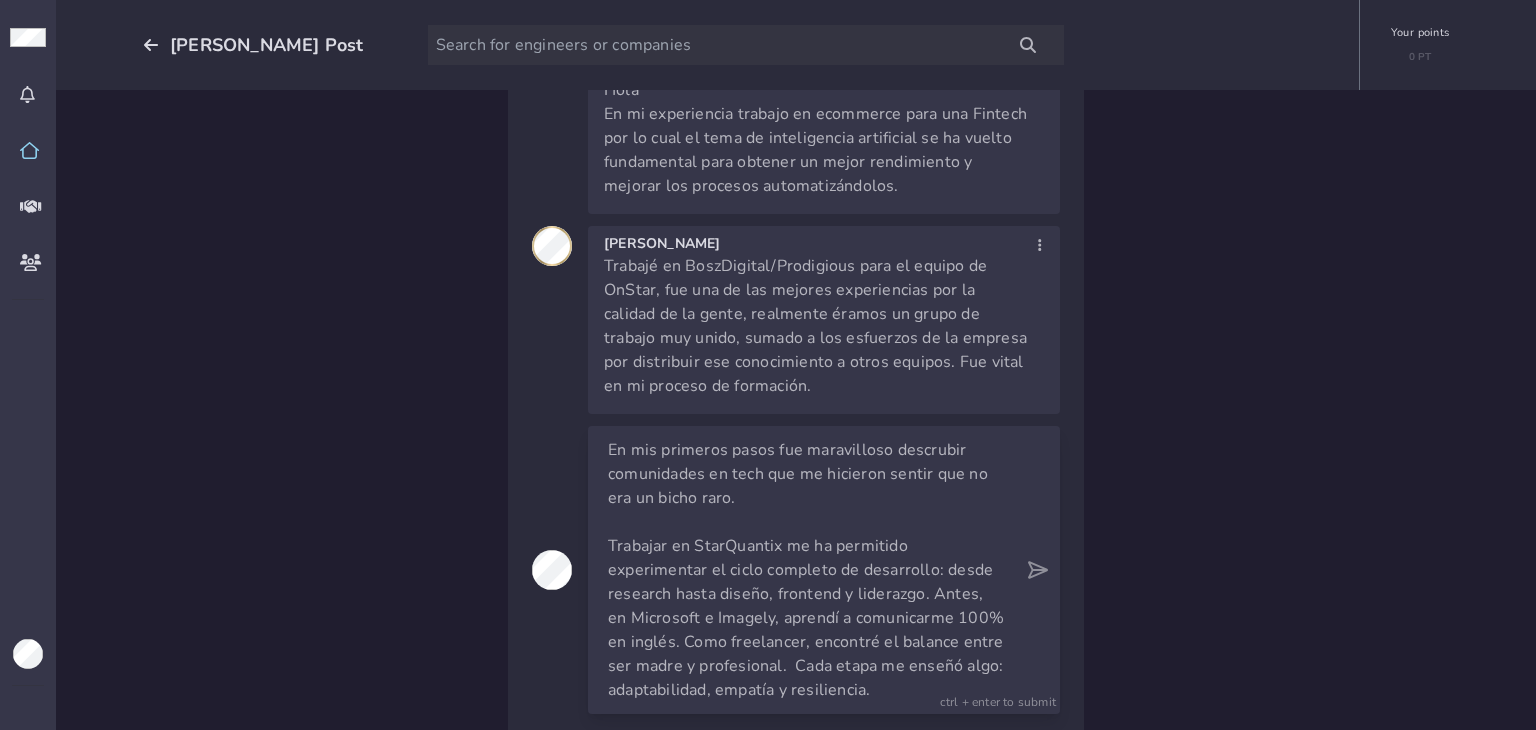 scroll, scrollTop: 7126, scrollLeft: 0, axis: vertical 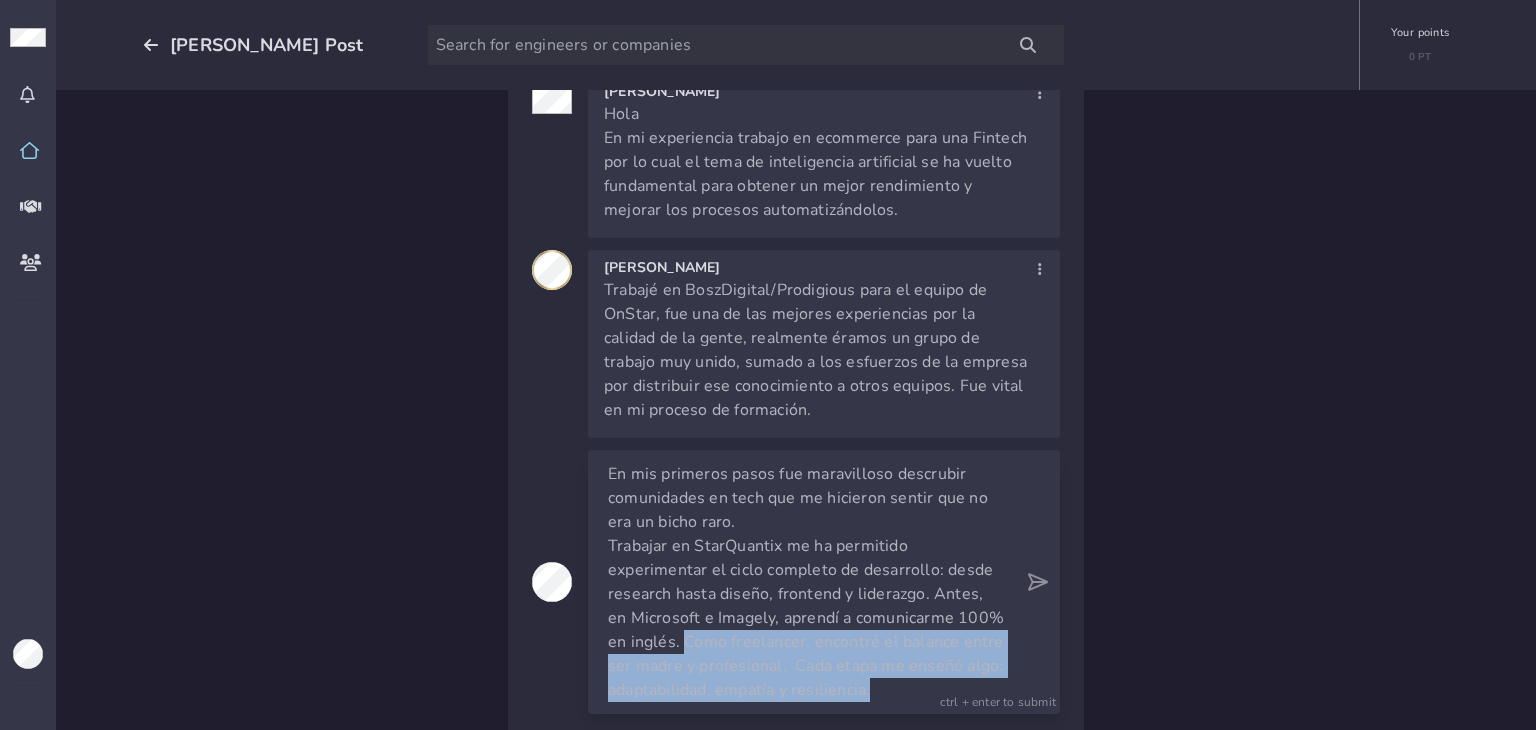 copy on "Como freelancer, encontré el balance entre ser madre y profesional.  Cada etapa me enseñó algo: adaptabilidad, empatía y resiliencia." 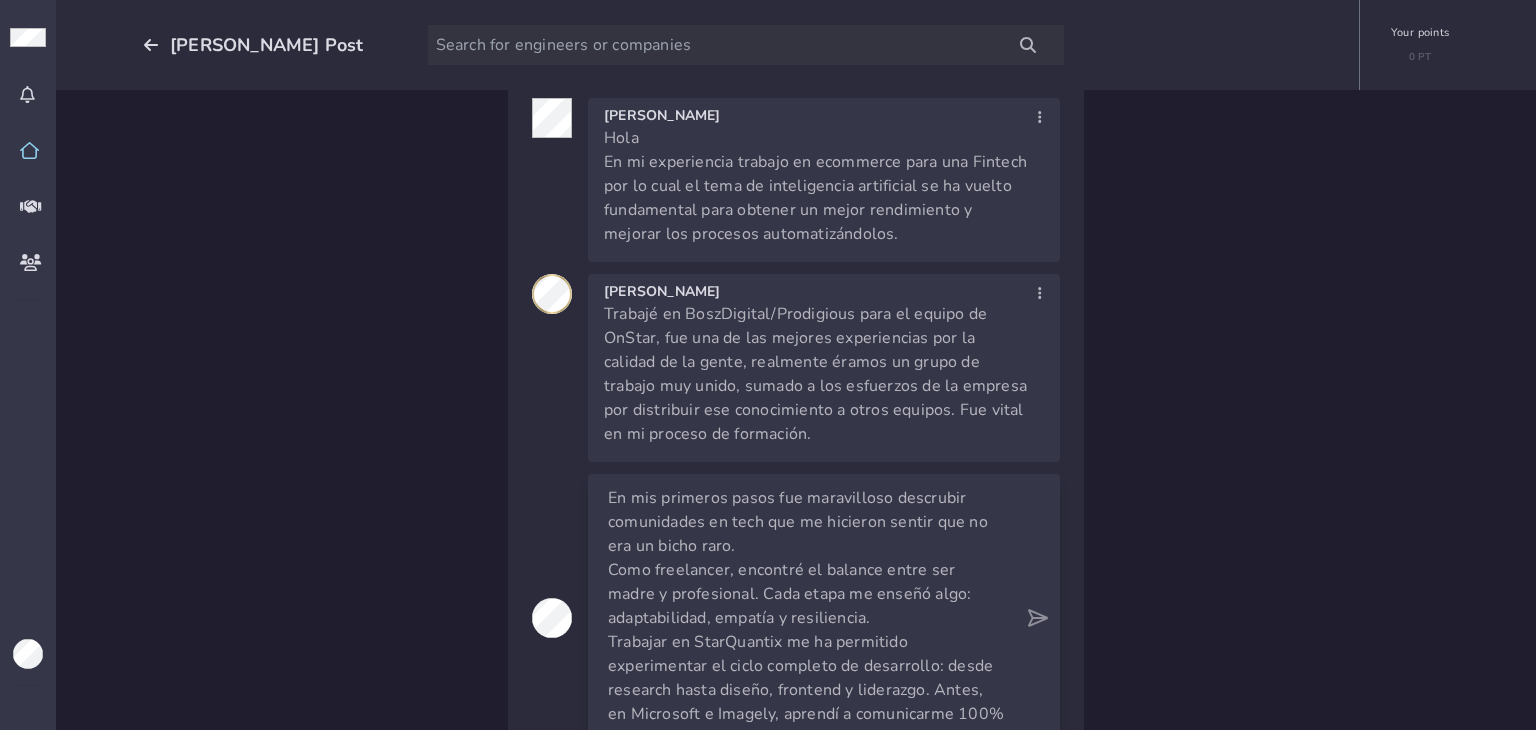 scroll, scrollTop: 7150, scrollLeft: 0, axis: vertical 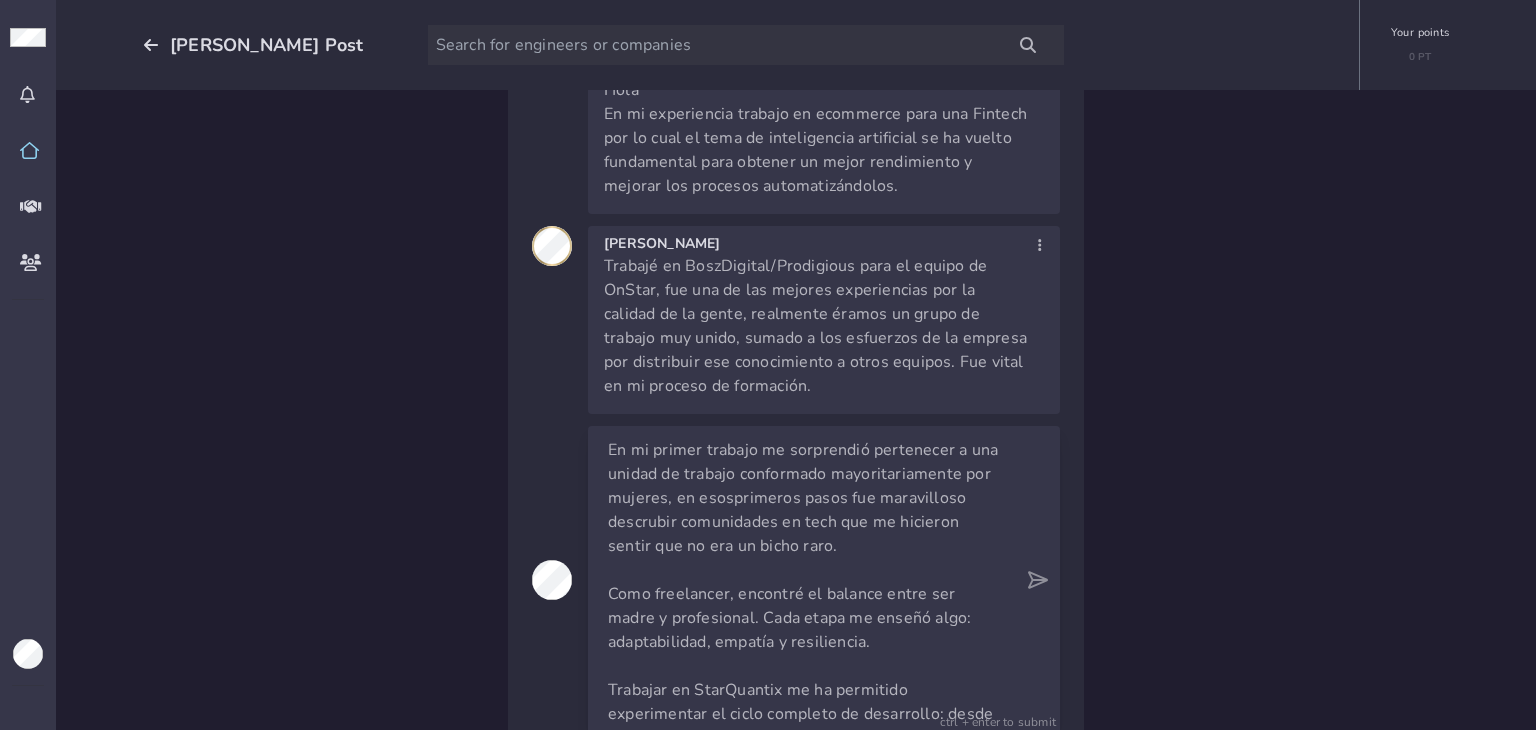 click on "En mi primer trabajo me sorprendió pertenecer a una unidad de trabajo conformado mayoritariamente por mujeres, en esos  primeros pasos fue maravilloso descrubir comunidades en tech que me hicieron sentir que no era un bicho raro.  Como freelancer, encontré el balance entre ser madre y profesional.  Cada etapa me enseñó algo: adaptabilidad, empatía y resiliencia. Trabajar en StarQuantix me ha permitido experimentar el ciclo completo de desarrollo: desde research hasta diseño, frontend y liderazgo. Antes, en Microsoft e Imagely, aprendí a comunicarme 100% en inglés." at bounding box center (806, 580) 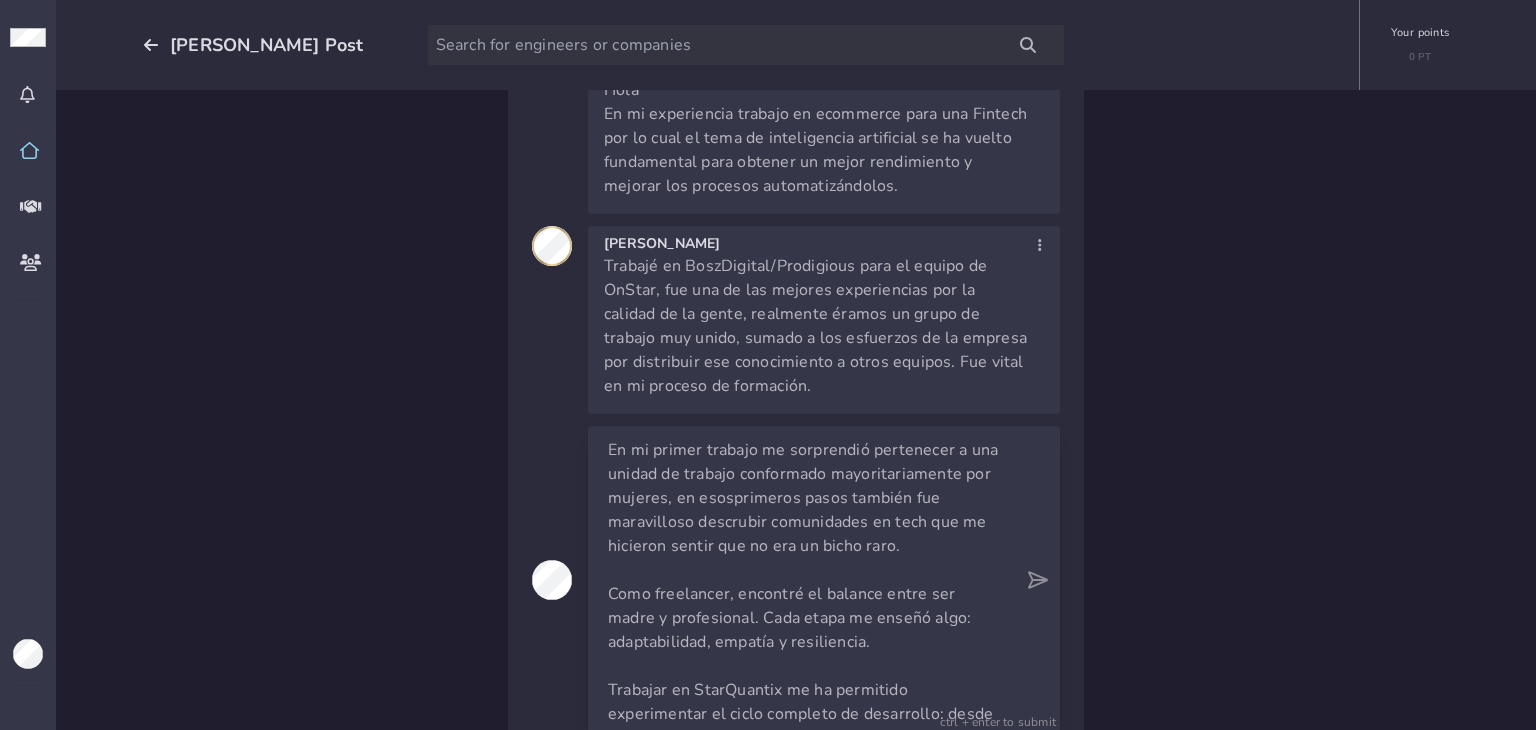 scroll, scrollTop: 0, scrollLeft: 0, axis: both 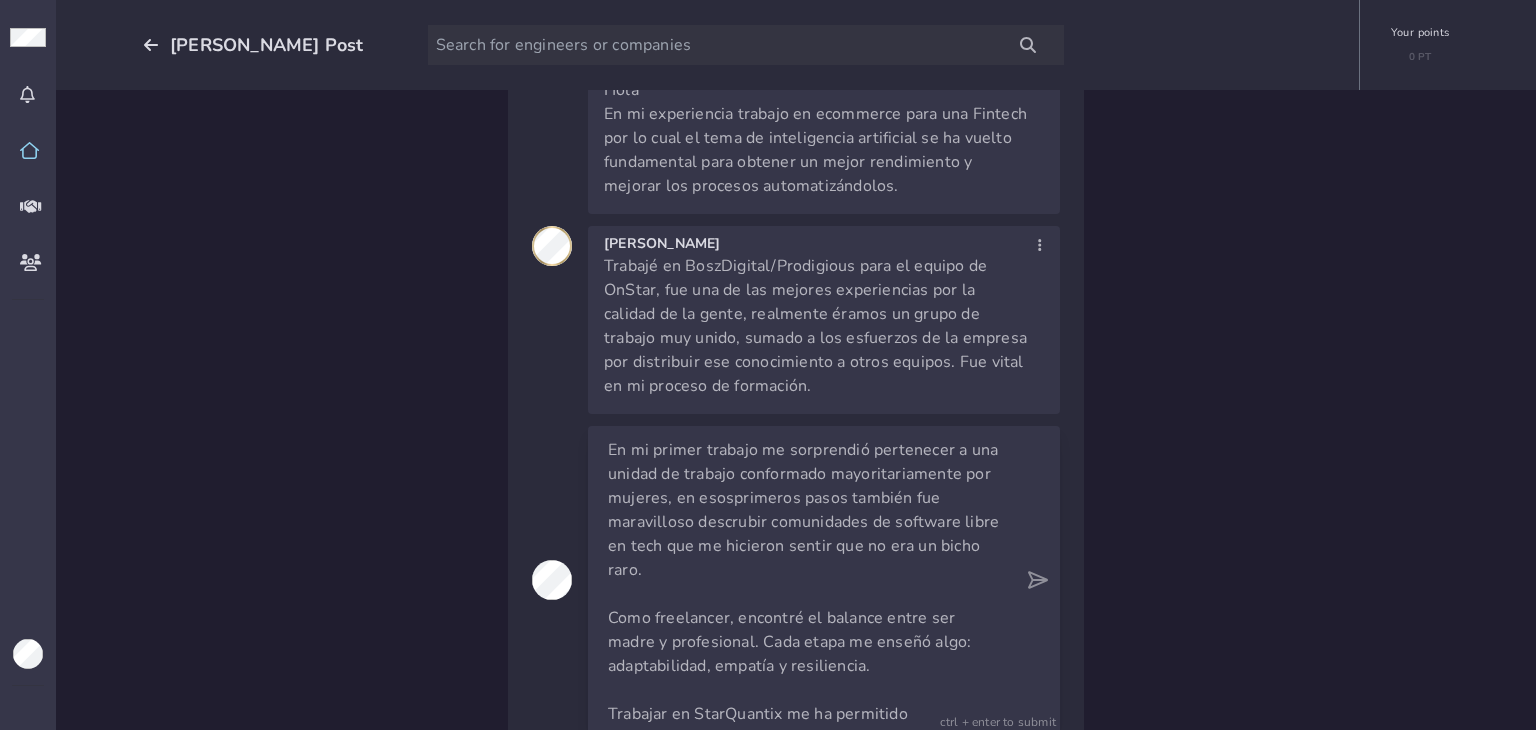 click on "En mi primer trabajo me sorprendió pertenecer a una unidad de trabajo conformado mayoritariamente por mujeres, en esos  primeros pasos también fue maravilloso descrubir comunidades de software libre en tech que me hicieron sentir que no era un bicho raro.  Como freelancer, encontré el balance entre ser madre y profesional.  Cada etapa me enseñó algo: adaptabilidad, empatía y resiliencia. Trabajar en StarQuantix me ha permitido experimentar el ciclo completo de desarrollo: desde research hasta diseño, frontend y liderazgo. Antes, en Microsoft e Imagely, aprendí a comunicarme 100% en inglés." at bounding box center [806, 580] 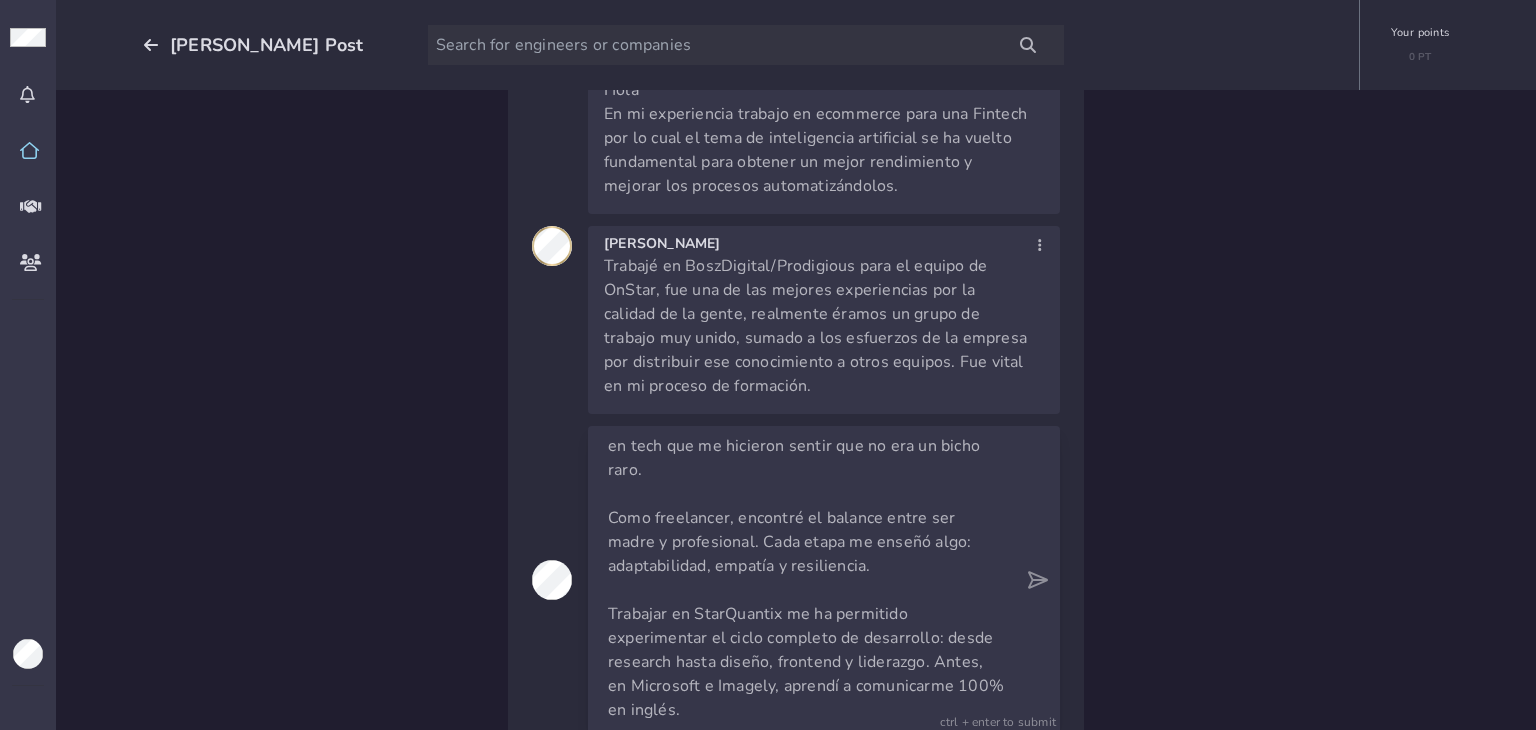 scroll, scrollTop: 0, scrollLeft: 0, axis: both 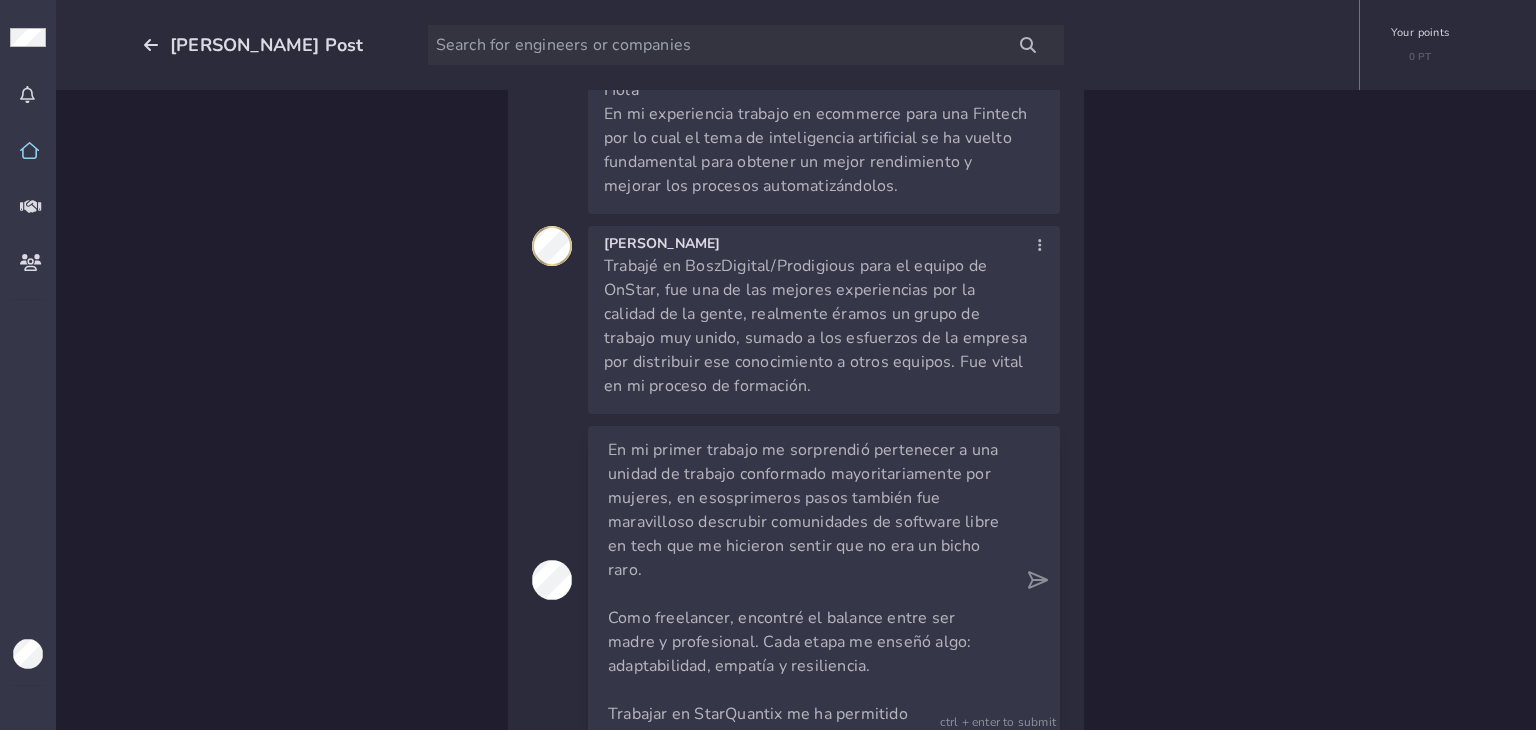 drag, startPoint x: 901, startPoint y: 545, endPoint x: 792, endPoint y: 550, distance: 109.11462 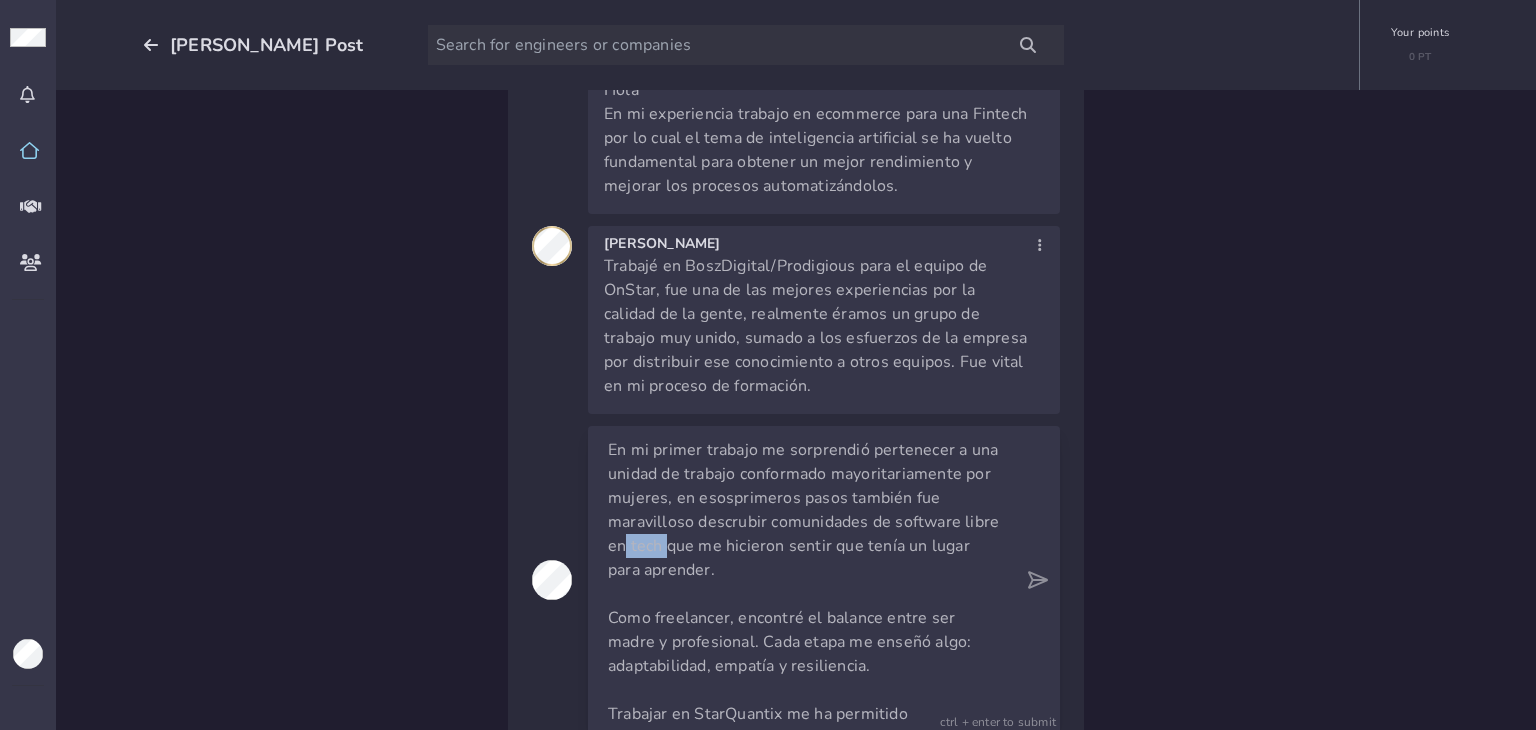 drag, startPoint x: 883, startPoint y: 523, endPoint x: 835, endPoint y: 524, distance: 48.010414 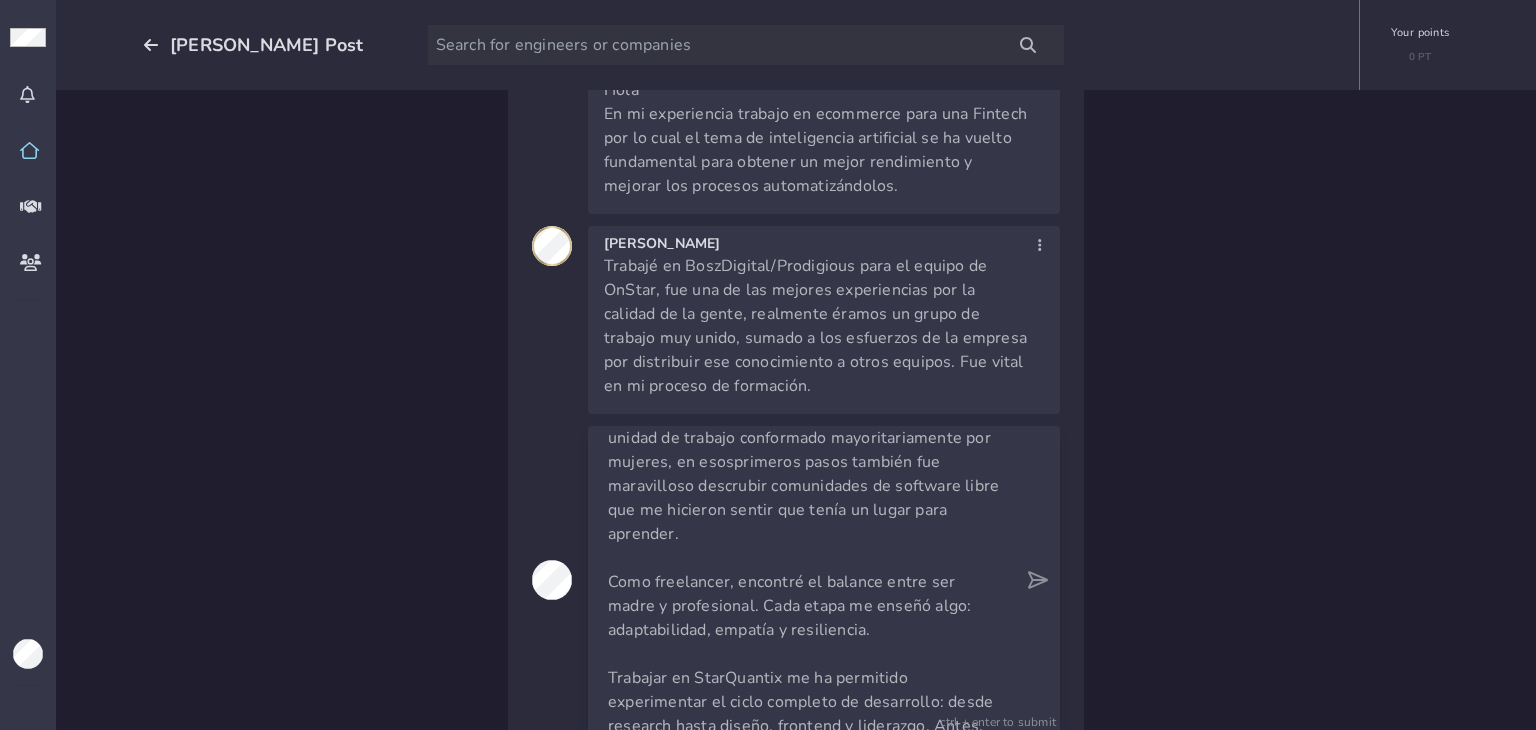 scroll, scrollTop: 100, scrollLeft: 0, axis: vertical 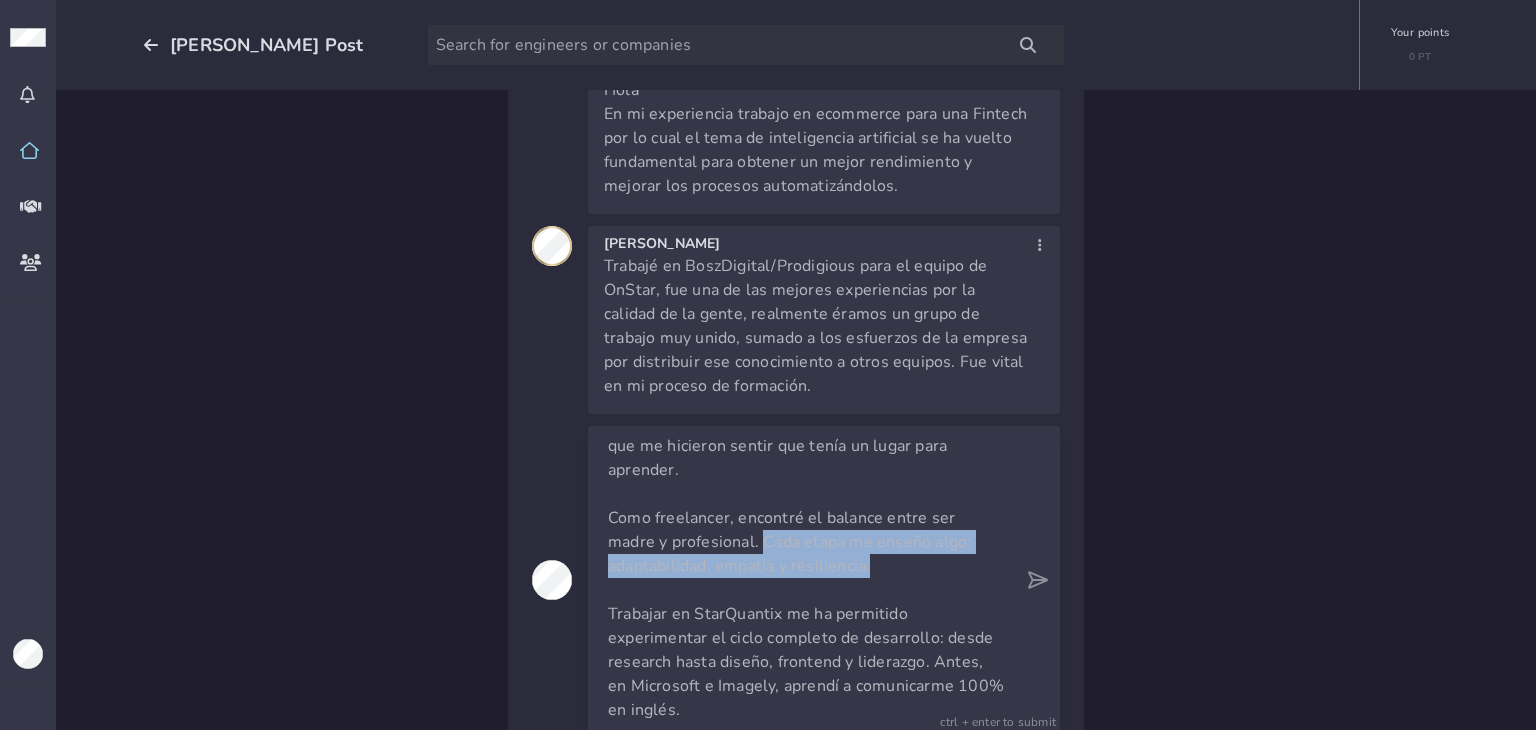 drag, startPoint x: 752, startPoint y: 517, endPoint x: 880, endPoint y: 545, distance: 131.02672 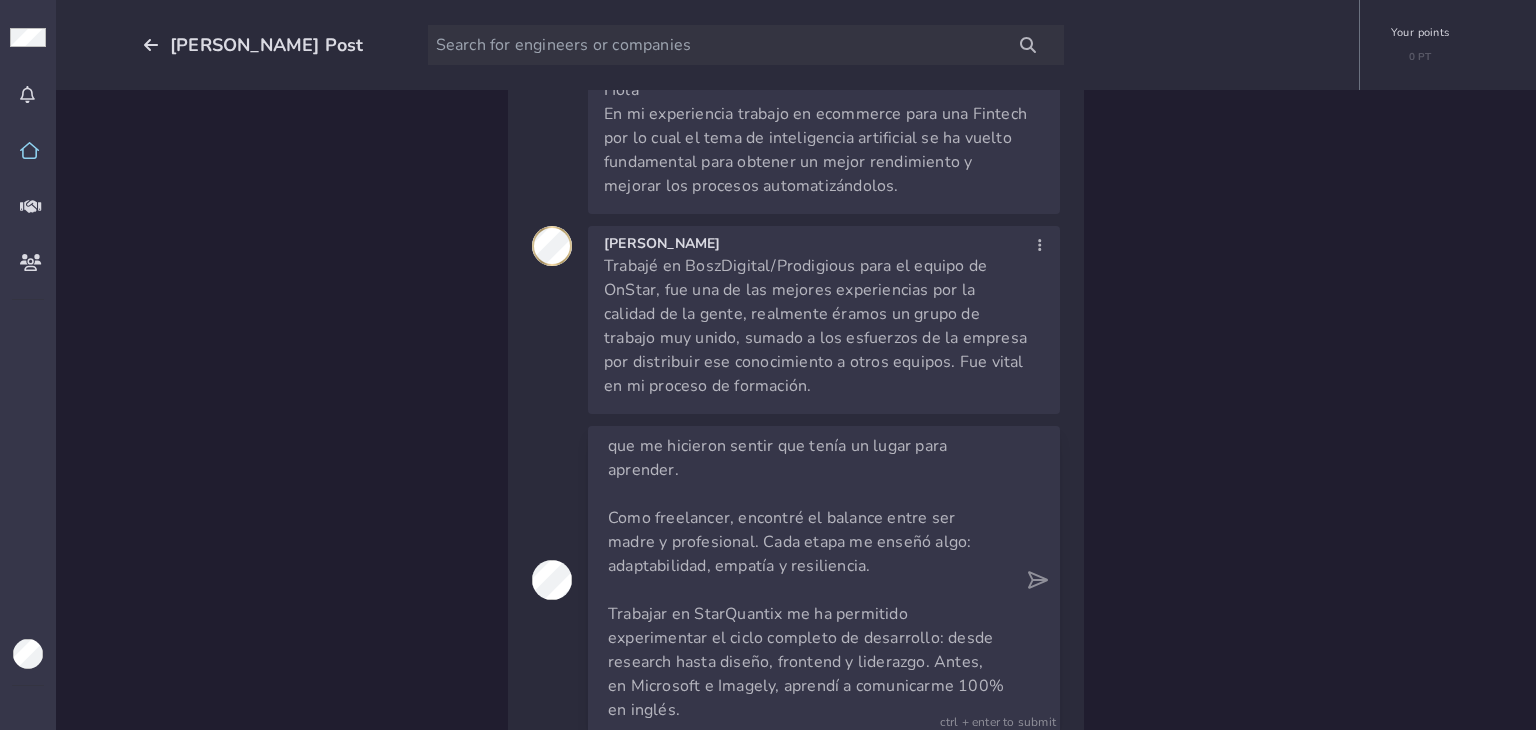 scroll, scrollTop: 76, scrollLeft: 0, axis: vertical 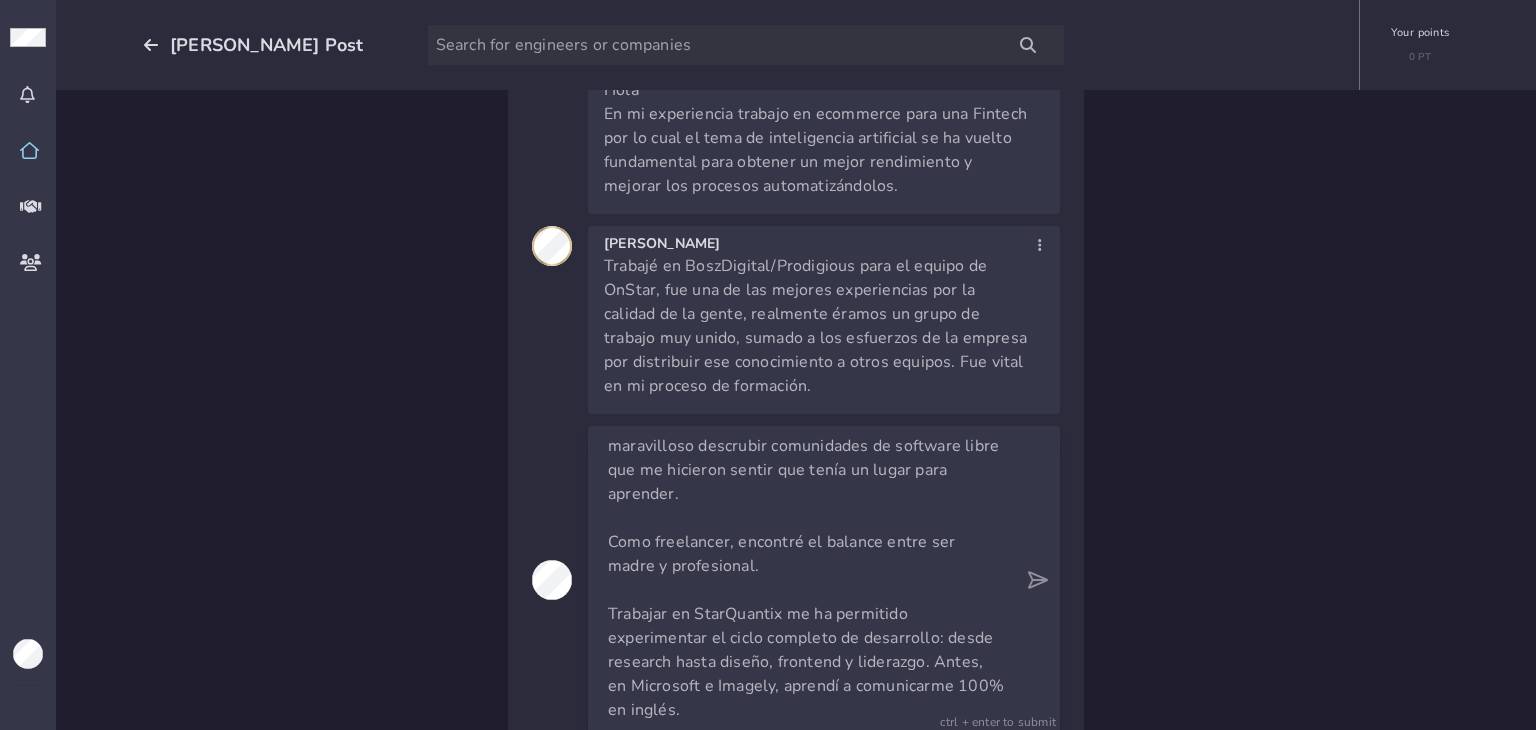 click on "En mi primer trabajo me sorprendió pertenecer a una unidad de trabajo conformado mayoritariamente por mujeres, en esos  primeros pasos también fue maravilloso descrubir comunidades de software libre que me hicieron sentir que tenía un lugar para aprender. Como freelancer, encontré el balance entre ser madre y profesional.  Trabajar en StarQuantix me ha permitido experimentar el ciclo completo de desarrollo: desde research hasta diseño, frontend y liderazgo. Antes, en Microsoft e Imagely, aprendí a comunicarme 100% en inglés." at bounding box center (806, 580) 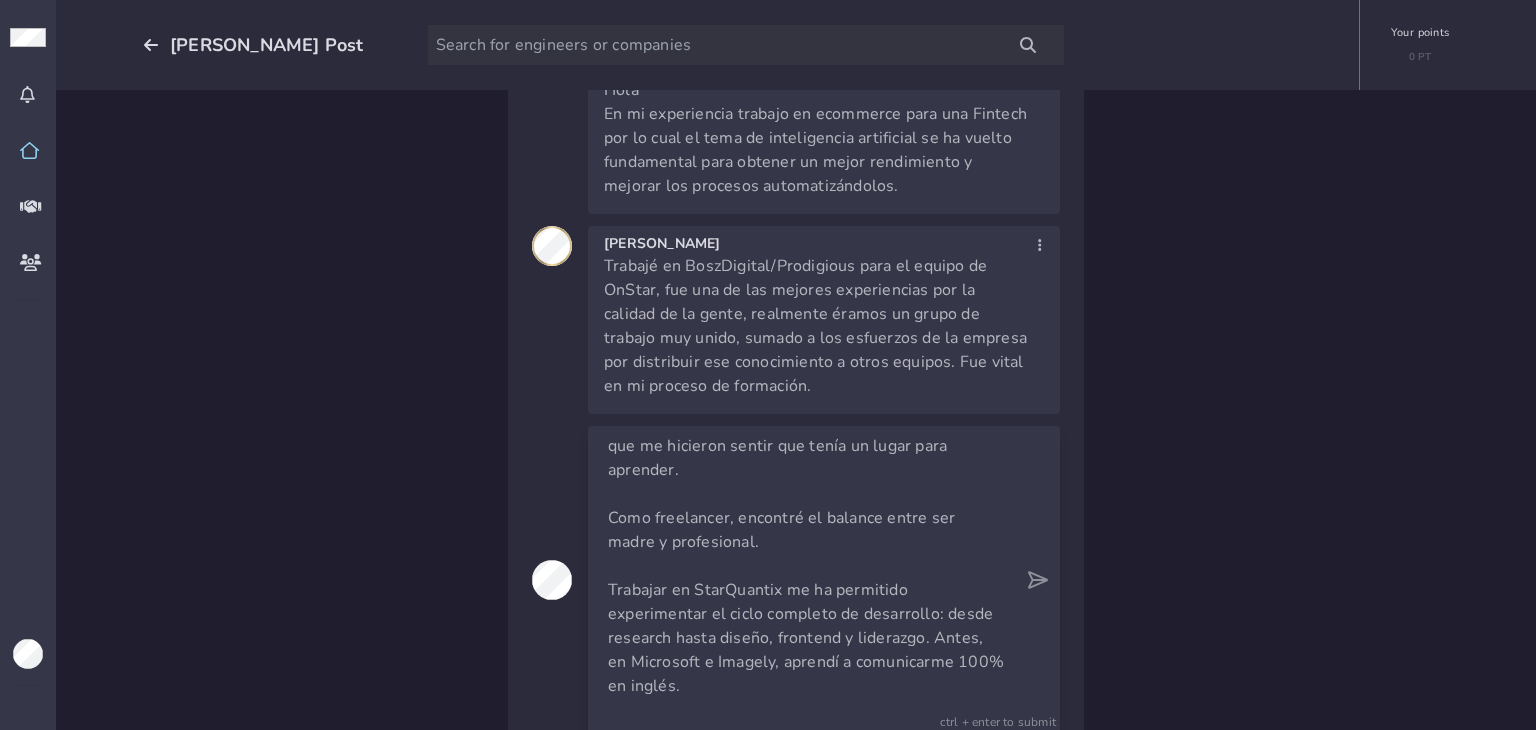 scroll, scrollTop: 114, scrollLeft: 0, axis: vertical 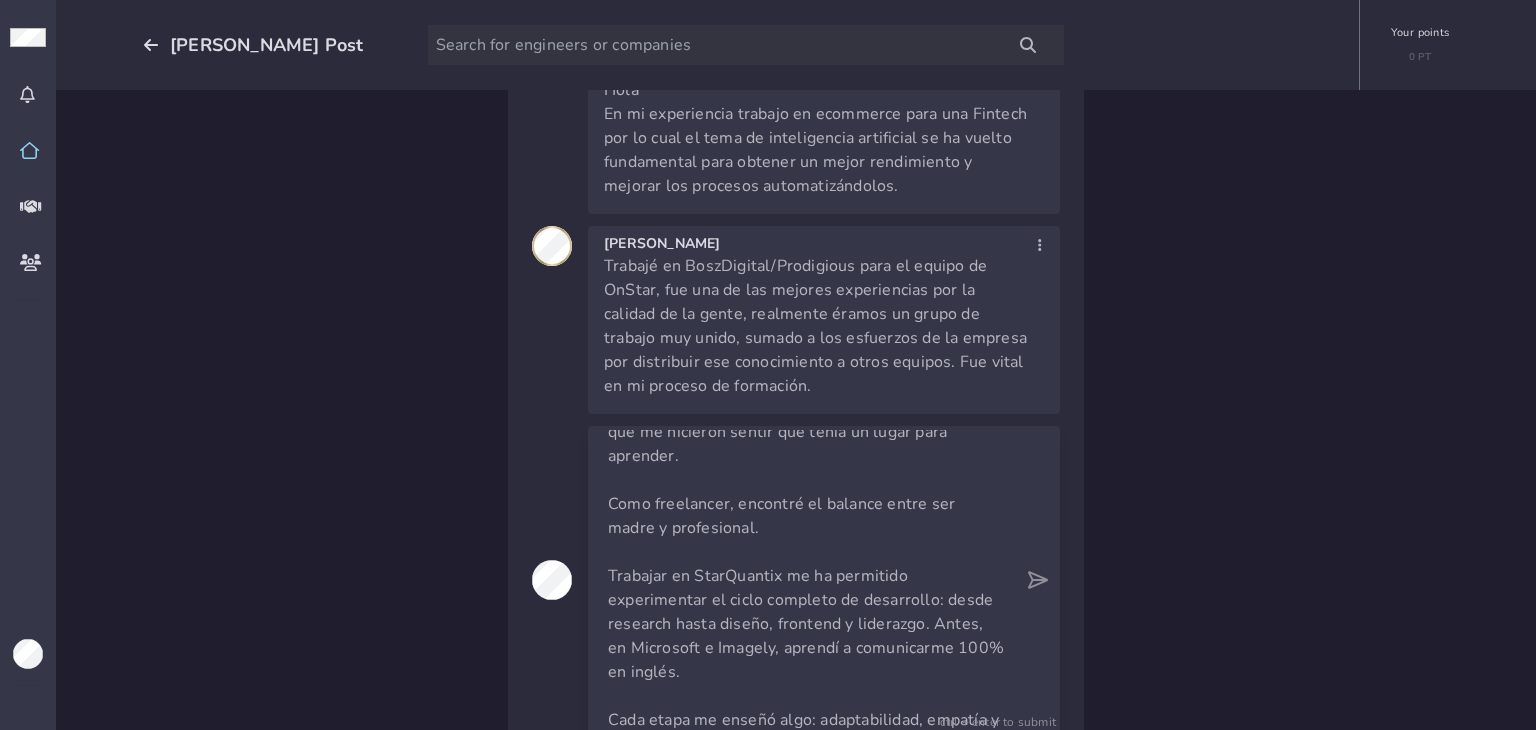drag, startPoint x: 808, startPoint y: 639, endPoint x: 924, endPoint y: 598, distance: 123.03252 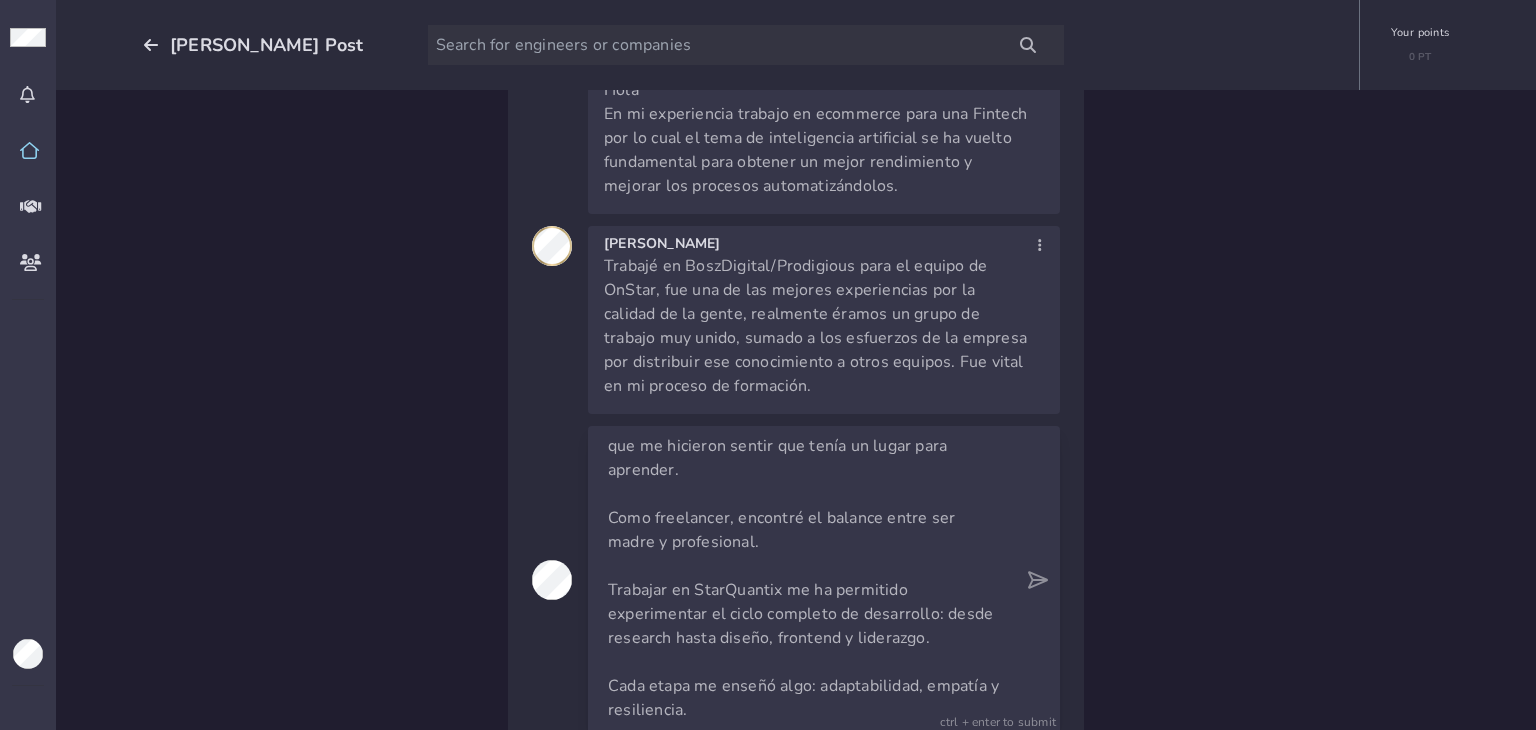 click on "En mi primer trabajo me sorprendió pertenecer a una unidad de trabajo conformado mayoritariamente por mujeres, en esos  primeros pasos también fue maravilloso descrubir comunidades de software libre que me hicieron sentir que tenía un lugar para aprender. Como freelancer, encontré el balance entre ser madre y profesional.  Trabajar en StarQuantix me ha permitido experimentar el ciclo completo de desarrollo: desde research hasta diseño, frontend y liderazgo.  Cada etapa me enseñó algo: adaptabilidad, empatía y resiliencia." at bounding box center (806, 580) 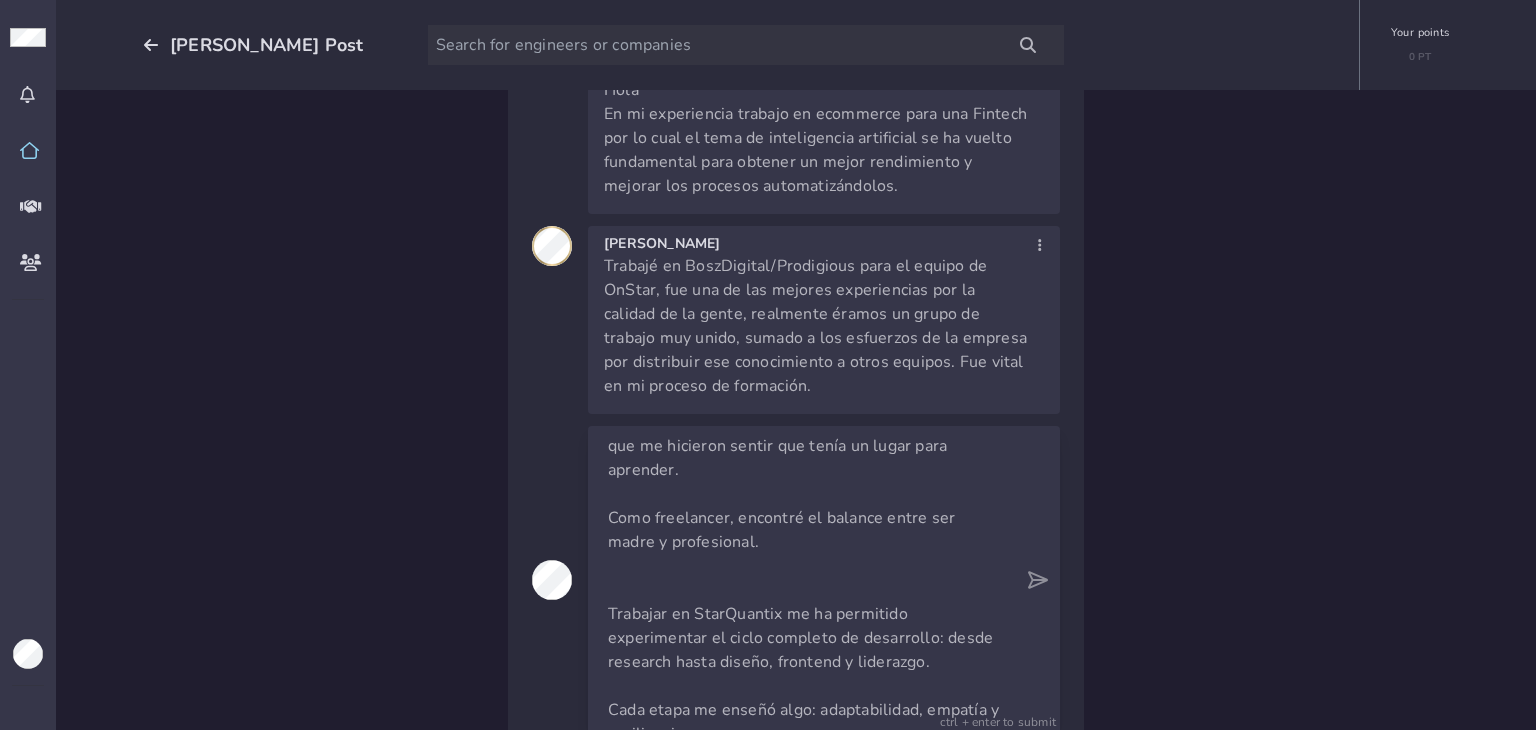 scroll, scrollTop: 114, scrollLeft: 0, axis: vertical 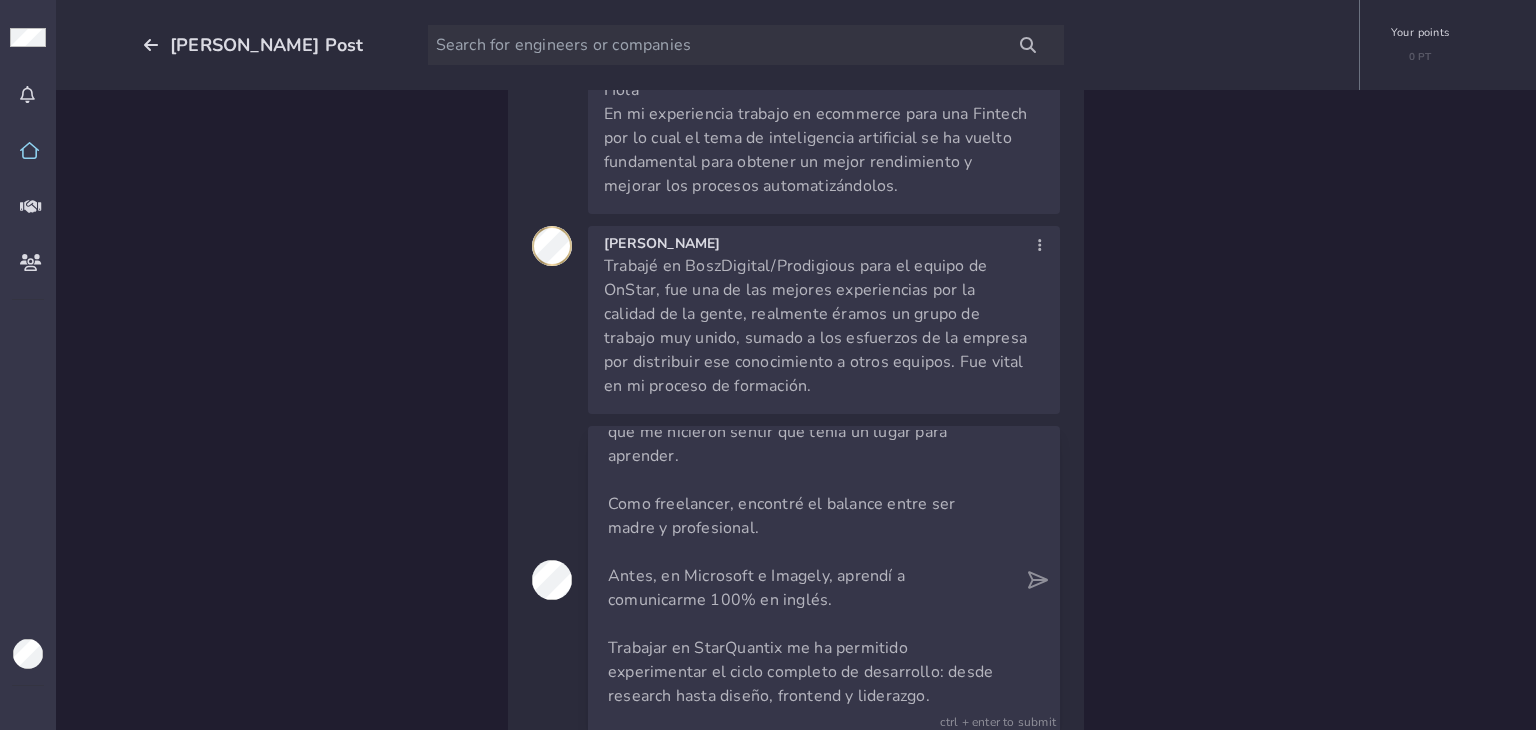 click on "En mi primer trabajo me sorprendió pertenecer a una unidad de trabajo conformado mayoritariamente por mujeres, en esos  primeros pasos también fue maravilloso descrubir comunidades de software libre que me hicieron sentir que tenía un lugar para aprender. Como freelancer, encontré el balance entre ser madre y profesional.  Antes, en Microsoft e Imagely, aprendí a comunicarme 100% en inglés.  Trabajar en StarQuantix me ha permitido experimentar el ciclo completo de desarrollo: desde research hasta diseño, frontend y liderazgo.  Cada etapa me enseñó algo: adaptabilidad, empatía y resiliencia." at bounding box center (806, 580) 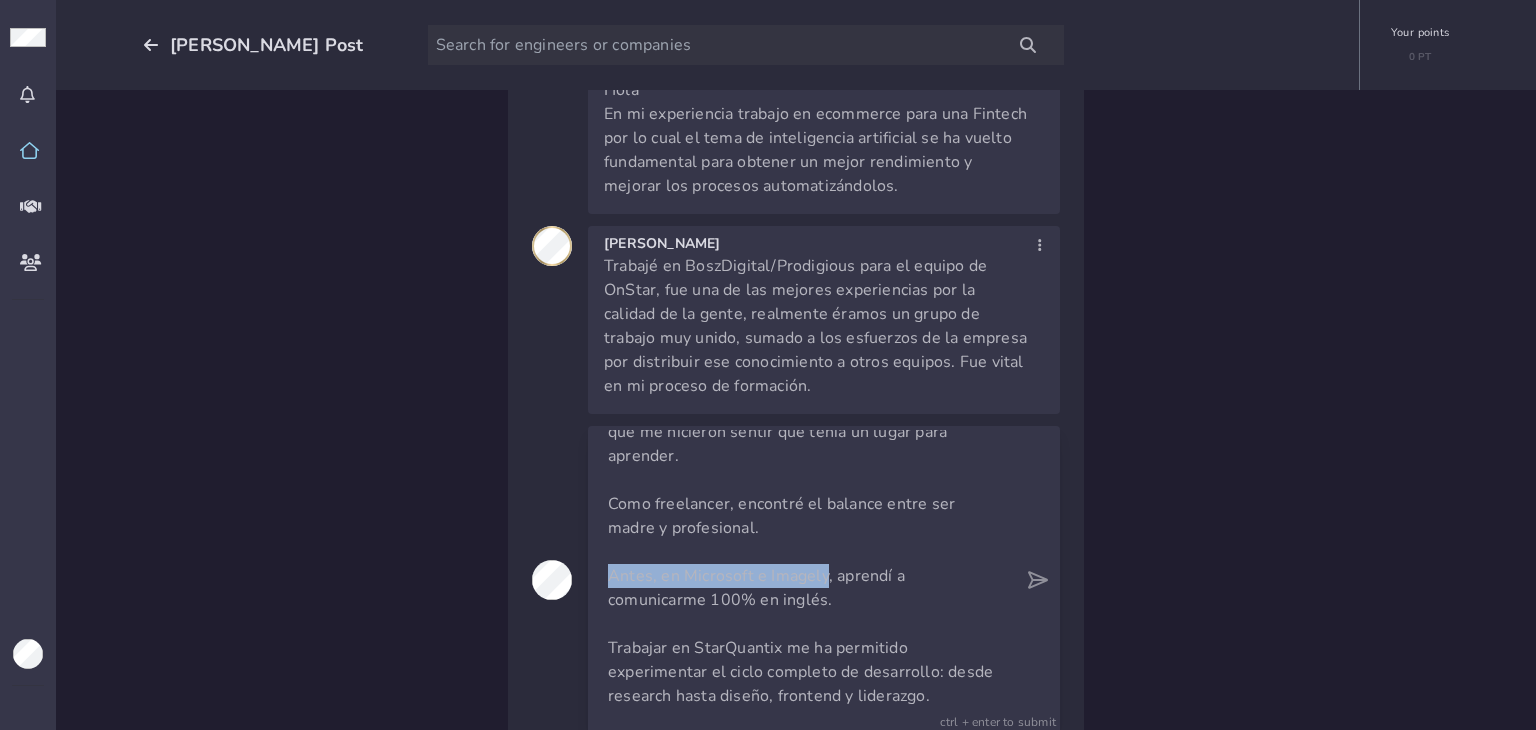 drag, startPoint x: 816, startPoint y: 550, endPoint x: 580, endPoint y: 545, distance: 236.05296 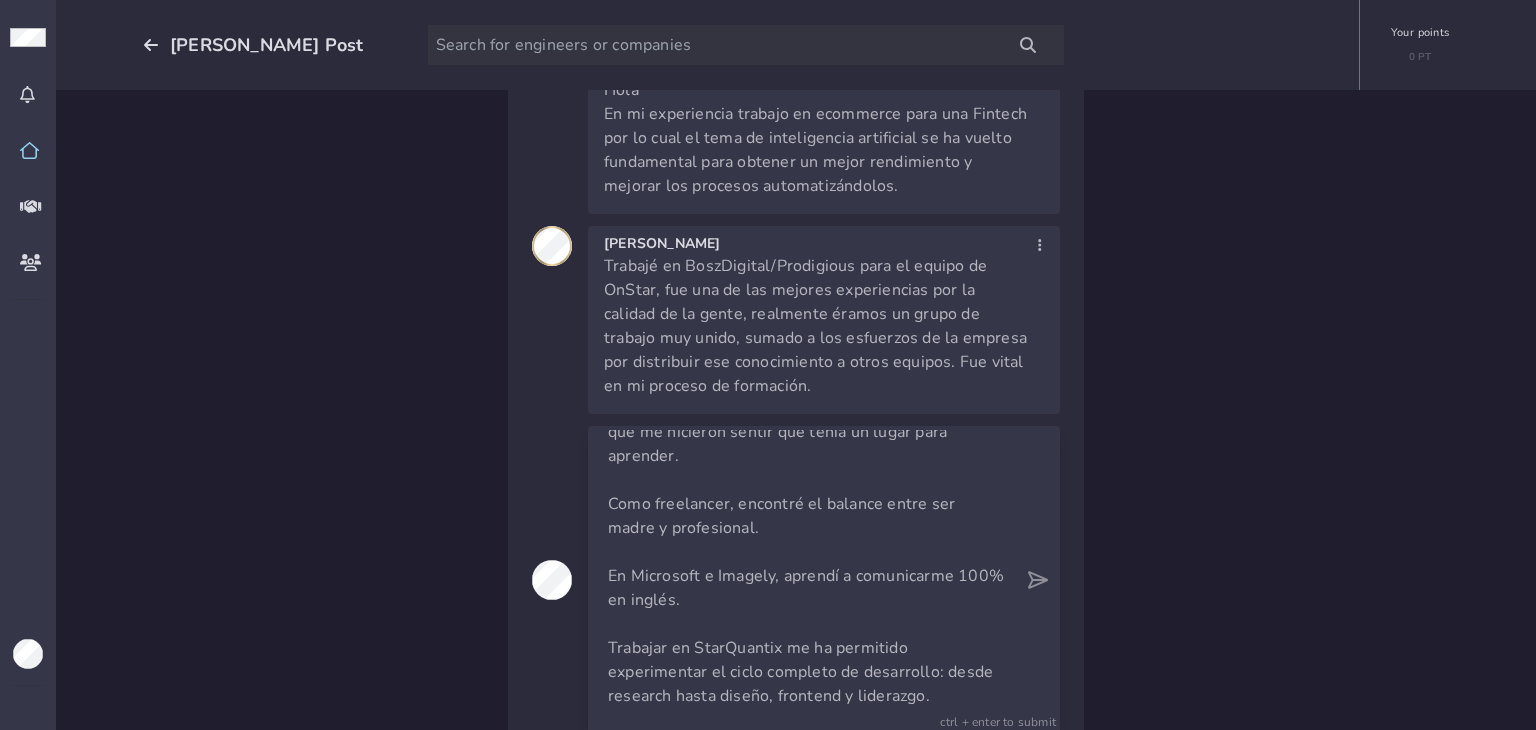 click on "En mi primer trabajo me sorprendió pertenecer a una unidad de trabajo conformado mayoritariamente por mujeres, en esos  primeros pasos también fue maravilloso descrubir comunidades de software libre que me hicieron sentir que tenía un lugar para aprender. Como freelancer, encontré el balance entre ser madre y profesional. En Microsoft e Imagely, aprendí a comunicarme 100% en inglés.  Trabajar en StarQuantix me ha permitido experimentar el ciclo completo de desarrollo: desde research hasta diseño, frontend y liderazgo.  Cada etapa me enseñó algo: adaptabilidad, empatía y resiliencia." at bounding box center (806, 580) 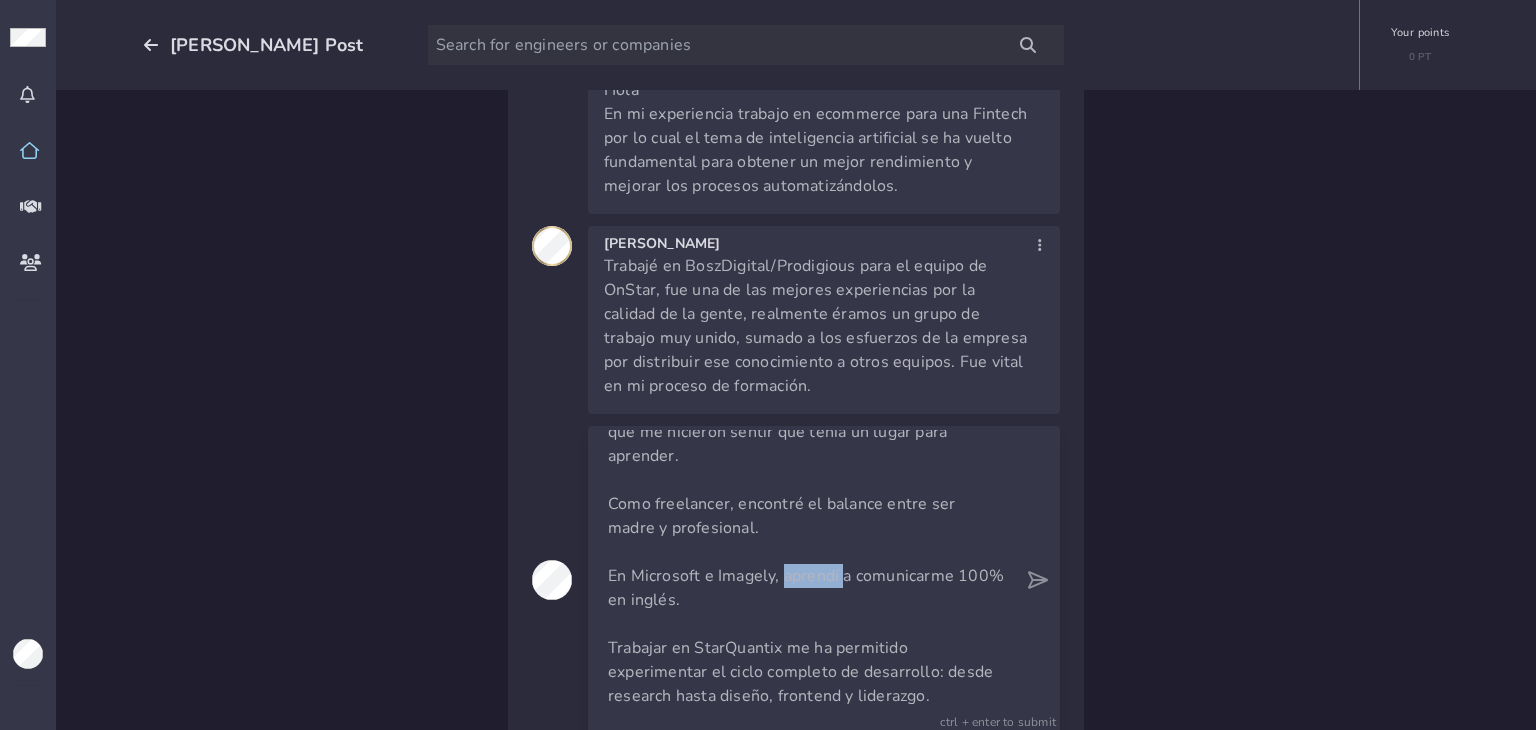click on "En mi primer trabajo me sorprendió pertenecer a una unidad de trabajo conformado mayoritariamente por mujeres, en esos  primeros pasos también fue maravilloso descrubir comunidades de software libre que me hicieron sentir que tenía un lugar para aprender. Como freelancer, encontré el balance entre ser madre y profesional. En Microsoft e Imagely, aprendí a comunicarme 100% en inglés. Trabajar en StarQuantix me ha permitido experimentar el ciclo completo de desarrollo: desde research hasta diseño, frontend y liderazgo.  Cada etapa me enseñó algo: adaptabilidad, empatía y resiliencia." at bounding box center [806, 580] 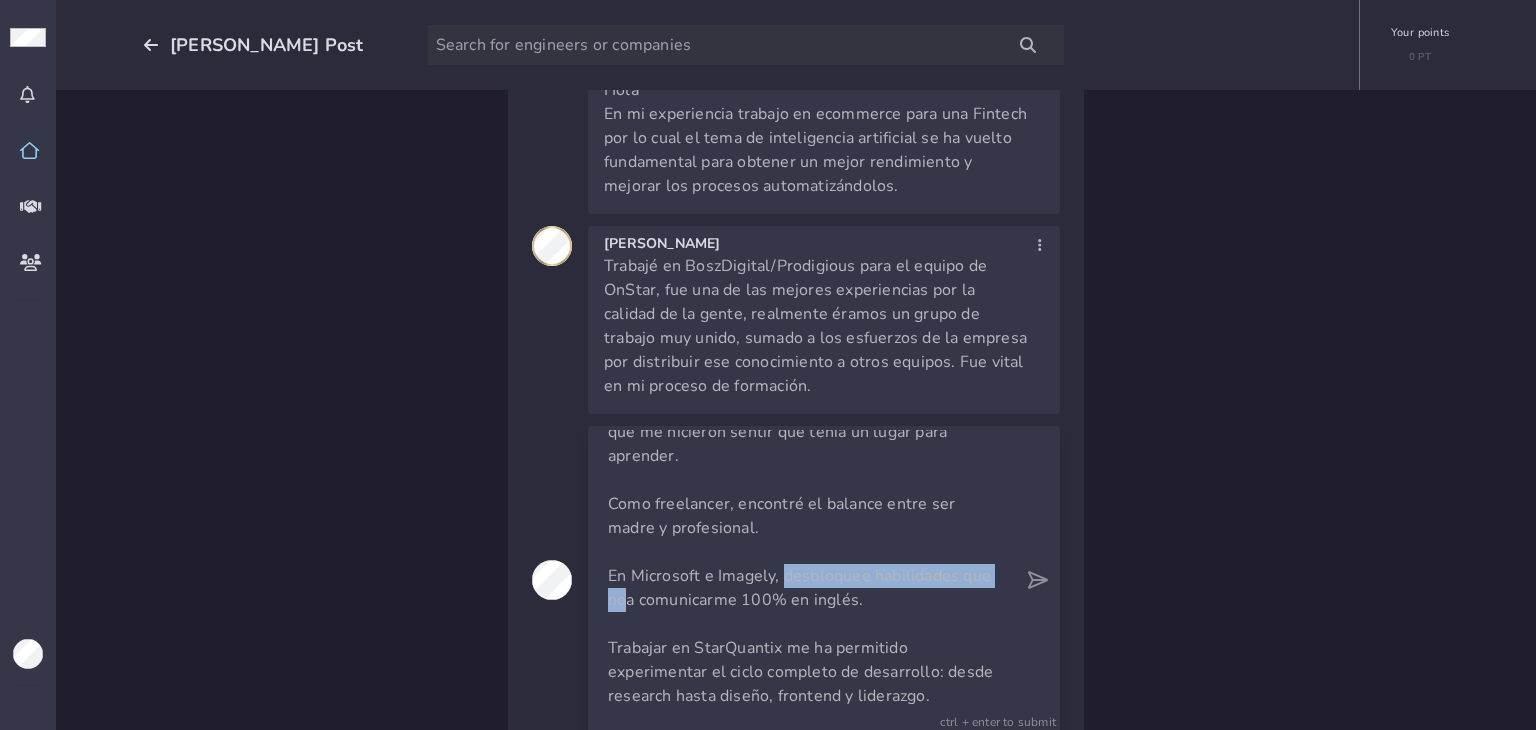 click on "En mi primer trabajo me sorprendió pertenecer a una unidad de trabajo conformado mayoritariamente por mujeres, en esos  primeros pasos también fue maravilloso descrubir comunidades de software libre que me hicieron sentir que tenía un lugar para aprender. Como freelancer, encontré el balance entre ser madre y profesional. En Microsoft e Imagely, desbloquee habilidades que noa comunicarme 100% en inglés. Trabajar en StarQuantix me ha permitido experimentar el ciclo completo de desarrollo: desde research hasta diseño, frontend y liderazgo.  Cada etapa me enseñó algo: adaptabilidad, empatía y resiliencia." at bounding box center (806, 580) 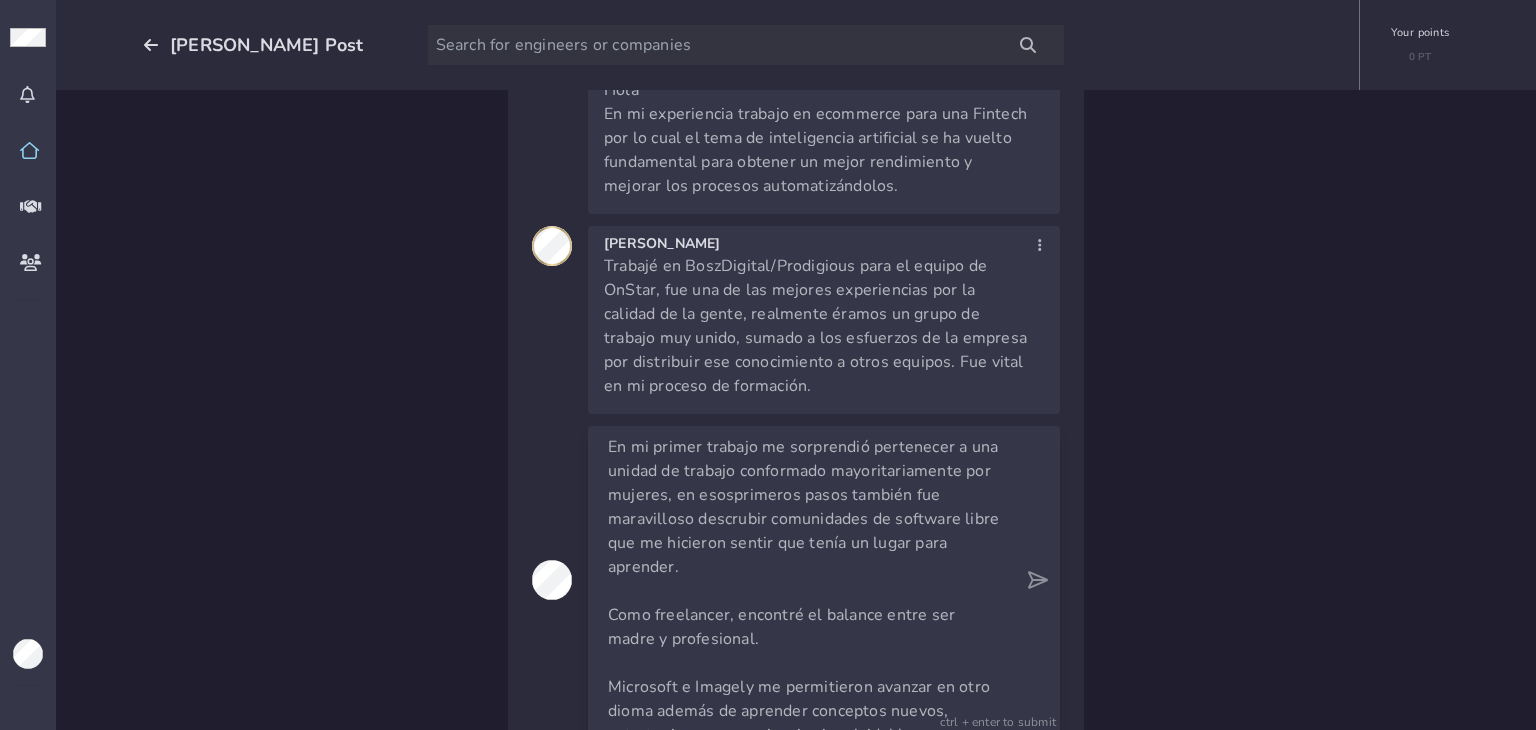 scroll, scrollTop: 0, scrollLeft: 0, axis: both 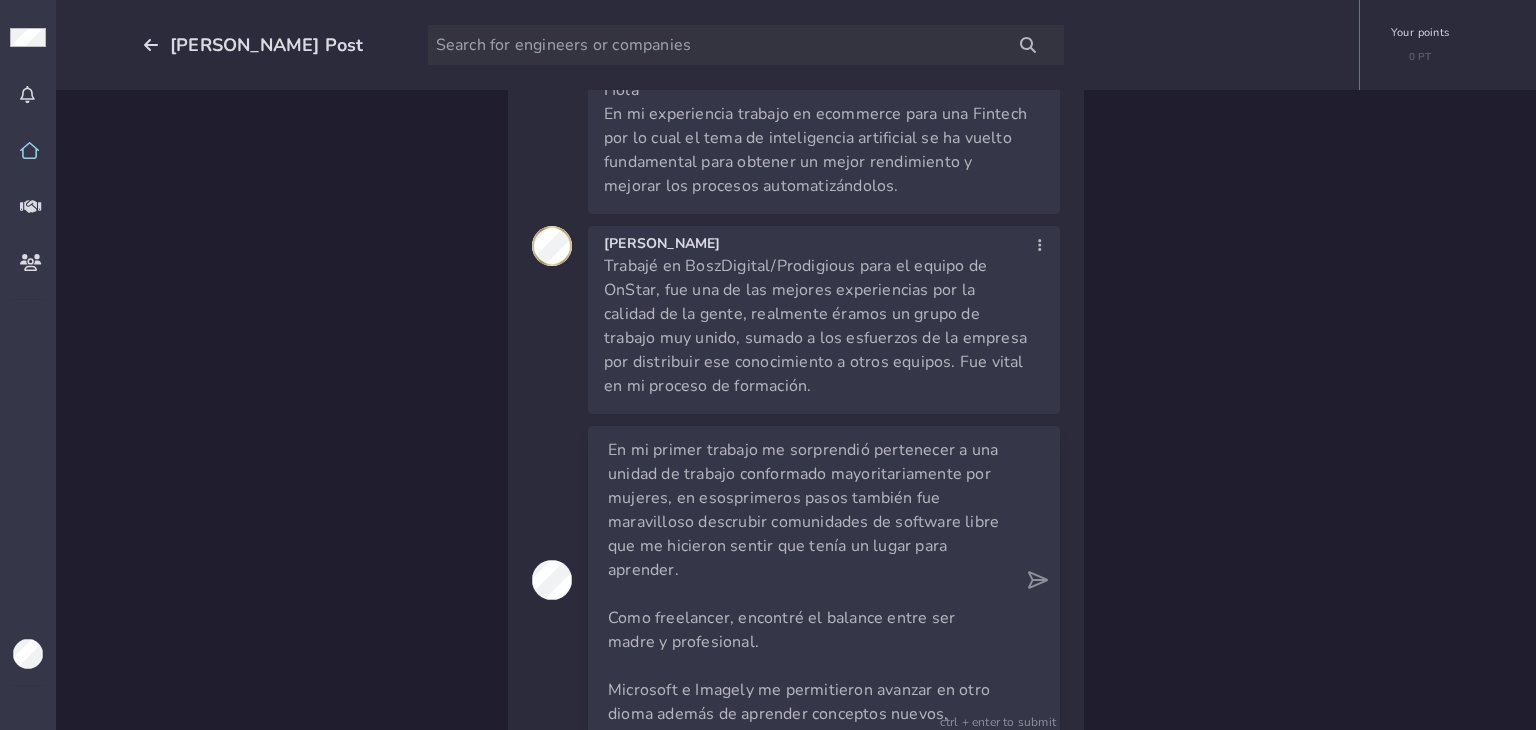 click on "En mi primer trabajo me sorprendió pertenecer a una unidad de trabajo conformado mayoritariamente por mujeres, en esos  primeros pasos también fue maravilloso descrubir comunidades de software libre que me hicieron sentir que tenía un lugar para aprender. Como freelancer, encontré el balance entre ser madre y profesional. Microsoft e Imagely me permitieron avanzar en otro dioma además de aprender conceptos nuevos, estrategias con experiencias innolvidables. Trabajar en StarQuantix me ha permitido experimentar el ciclo completo de desarrollo: desde research hasta diseño, frontend y liderazgo.  Cada etapa me enseñó algo: adaptabilidad, empatía y resiliencia." at bounding box center (806, 580) 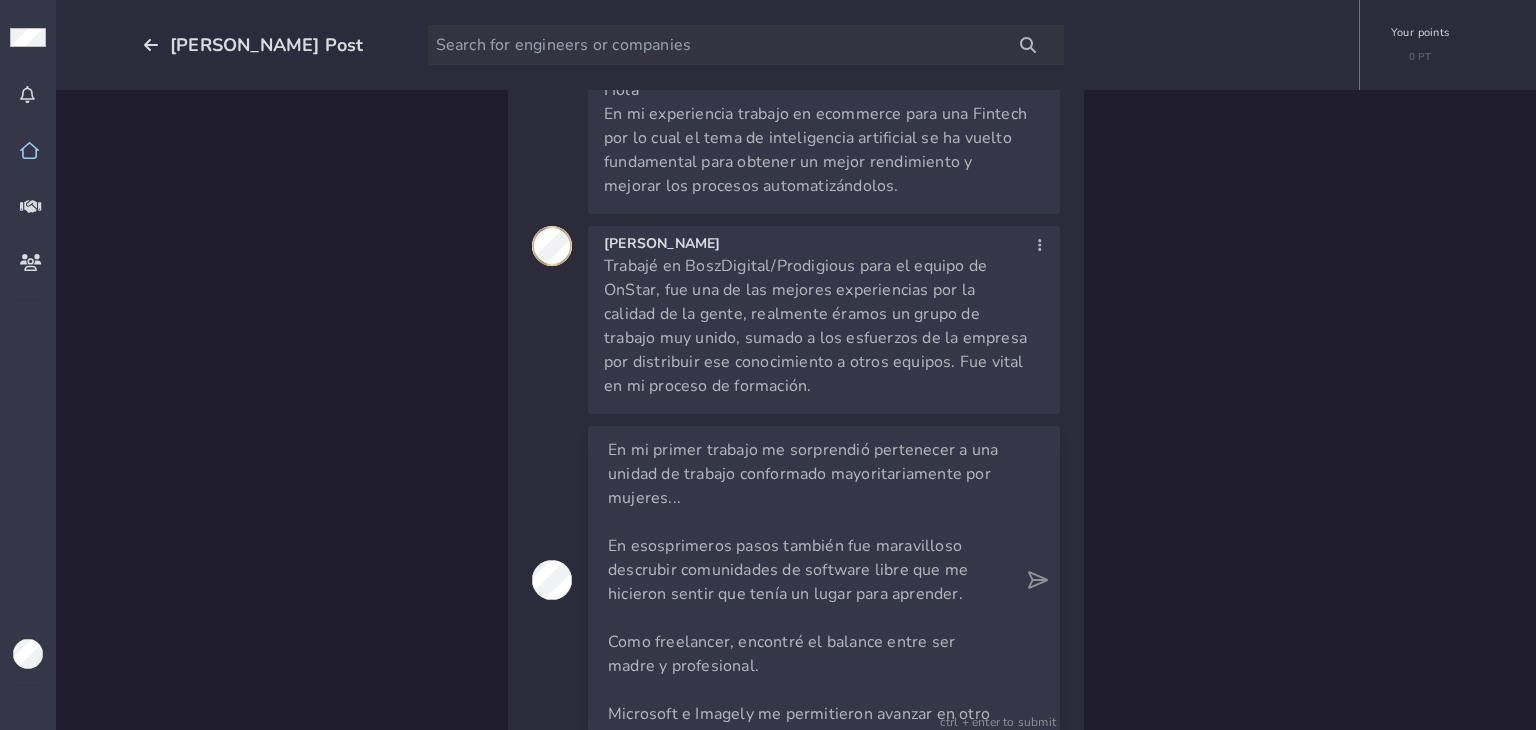 scroll, scrollTop: 0, scrollLeft: 0, axis: both 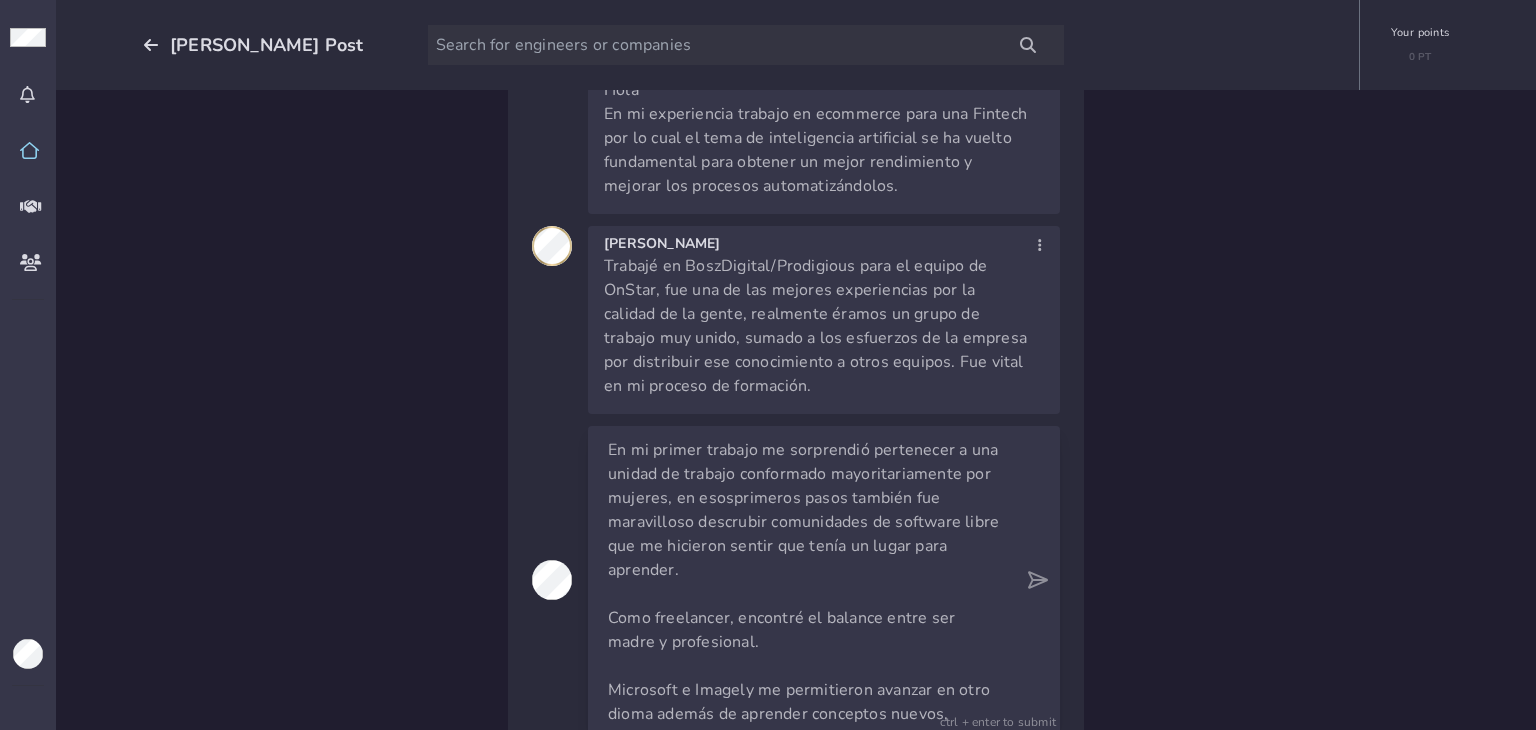 click on "En mi primer trabajo me sorprendió pertenecer a una unidad de trabajo conformado mayoritariamente por mujeres, e n esos  primeros pasos también fue maravilloso descrubir comunidades de software libre que me hicieron sentir que tenía un lugar para aprender. Como freelancer, encontré el balance entre ser madre y profesional. Microsoft e Imagely me permitieron avanzar en otro dioma además de aprender conceptos nuevos, estrategias con experiencias innolvidables. Trabajar en StarQuantix me ha permitido experimentar el ciclo completo de desarrollo: desde research hasta diseño, frontend y liderazgo.  Cada etapa me enseñó algo: adaptabilidad, empatía y resiliencia." at bounding box center [806, 580] 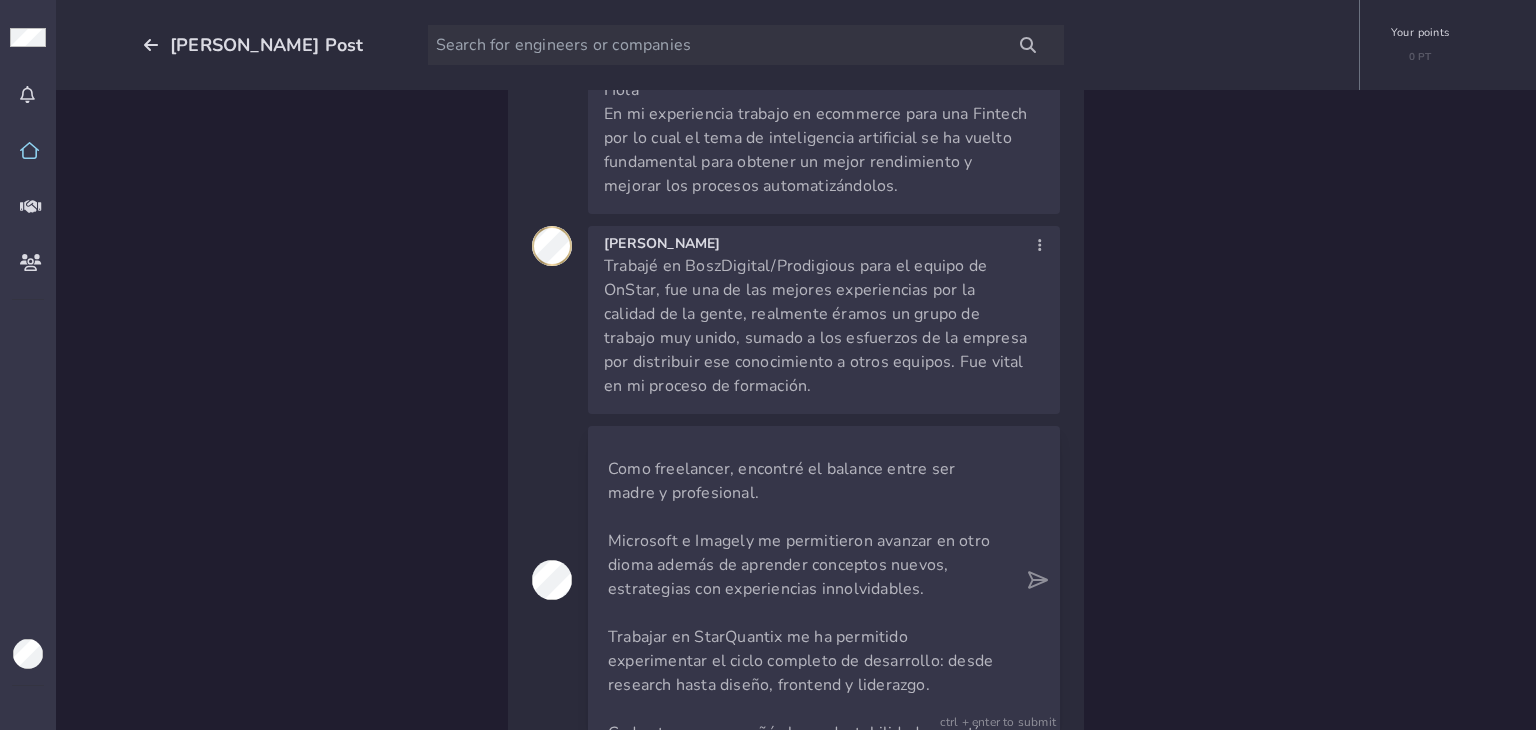scroll, scrollTop: 196, scrollLeft: 0, axis: vertical 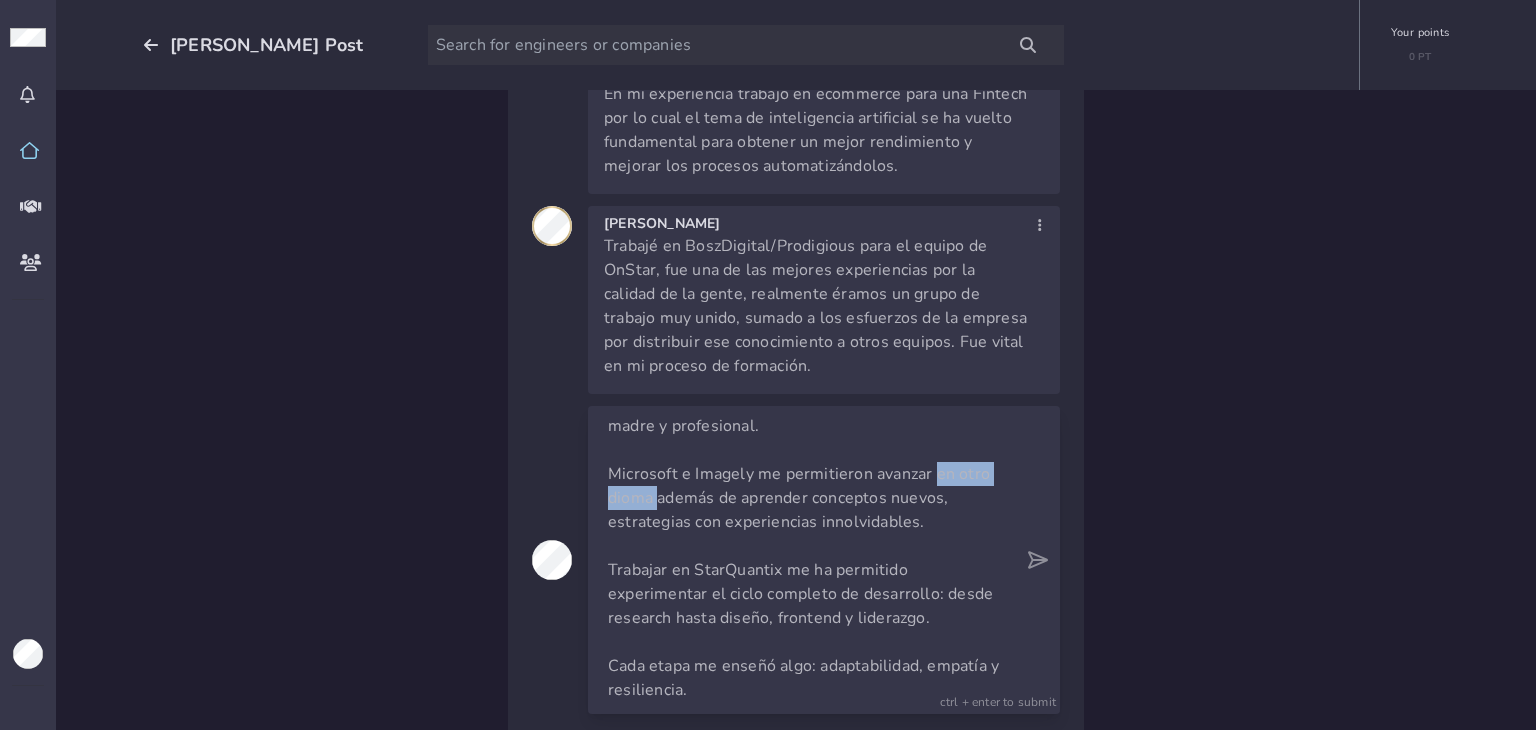 drag, startPoint x: 924, startPoint y: 449, endPoint x: 652, endPoint y: 479, distance: 273.6494 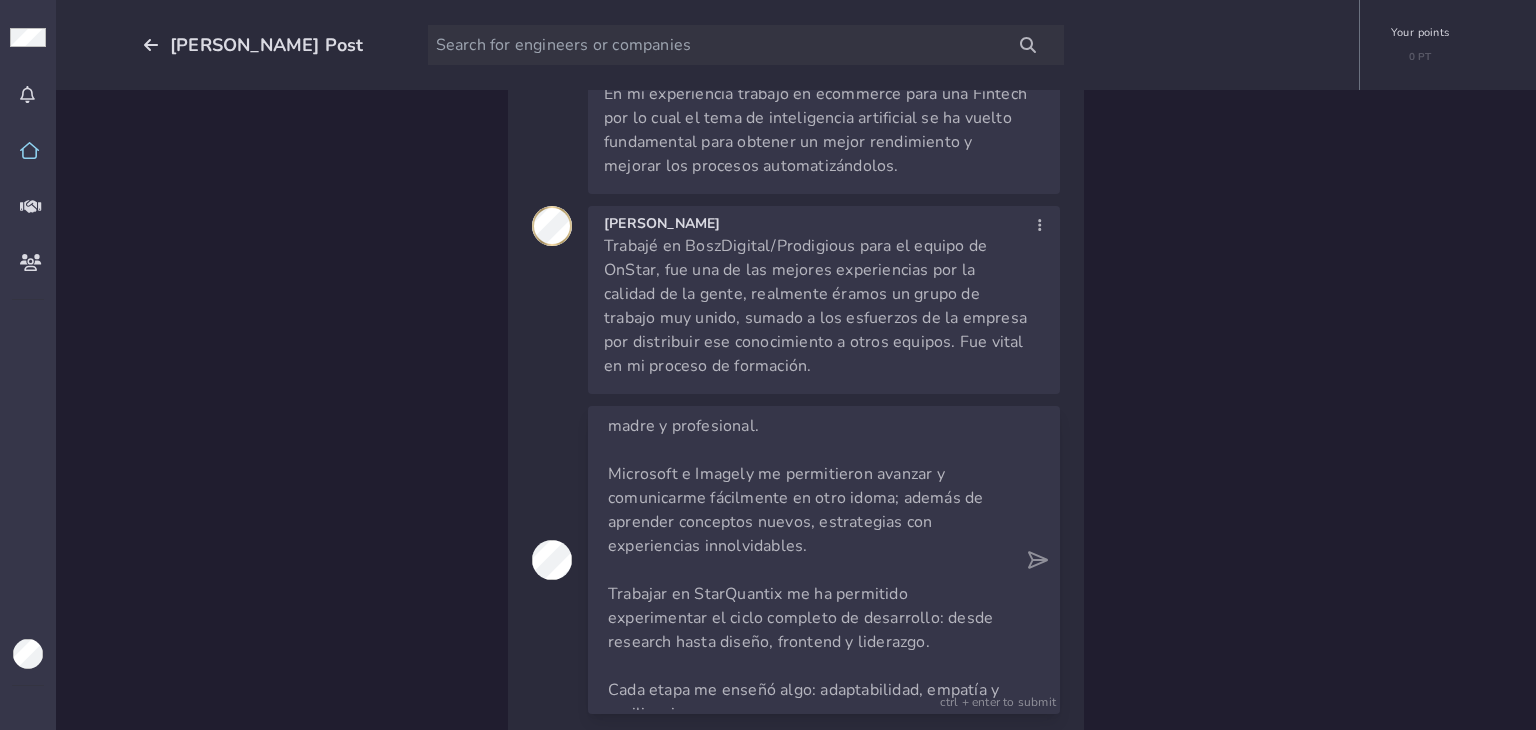 click on "En mi primer trabajo me sorprendió pertenecer a una unidad de trabajo conformado mayoritariamente por mujeres, e n esos  primeros pasos también fue maravilloso descrubir comunidades de software libre que me hicieron sentir que tenía un lugar para aprender. Como freelancer, encontré el balance entre ser madre y profesional. Microsoft e Imagely me permitieron avanzar y comunicarme fácilmente en otro idoma; además de aprender conceptos nuevos, estrategias con experiencias innolvidables. Trabajar en StarQuantix me ha permitido experimentar el ciclo completo de desarrollo: desde research hasta diseño, frontend y liderazgo.  Cada etapa me enseñó algo: adaptabilidad, empatía y resiliencia." at bounding box center [806, 560] 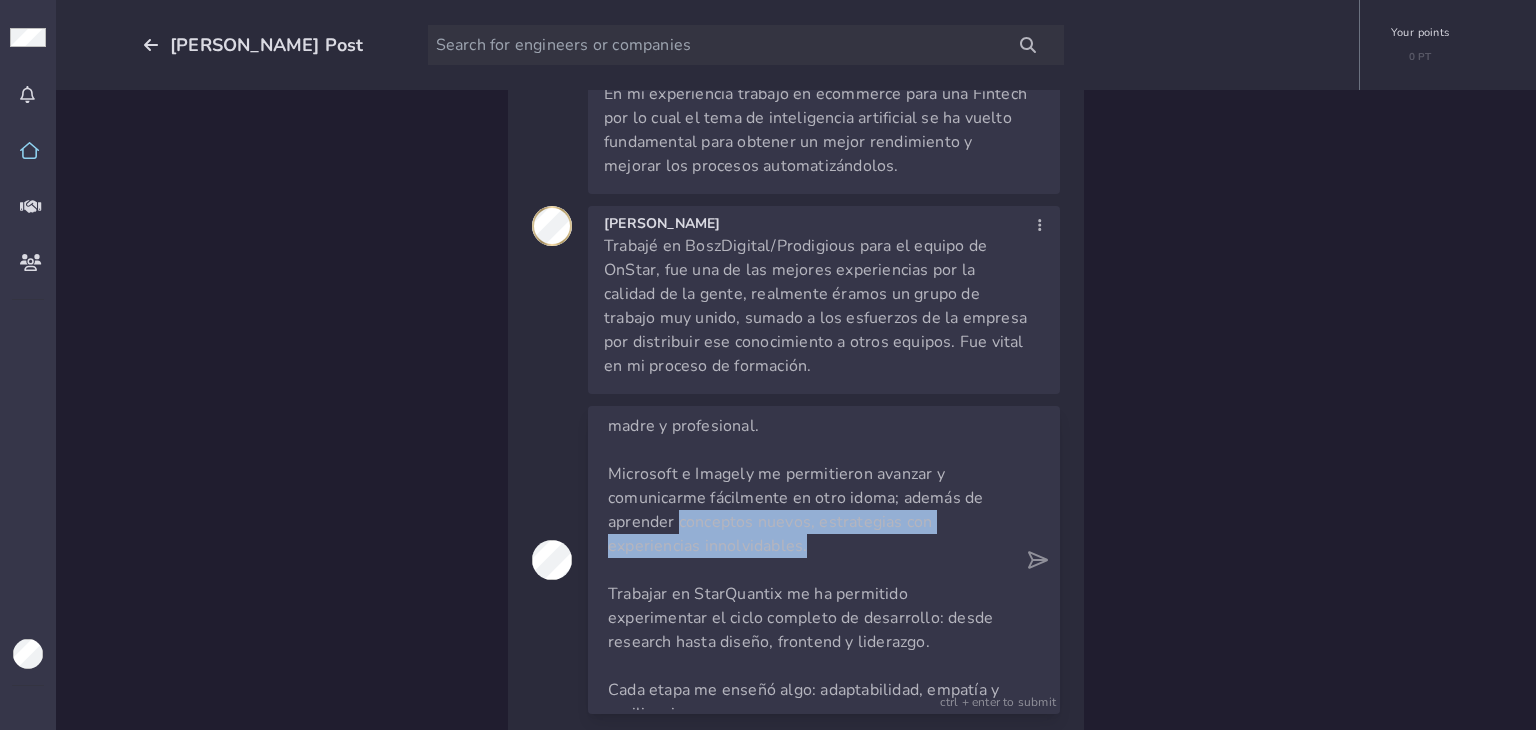 drag, startPoint x: 877, startPoint y: 513, endPoint x: 674, endPoint y: 498, distance: 203.55344 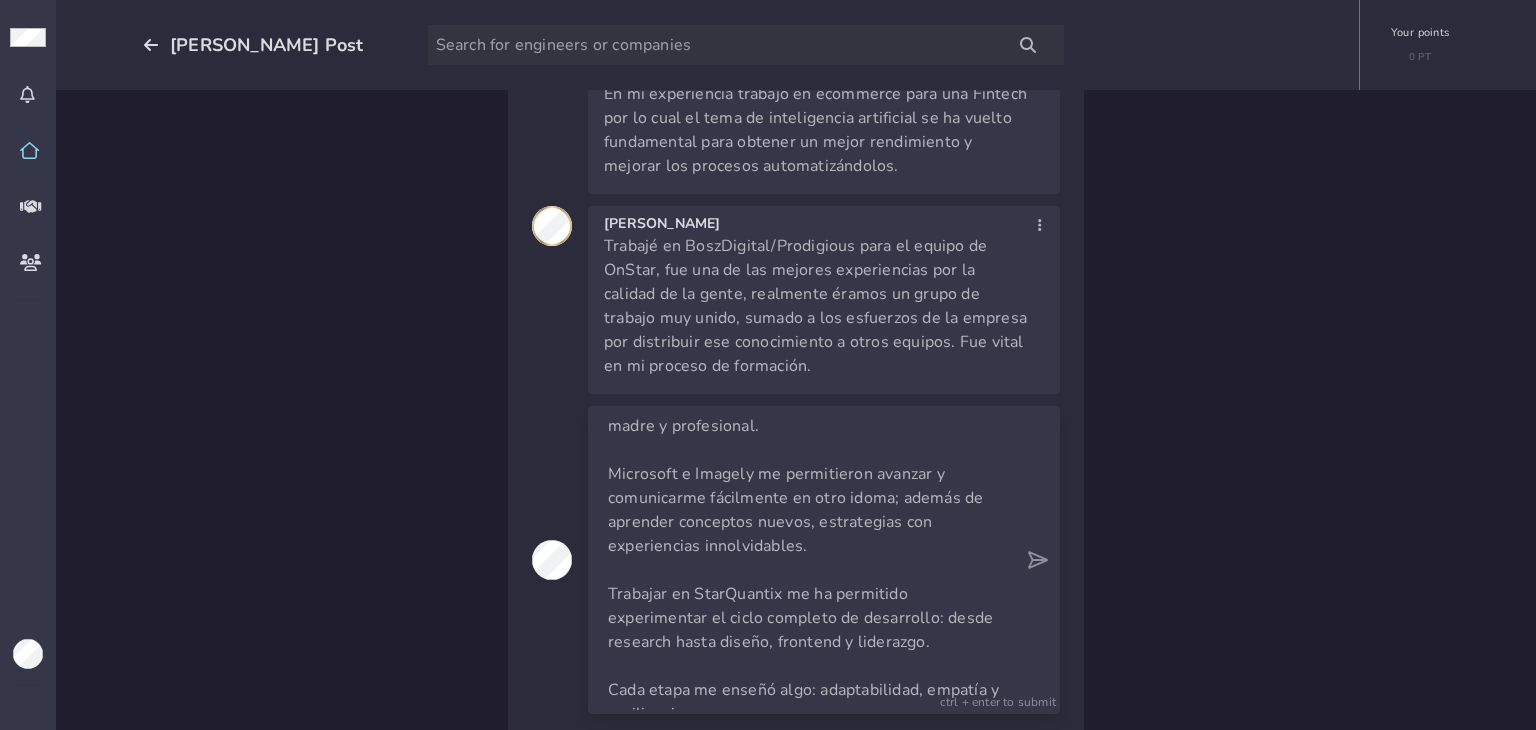 click on "En mi primer trabajo me sorprendió pertenecer a una unidad de trabajo conformado mayoritariamente por mujeres, e n esos  primeros pasos también fue maravilloso descrubir comunidades de software libre que me hicieron sentir que tenía un lugar para aprender. Como freelancer, encontré el balance entre ser madre y profesional. Microsoft e Imagely me permitieron avanzar y comunicarme fácilmente en otro idoma; además de aprender conceptos nuevos, estrategias con experiencias innolvidables. Trabajar en StarQuantix me ha permitido experimentar el ciclo completo de desarrollo: desde research hasta diseño, frontend y liderazgo.  Cada etapa me enseñó algo: adaptabilidad, empatía y resiliencia." at bounding box center [806, 560] 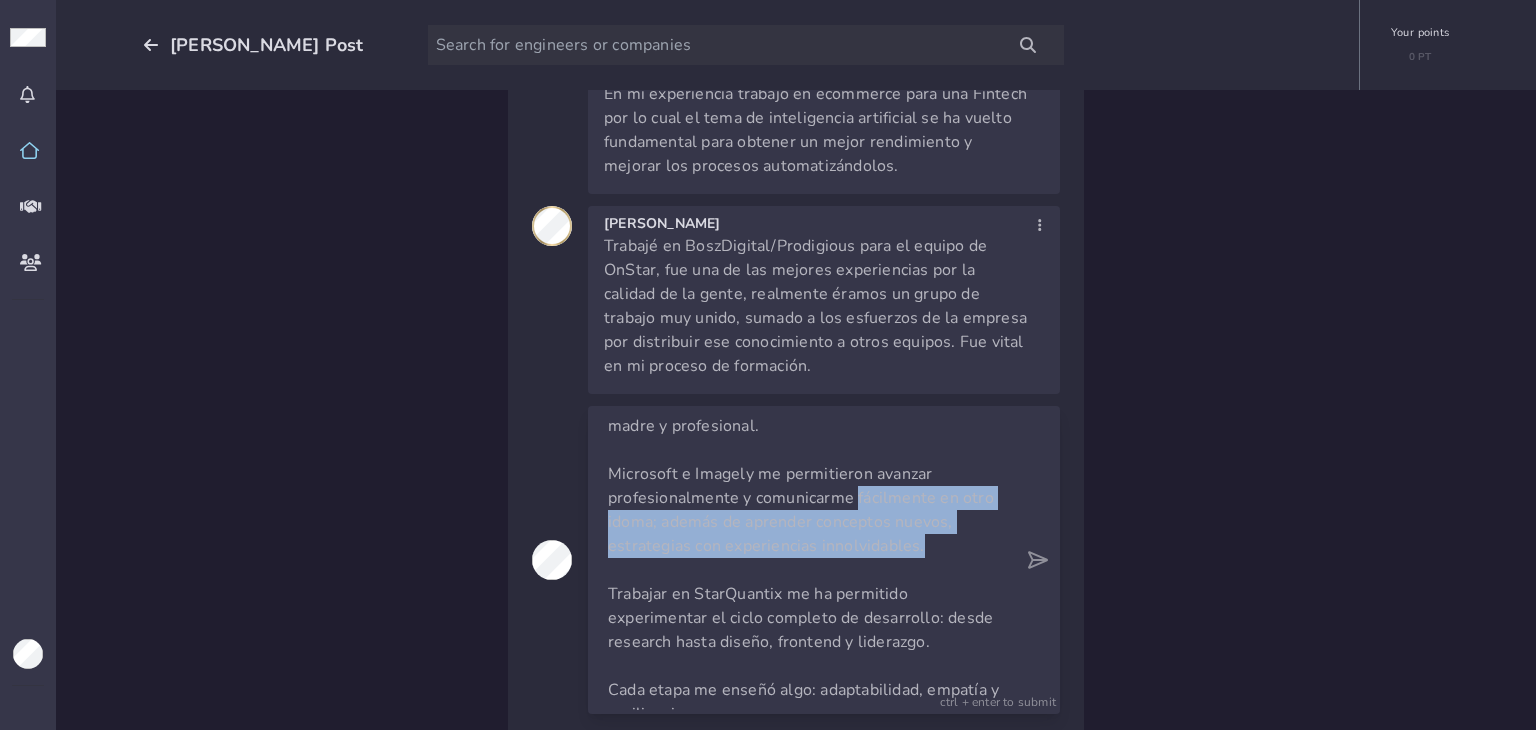 drag, startPoint x: 921, startPoint y: 523, endPoint x: 848, endPoint y: 472, distance: 89.050545 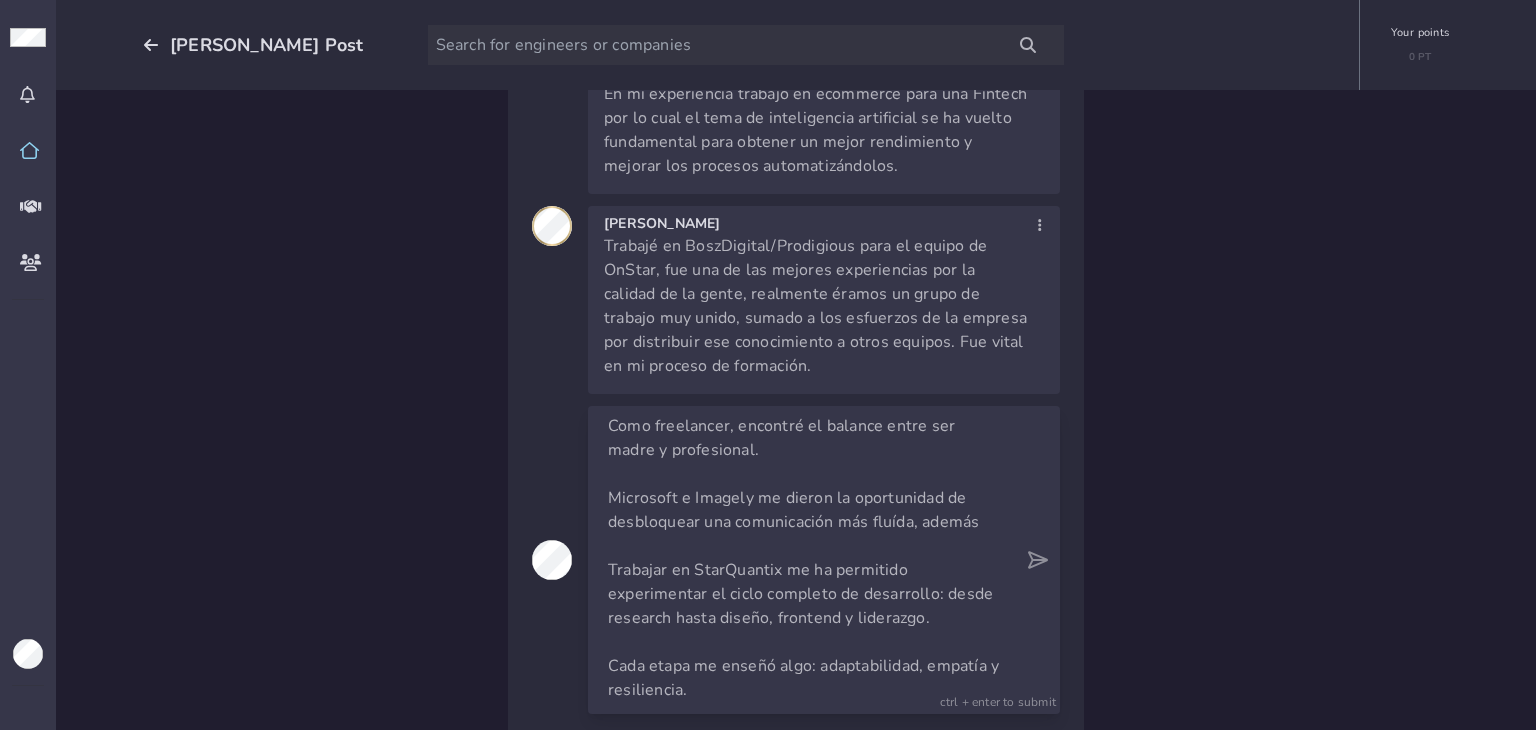 scroll, scrollTop: 196, scrollLeft: 0, axis: vertical 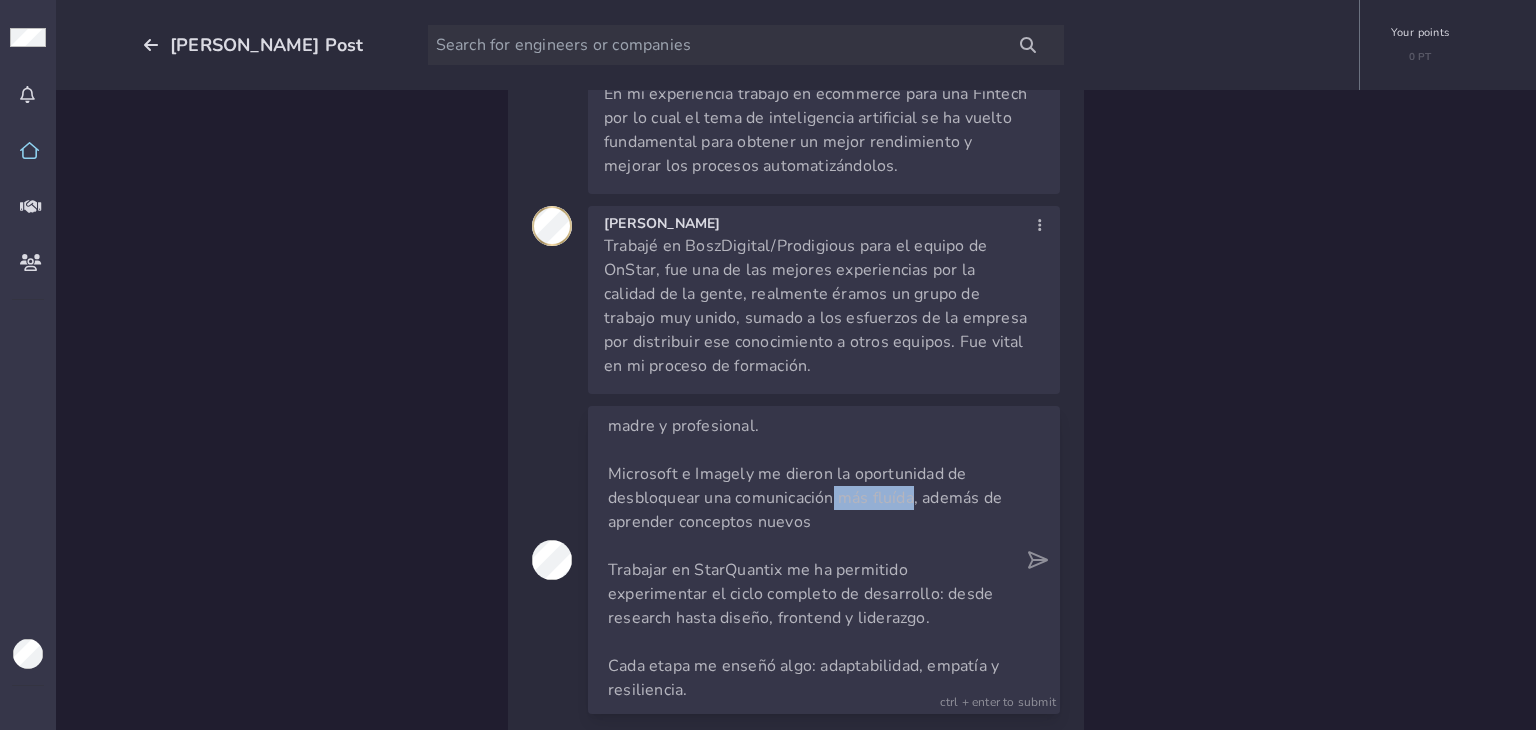 drag, startPoint x: 908, startPoint y: 475, endPoint x: 826, endPoint y: 477, distance: 82.02438 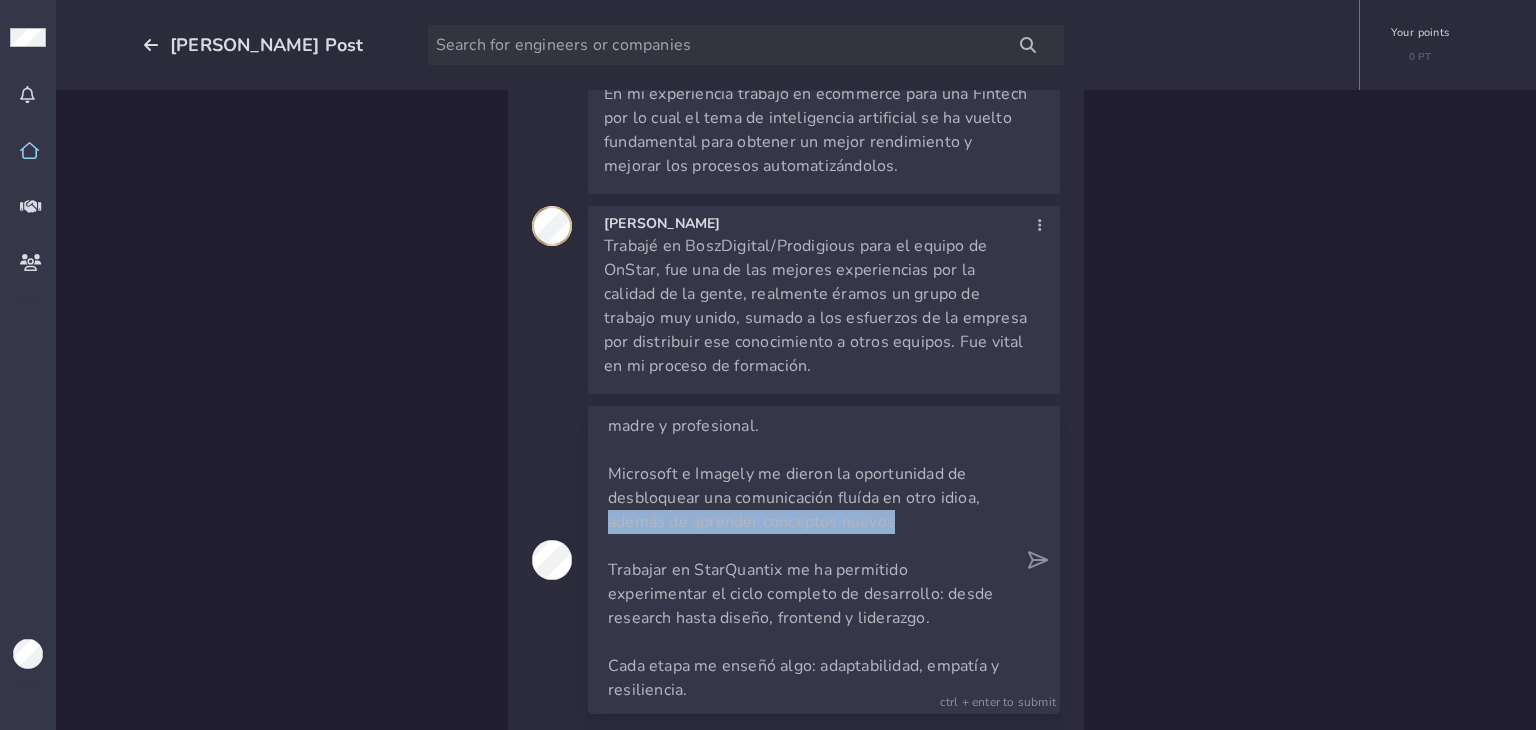 drag, startPoint x: 903, startPoint y: 492, endPoint x: 594, endPoint y: 500, distance: 309.10355 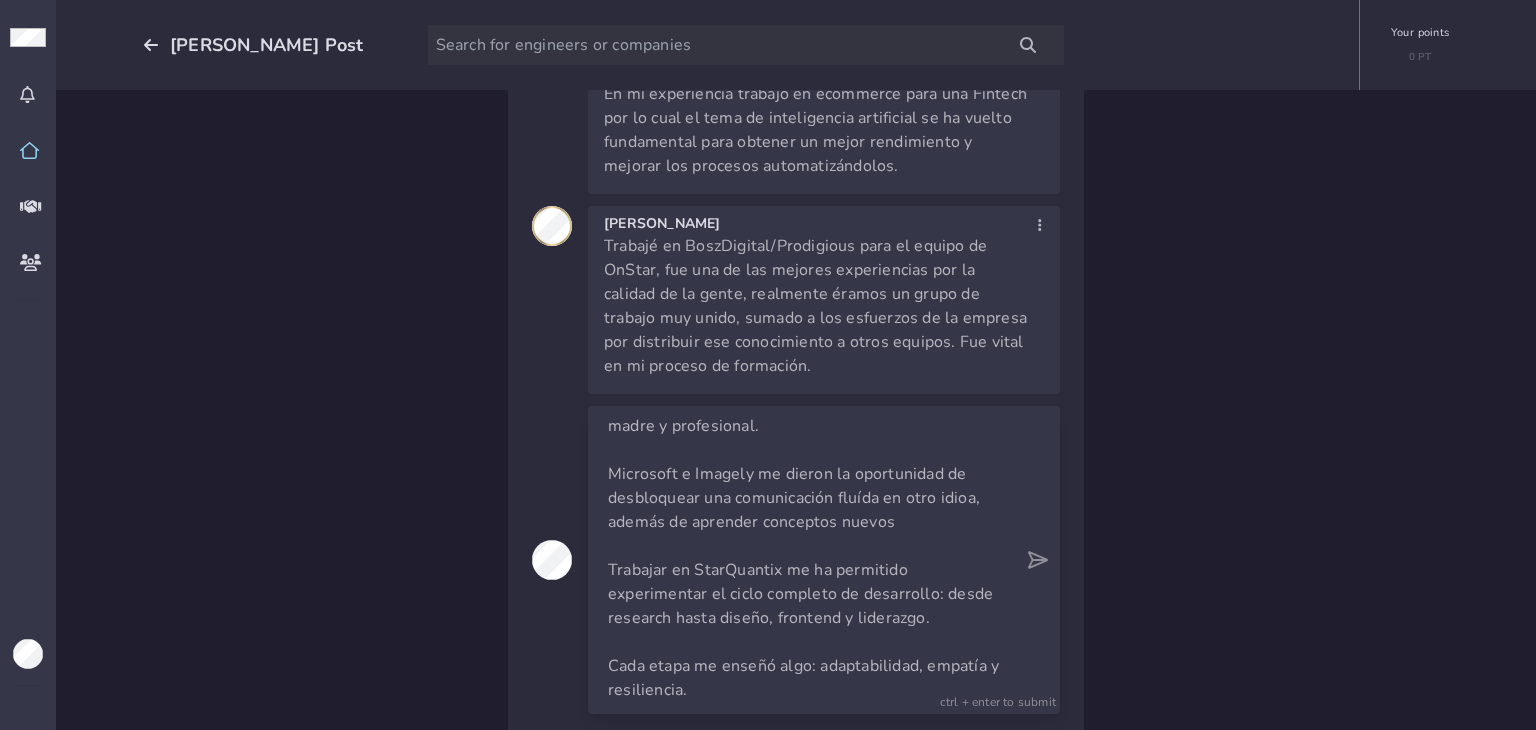 click on "En mi primer trabajo me sorprendió pertenecer a una unidad de trabajo conformado mayoritariamente por mujeres, e n esos  primeros pasos también fue maravilloso descrubir comunidades de software libre que me hicieron sentir que tenía un lugar para aprender. Como freelancer, encontré el balance entre ser madre y profesional. Microsoft e Imagely me dieron la oportunidad de desbloquear una comunicación fluída en otro idioa, además de aprender conceptos nuevos Trabajar en StarQuantix me ha permitido experimentar el ciclo completo de desarrollo: desde research hasta diseño, frontend y liderazgo.  Cada etapa me enseñó algo: adaptabilidad, empatía y resiliencia." at bounding box center [806, 560] 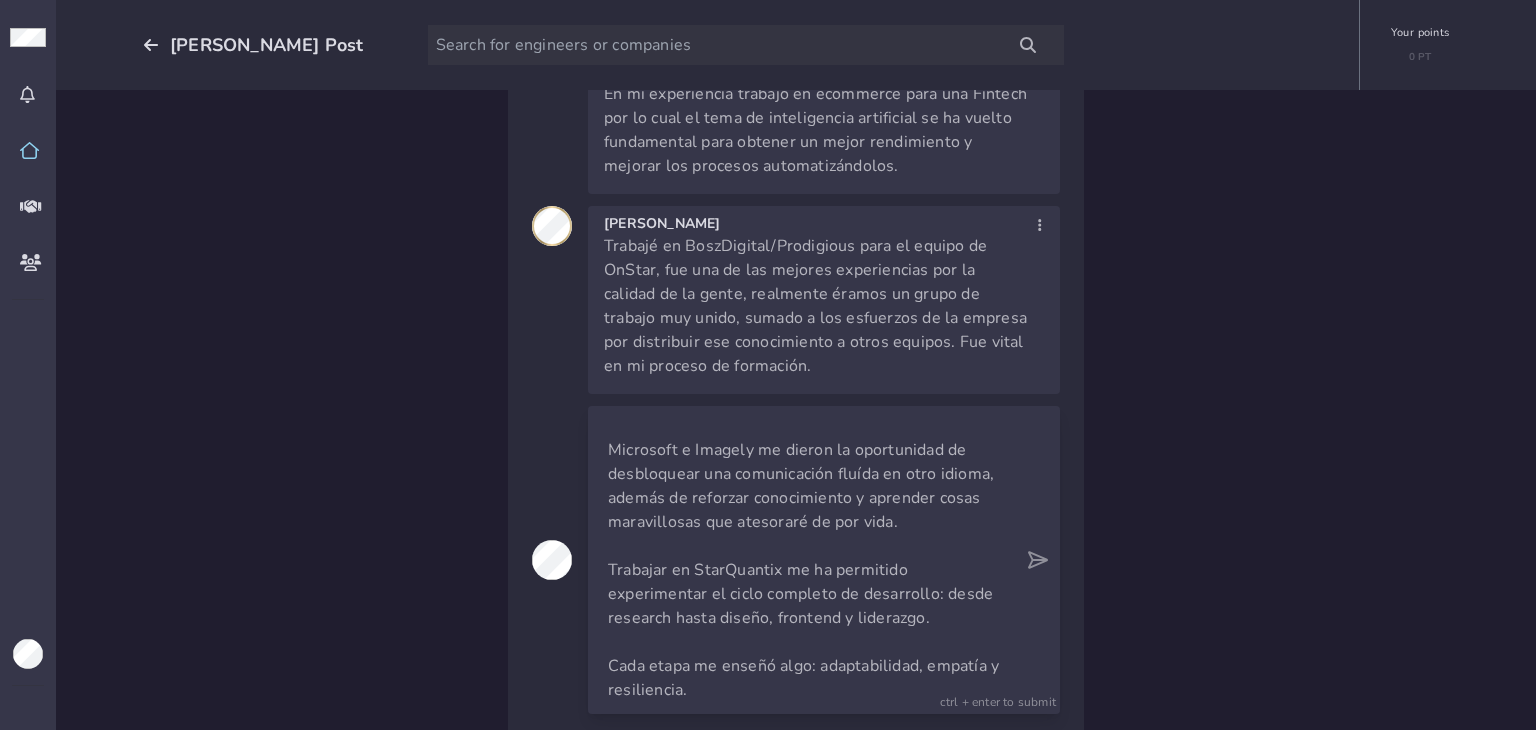 scroll, scrollTop: 244, scrollLeft: 0, axis: vertical 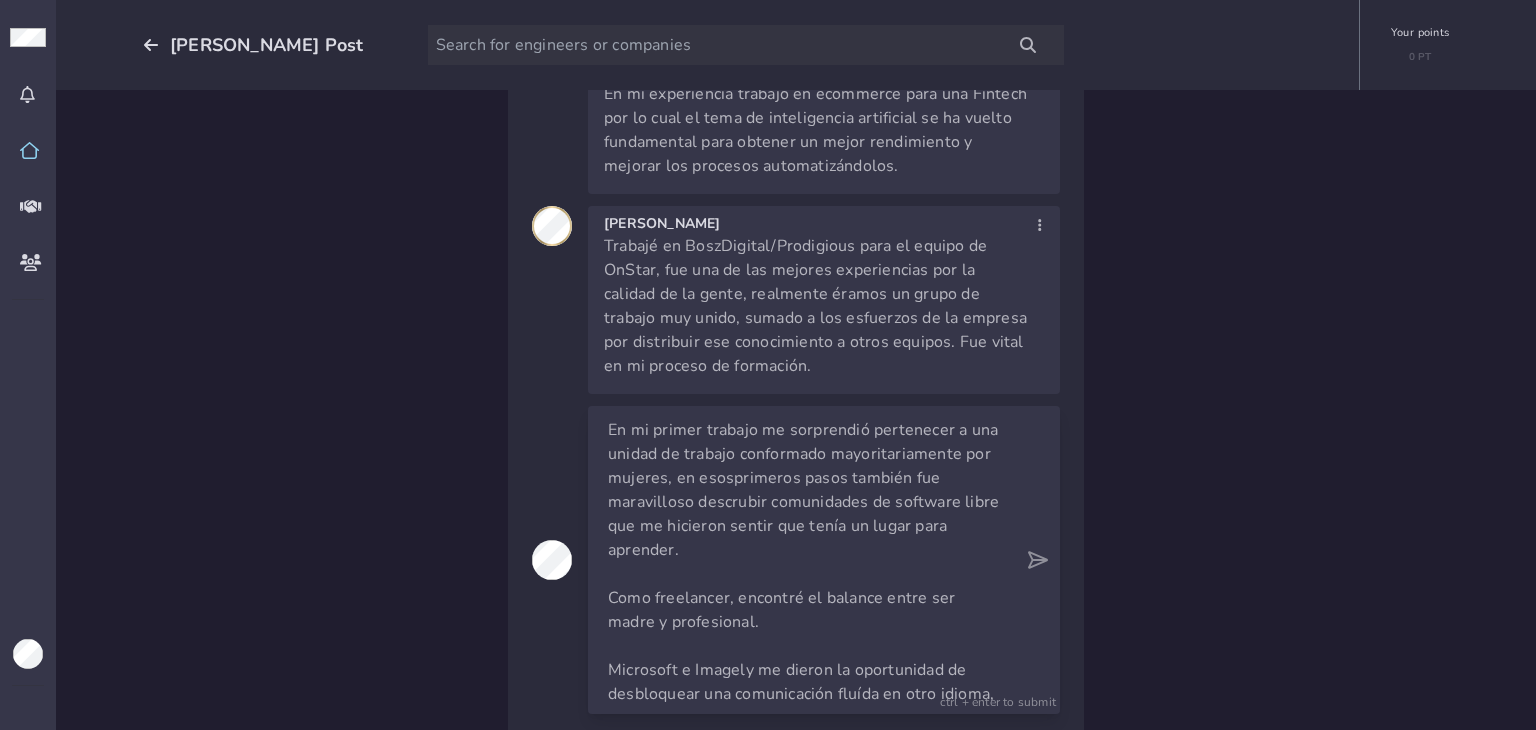 click on "En mi primer trabajo me sorprendió pertenecer a una unidad de trabajo conformado mayoritariamente por mujeres, e n esos  primeros pasos también fue maravilloso descrubir comunidades de software libre que me hicieron sentir que tenía un lugar para aprender. Como freelancer, encontré el balance entre ser madre y profesional. Microsoft e Imagely me dieron la oportunidad de desbloquear una comunicación fluída en otro idioma, además de reforzar conocimiento y aprender cosas maravillosas que atesoraré de por vida. Trabajar en StarQuantix me ha permitido experimentar el ciclo completo de desarrollo: desde research hasta diseño, frontend y liderazgo.  Cada etapa me enseñó algo: adaptabilidad, empatía y resiliencia." at bounding box center [806, 560] 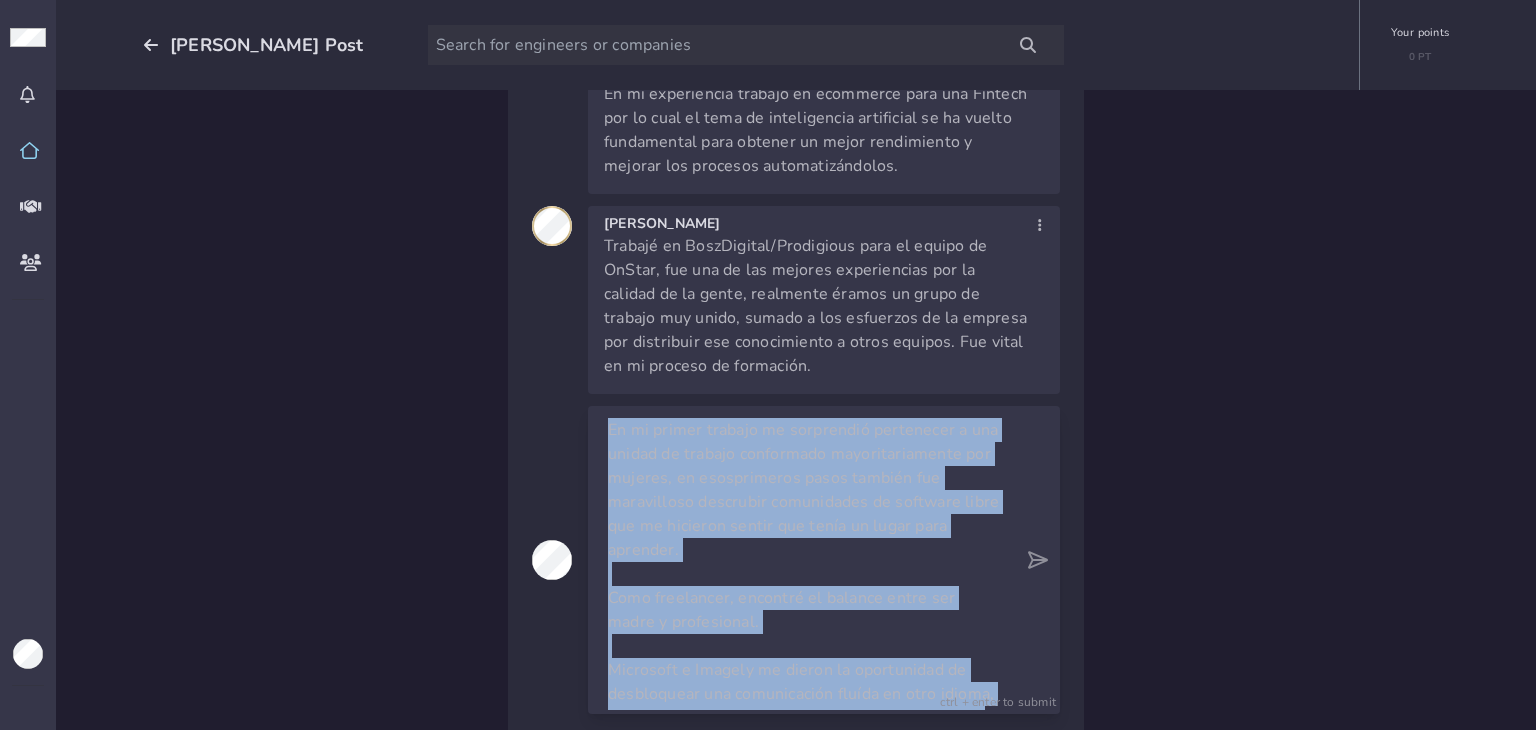 copy on "En mi primer trabajo me sorprendió pertenecer a una unidad de trabajo conformado mayoritariamente por mujeres, e n esos  primeros pasos también fue maravilloso descrubir comunidades de software libre que me hicieron sentir que tenía un lugar para aprender. Como freelancer, encontré el balance entre ser madre y profesional. Microsoft e Imagely me dieron la oportunidad de desbloquear una comunicación fluída en otro idioma, además de reforzar conocimiento y aprender cosas maravillosas que atesoraré de por vida. Trabajar en StarQuantix me ha permitido experimentar el ciclo completo de desarrollo: desde research hasta diseño, frontend y liderazgo.  Cada etapa me enseñó algo: adaptabilidad, empatía y resiliencia." 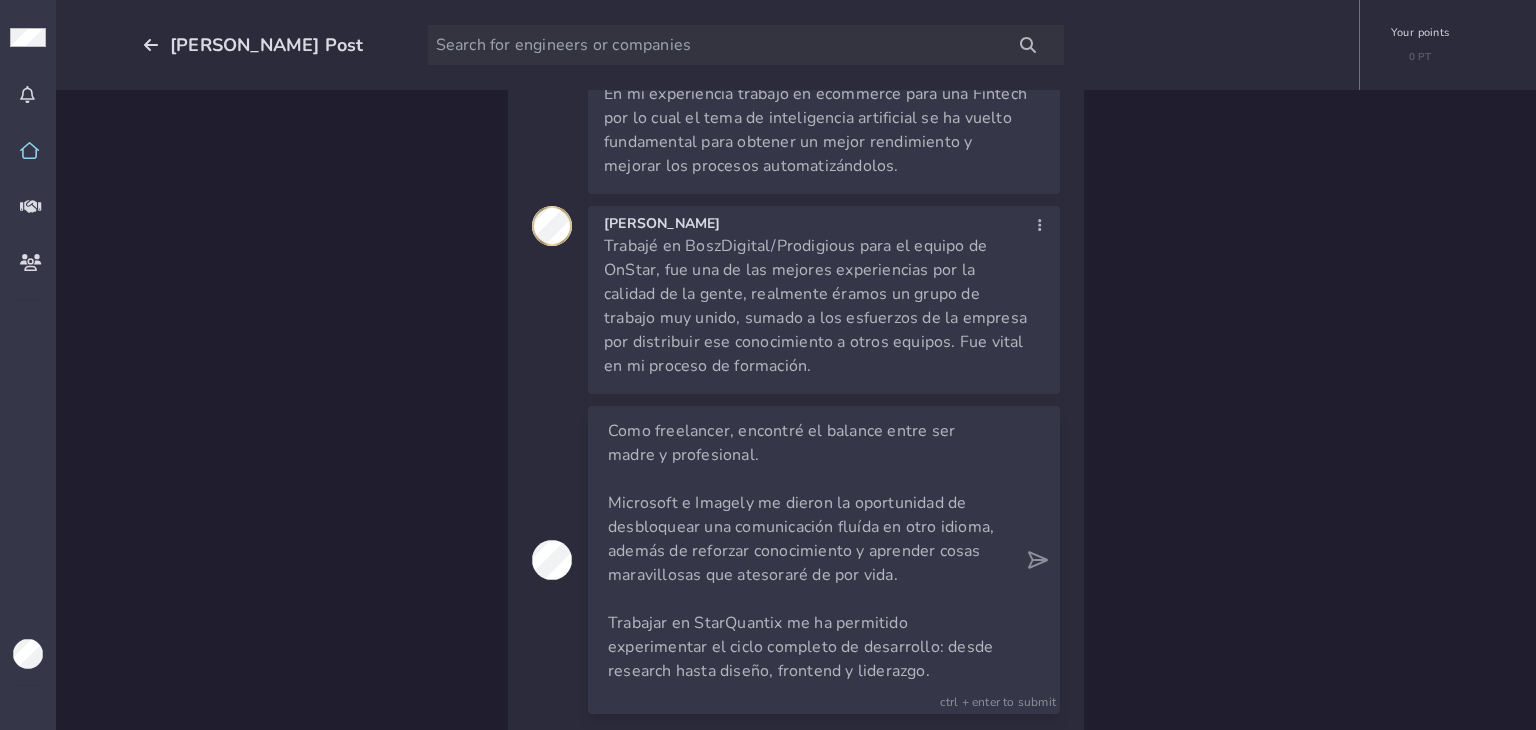 scroll, scrollTop: 244, scrollLeft: 0, axis: vertical 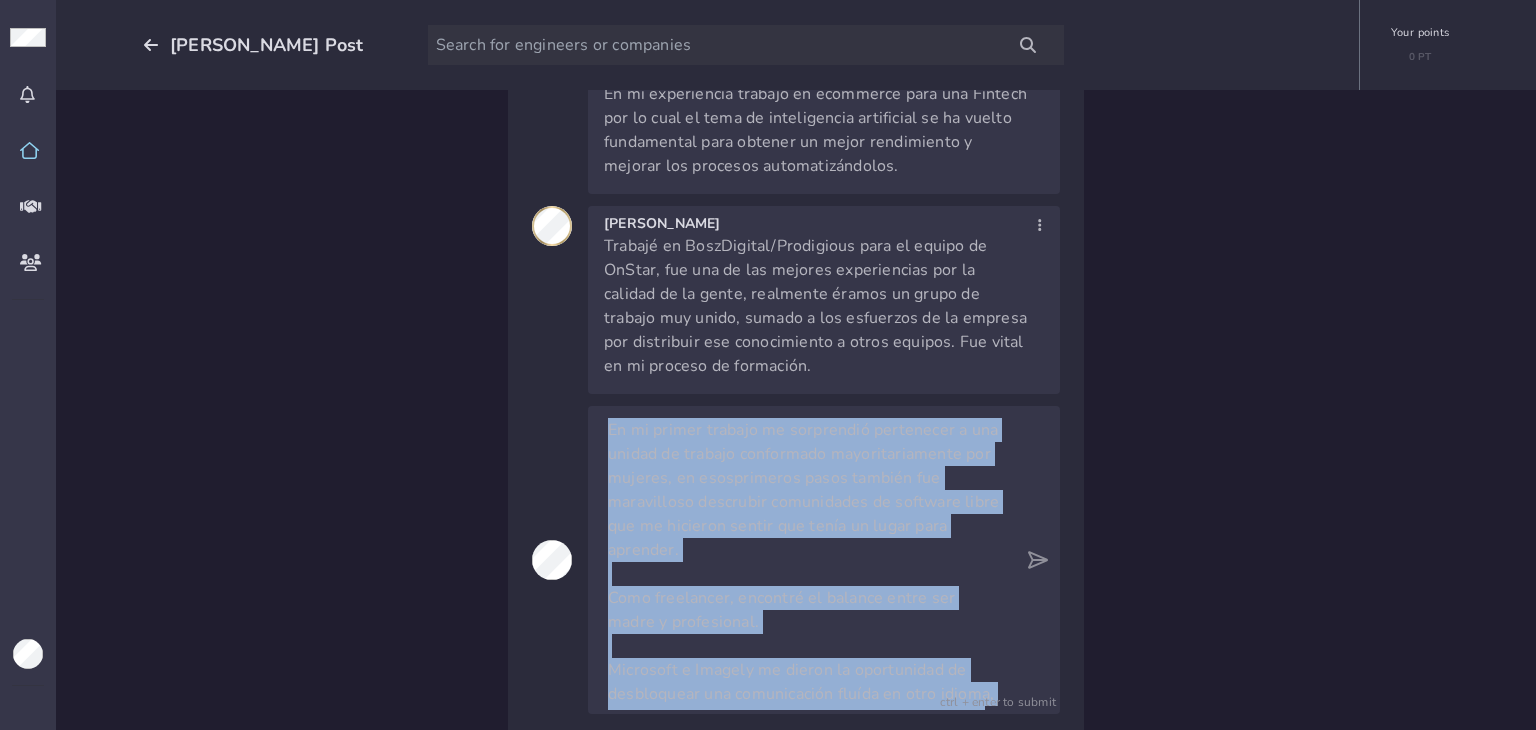 drag, startPoint x: 721, startPoint y: 654, endPoint x: 505, endPoint y: 366, distance: 360 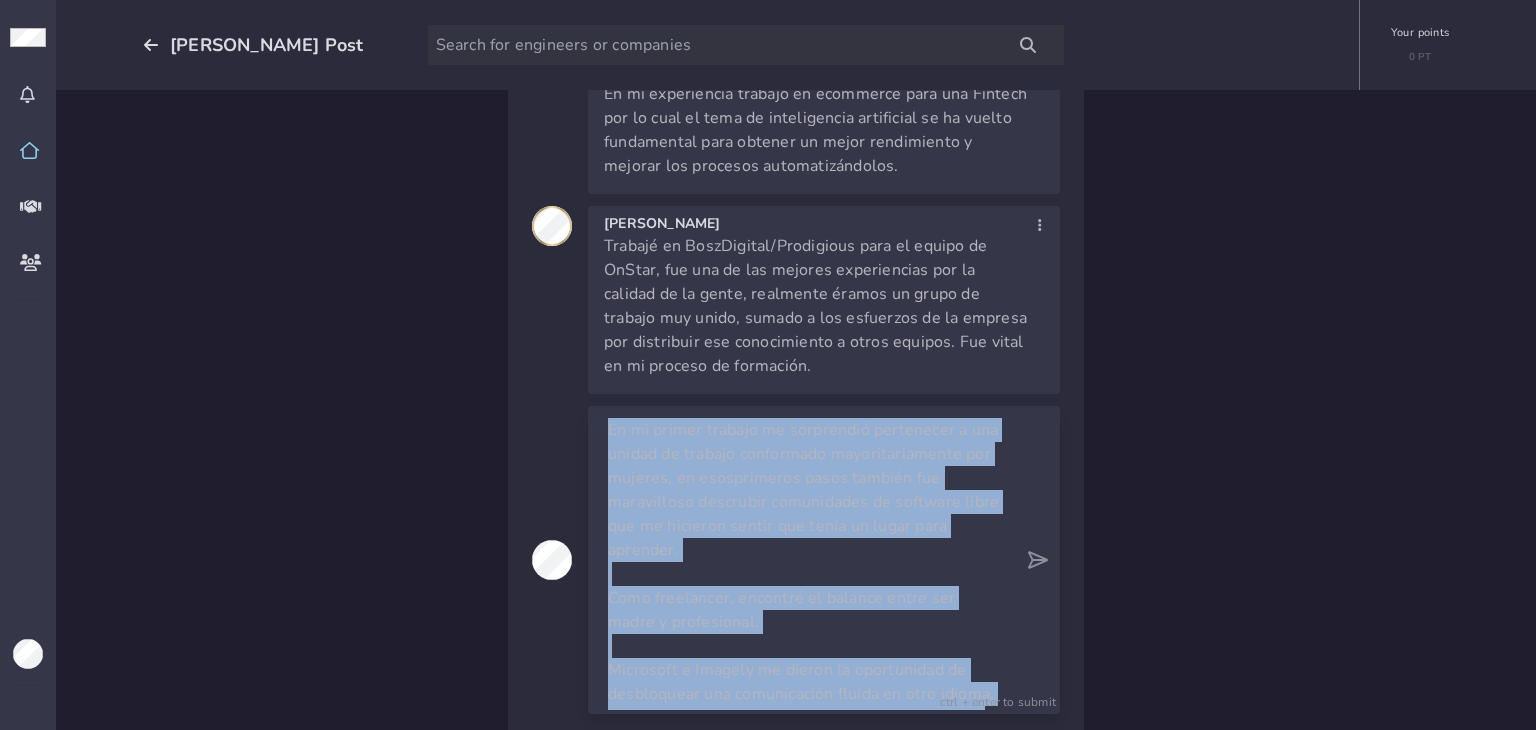 copy on "En mi primer trabajo me sorprendió pertenecer a una unidad de trabajo conformado mayoritariamente por mujeres, e n esos  primeros pasos también fue maravilloso descrubir comunidades de software libre que me hicieron sentir que tenía un lugar para aprender. Como freelancer, encontré el balance entre ser madre y profesional. Microsoft e Imagely me dieron la oportunidad de desbloquear una comunicación fluída en otro idioma, además de reforzar conocimiento y aprender cosas maravillosas que atesoraré de por vida. Trabajar en StarQuantix me ha permitido experimentar el ciclo completo de desarrollo: desde research hasta diseño, frontend y liderazgo.  Cada etapa me enseñó algo: adaptabilidad, empatía y resiliencia." 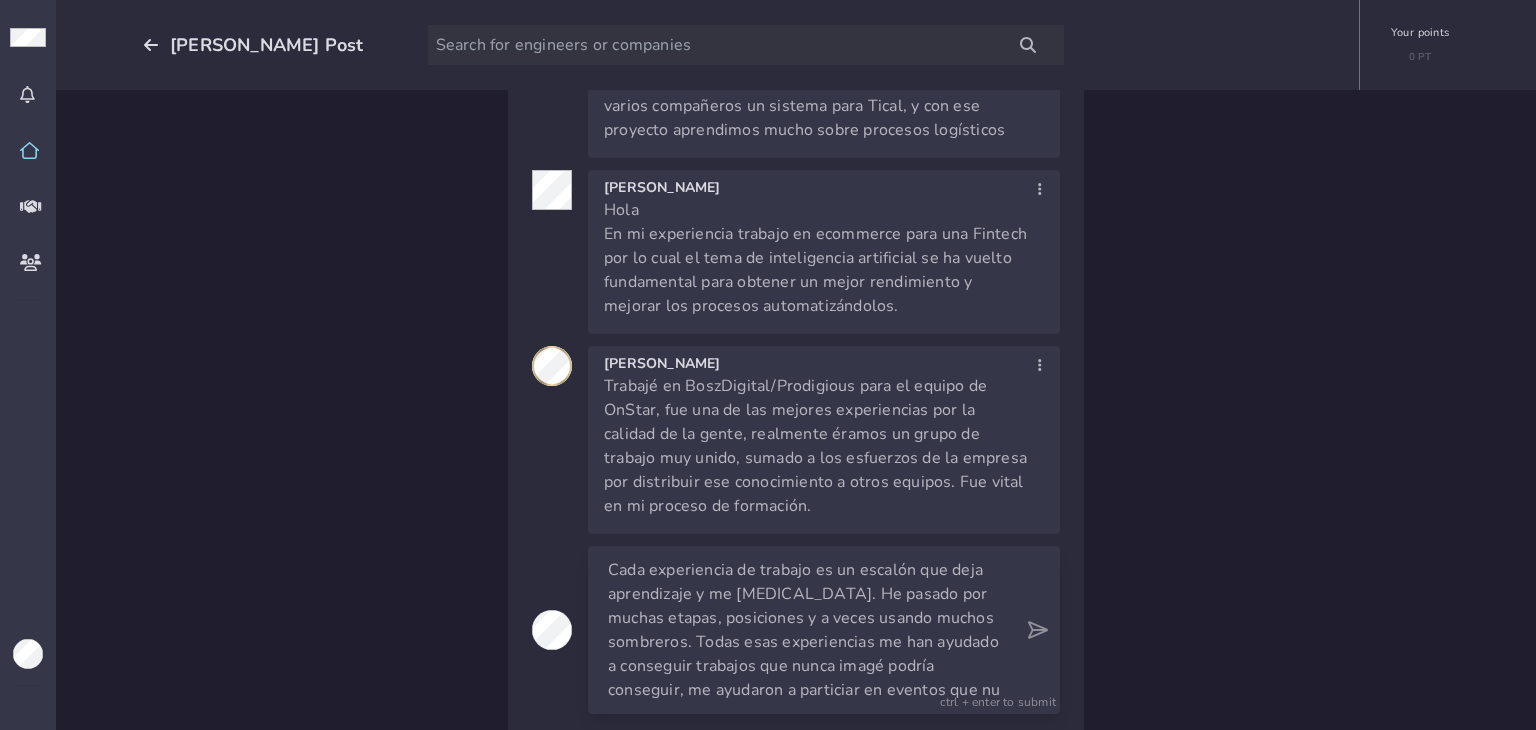 scroll, scrollTop: 7054, scrollLeft: 0, axis: vertical 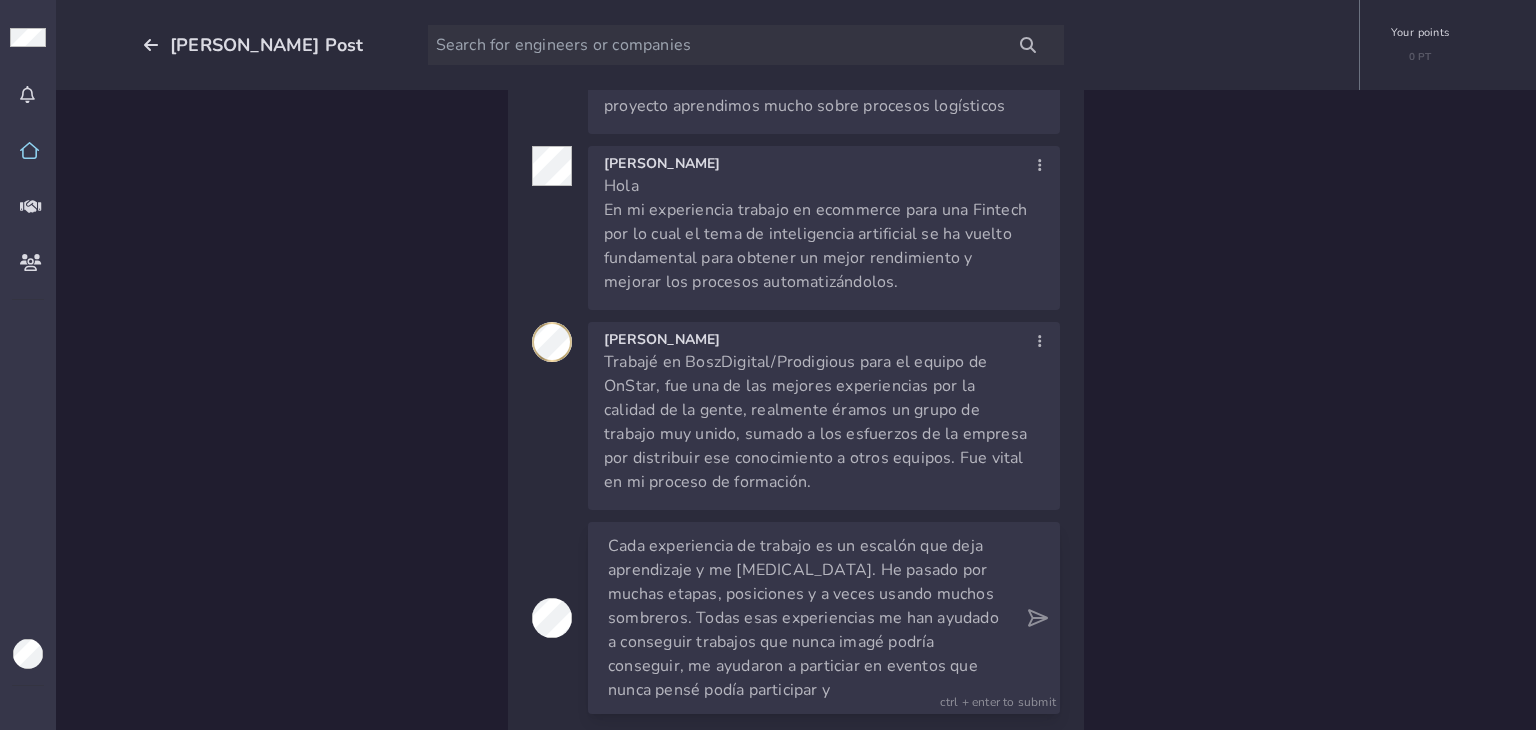 click on "Cada experiencia de trabajo es un escalón que deja aprendizaje y me [MEDICAL_DATA]. He pasado por muchas etapas, posiciones y a veces usando muchos sombreros. Todas esas experiencias me han ayudado a conseguir trabajos que nunca imagé podría conseguir, me ayudaron a particiar en eventos que nunca pensé podía participar y" at bounding box center [806, 618] 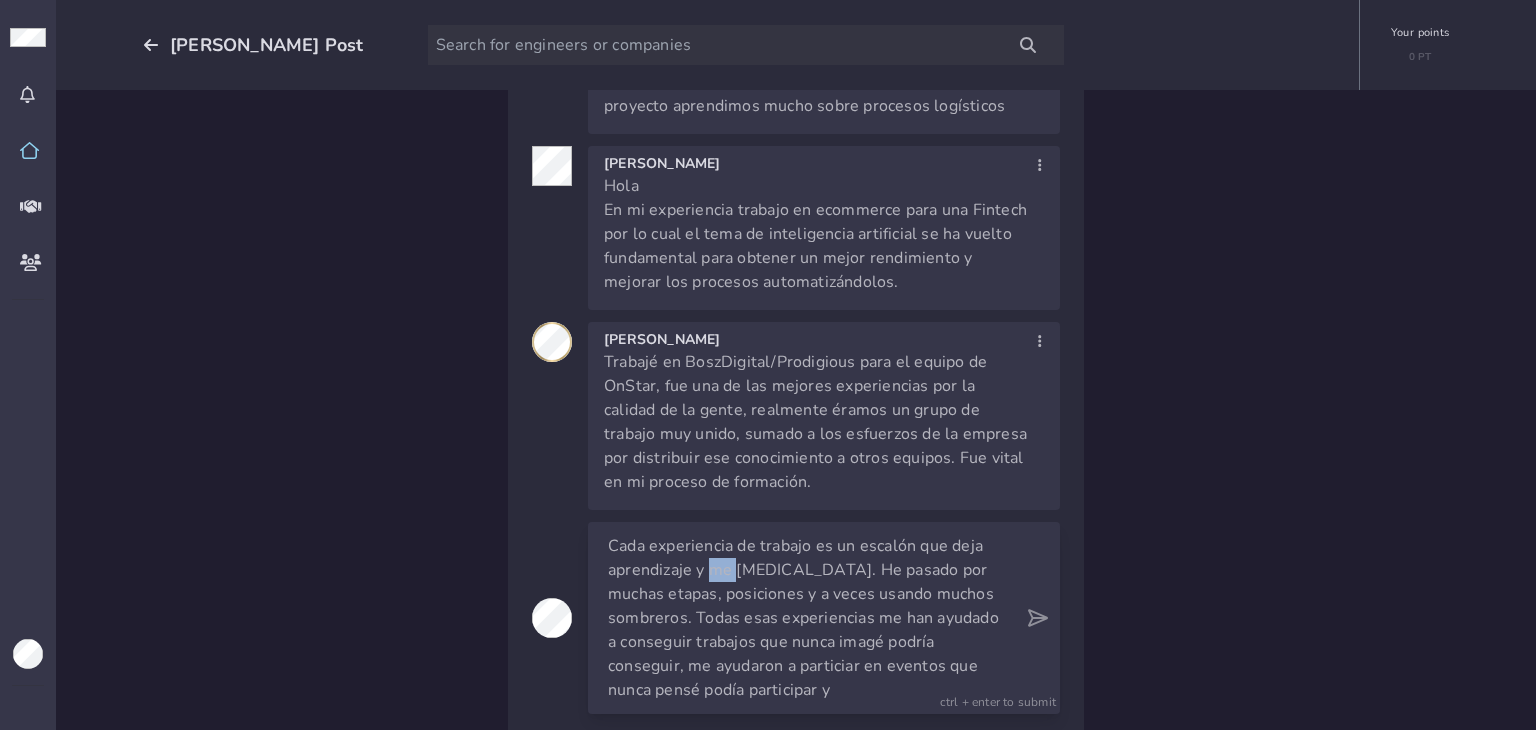 click on "Cada experiencia de trabajo es un escalón que deja aprendizaje y me [MEDICAL_DATA]. He pasado por muchas etapas, posiciones y a veces usando muchos sombreros. Todas esas experiencias me han ayudado a conseguir trabajos que nunca imagé podría conseguir, me ayudaron a particiar en eventos que nunca pensé podía participar y" at bounding box center (806, 618) 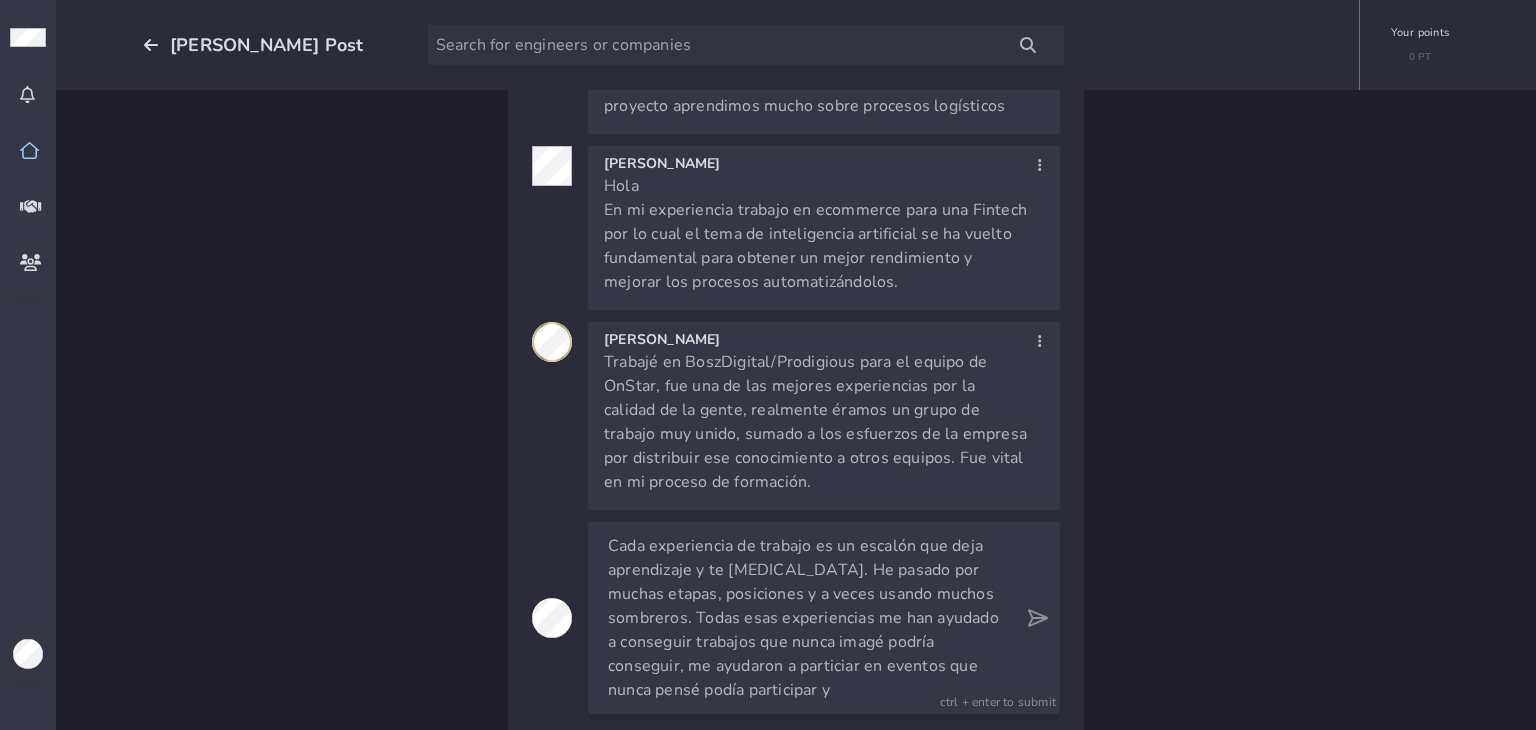 click on "Cada experiencia de trabajo es un escalón que deja aprendizaje y te [MEDICAL_DATA]. He pasado por muchas etapas, posiciones y a veces usando muchos sombreros. Todas esas experiencias me han ayudado a conseguir trabajos que nunca imagé podría conseguir, me ayudaron a particiar en eventos que nunca pensé podía participar y" at bounding box center [806, 618] 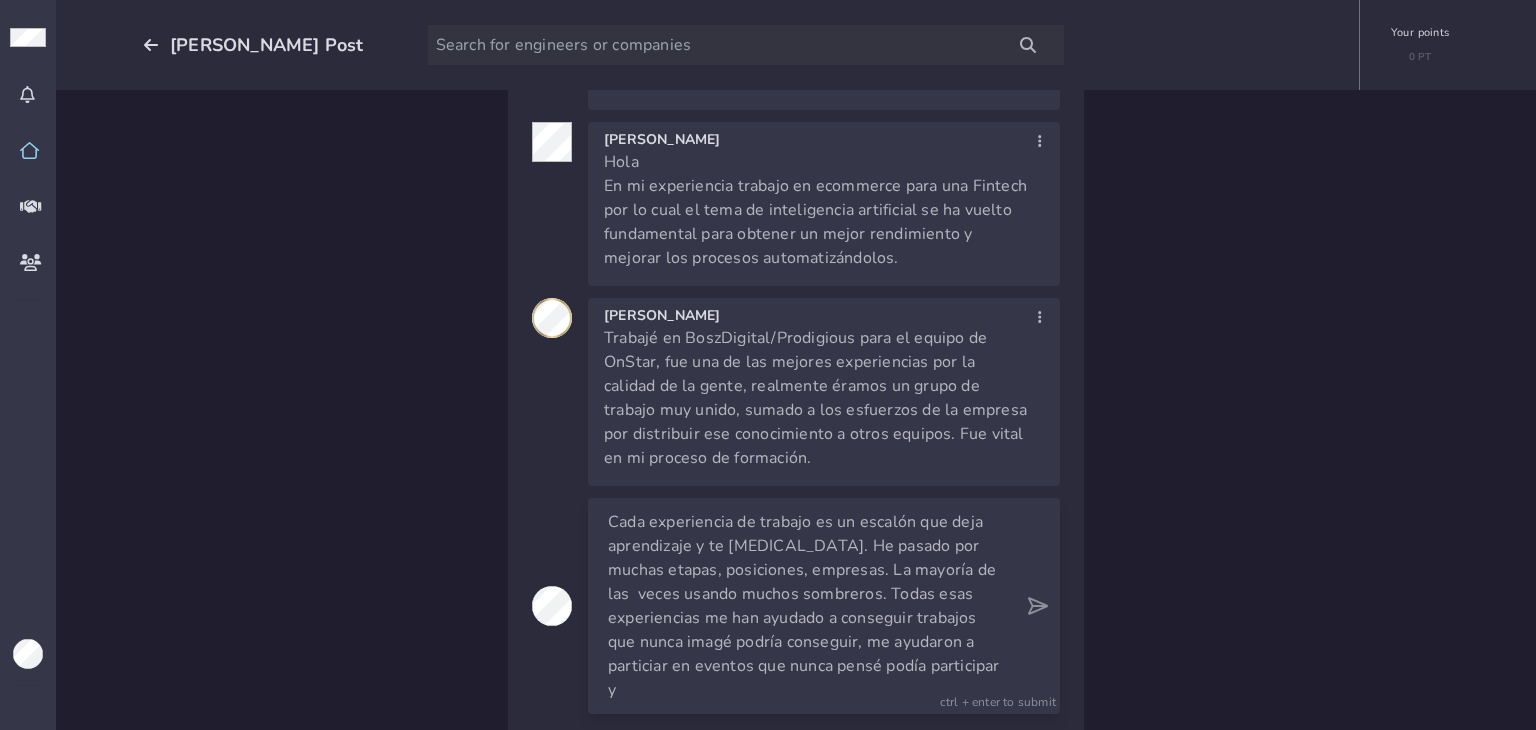 scroll, scrollTop: 7054, scrollLeft: 0, axis: vertical 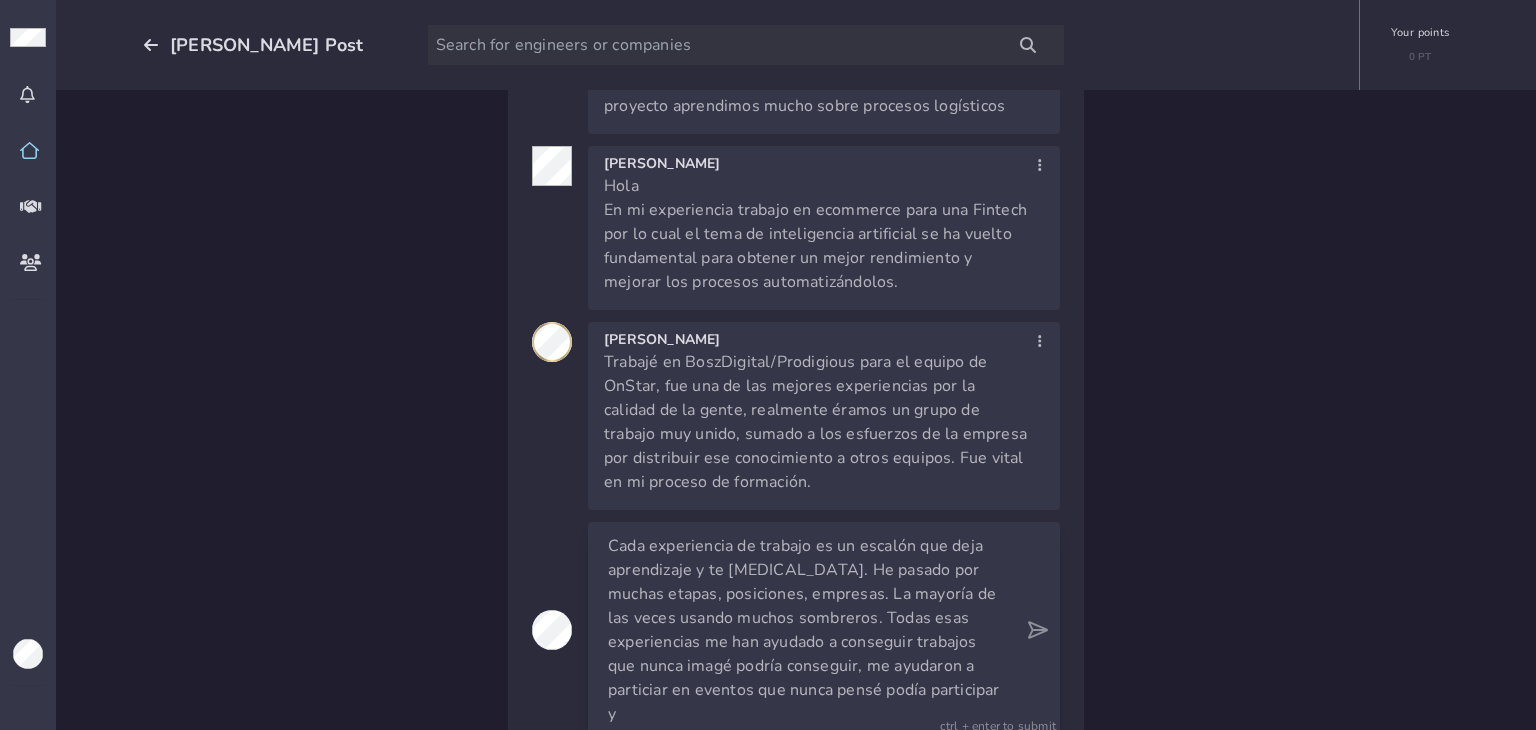 click on "Cada experiencia de trabajo es un escalón que deja aprendizaje y te [MEDICAL_DATA]. He pasado por muchas etapas, posiciones, empresas. La mayoría de las veces usando muchos sombreros. Todas esas experiencias me han ayudado a conseguir trabajos que nunca imagé podría conseguir, me ayudaron a particiar en eventos que nunca pensé podía participar y" at bounding box center [806, 630] 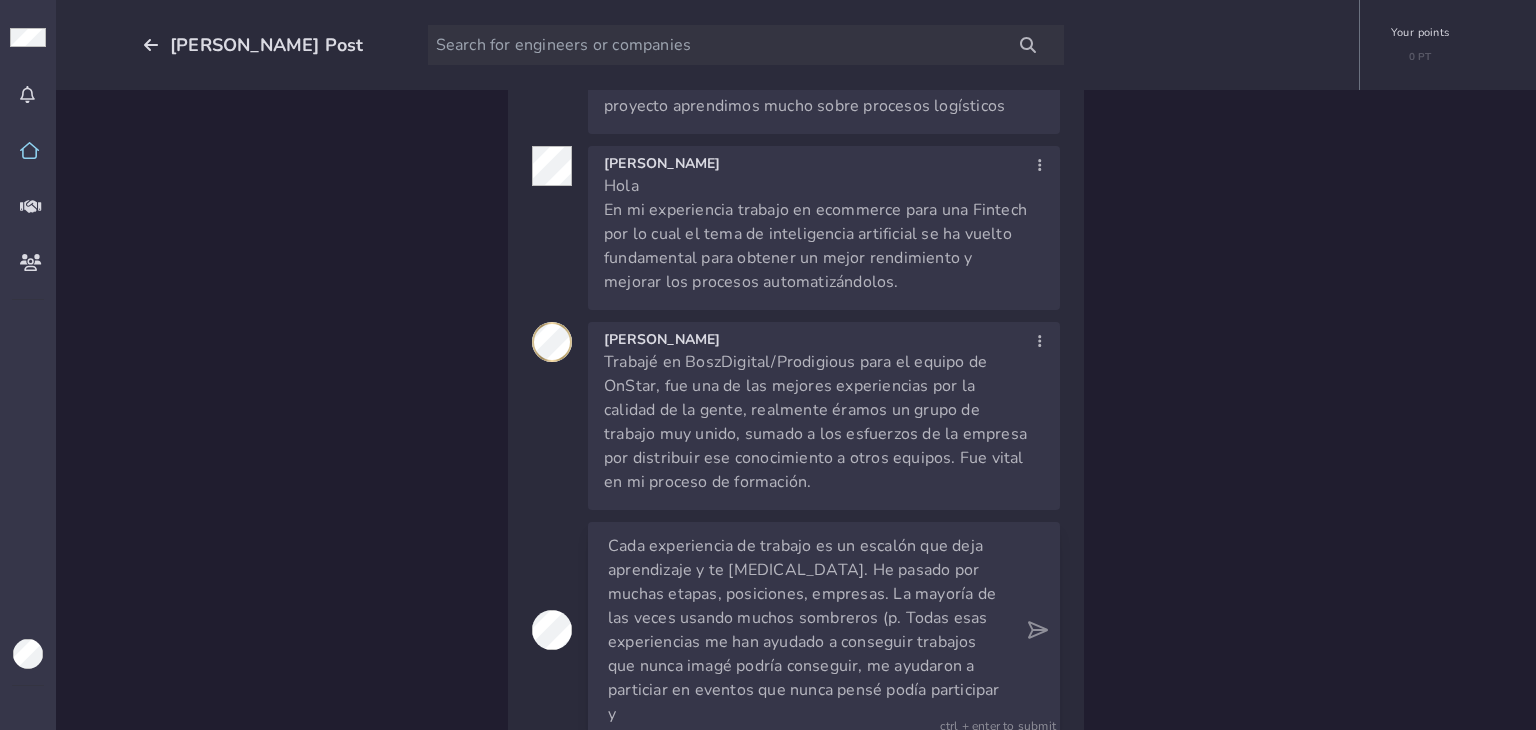 scroll, scrollTop: 7078, scrollLeft: 0, axis: vertical 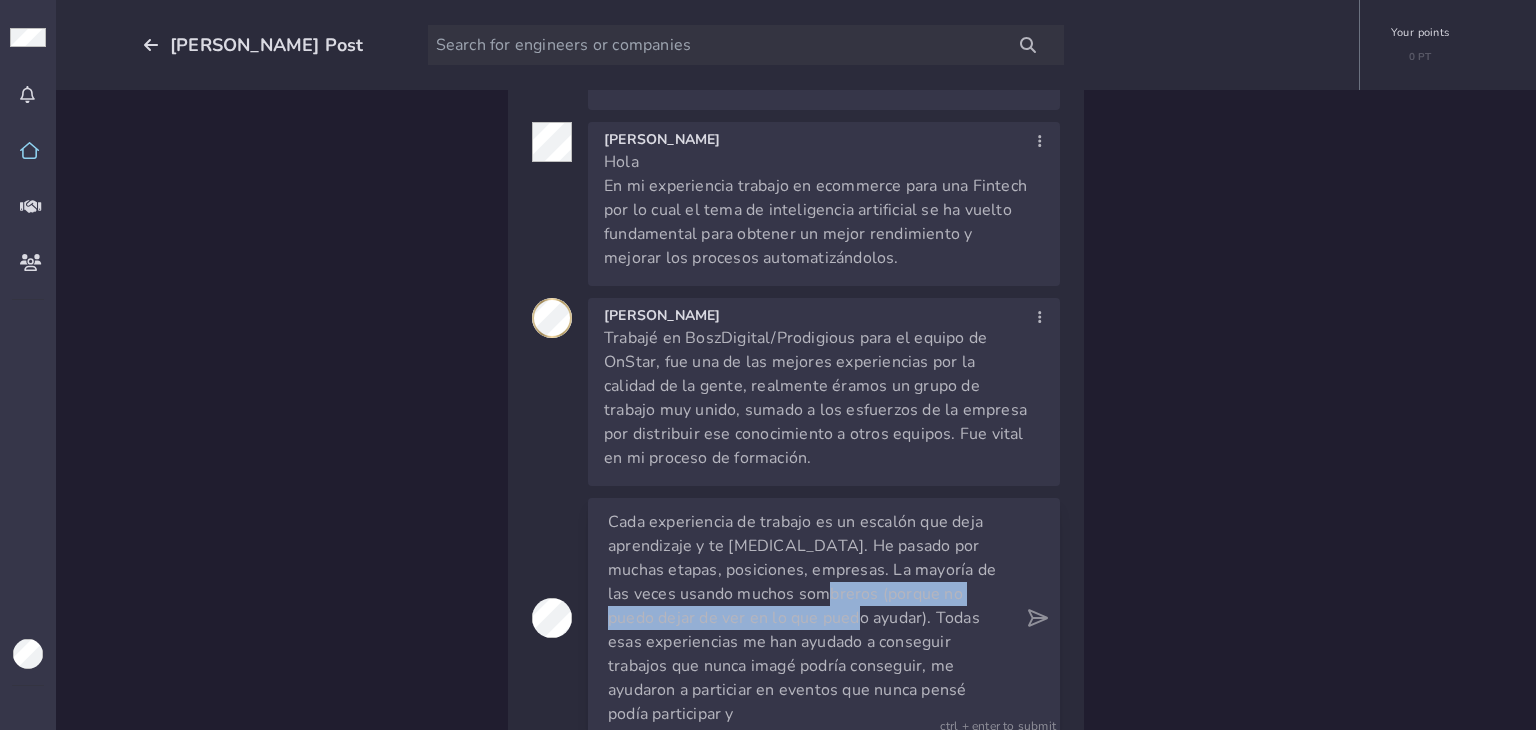 drag, startPoint x: 806, startPoint y: 569, endPoint x: 802, endPoint y: 591, distance: 22.36068 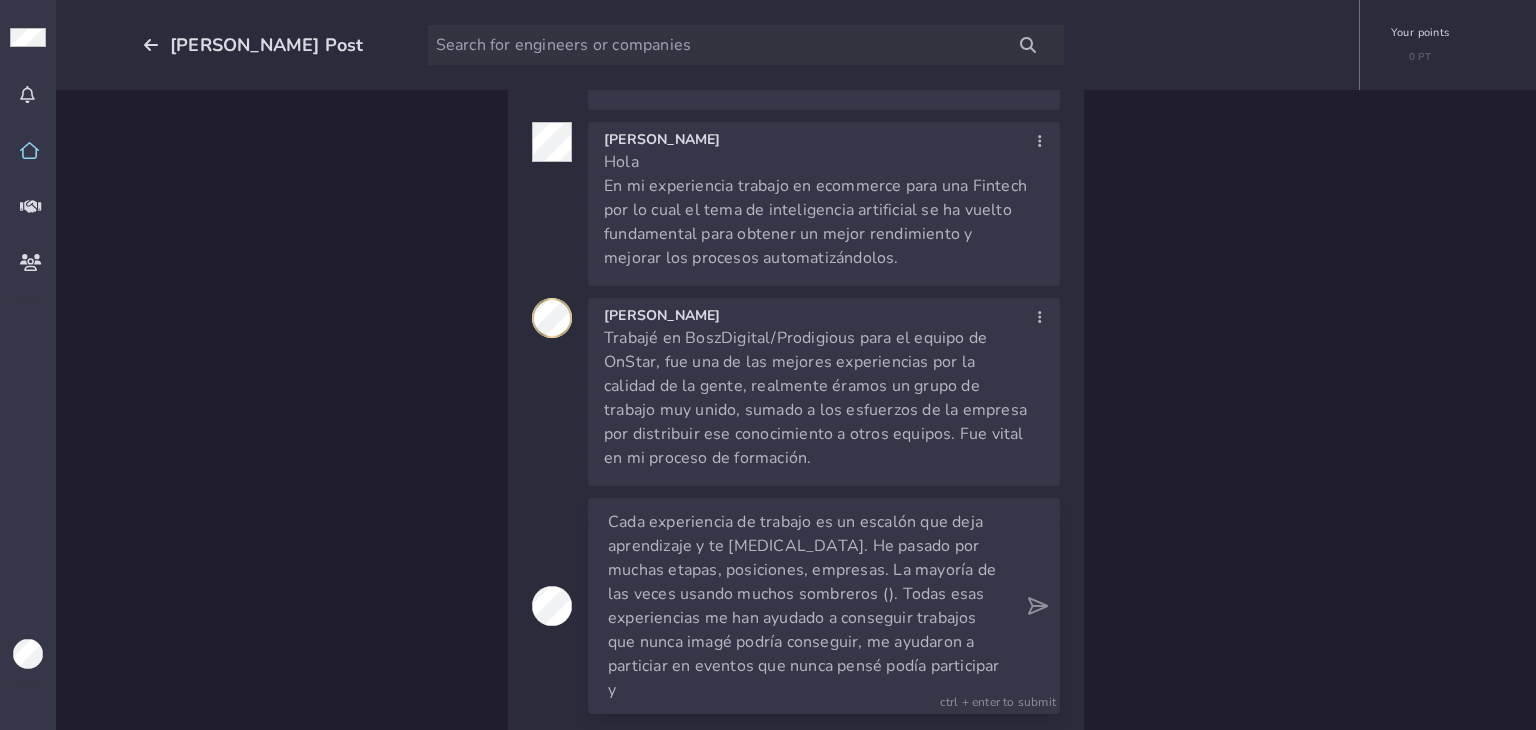 scroll, scrollTop: 7054, scrollLeft: 0, axis: vertical 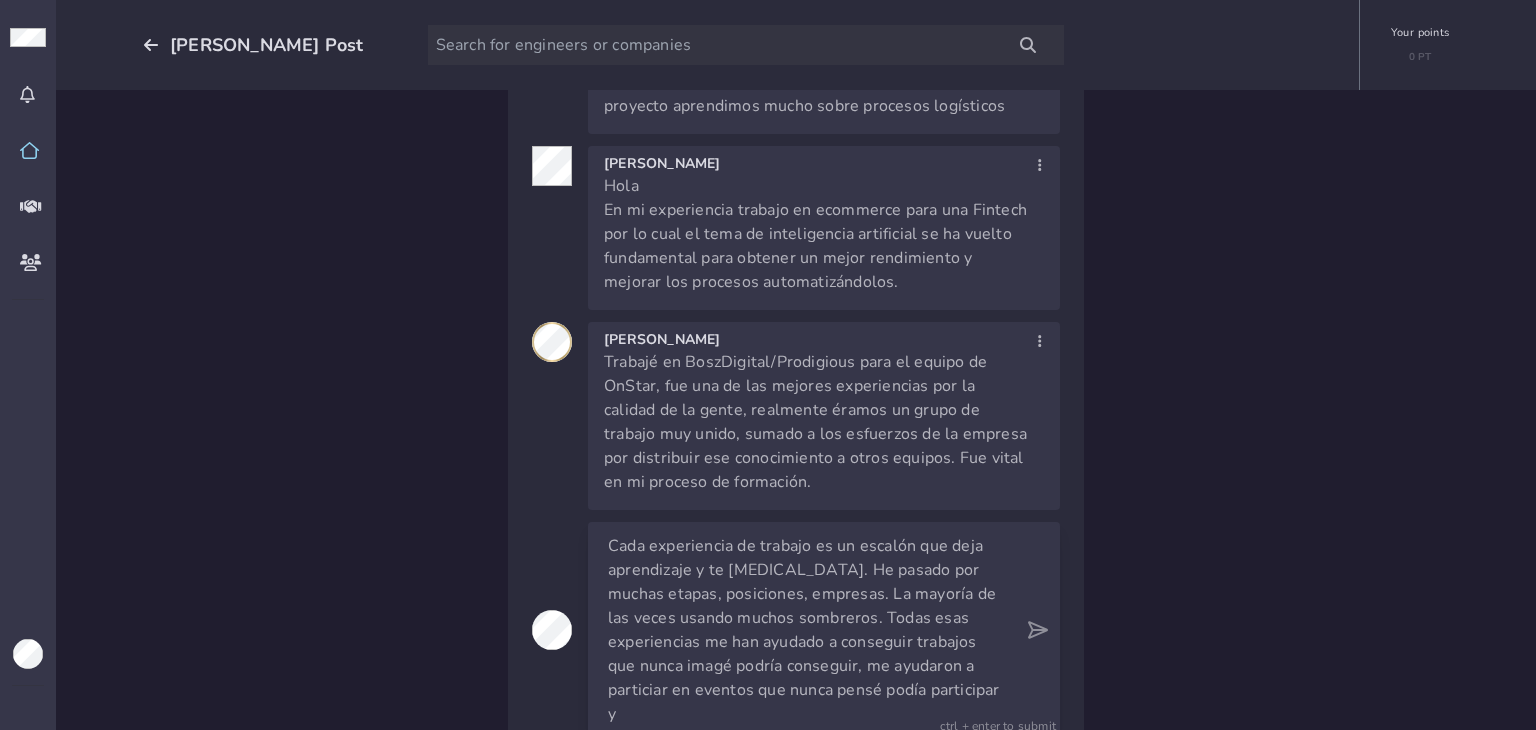 click on "Cada experiencia de trabajo es un escalón que deja aprendizaje y te [MEDICAL_DATA]. He pasado por muchas etapas, posiciones, empresas. La mayoría de las veces usando muchos sombreros. Todas esas experiencias me han ayudado a conseguir trabajos que nunca imagé podría conseguir, me ayudaron a particiar en eventos que nunca pensé podía participar y" at bounding box center [806, 630] 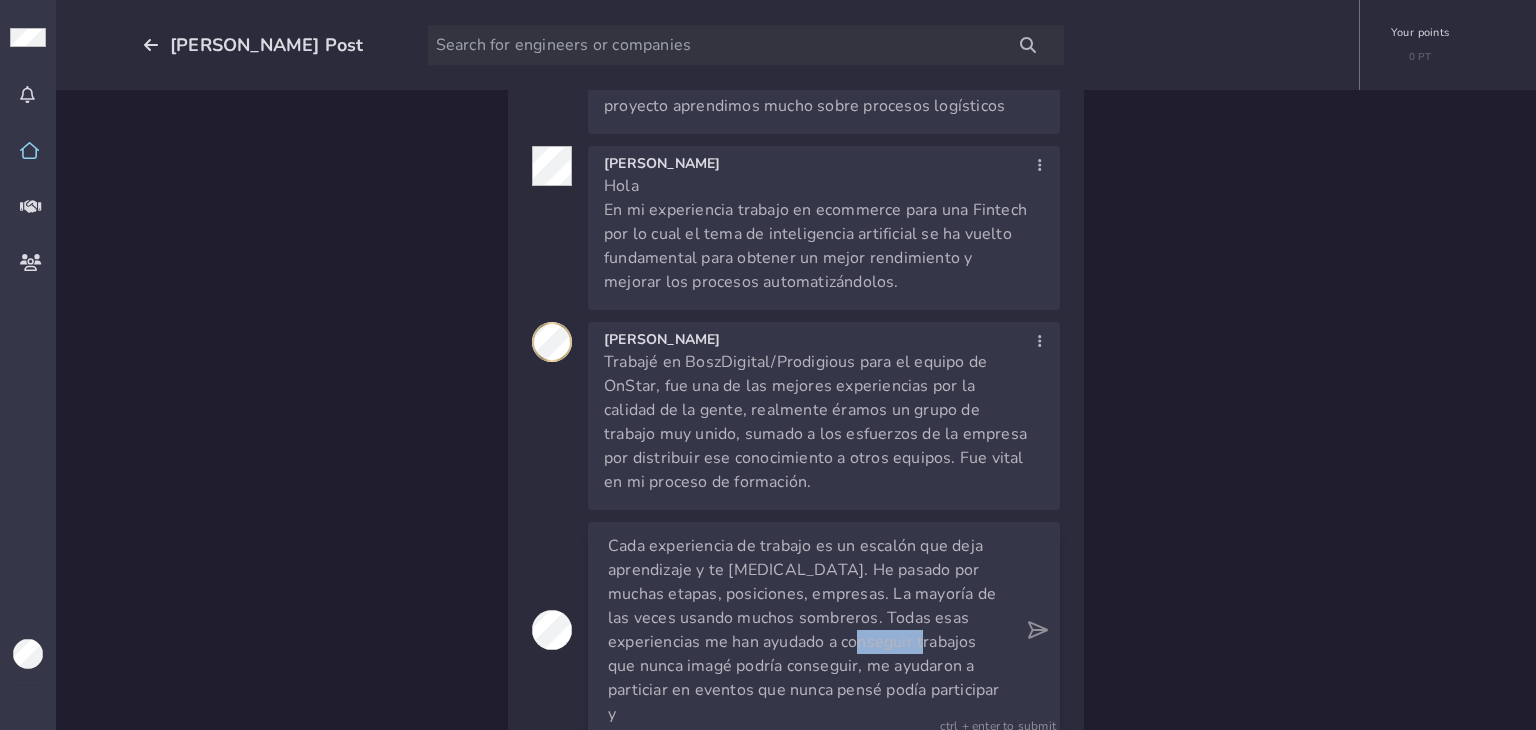 click on "Cada experiencia de trabajo es un escalón que deja aprendizaje y te [MEDICAL_DATA]. He pasado por muchas etapas, posiciones, empresas. La mayoría de las veces usando muchos sombreros. Todas esas experiencias me han ayudado a conseguir trabajos que nunca imagé podría conseguir, me ayudaron a particiar en eventos que nunca pensé podía participar y" at bounding box center [806, 630] 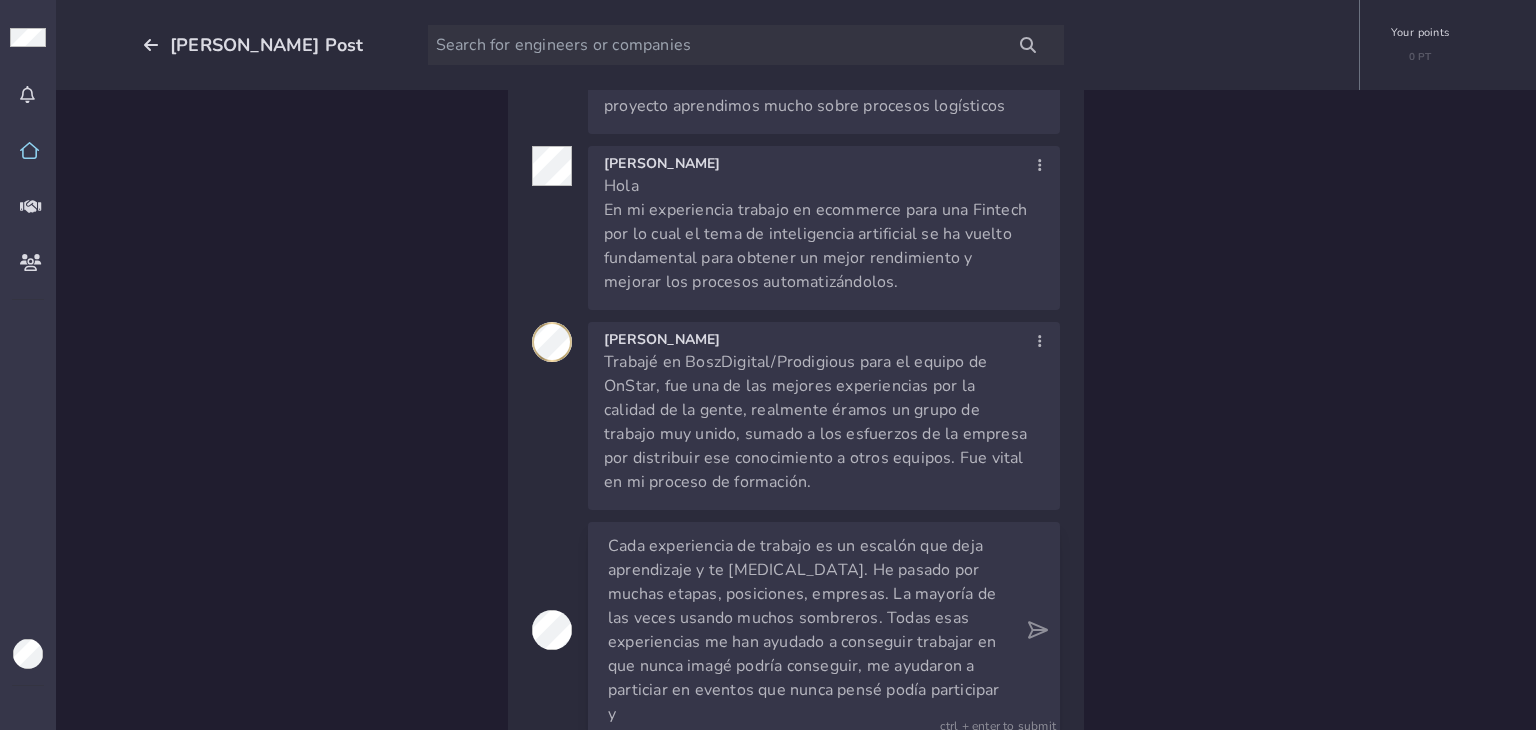 scroll, scrollTop: 7078, scrollLeft: 0, axis: vertical 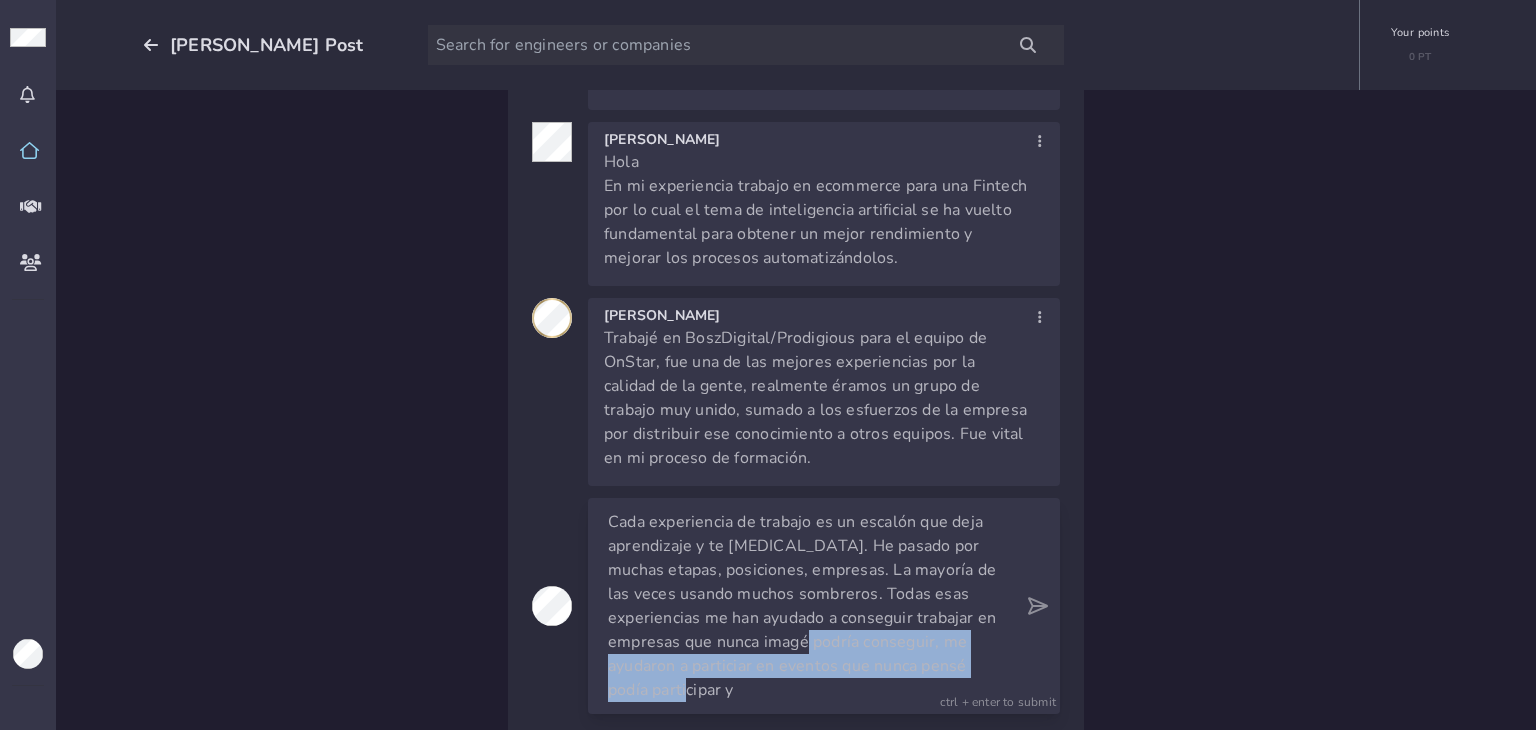 drag, startPoint x: 792, startPoint y: 657, endPoint x: 779, endPoint y: 625, distance: 34.539833 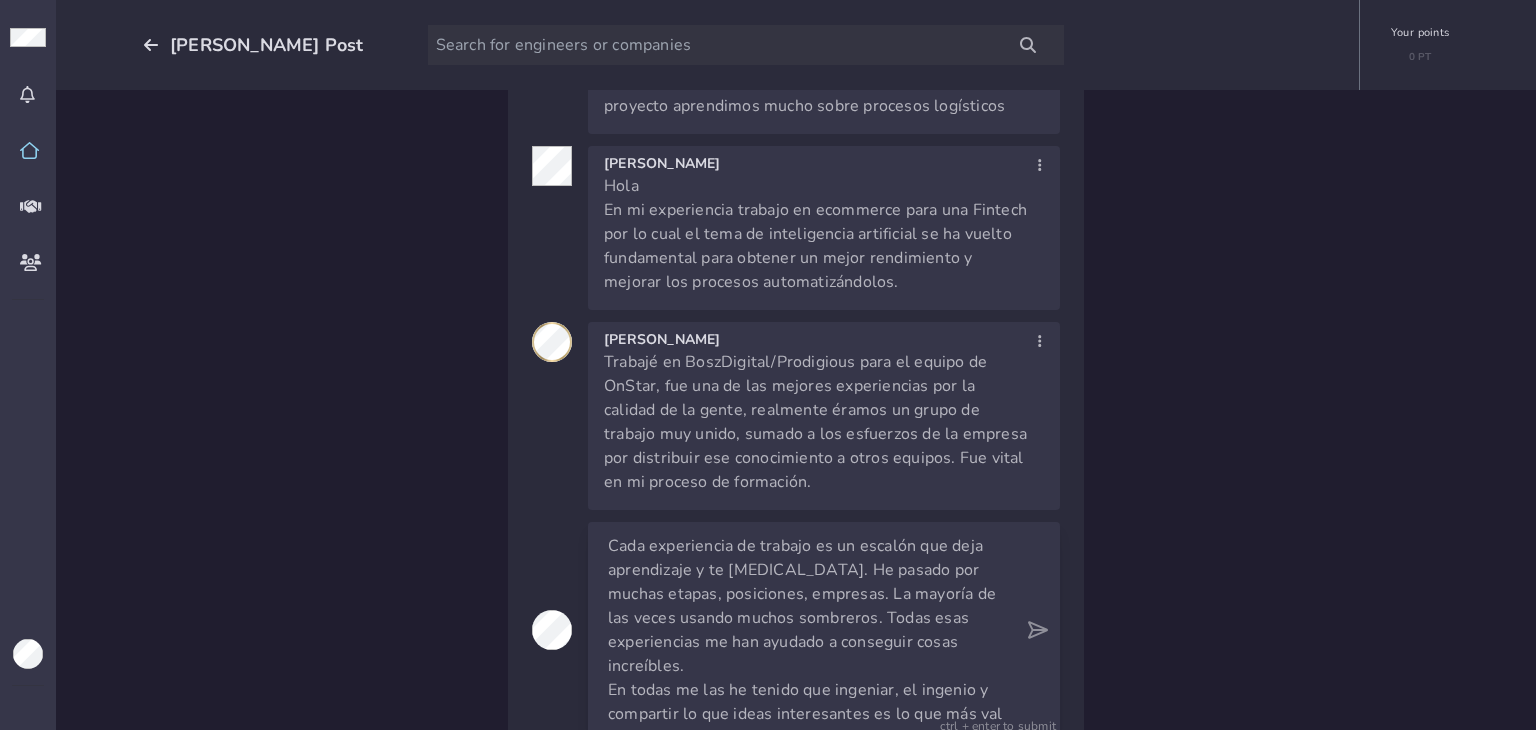 scroll, scrollTop: 7078, scrollLeft: 0, axis: vertical 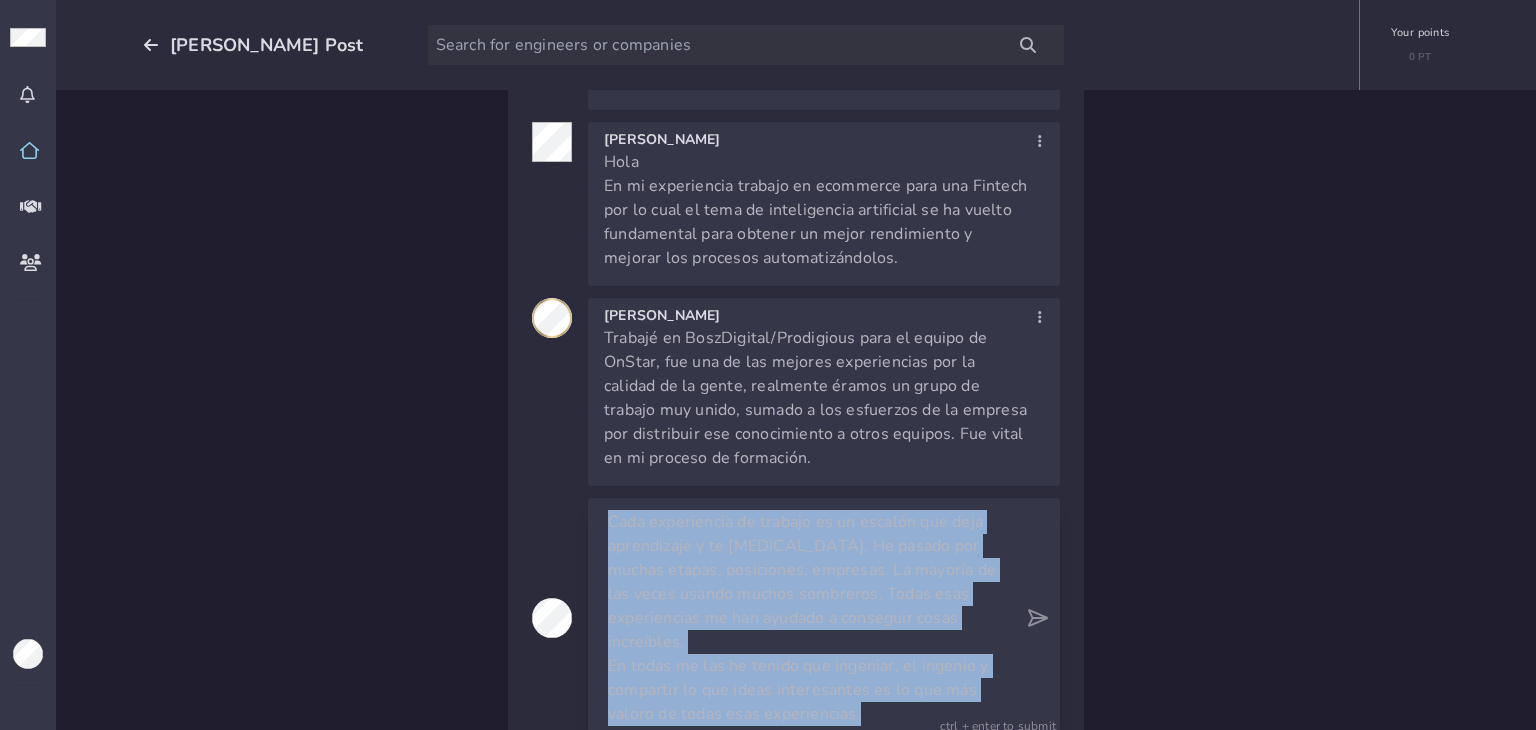 click on "Cada experiencia de trabajo es un escalón que deja aprendizaje y te [MEDICAL_DATA]. He pasado por muchas etapas, posiciones, empresas. La mayoría de las veces usando muchos sombreros. Todas esas experiencias me han ayudado a conseguir cosas increíbles. En todas me las he tenido que ingeniar, el ingenio y compartir lo que ideas interesantes es lo que más valoro de todas esas experiencias." at bounding box center (806, 618) 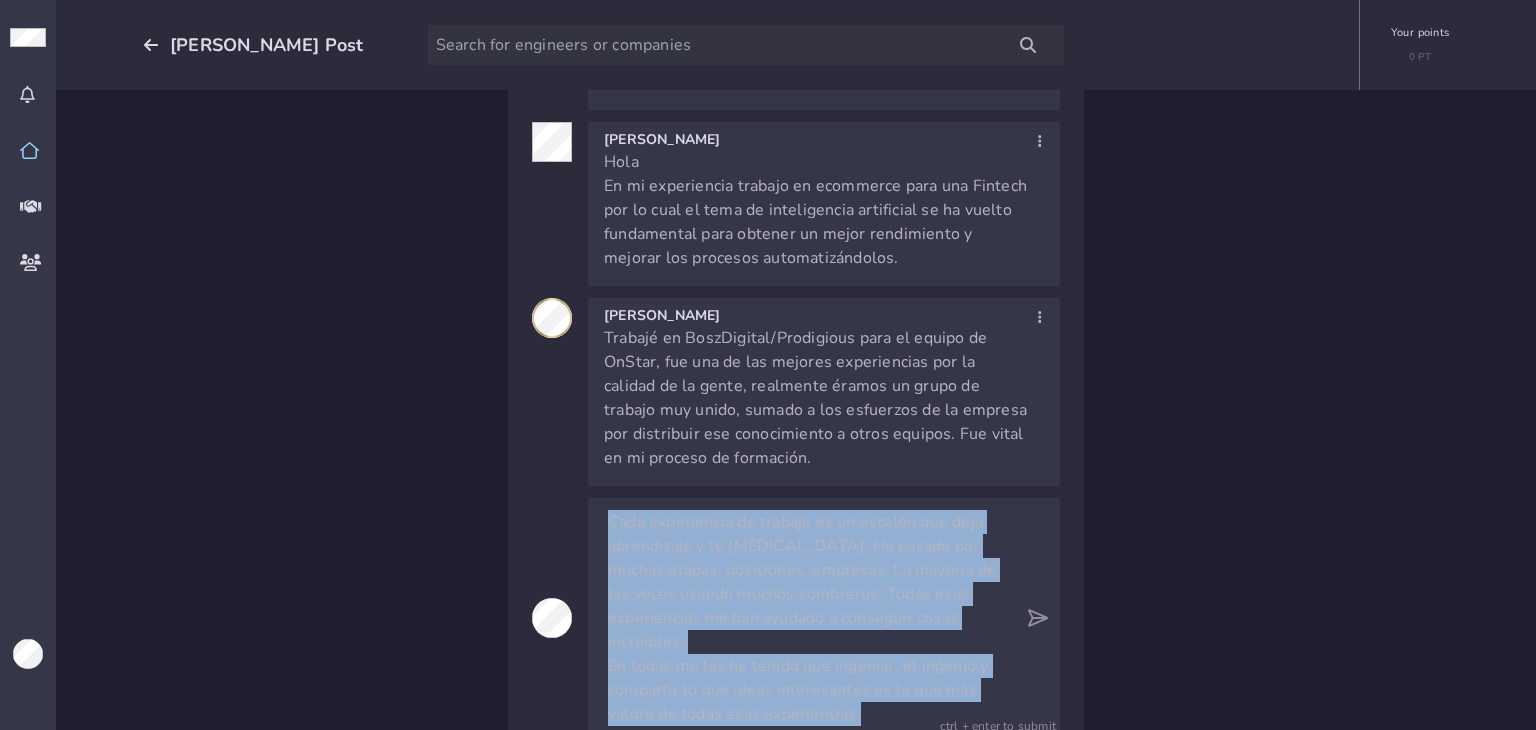 copy on "Cada experiencia de trabajo es un escalón que deja aprendizaje y te [MEDICAL_DATA]. He pasado por muchas etapas, posiciones, empresas. La mayoría de las veces usando muchos sombreros. Todas esas experiencias me han ayudado a conseguir cosas increíbles. En todas me las he tenido que ingeniar, el ingenio y compartir lo que ideas interesantes es lo que más valoro de todas esas experiencias." 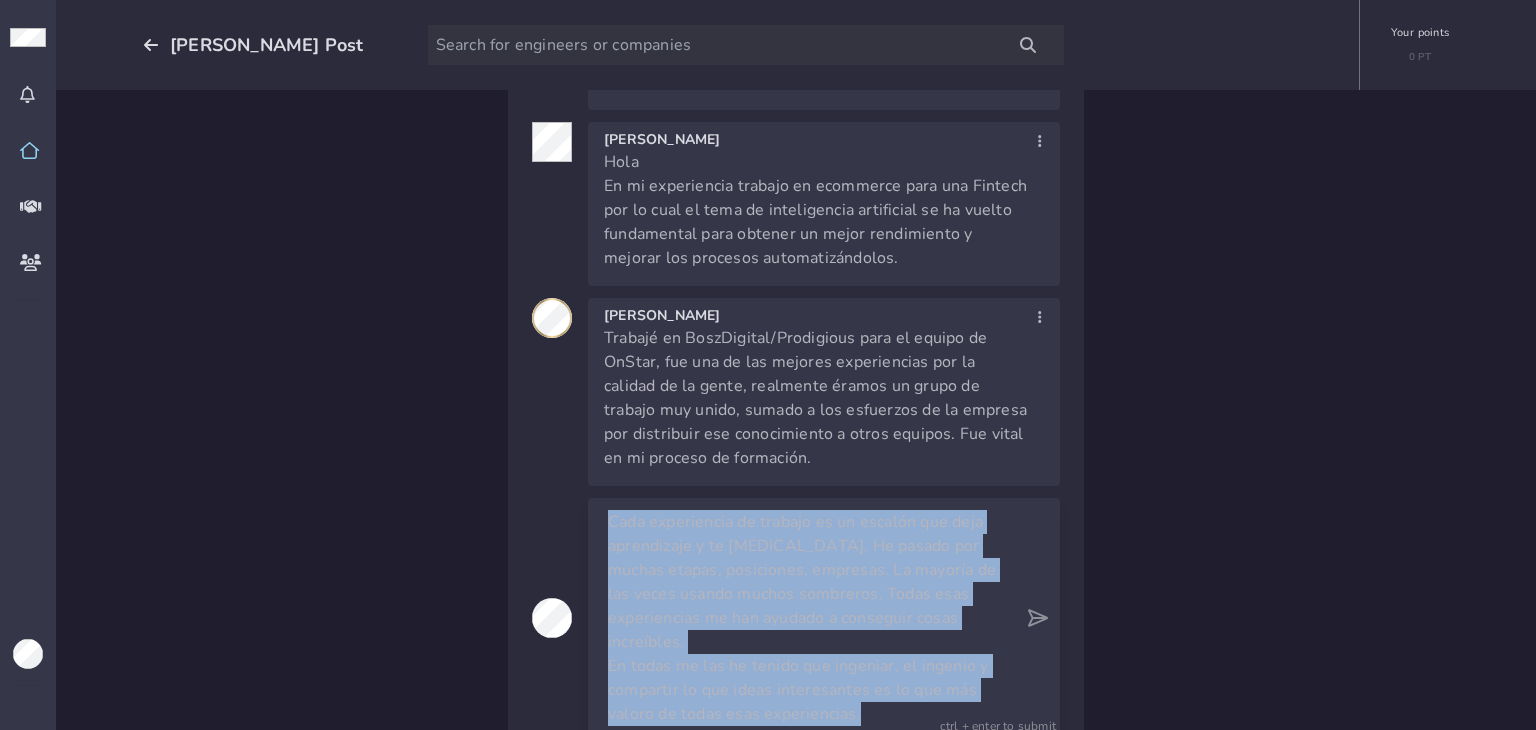 click on "Cada experiencia de trabajo es un escalón que deja aprendizaje y te [MEDICAL_DATA]. He pasado por muchas etapas, posiciones, empresas. La mayoría de las veces usando muchos sombreros. Todas esas experiencias me han ayudado a conseguir cosas increíbles. En todas me las he tenido que ingeniar, el ingenio y compartir lo que ideas interesantes es lo que más valoro de todas esas experiencias." at bounding box center [806, 618] 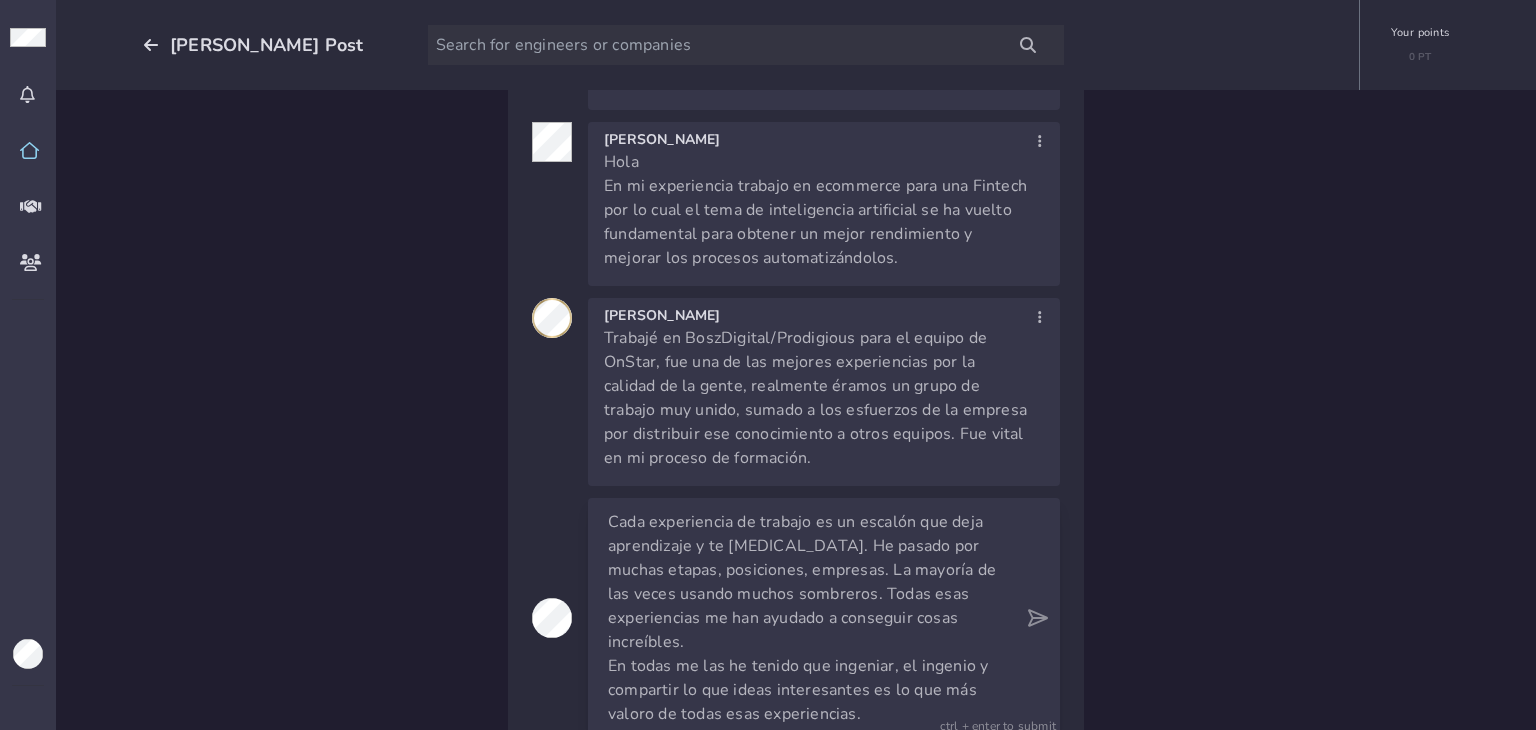 click on "Cada experiencia de trabajo es un escalón que deja aprendizaje y te [MEDICAL_DATA]. He pasado por muchas etapas, posiciones, empresas. La mayoría de las veces usando muchos sombreros. Todas esas experiencias me han ayudado a conseguir cosas increíbles. En todas me las he tenido que ingeniar, el ingenio y compartir lo que ideas interesantes es lo que más valoro de todas esas experiencias." at bounding box center (806, 618) 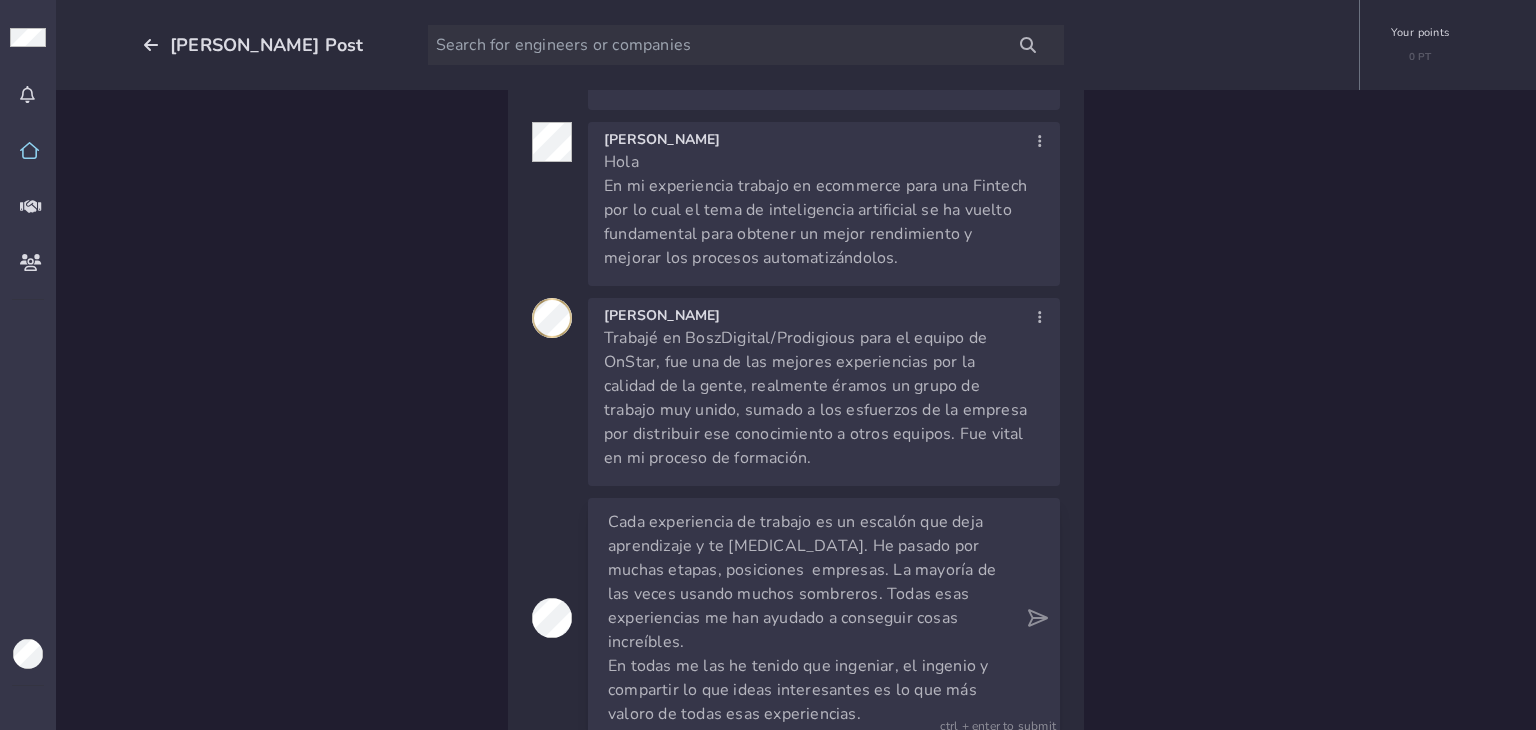 scroll, scrollTop: 7102, scrollLeft: 0, axis: vertical 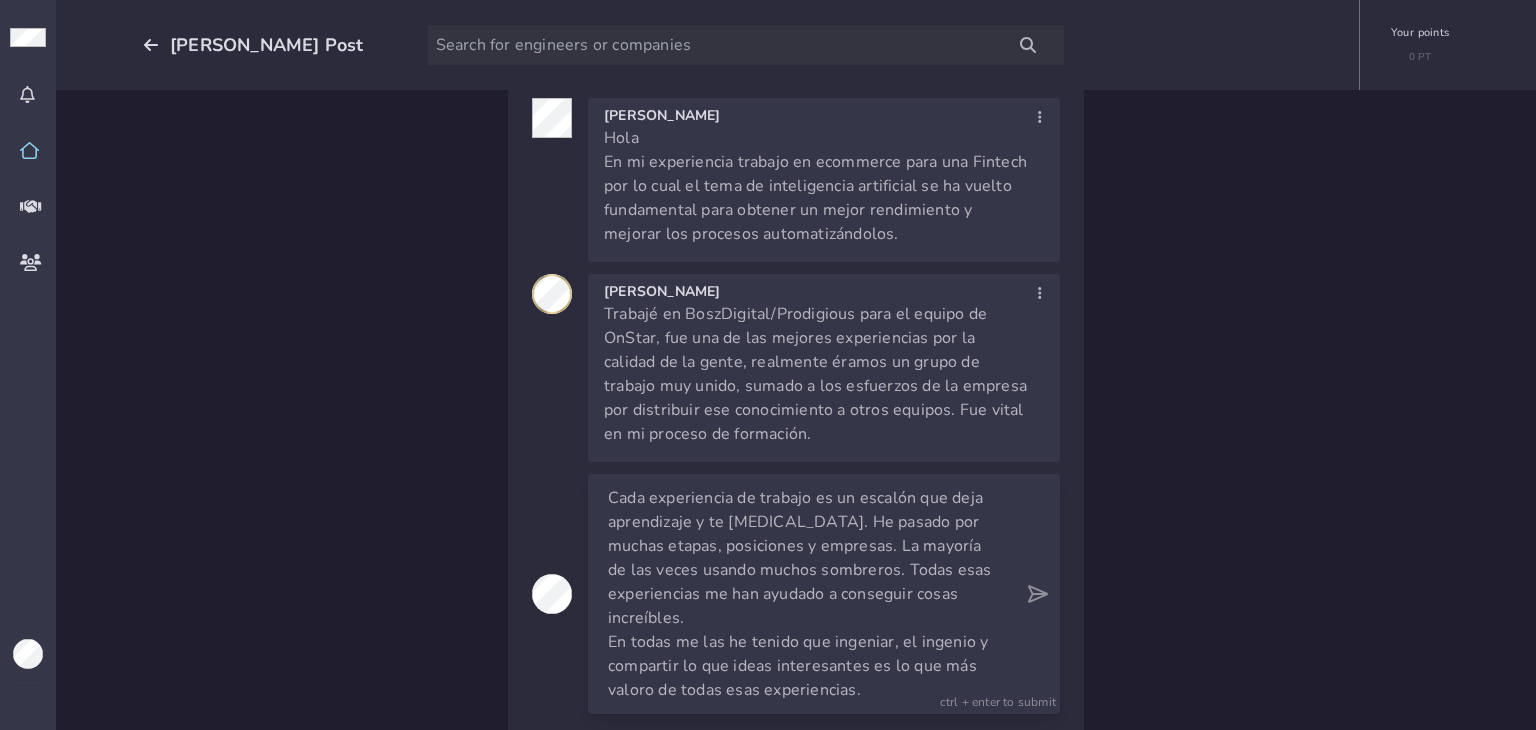 click on "Cada experiencia de trabajo es un escalón que deja aprendizaje y te [MEDICAL_DATA]. He pasado por muchas etapas, posiciones y empresas. La mayoría de las veces usando muchos sombreros. Todas esas experiencias me han ayudado a conseguir cosas increíbles. En todas me las he tenido que ingeniar, el ingenio y compartir lo que ideas interesantes es lo que más valoro de todas esas experiencias." at bounding box center [806, 594] 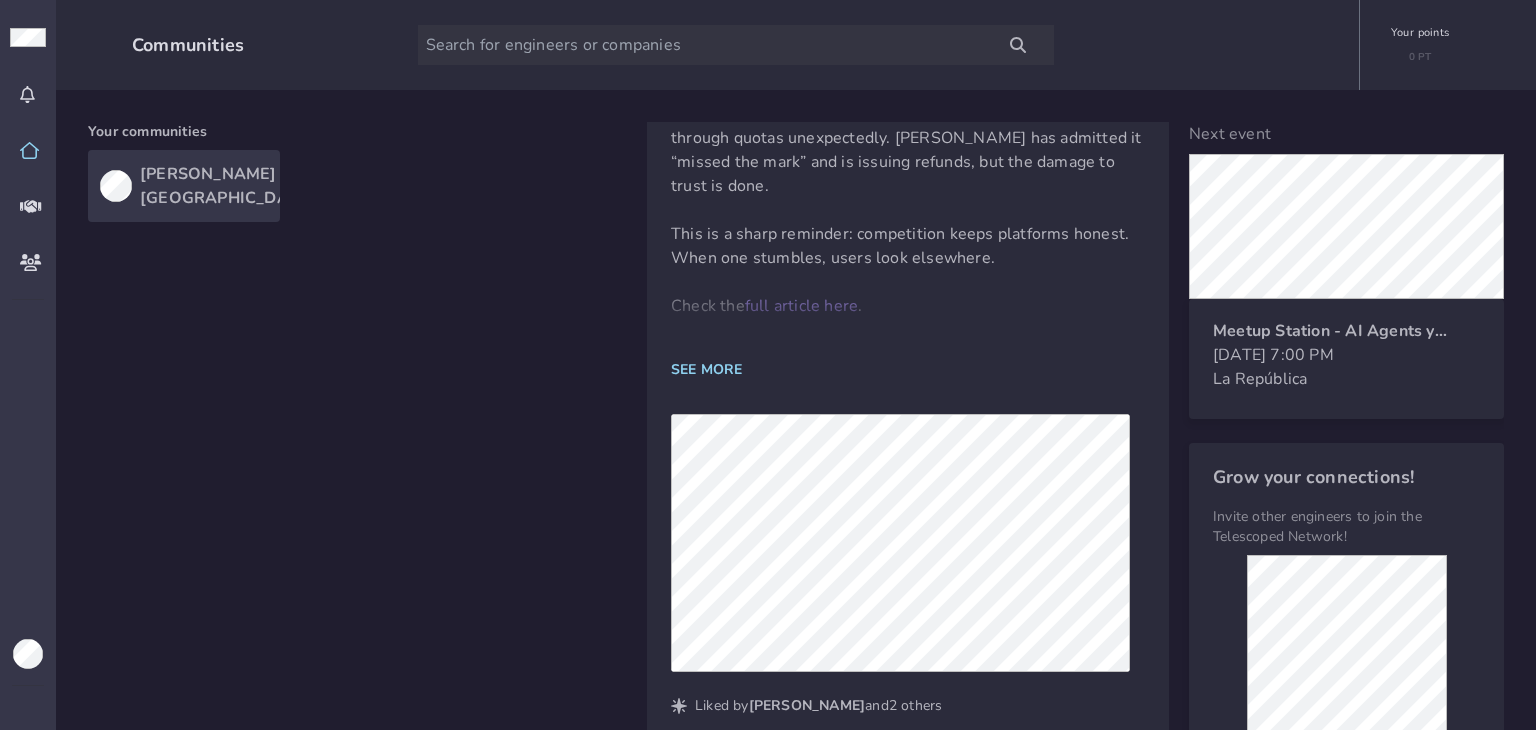scroll, scrollTop: 2000, scrollLeft: 0, axis: vertical 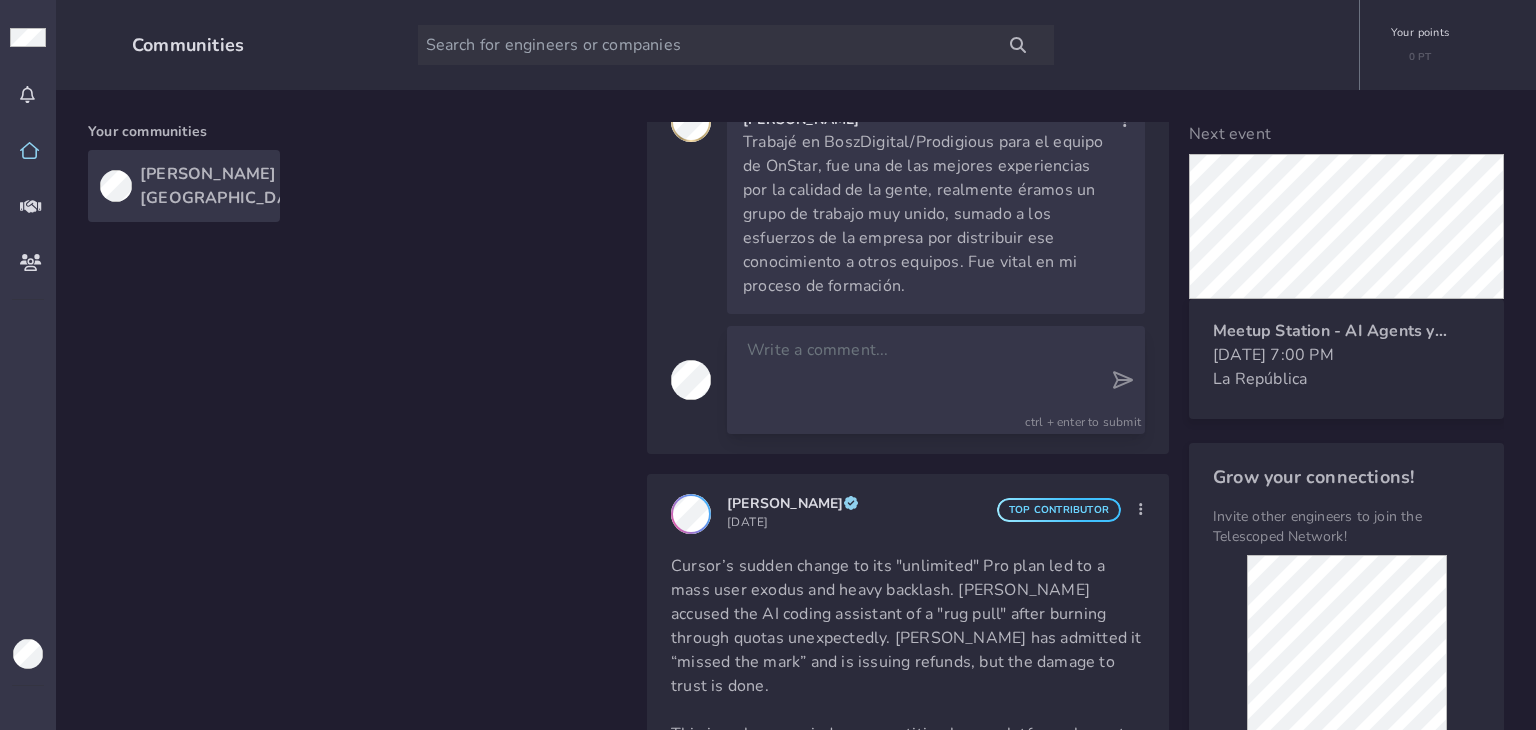 click at bounding box center (918, 380) 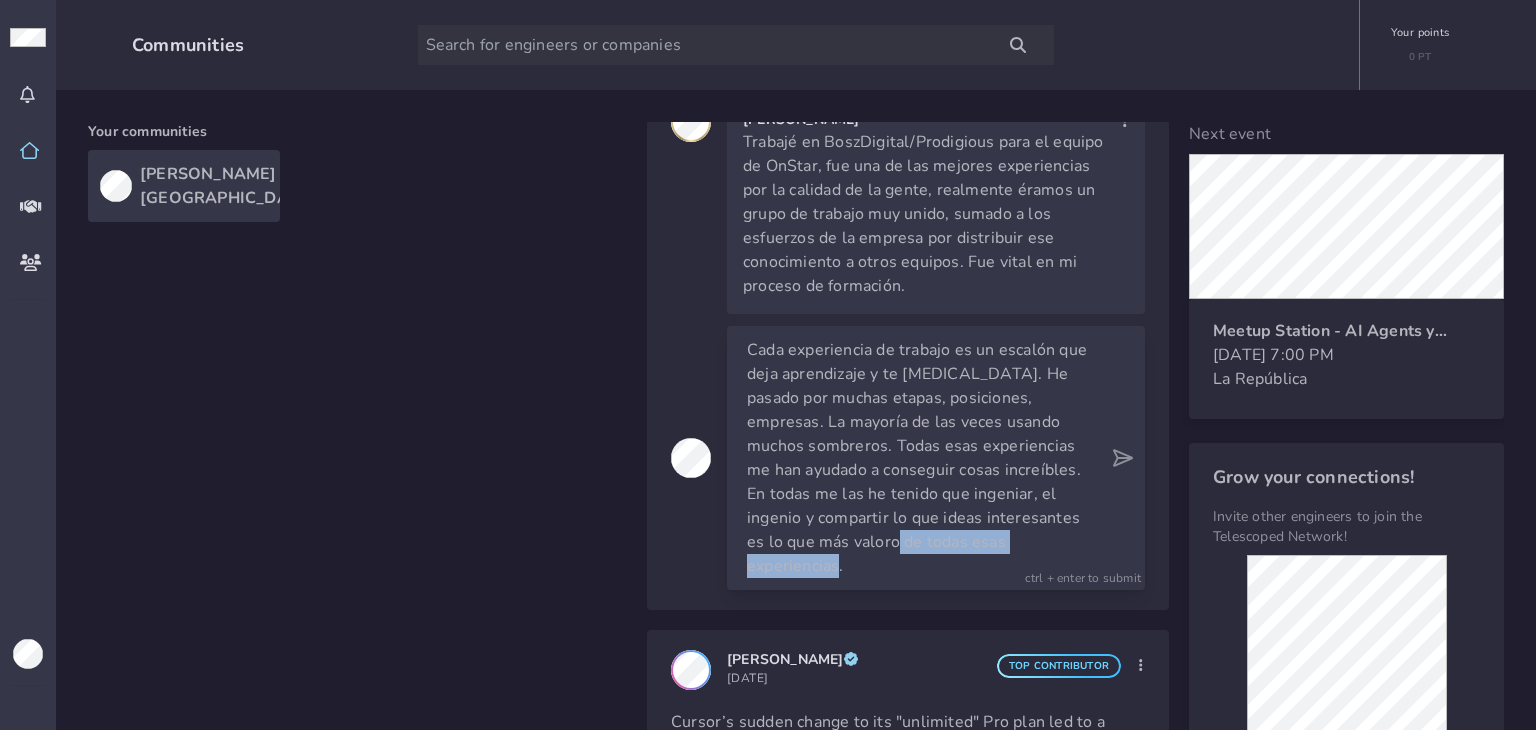 drag, startPoint x: 876, startPoint y: 609, endPoint x: 994, endPoint y: 583, distance: 120.83046 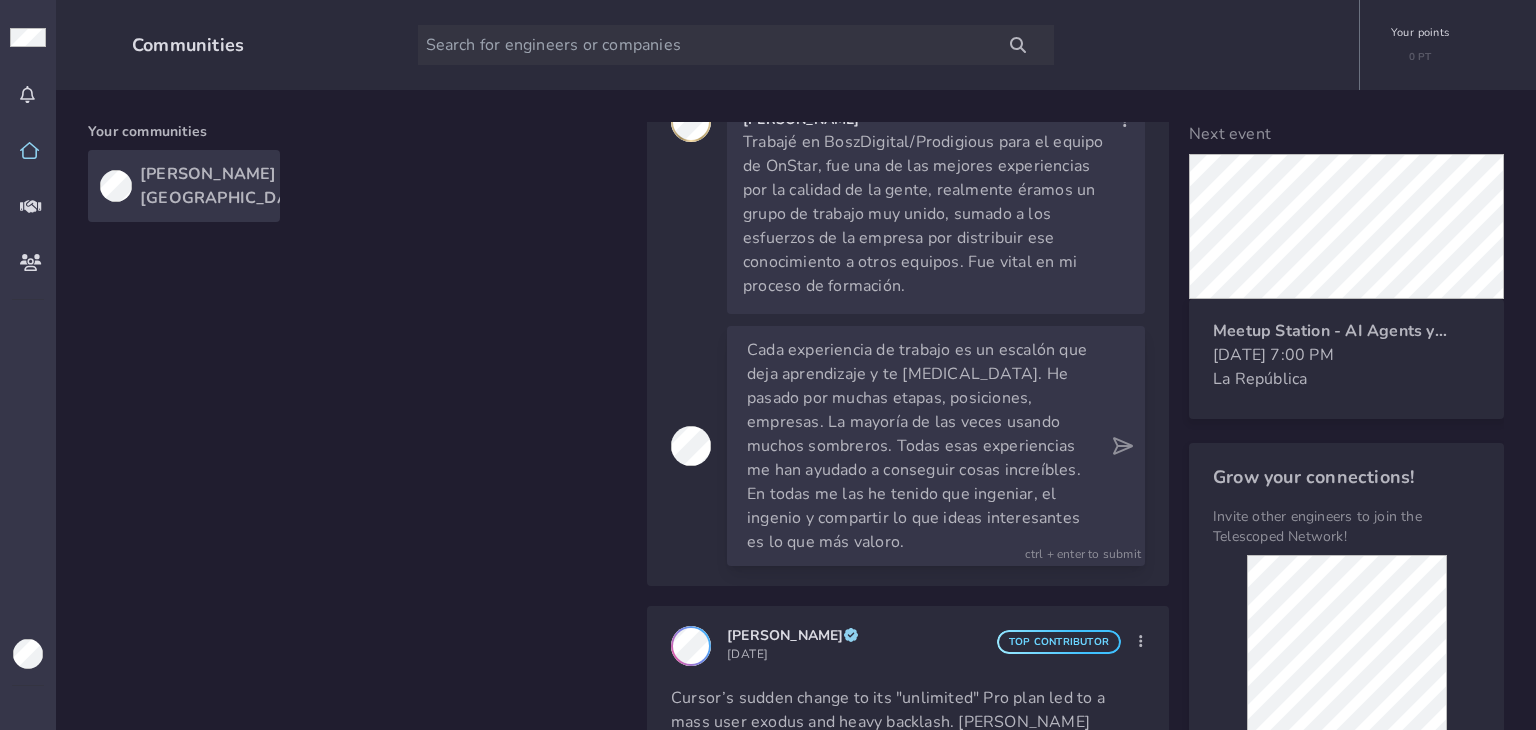 click on "En todas me las he tenido que ingeniar, el ingenio y compartir lo que ideas interesantes es lo que más valoro." at bounding box center [918, 518] 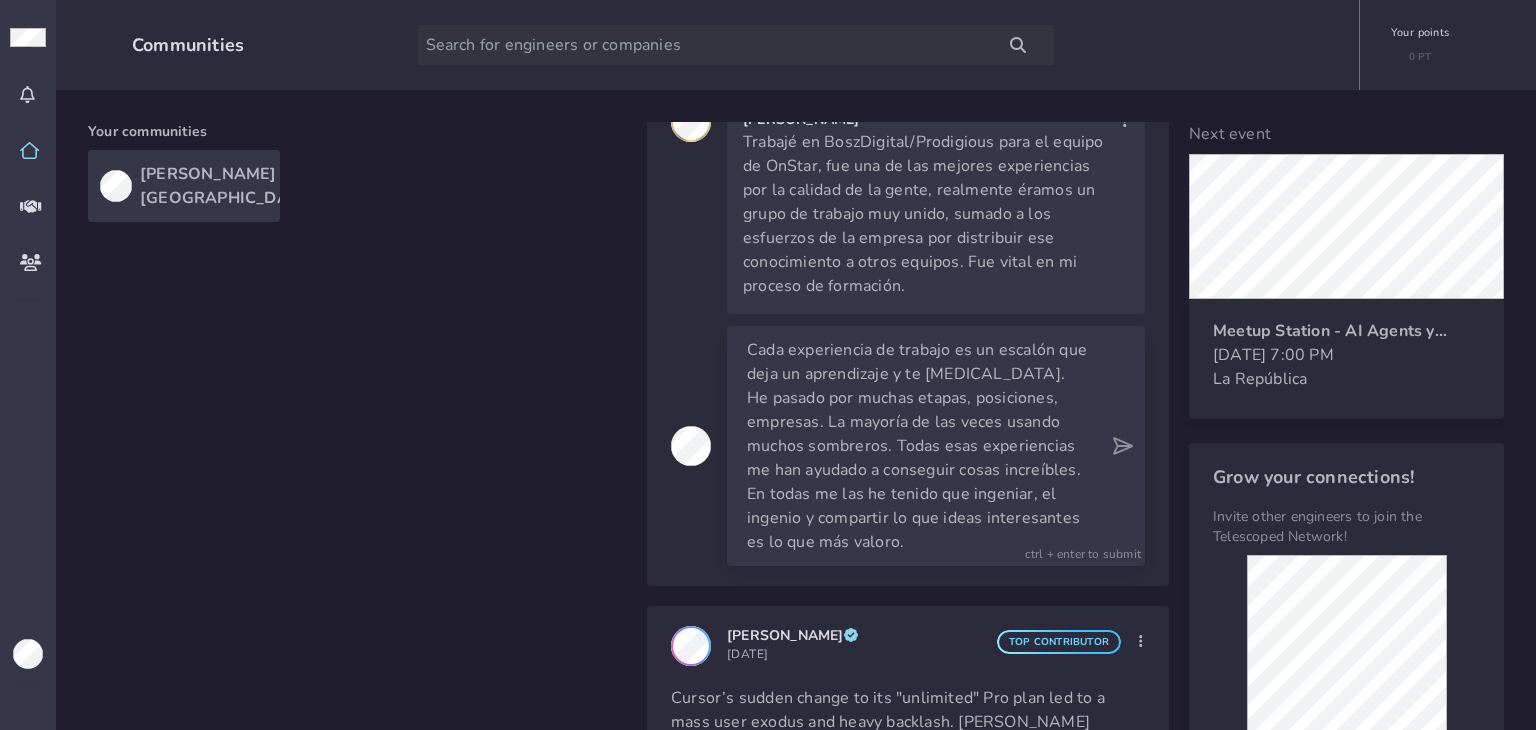 click on "Cada experiencia de trabajo es un escalón que deja un aprendizaje y te [MEDICAL_DATA]. He pasado por muchas etapas, posiciones, empresas. La mayoría de las veces usando muchos sombreros. Todas esas experiencias me han ayudado a conseguir cosas increíbles. En todas me las he tenido que ingeniar, el ingenio y compartir lo que ideas interesantes es lo que más valoro." at bounding box center [918, 446] 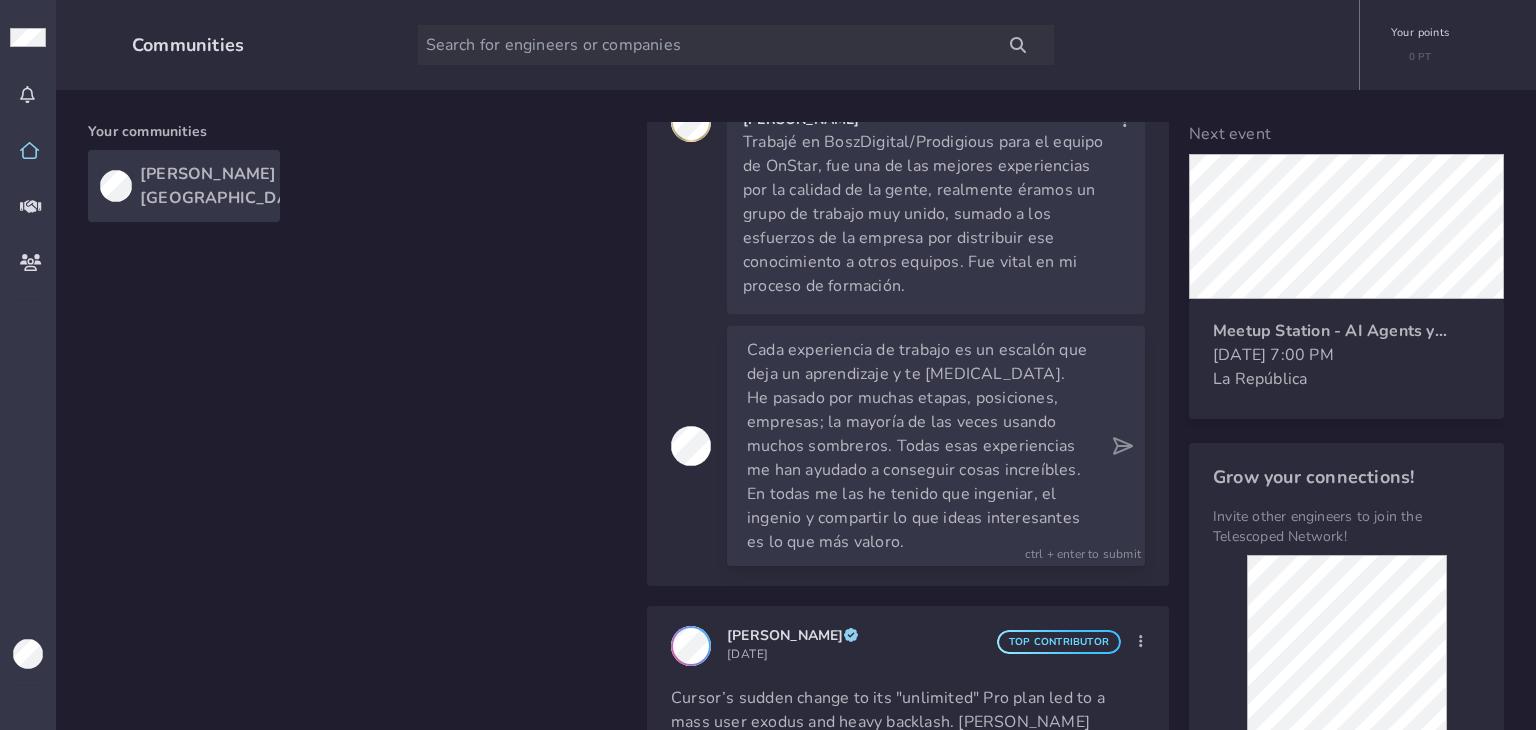 click on "Cada experiencia de trabajo es un escalón que deja un aprendizaje y te [MEDICAL_DATA]. He pasado por muchas etapas, posiciones, empresas; la mayoría de las veces usando muchos sombreros. Todas esas experiencias me han ayudado a conseguir cosas increíbles. En todas me las he tenido que ingeniar, el ingenio y compartir lo que ideas interesantes es lo que más valoro." at bounding box center (918, 446) 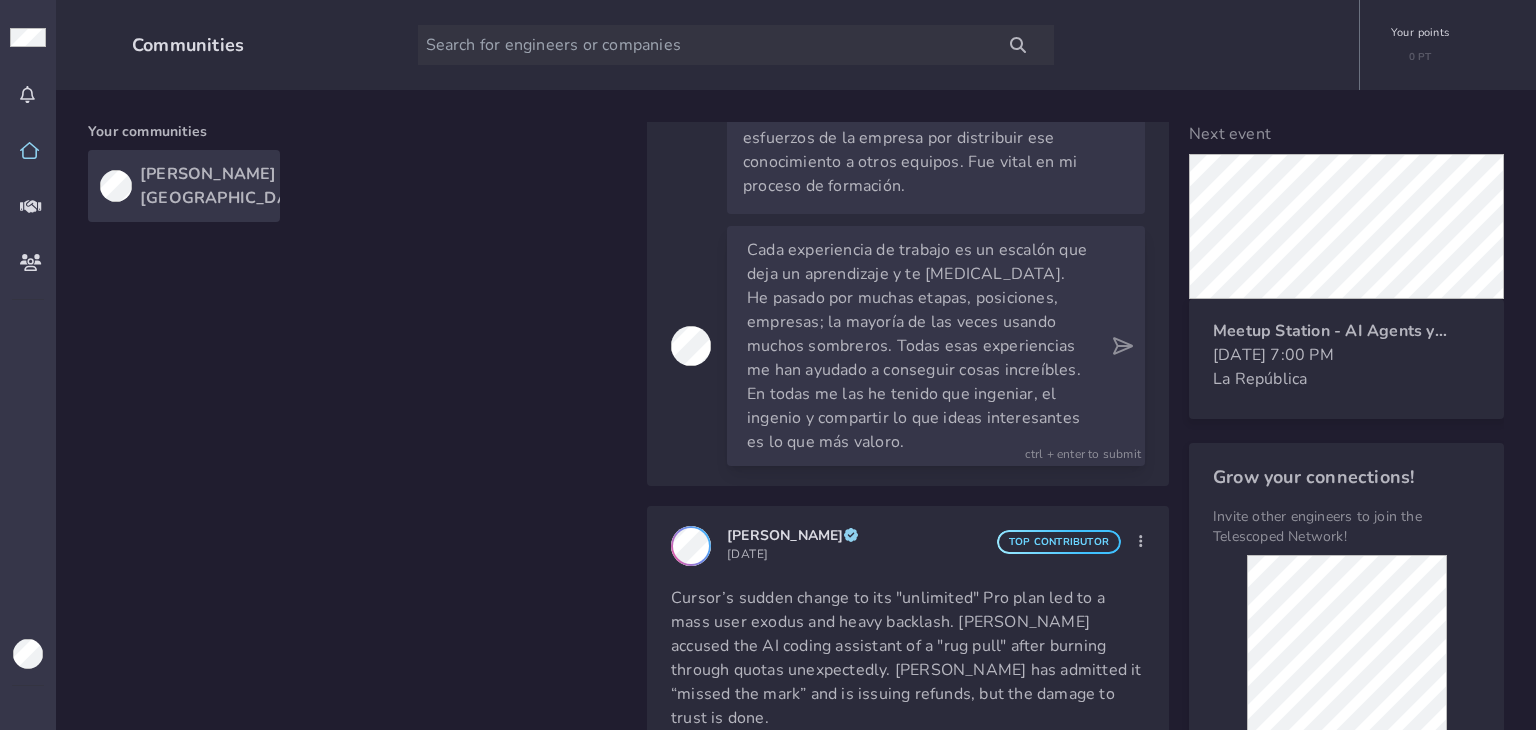 click on "En todas me las he tenido que ingeniar, el ingenio y compartir lo que ideas interesantes es lo que más valoro." at bounding box center (918, 418) 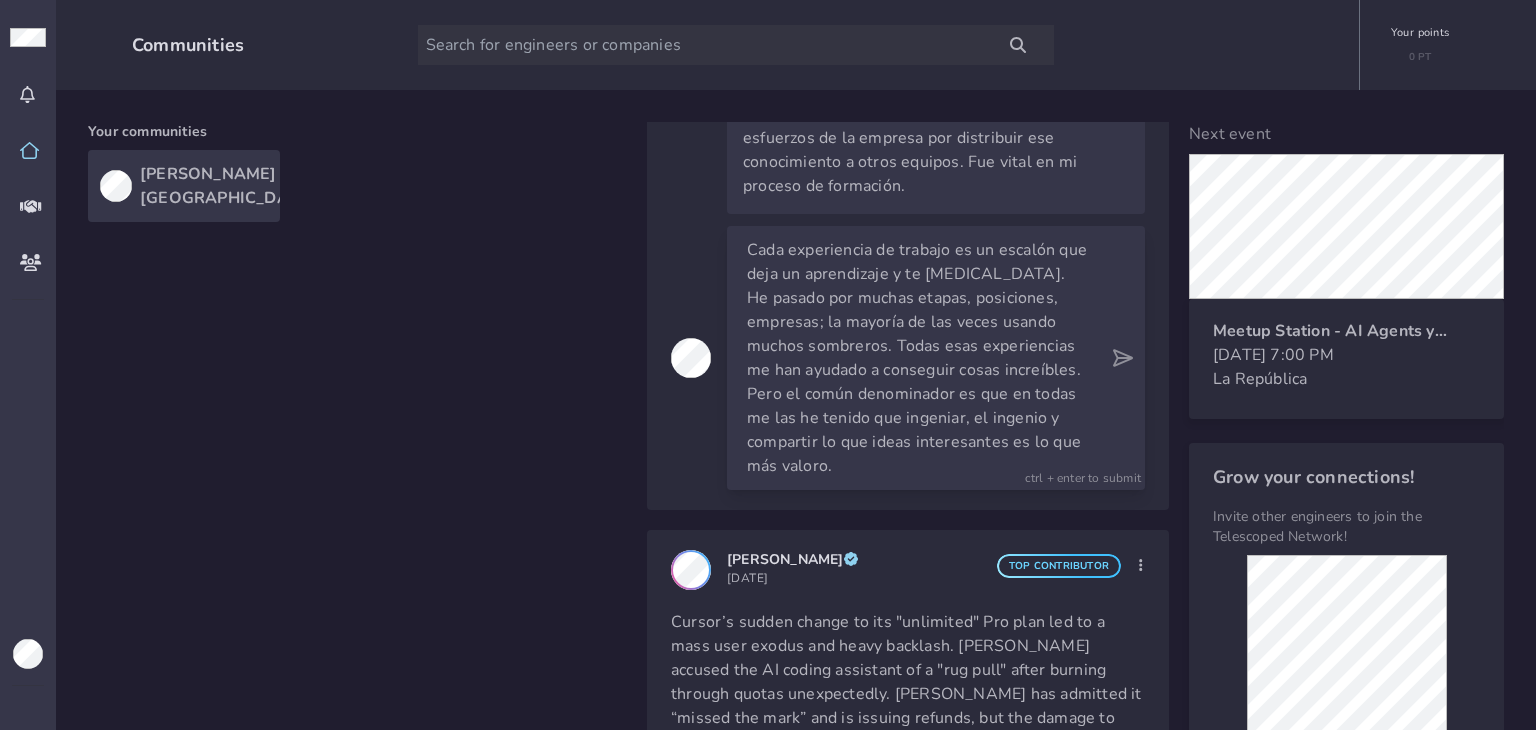 click on "n todas me las he tenido que ingeniar, el ingenio y compartir lo que ideas interesantes es lo que más valoro." at bounding box center (914, 430) 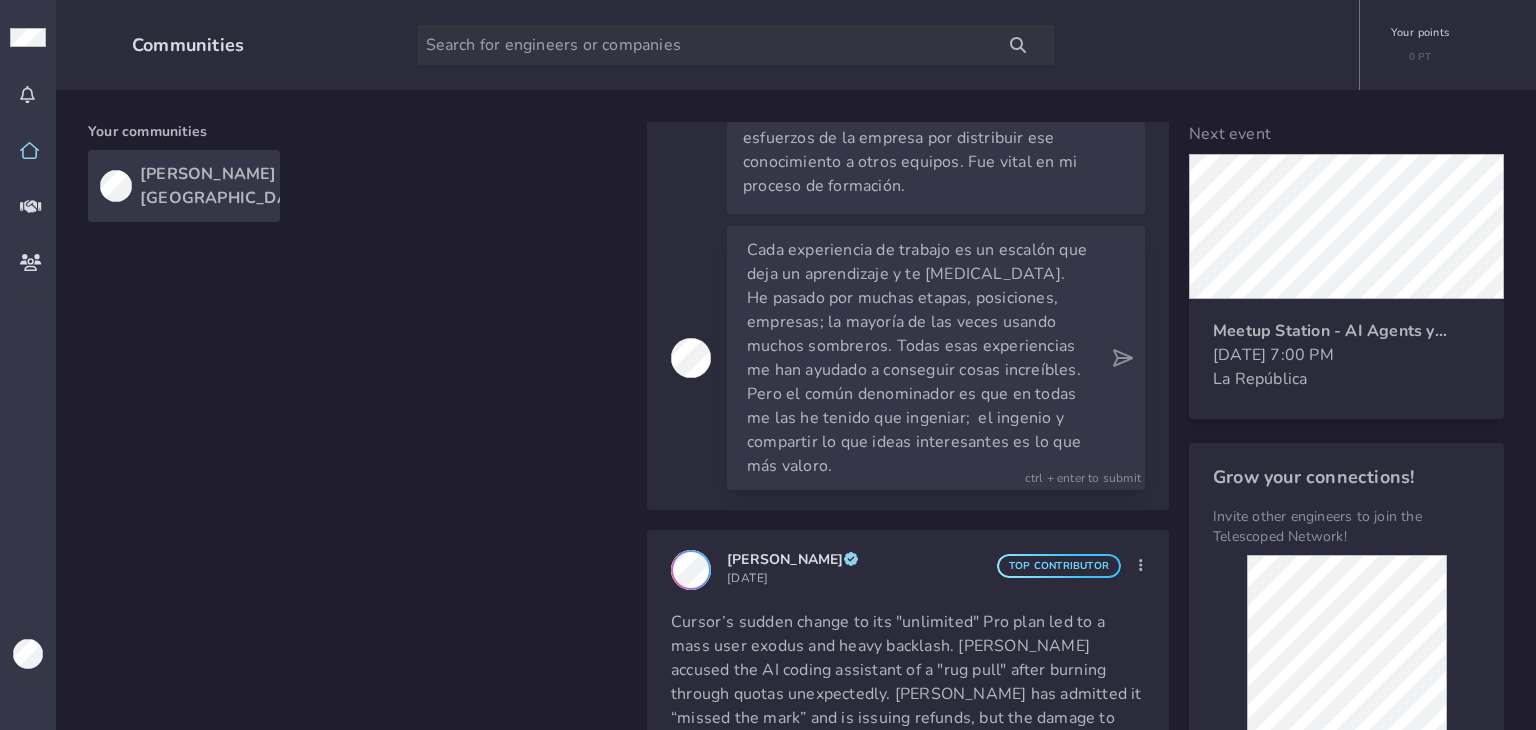 click on "n todas me las he tenido que ingeniar;  el ingenio y compartir lo que ideas interesantes es lo que más valoro." at bounding box center (914, 430) 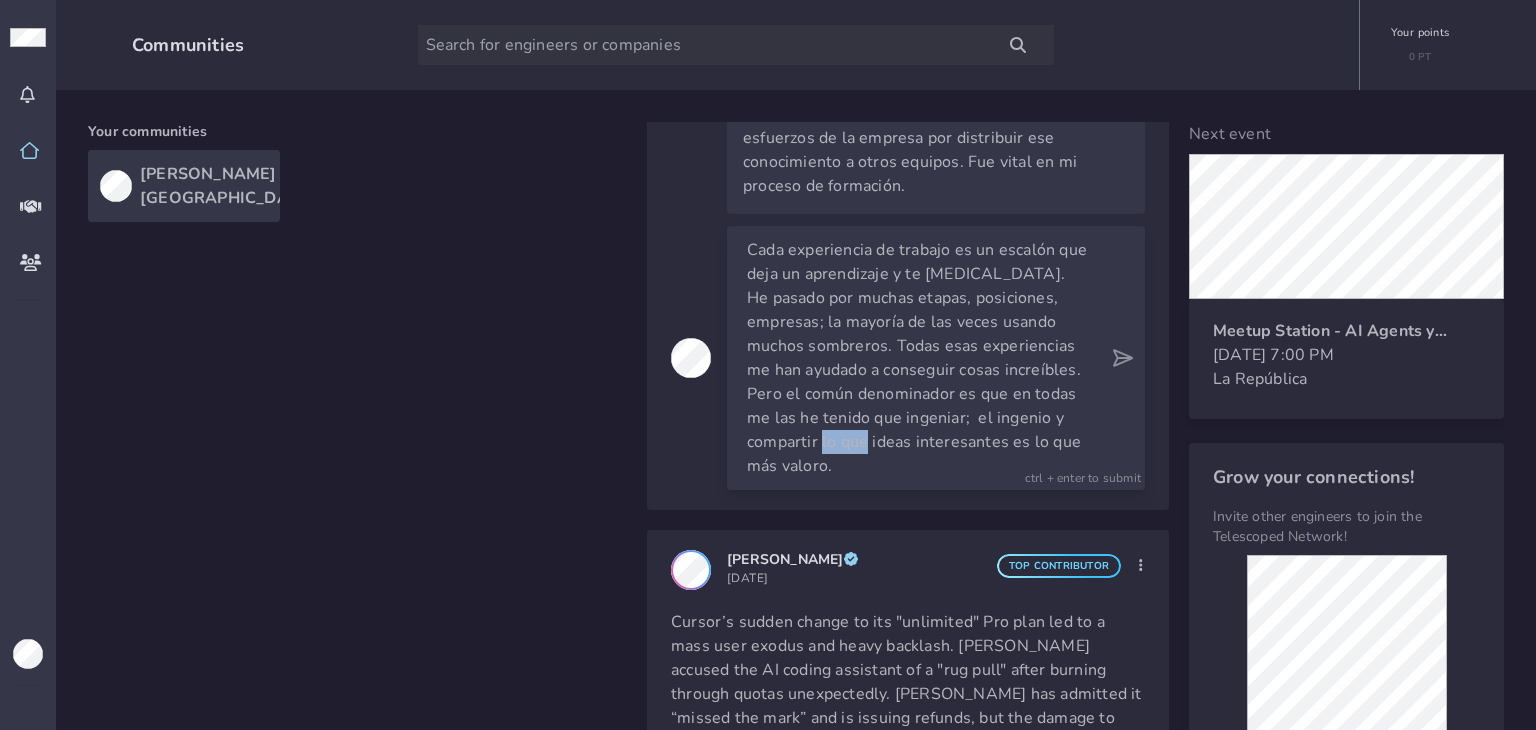 drag, startPoint x: 955, startPoint y: 486, endPoint x: 912, endPoint y: 488, distance: 43.046486 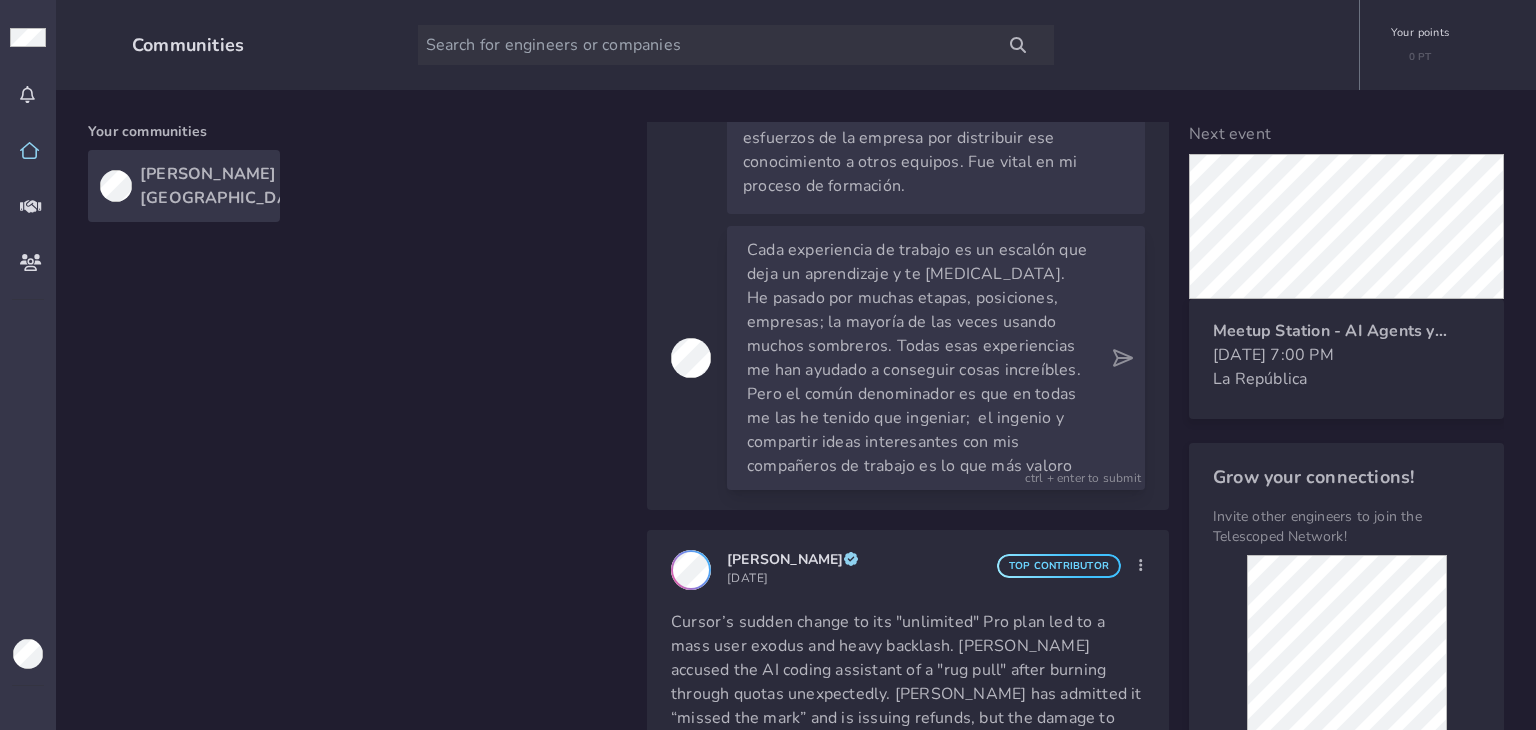 scroll, scrollTop: 0, scrollLeft: 0, axis: both 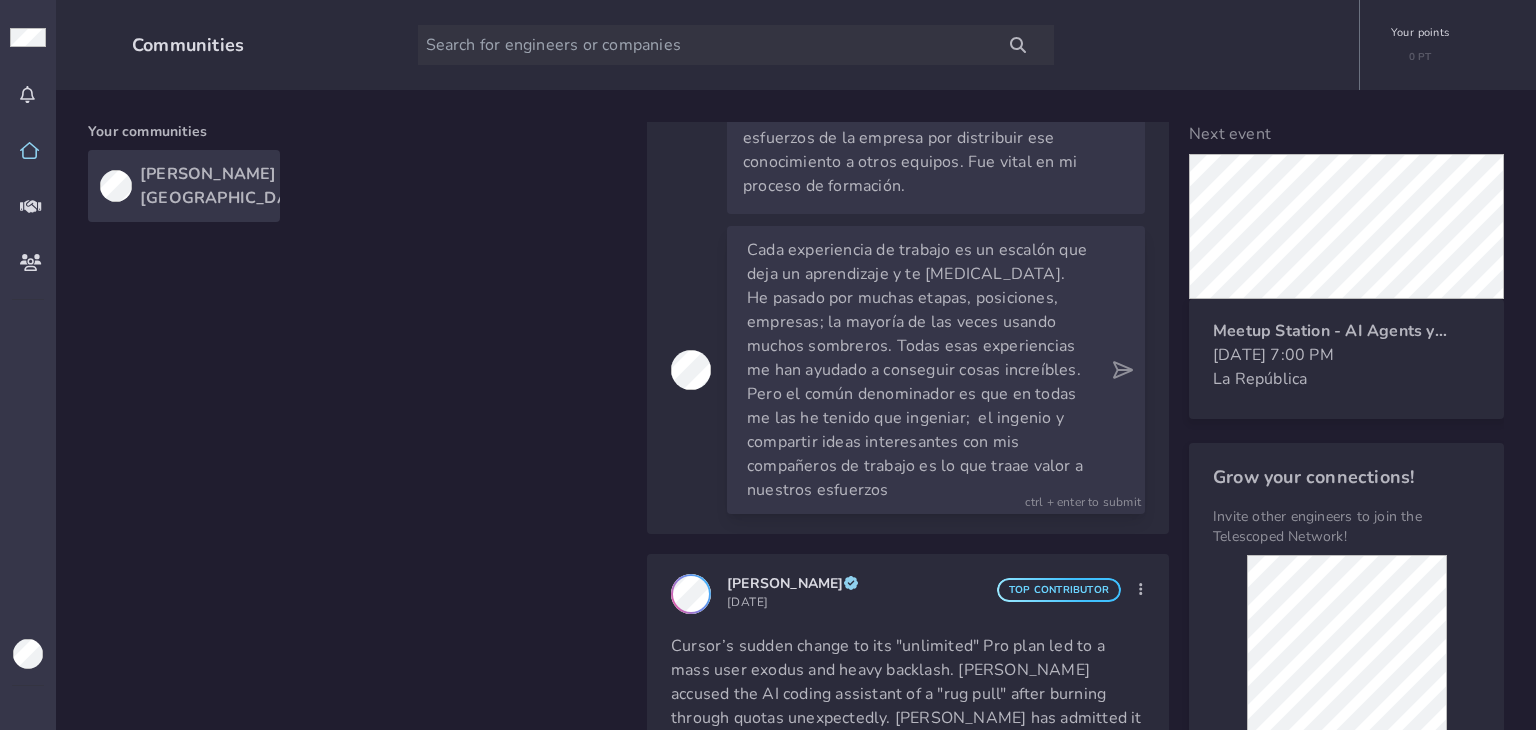 click on "n todas me las he tenido que ingeniar;  el ingenio y compartir ideas interesantes con mis compañeros de trabajo es lo que traae valor a nuestros esfuerzos" at bounding box center (915, 442) 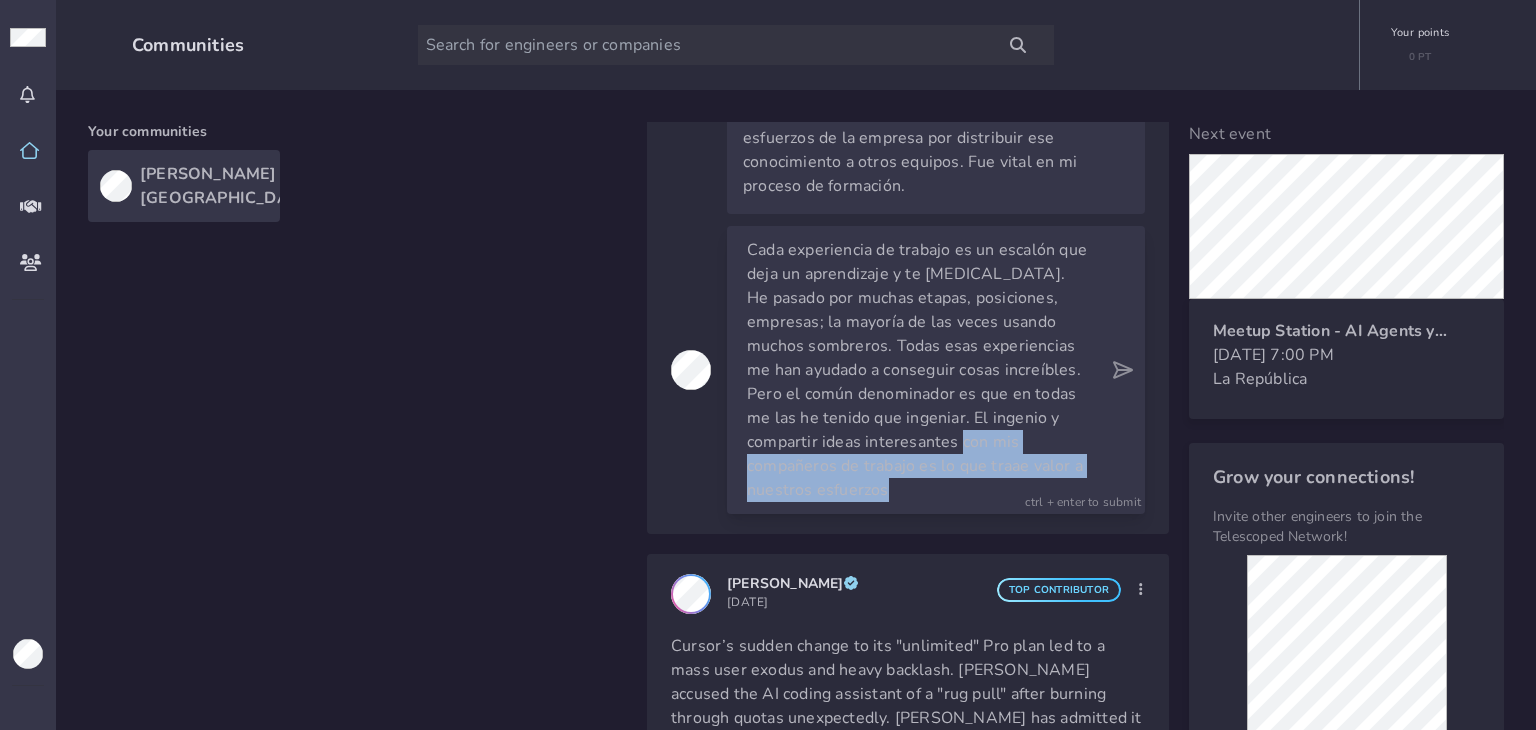 drag, startPoint x: 997, startPoint y: 530, endPoint x: 744, endPoint y: 515, distance: 253.44427 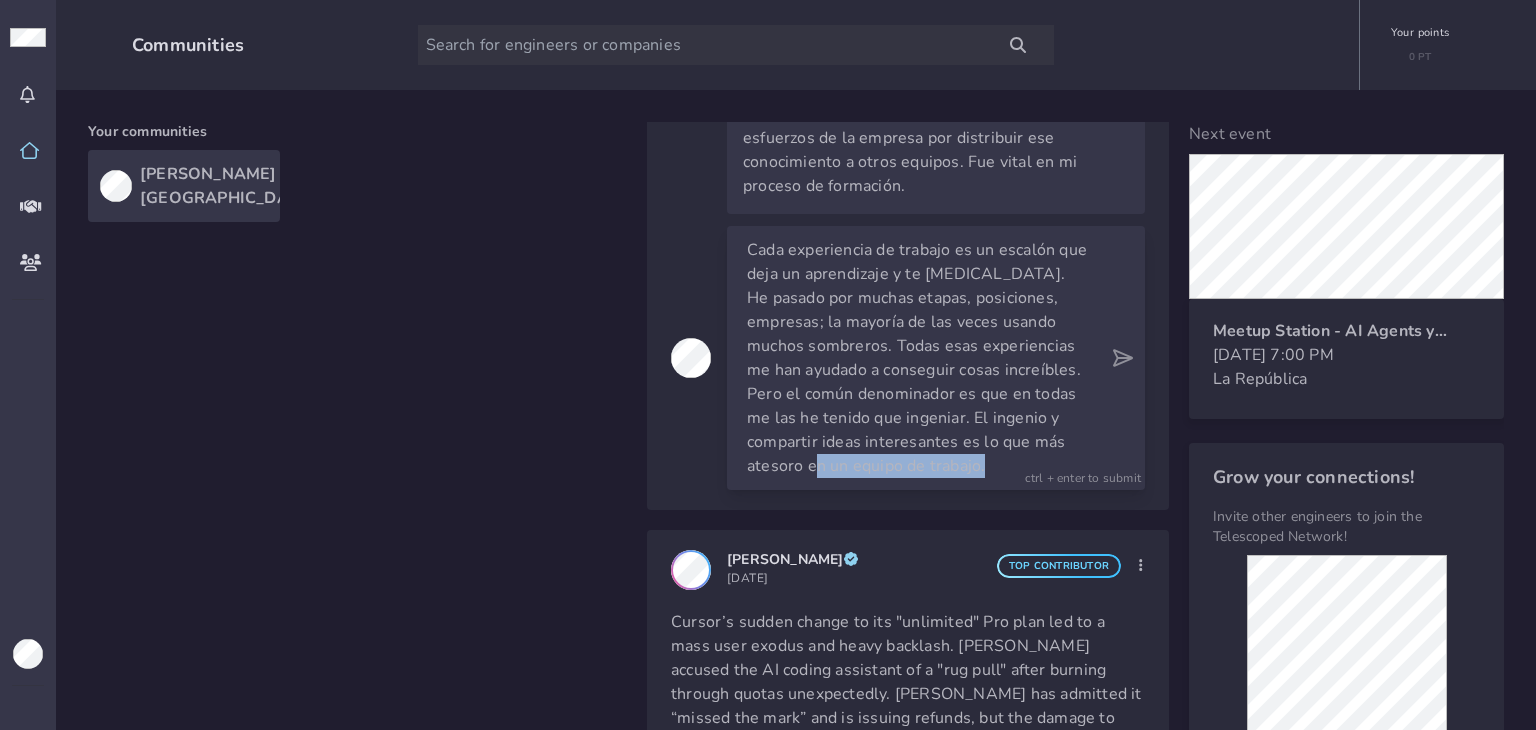 click on "n todas me las he tenido que ingeniar. El ingenio y compartir ideas interesantes es lo que más atesoro en un equipo de trabajo." at bounding box center (911, 430) 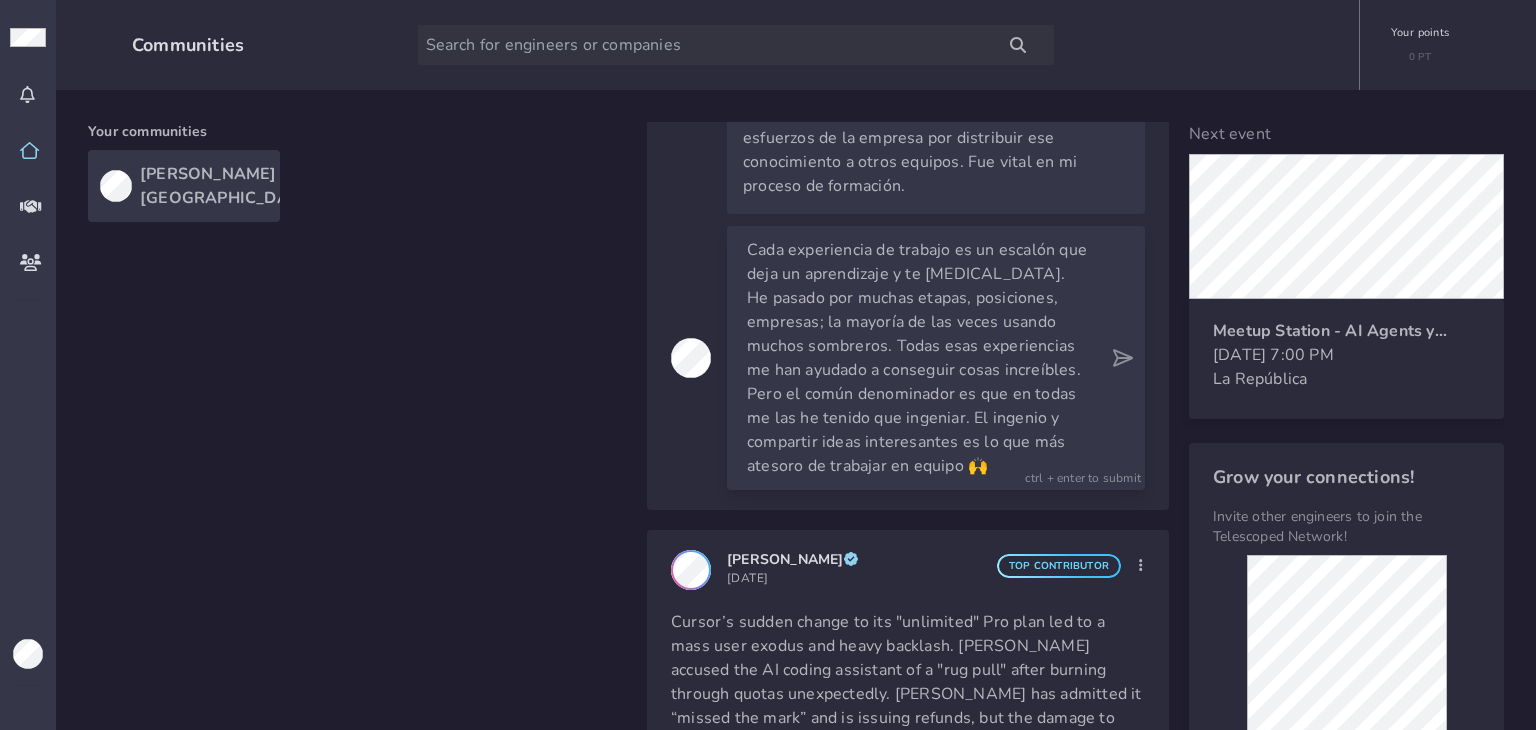 click on "Cada experiencia de trabajo es un escalón que deja un aprendizaje y te [MEDICAL_DATA]. He pasado por muchas etapas, posiciones, empresas; la mayoría de las veces usando muchos sombreros. Todas esas experiencias me han ayudado a conseguir cosas increíbles. Pero el común denominador es que e n todas me las he tenido que ingeniar. El ingenio y compartir ideas interesantes es lo que más atesoro de trabajar en equipo 🙌" at bounding box center (918, 358) 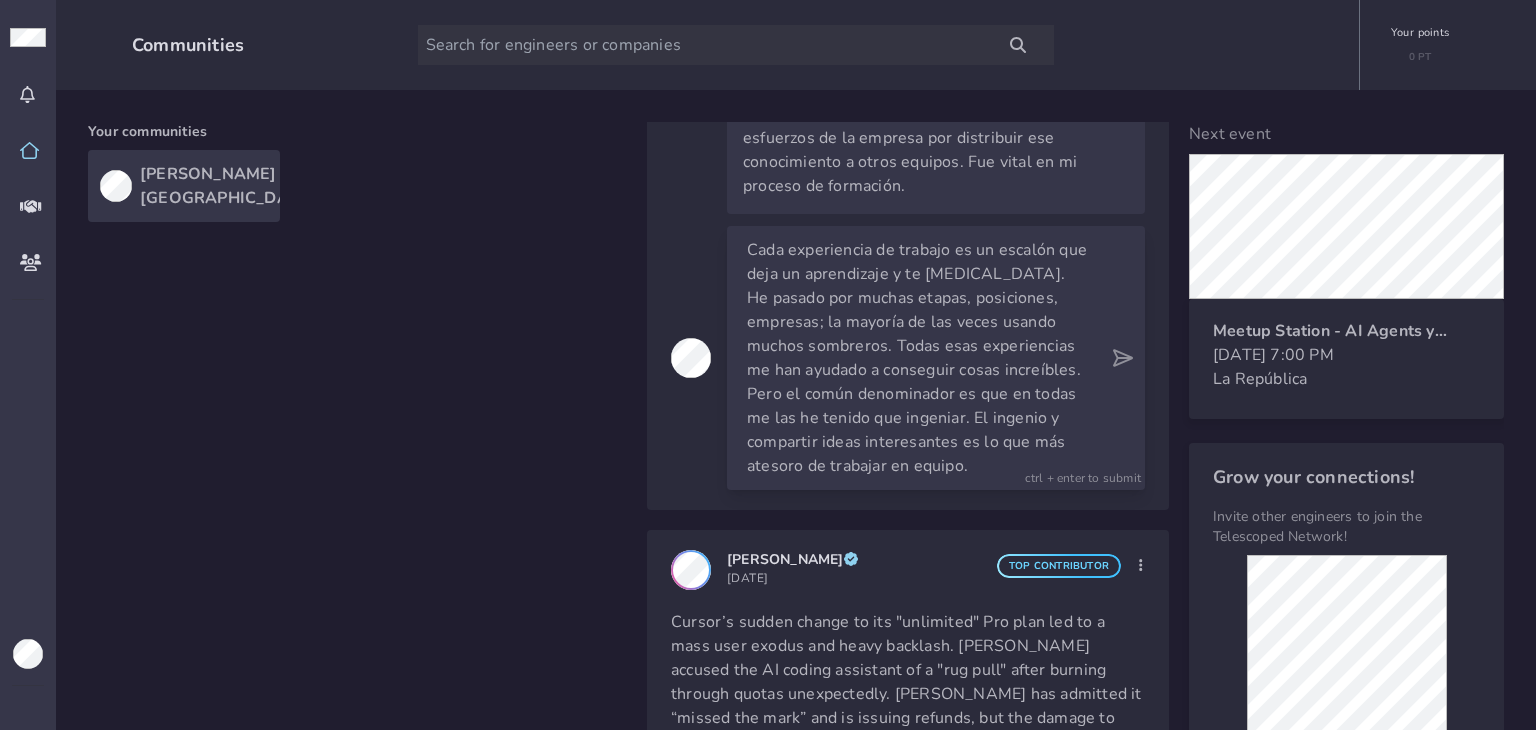 click 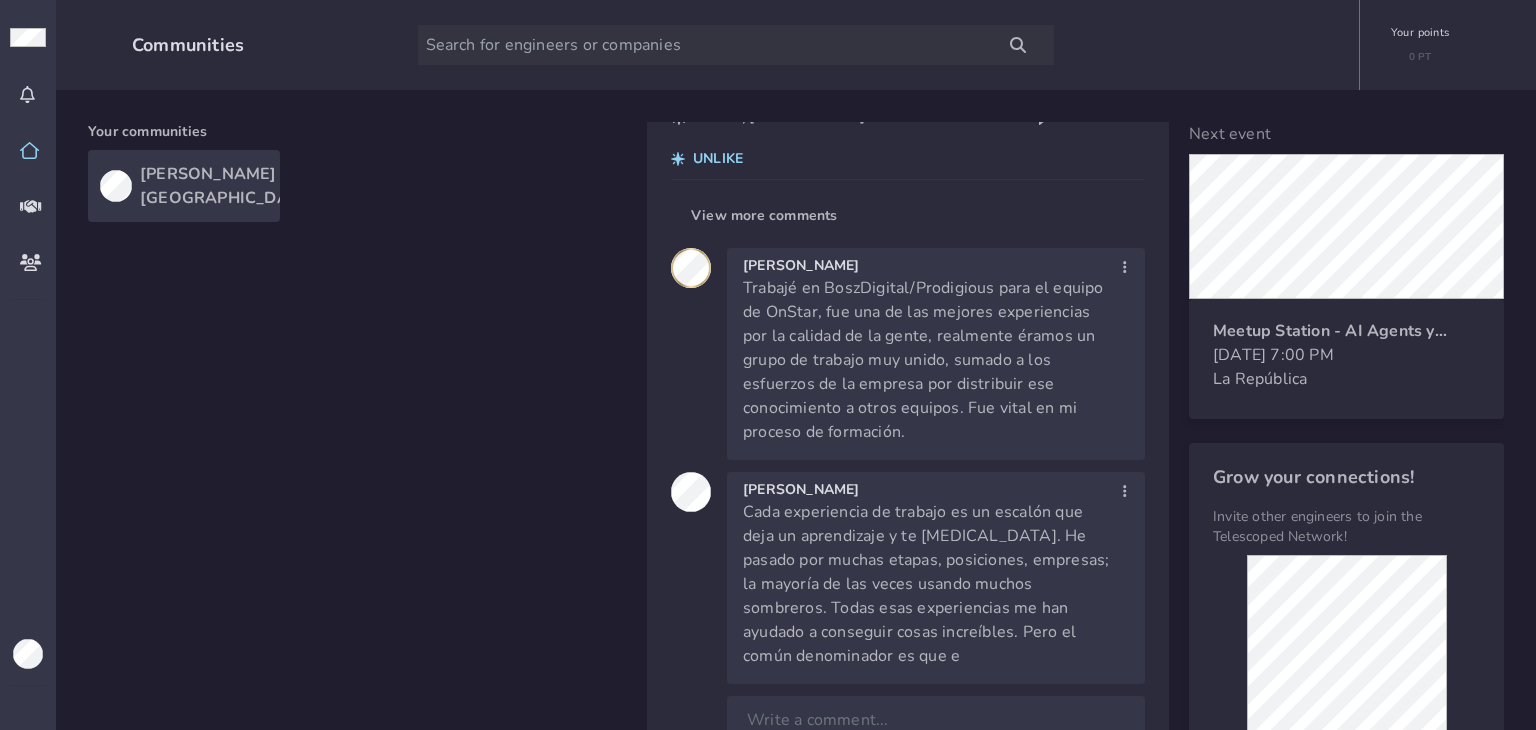 scroll, scrollTop: 2000, scrollLeft: 0, axis: vertical 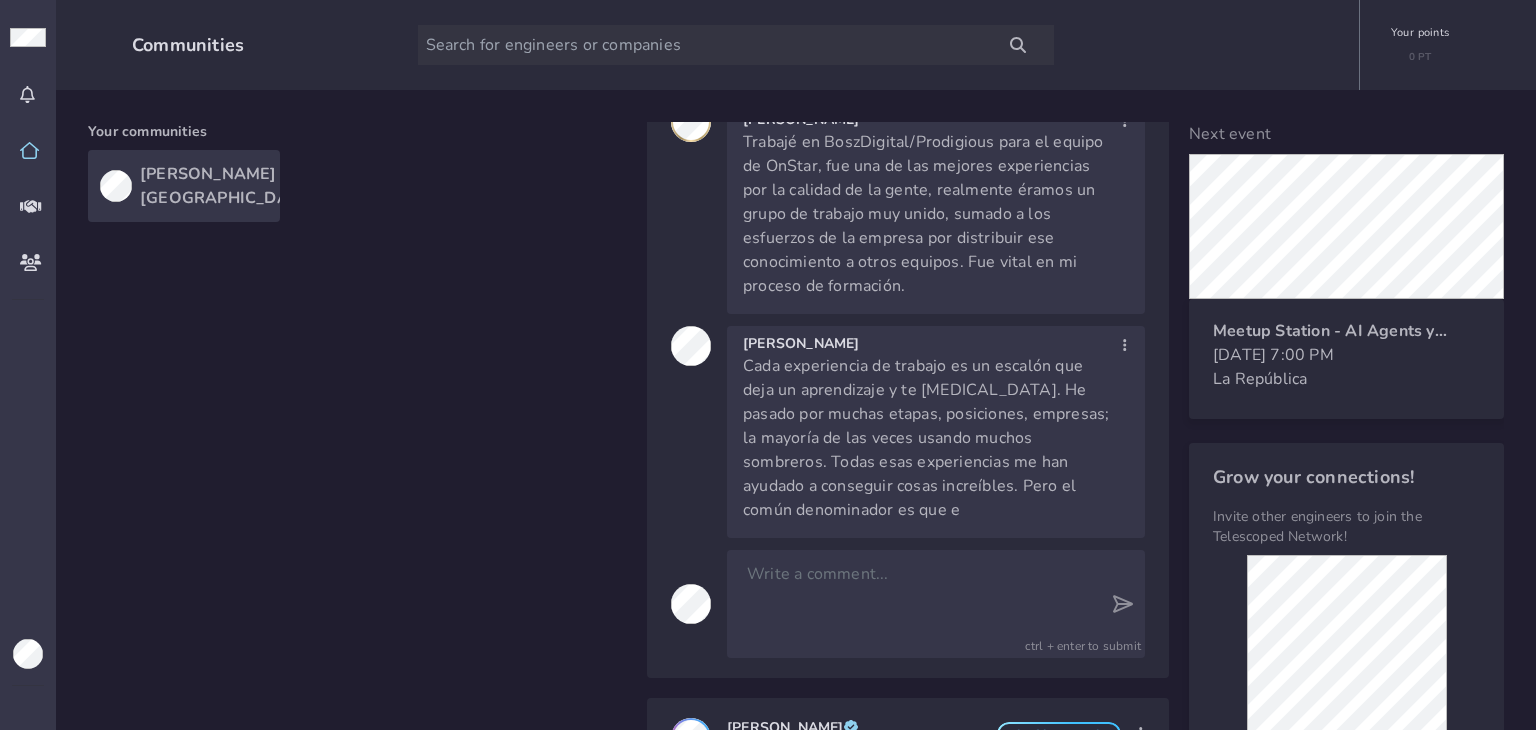 click on "[PERSON_NAME]" at bounding box center [801, 343] 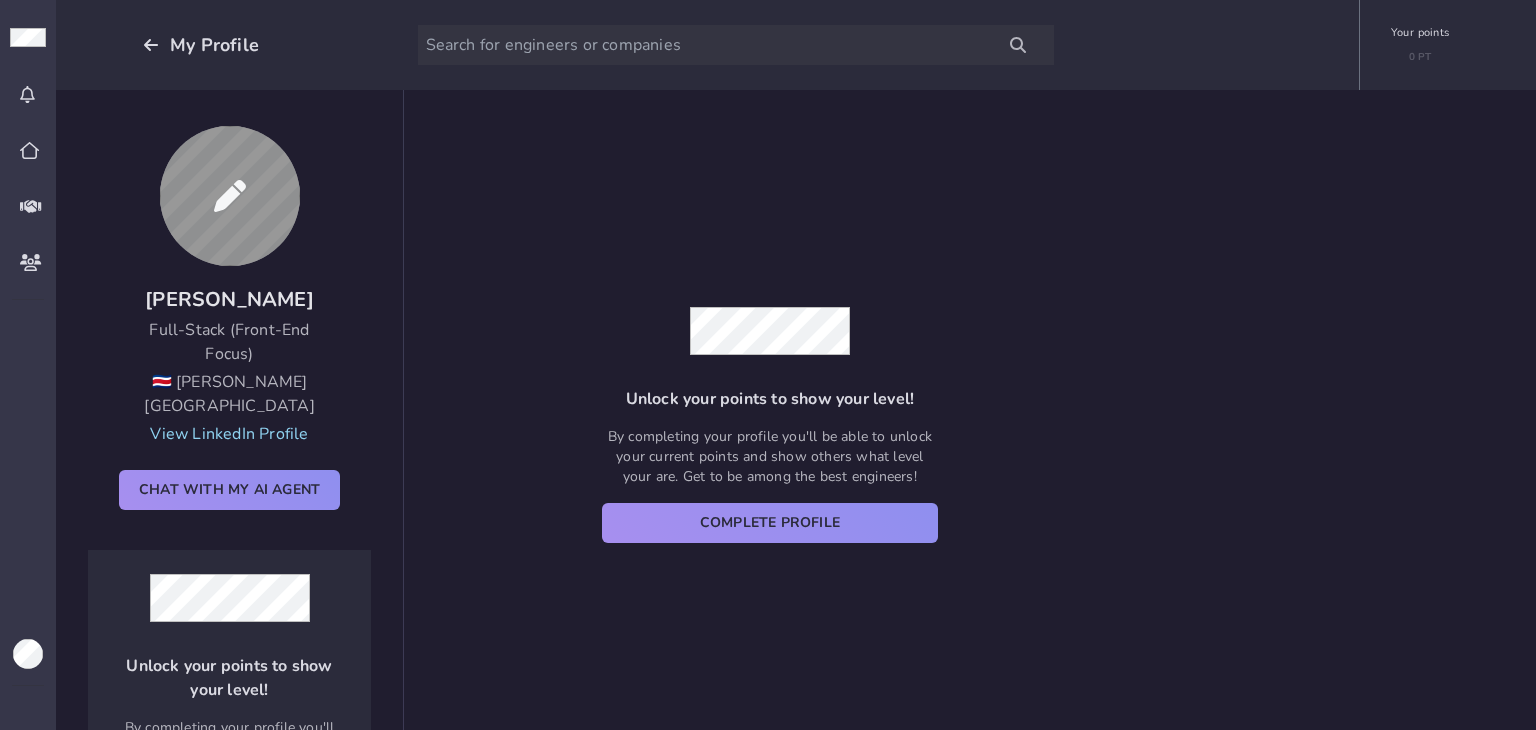 click 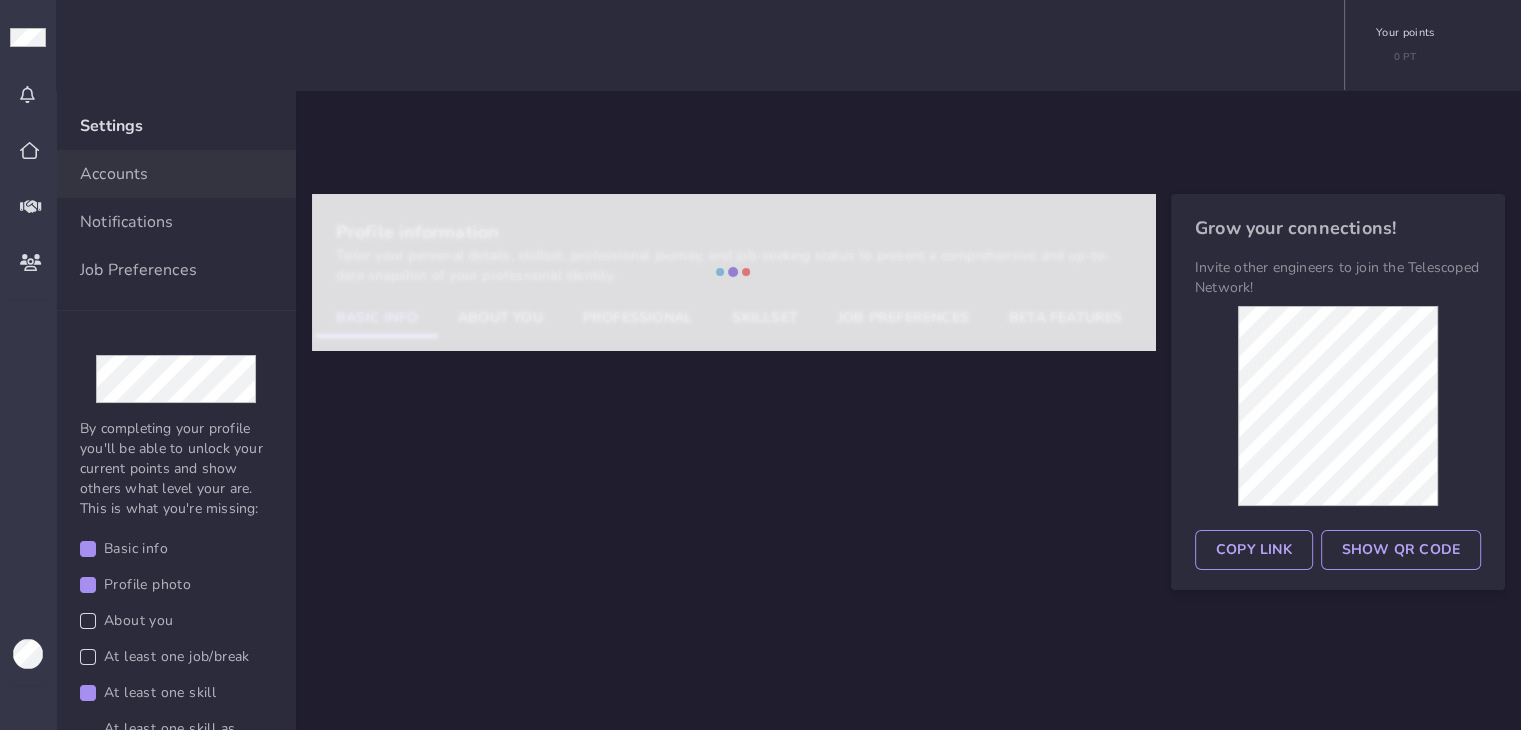 select on "506" 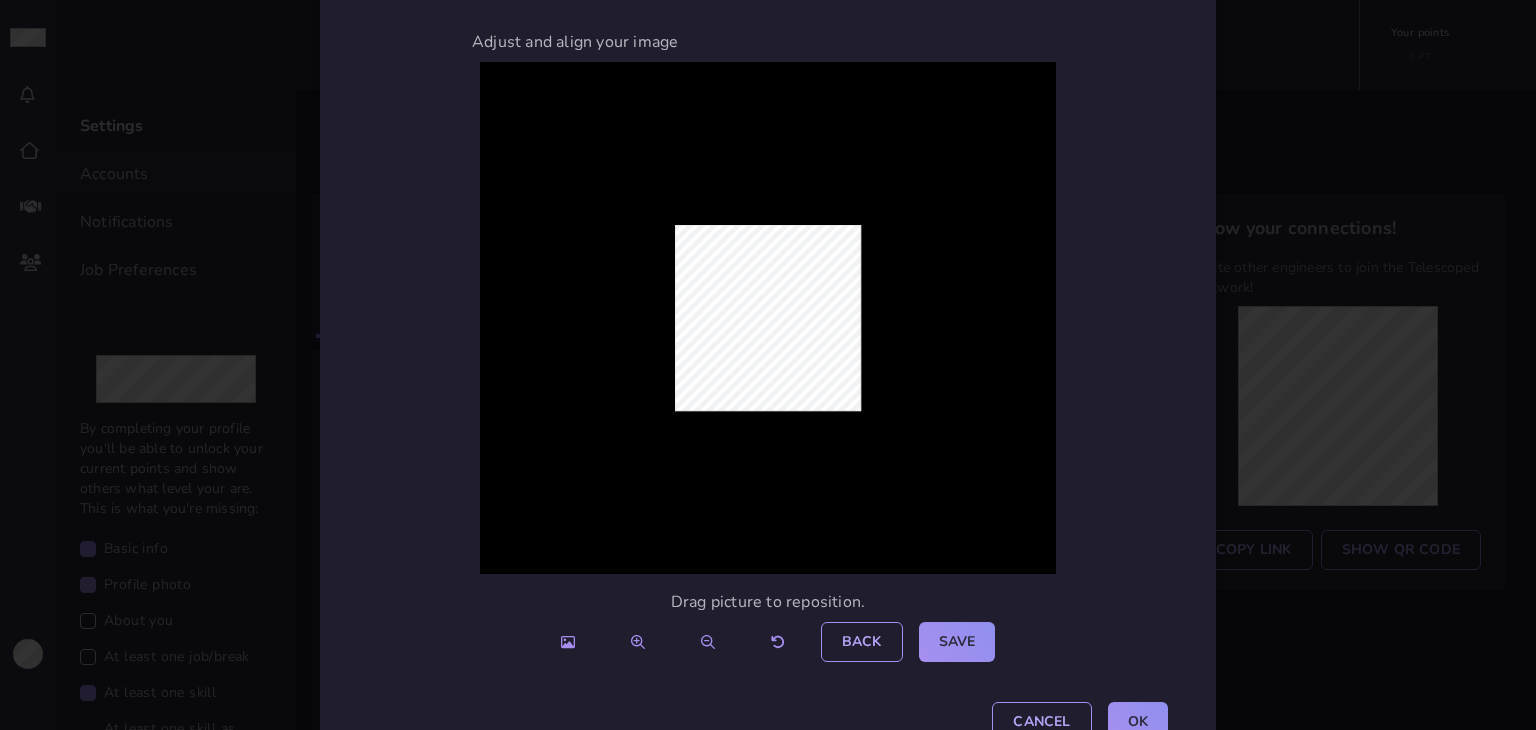 click on "OK" 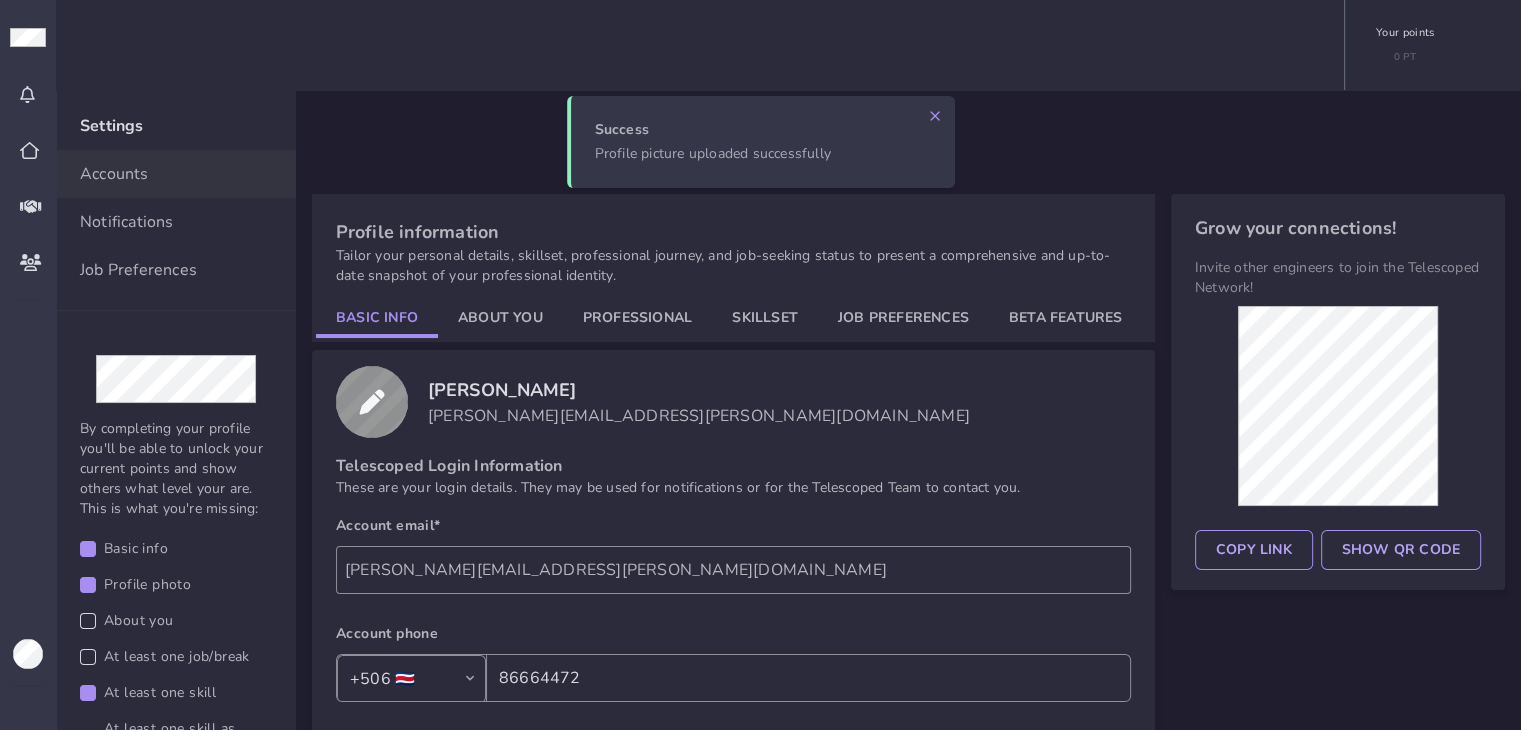 click 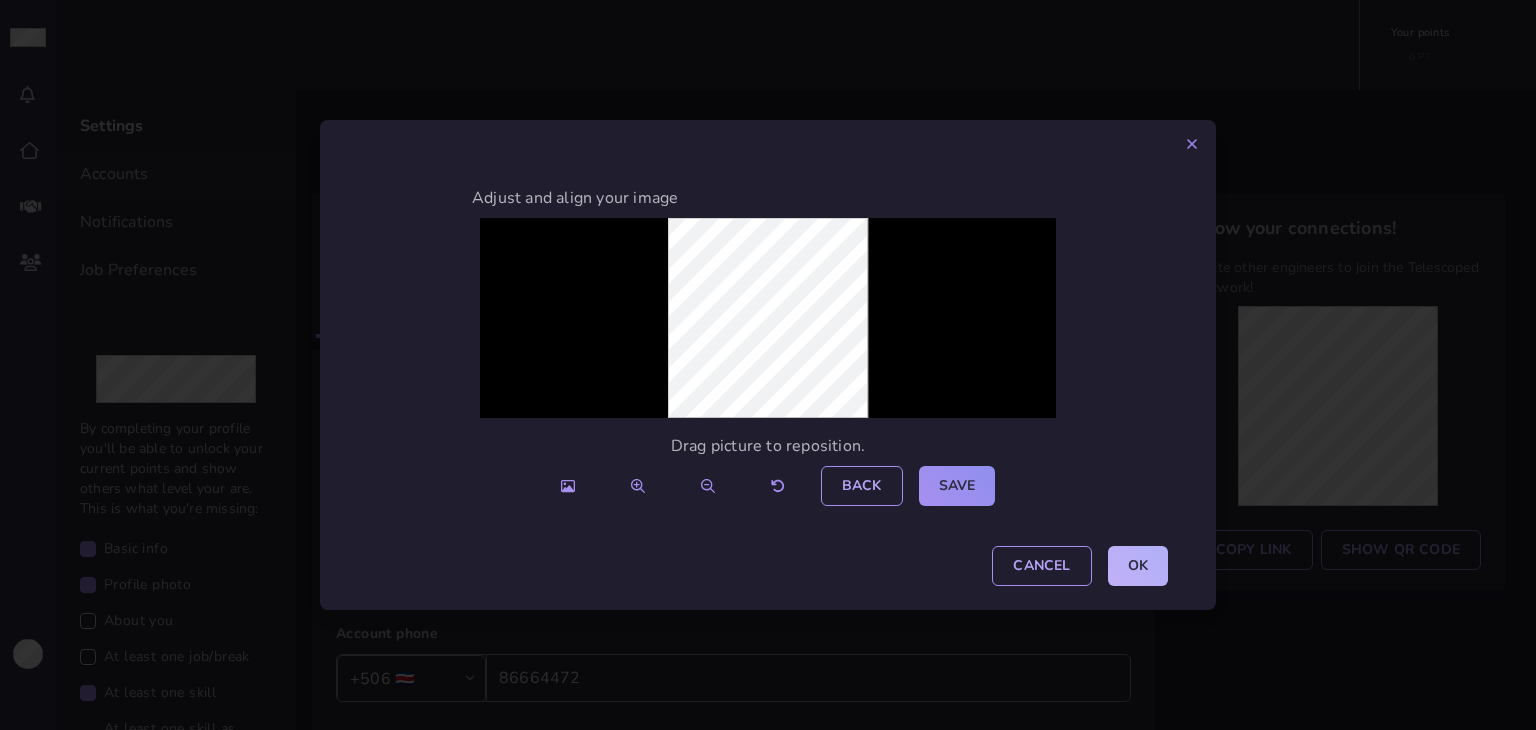click on "OK" 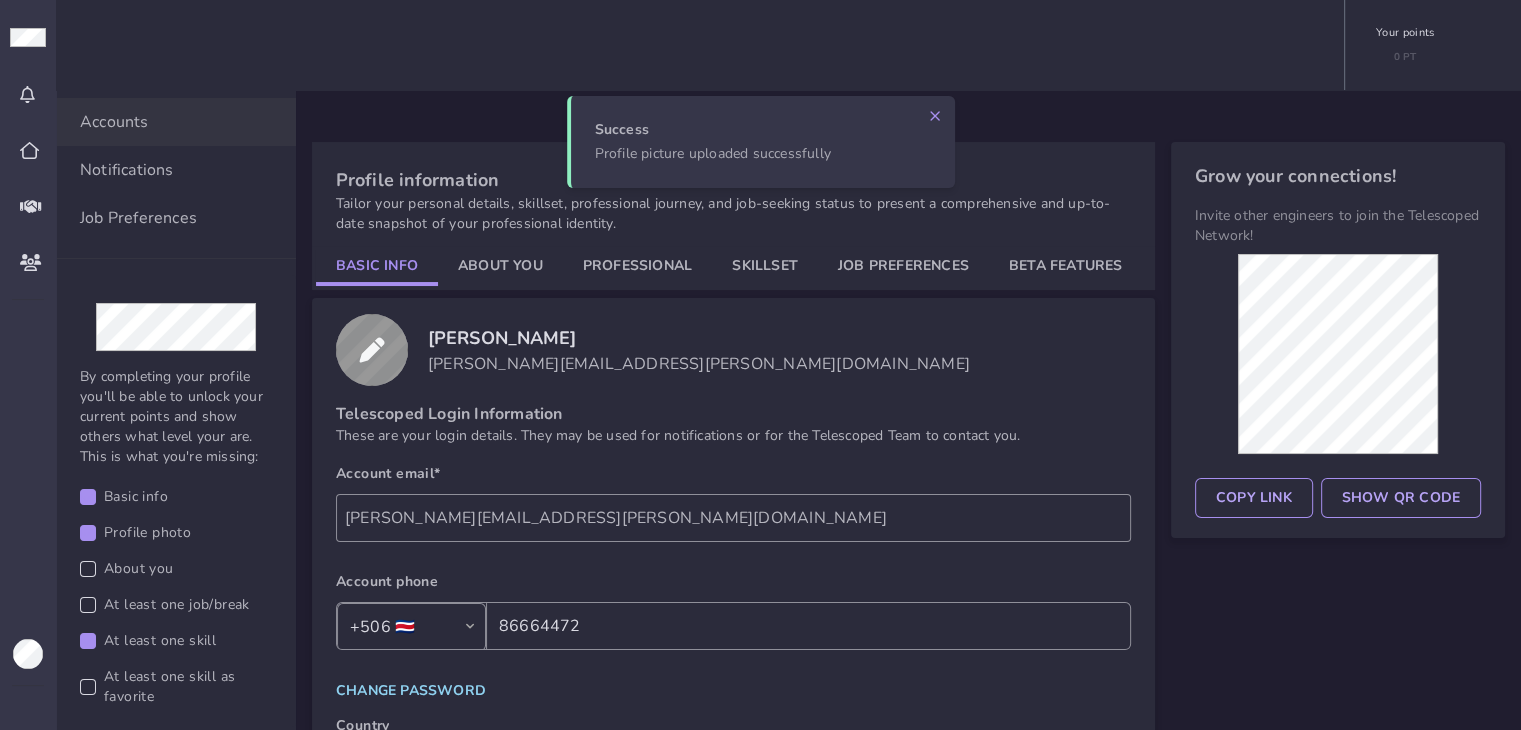 scroll, scrollTop: 0, scrollLeft: 0, axis: both 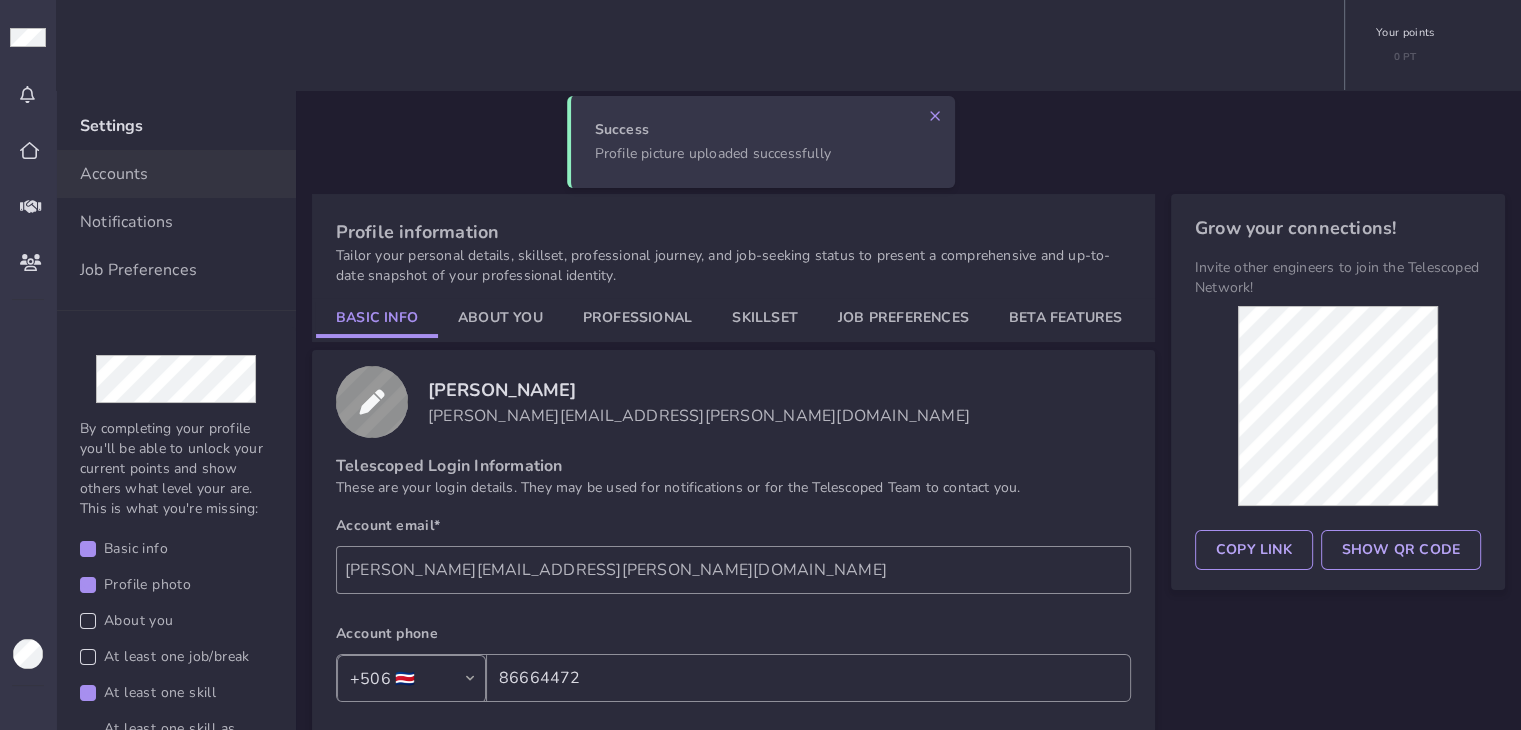 click on "[PERSON_NAME] Cárdenas [EMAIL_ADDRESS][PERSON_NAME][DOMAIN_NAME]" 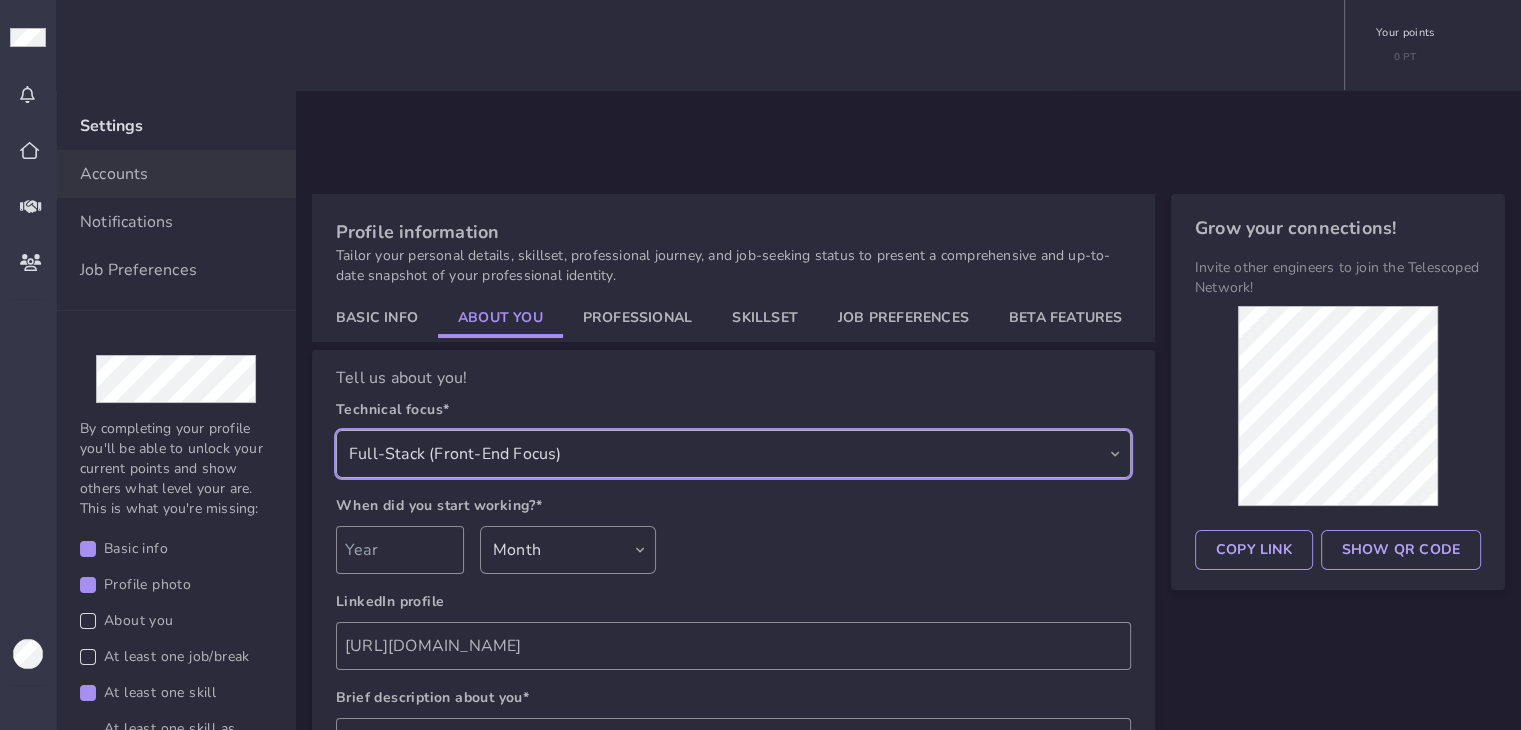 click on "Select your technical focus Front-End Back-End Full-Stack Full-Stack (Front-End Focus) Full-Stack (Back-End Focus) Mobile Dev Ops Automation Manager Blockchain Data Science Systems Other QA AI/ML" at bounding box center (733, 454) 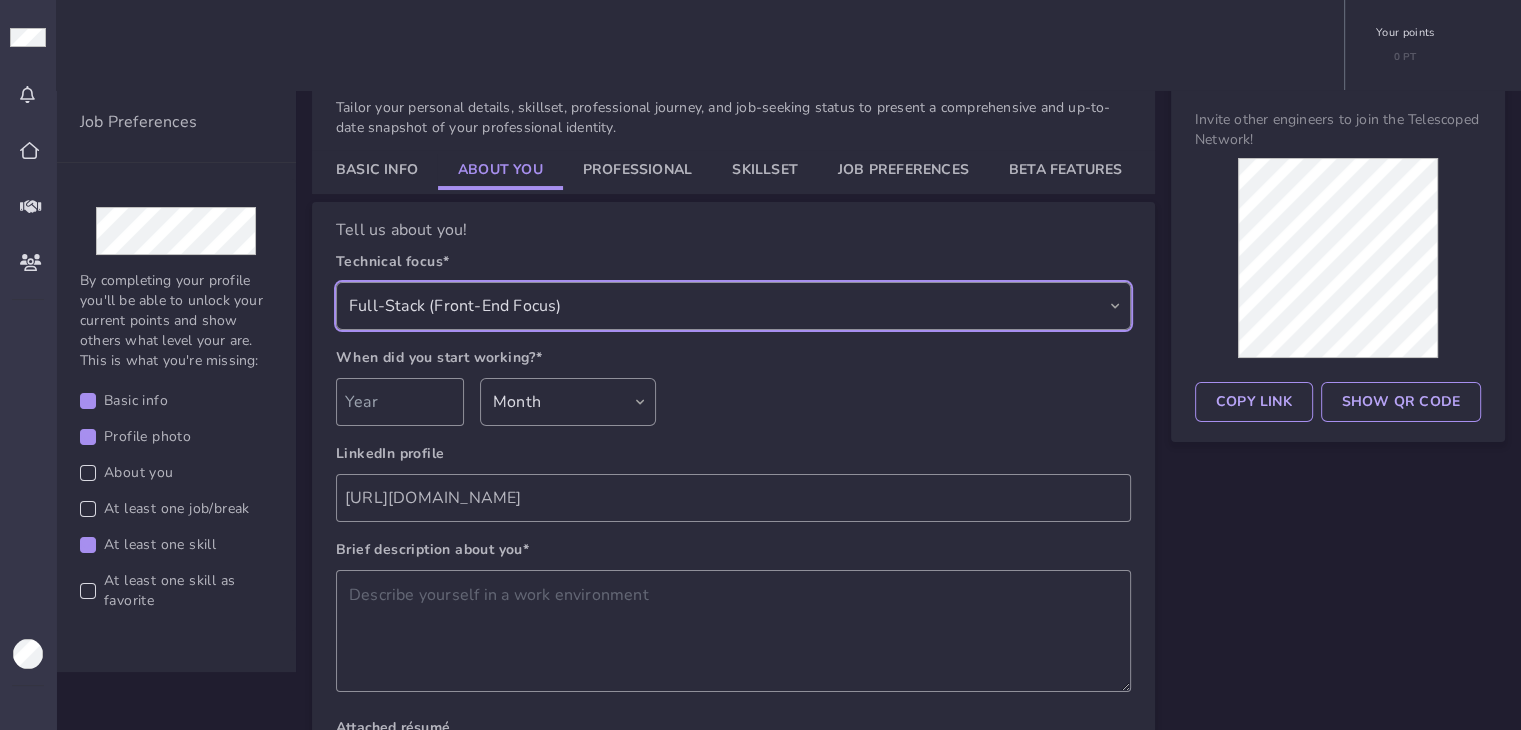 scroll, scrollTop: 100, scrollLeft: 0, axis: vertical 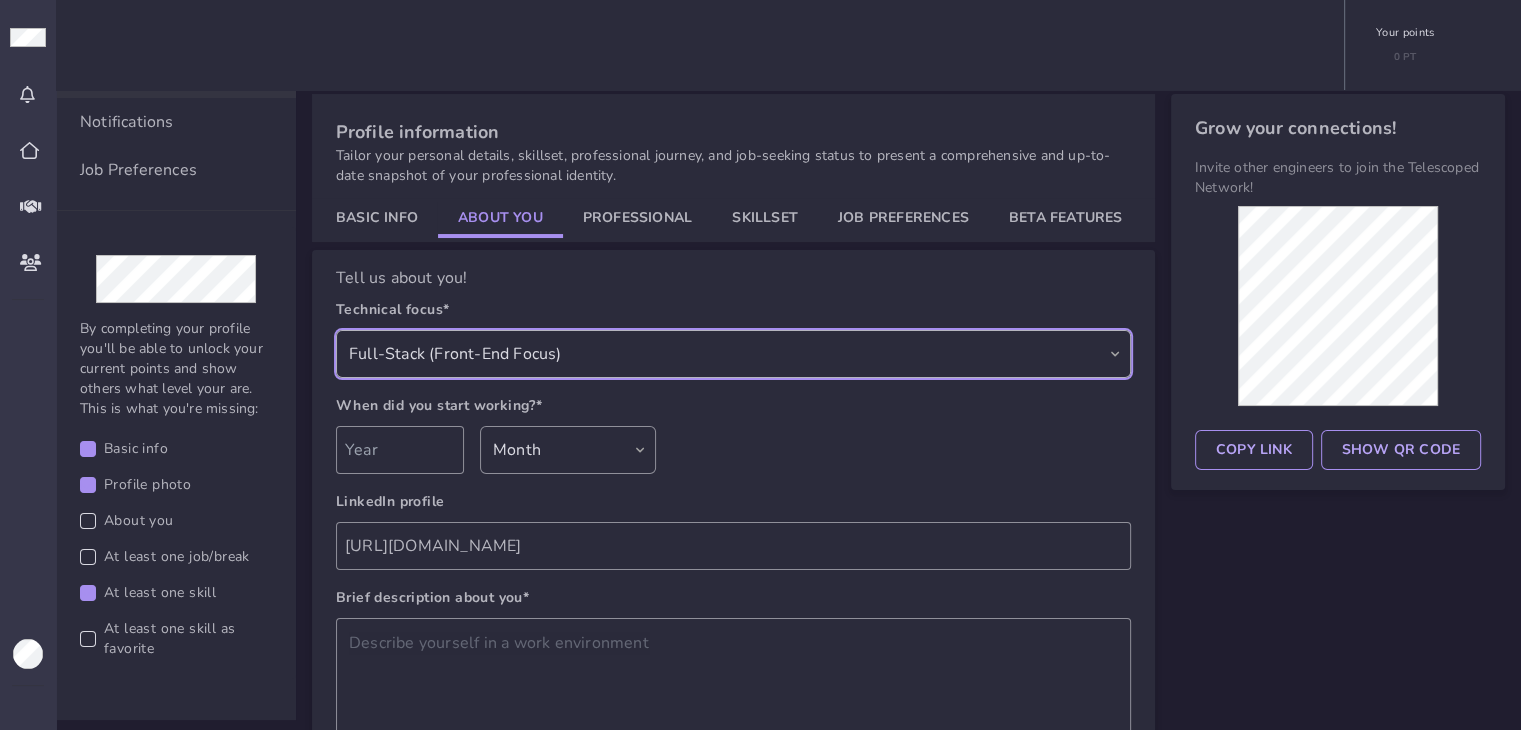 click on "Select your technical focus Front-End Back-End Full-Stack Full-Stack (Front-End Focus) Full-Stack (Back-End Focus) Mobile Dev Ops Automation Manager Blockchain Data Science Systems Other QA AI/ML" at bounding box center (733, 354) 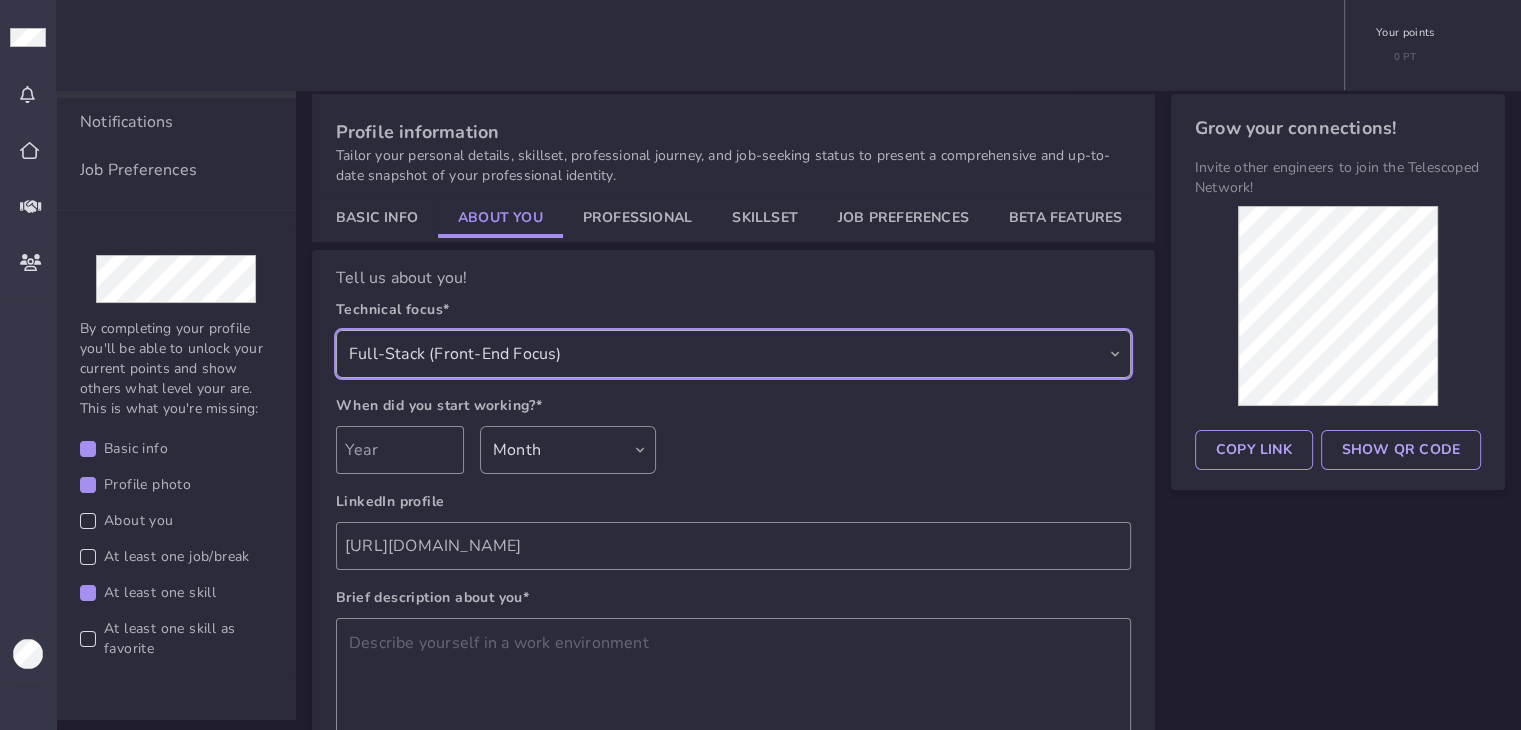select on "ea7aa83d-118b-4bef-b7ad-528e04752ce6" 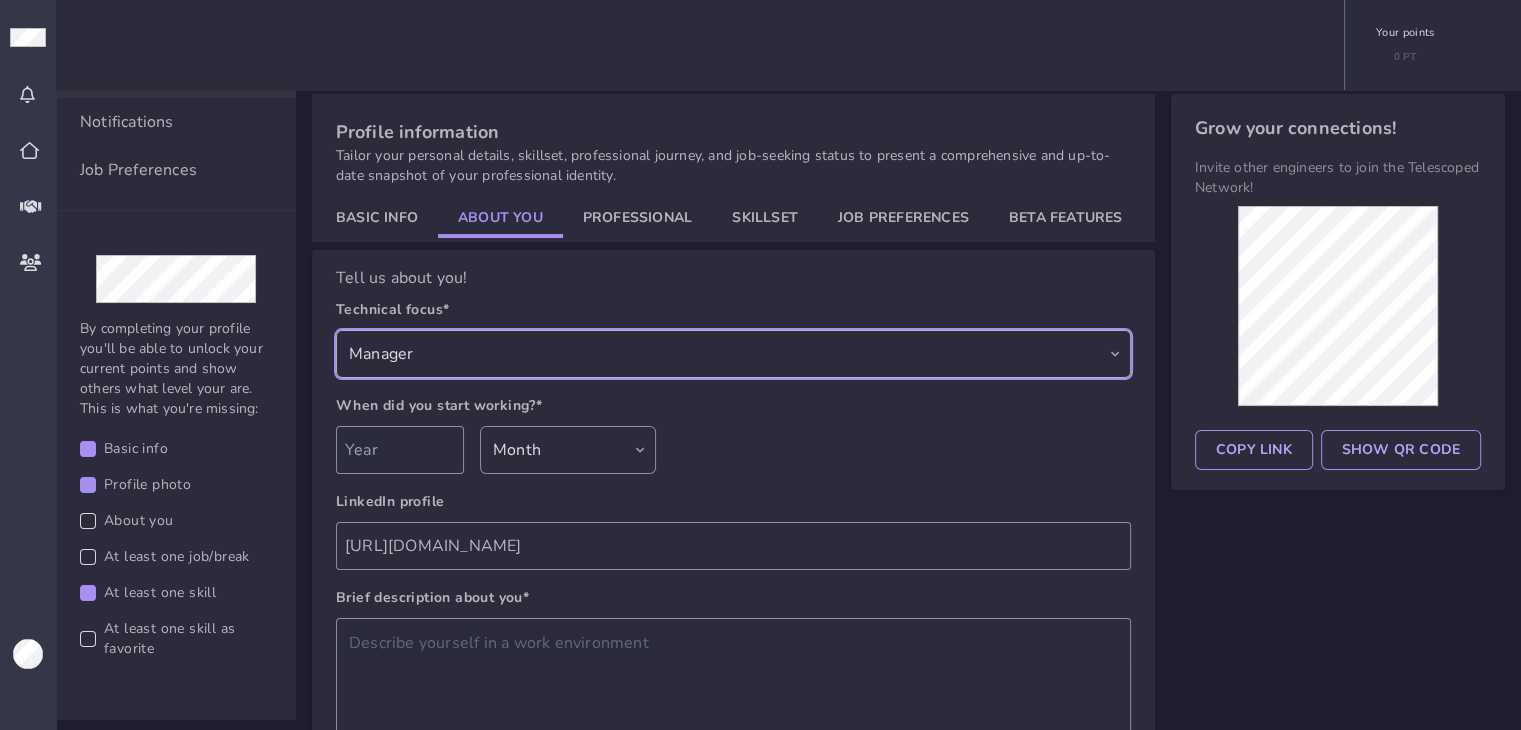 click on "Select your technical focus Front-End Back-End Full-Stack Full-Stack (Front-End Focus) Full-Stack (Back-End Focus) Mobile Dev Ops Automation Manager Blockchain Data Science Systems Other QA AI/ML" at bounding box center (733, 354) 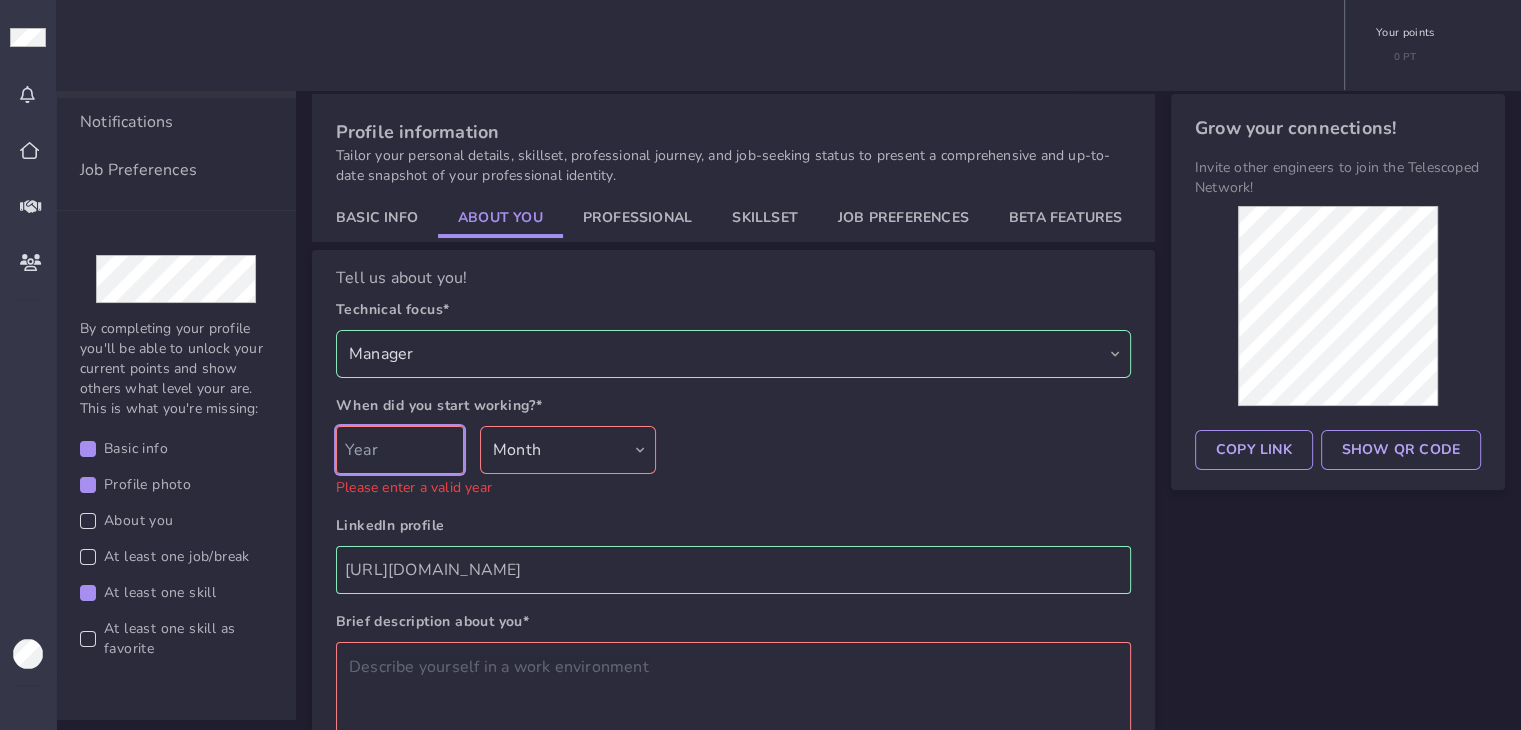 click at bounding box center (400, 450) 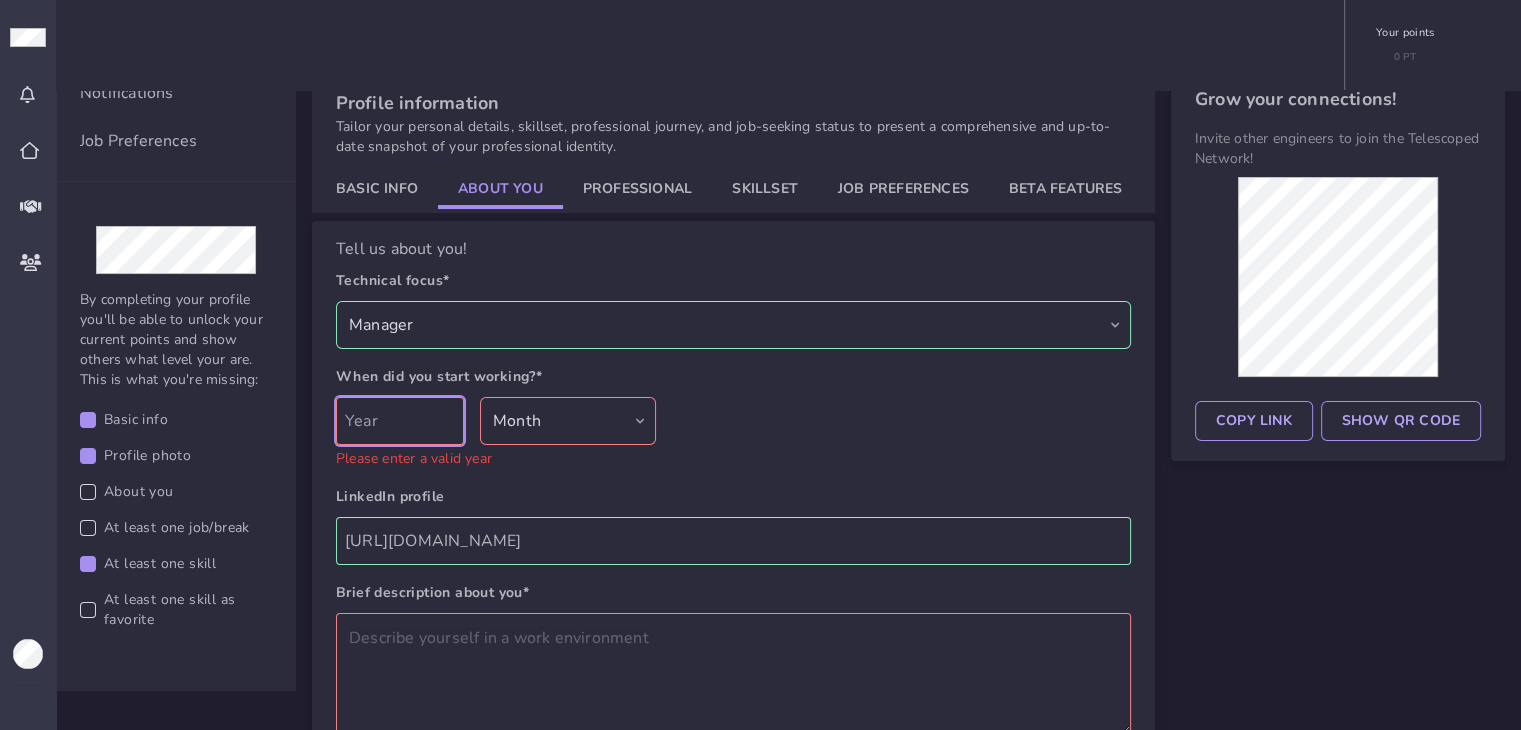 scroll, scrollTop: 0, scrollLeft: 0, axis: both 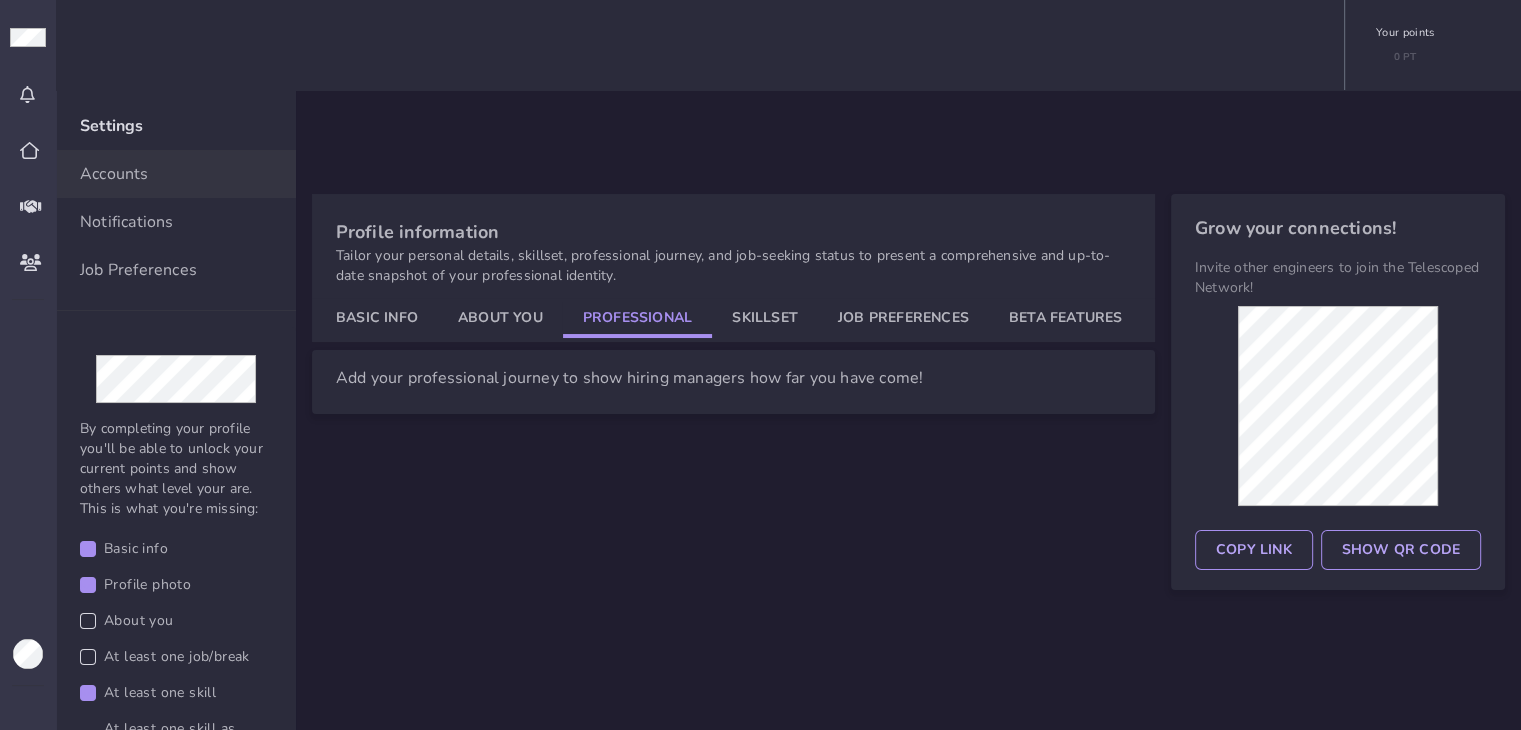 click on "Professional" 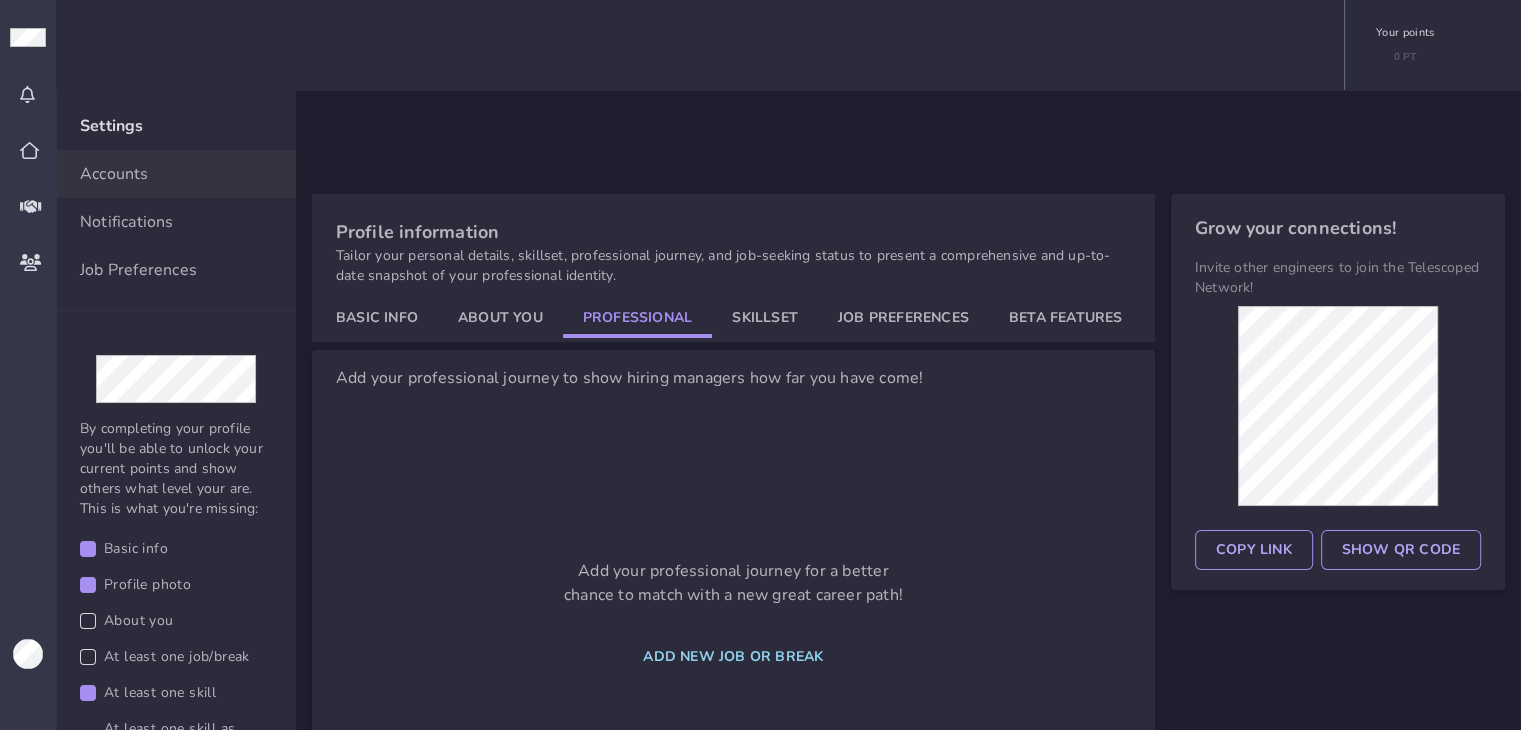 click on "Skillset" 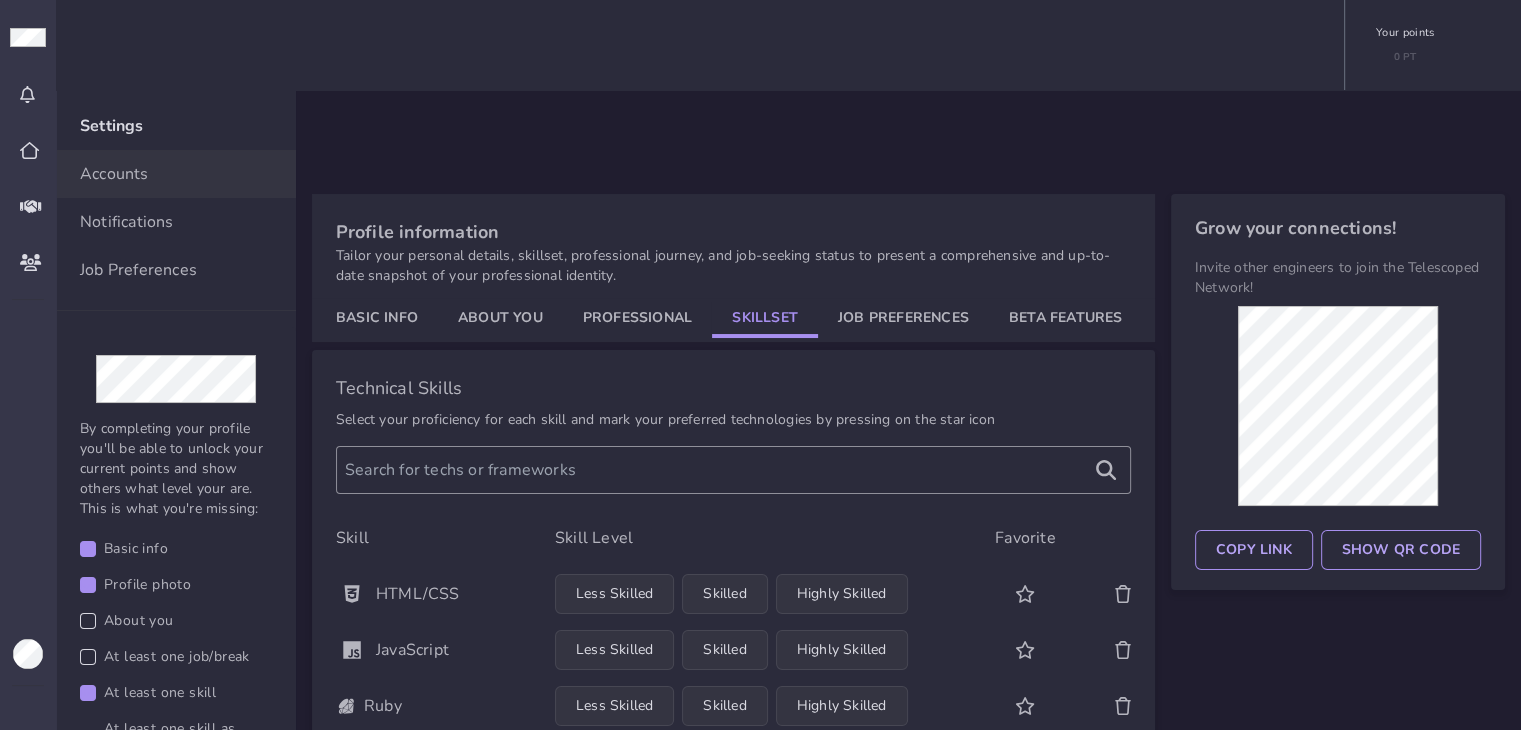 click on "Job Preferences" 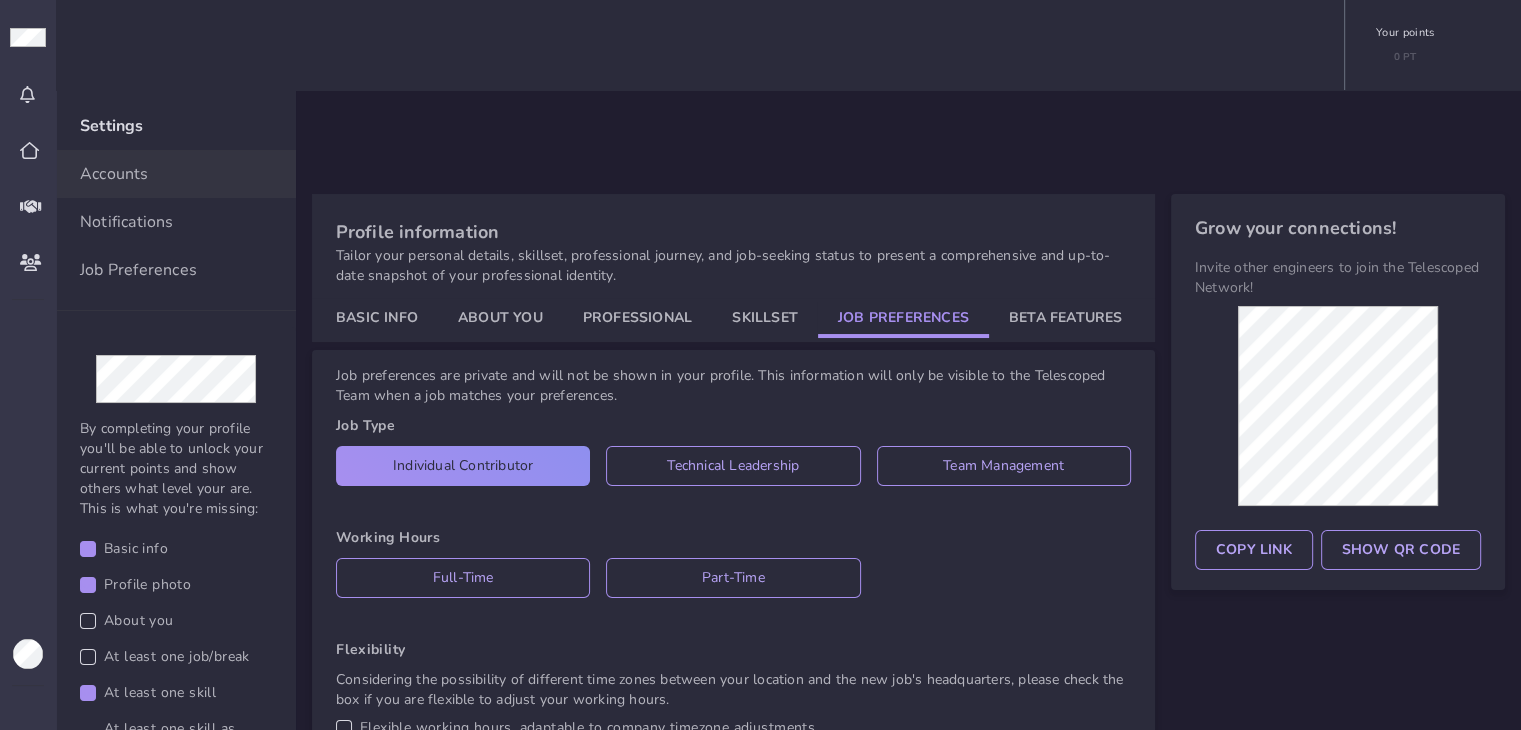 click on "Beta Features" 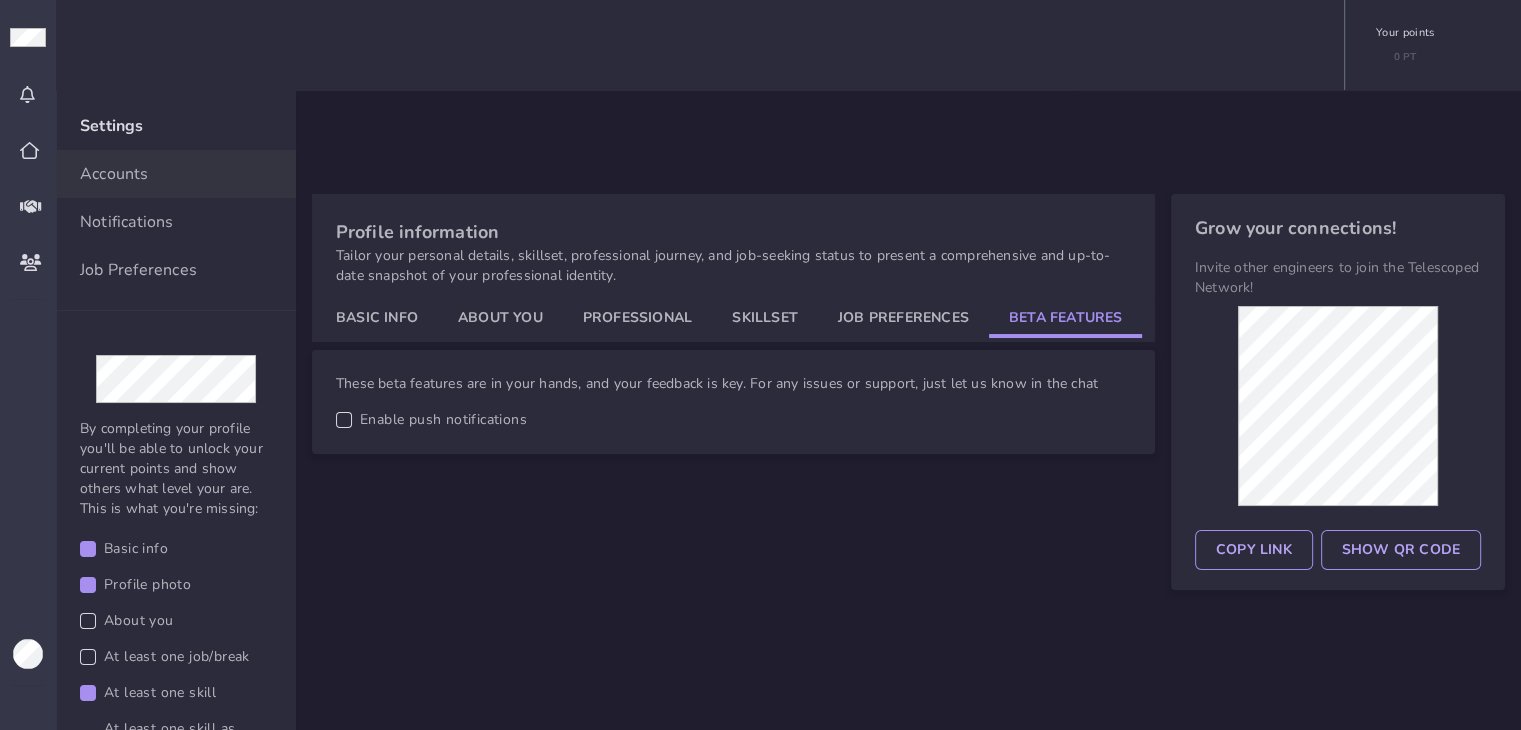 click on "Basic Info" 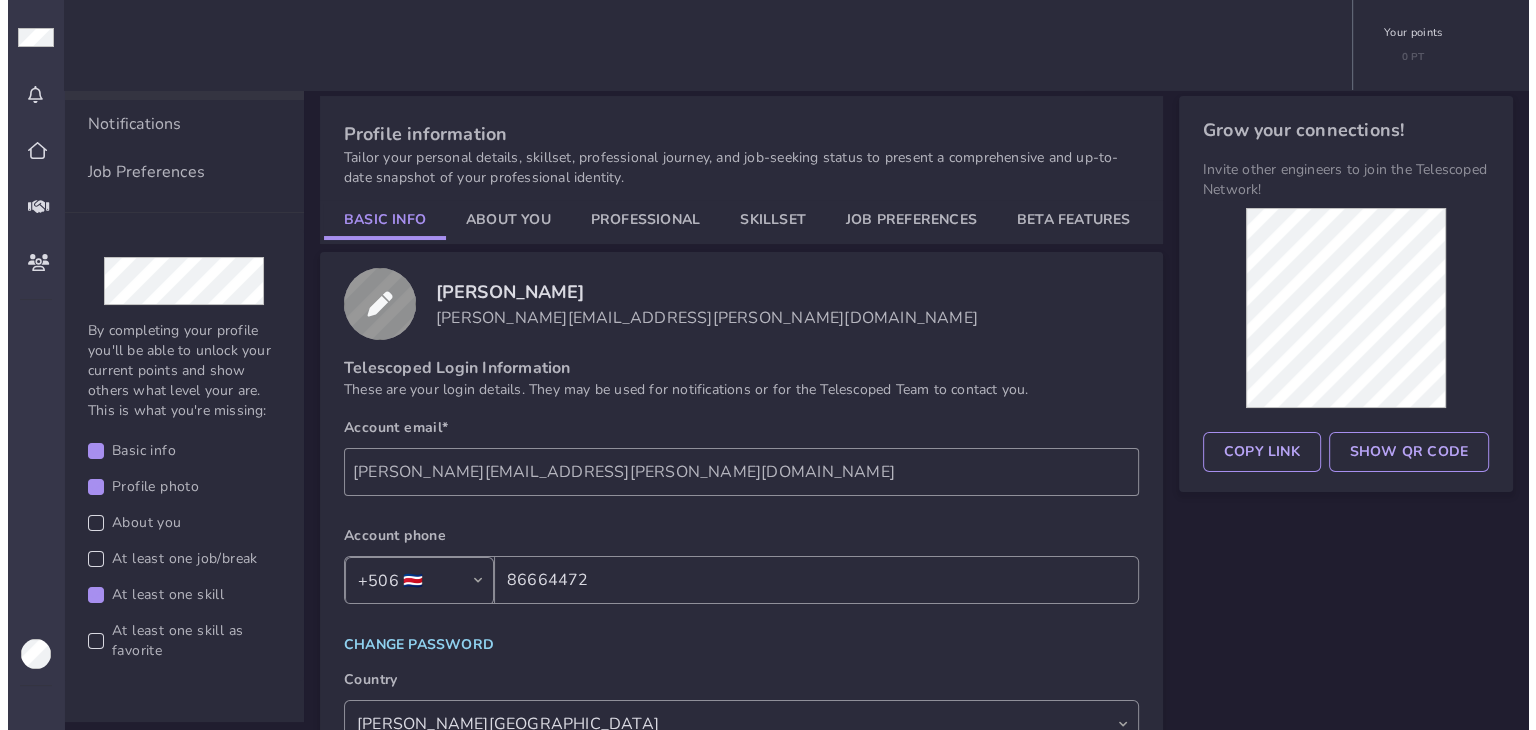 scroll, scrollTop: 0, scrollLeft: 0, axis: both 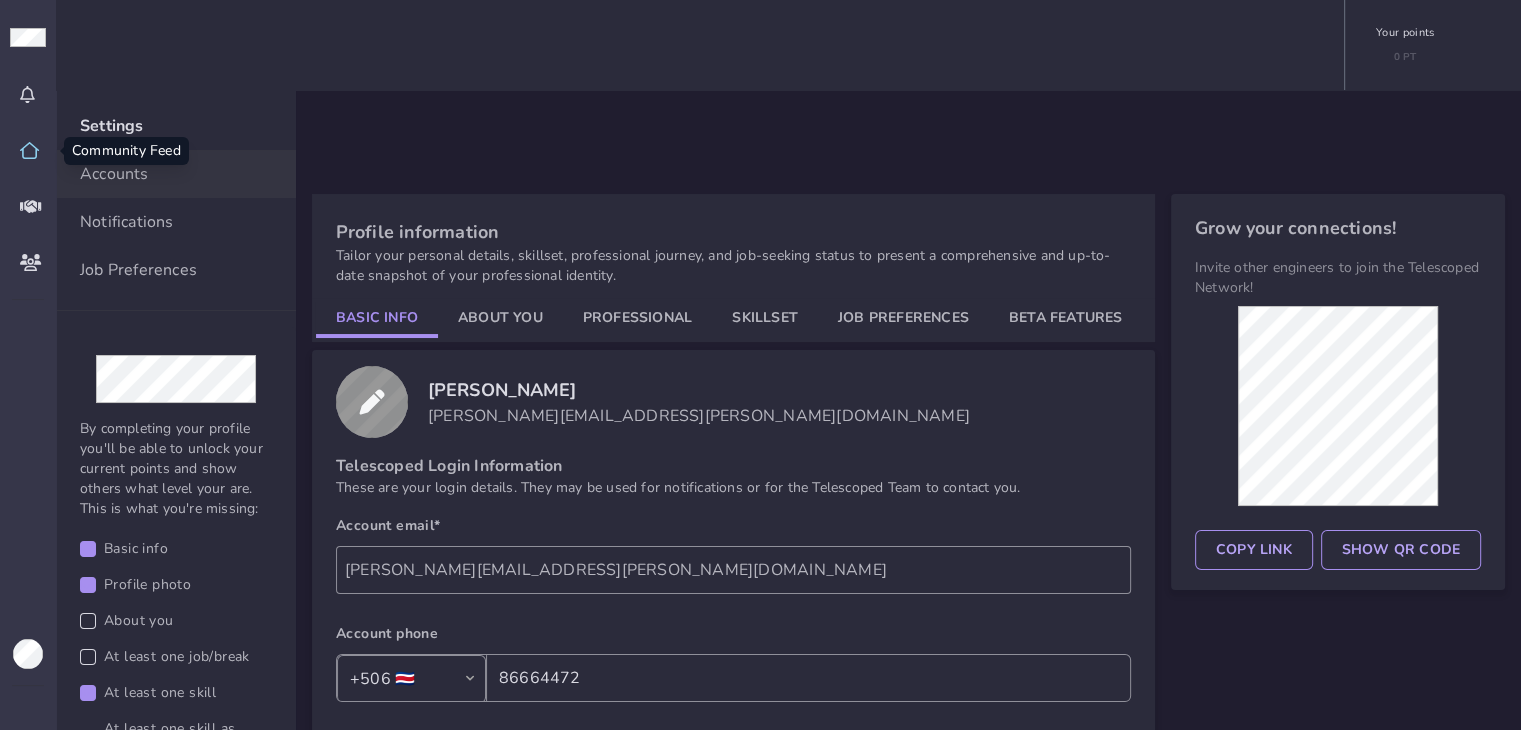 click at bounding box center [28, 151] 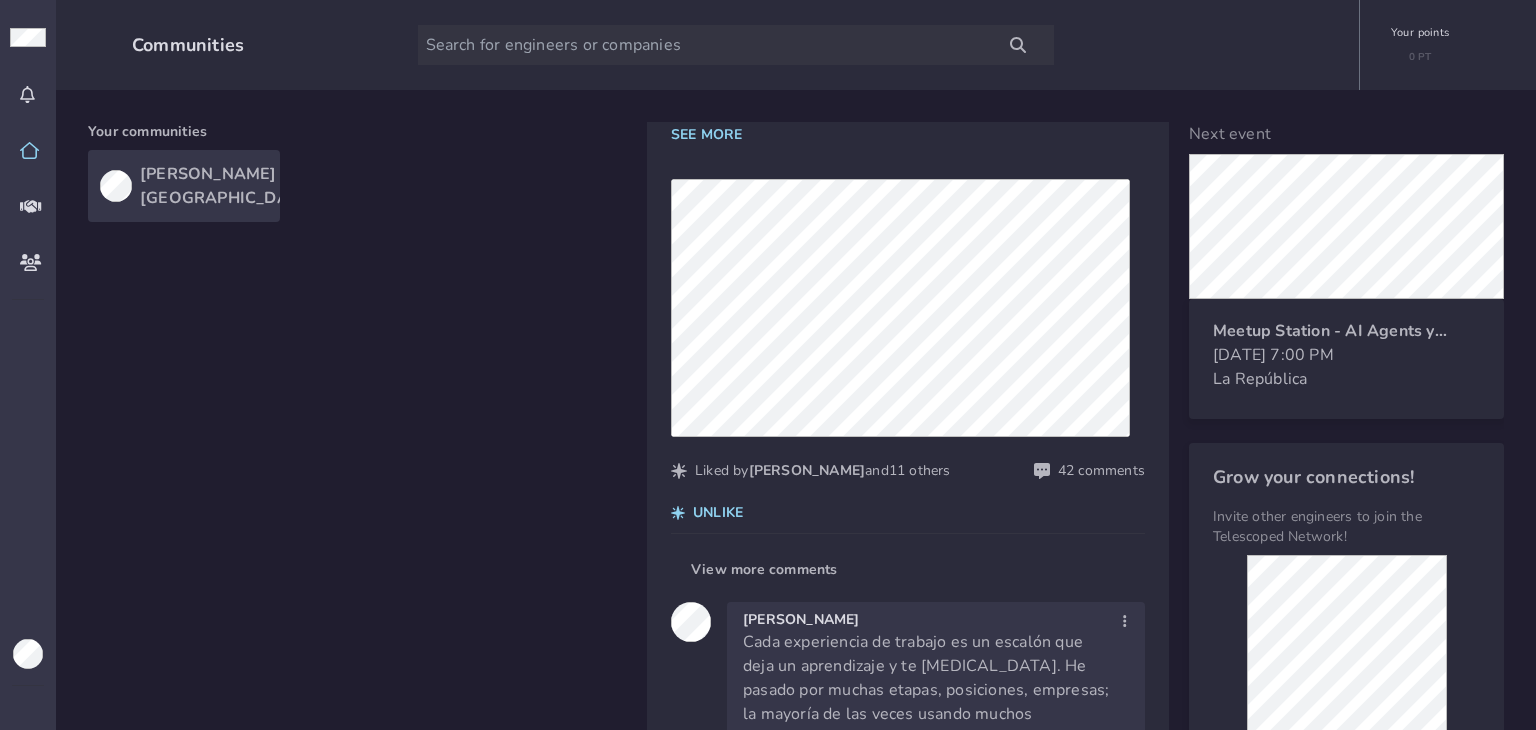scroll, scrollTop: 1900, scrollLeft: 0, axis: vertical 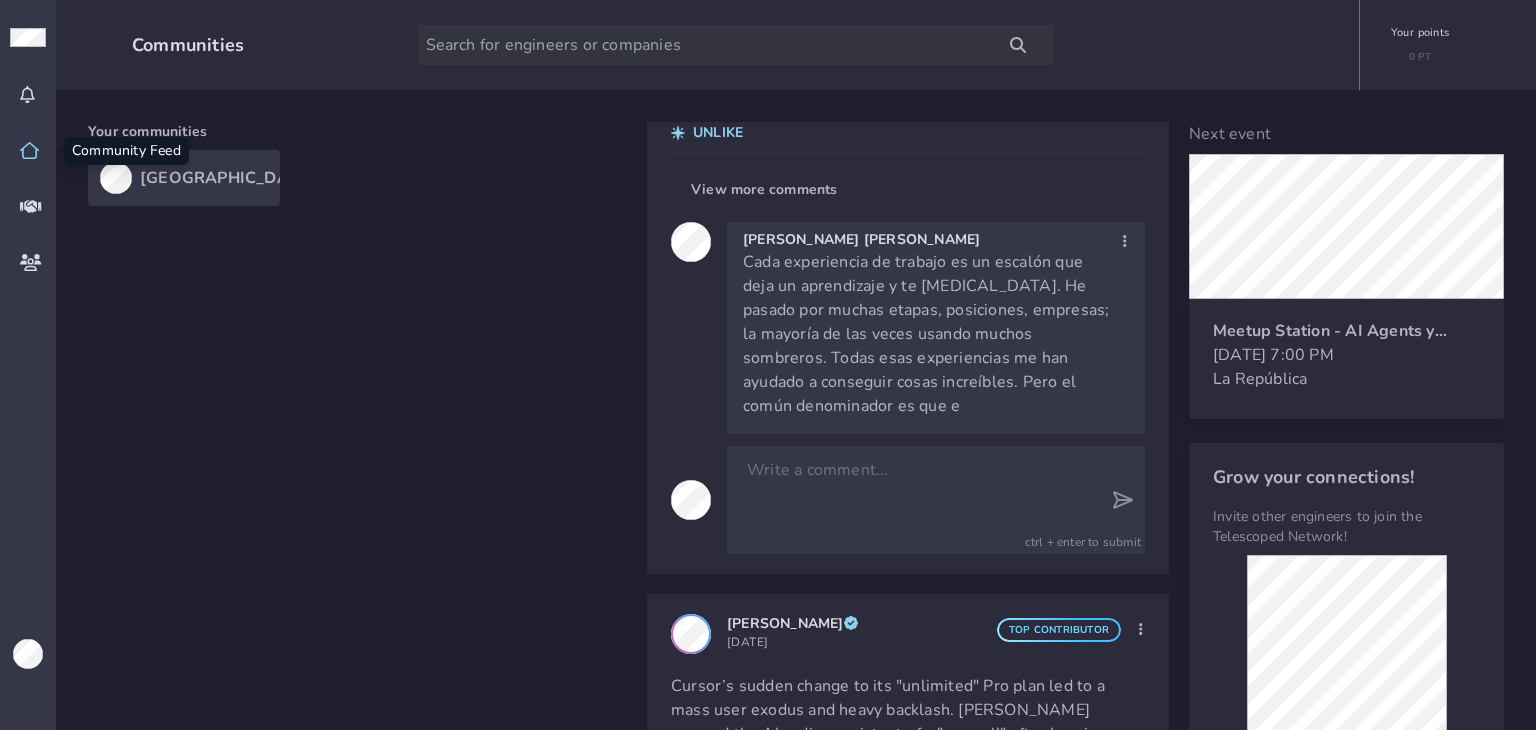 click 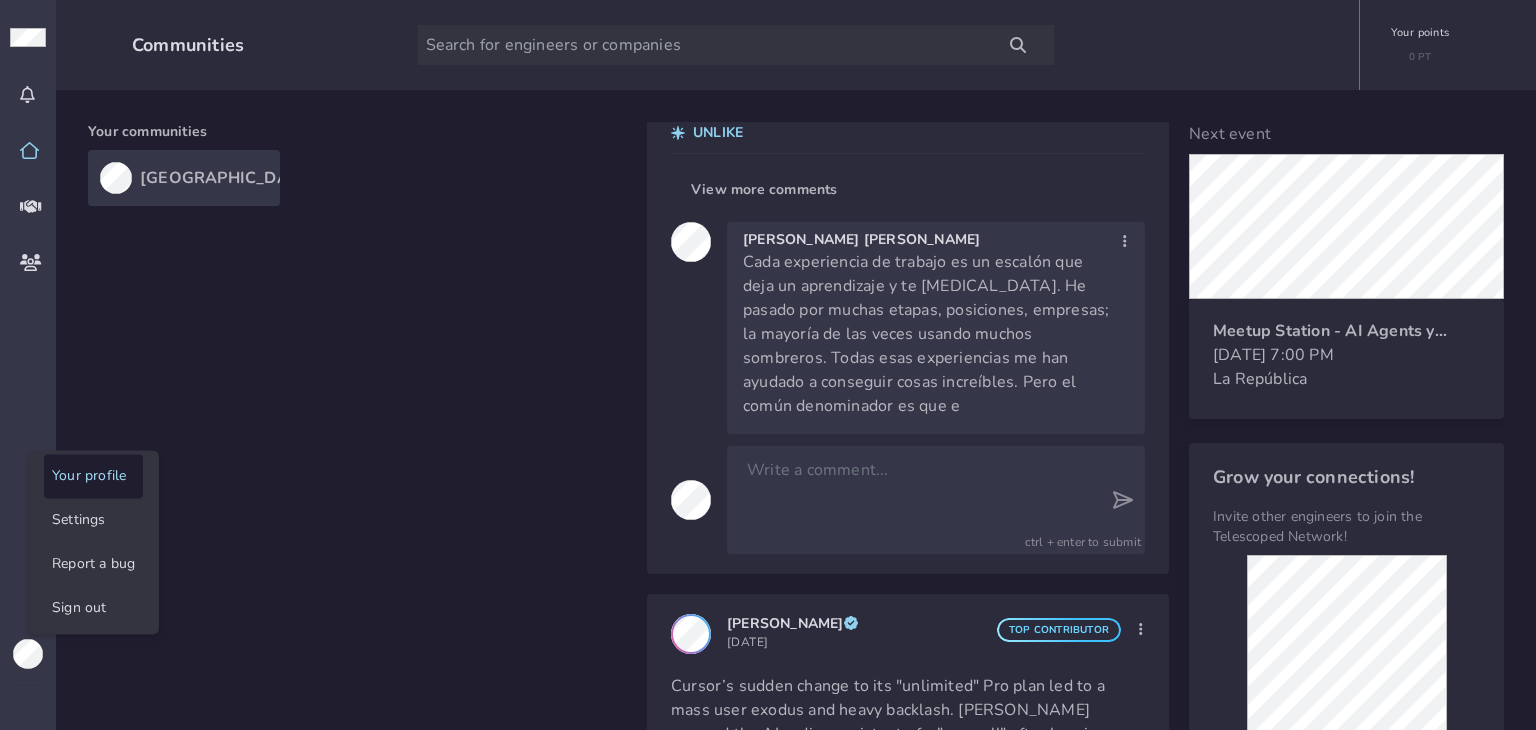 click on "Your profile" 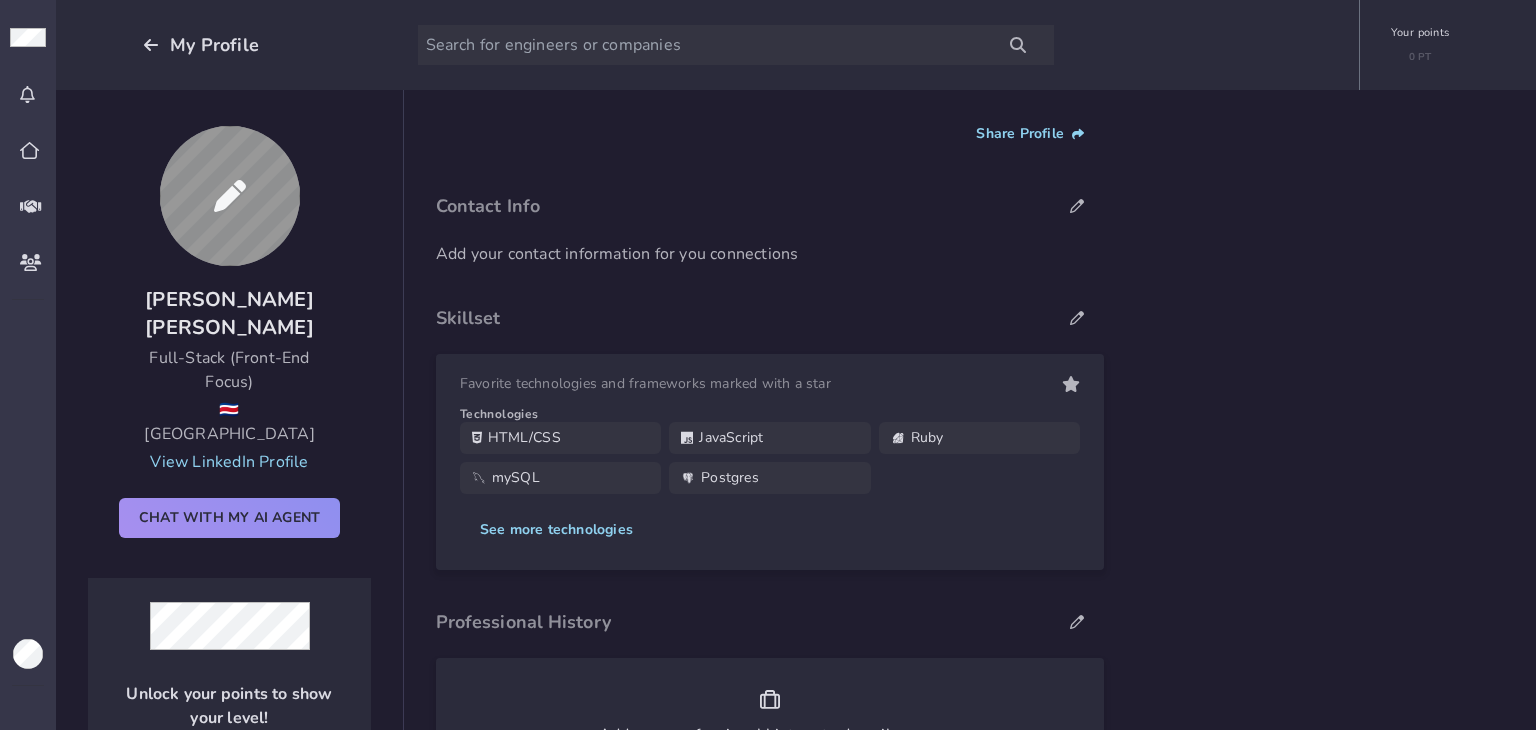click 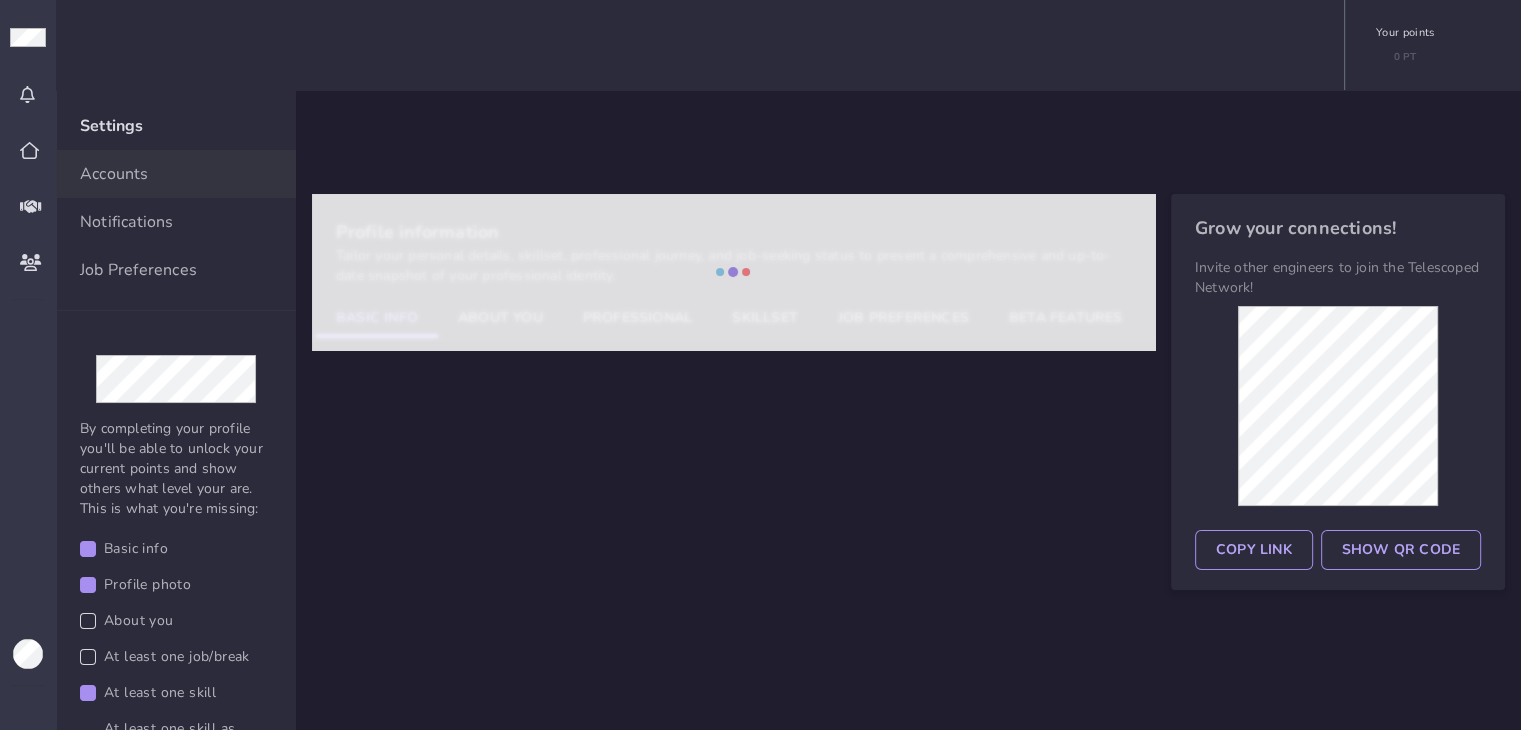 select on "506" 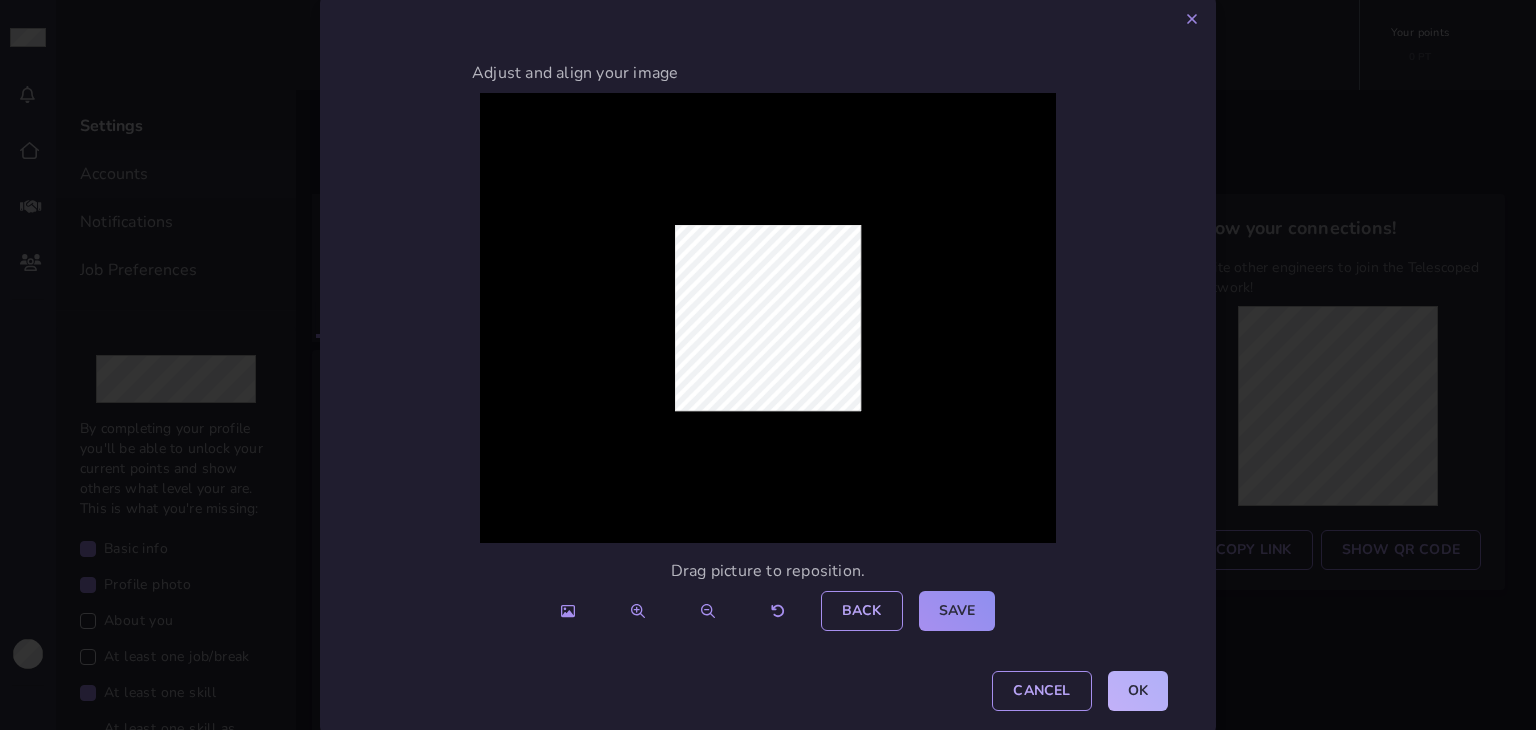 click on "OK" 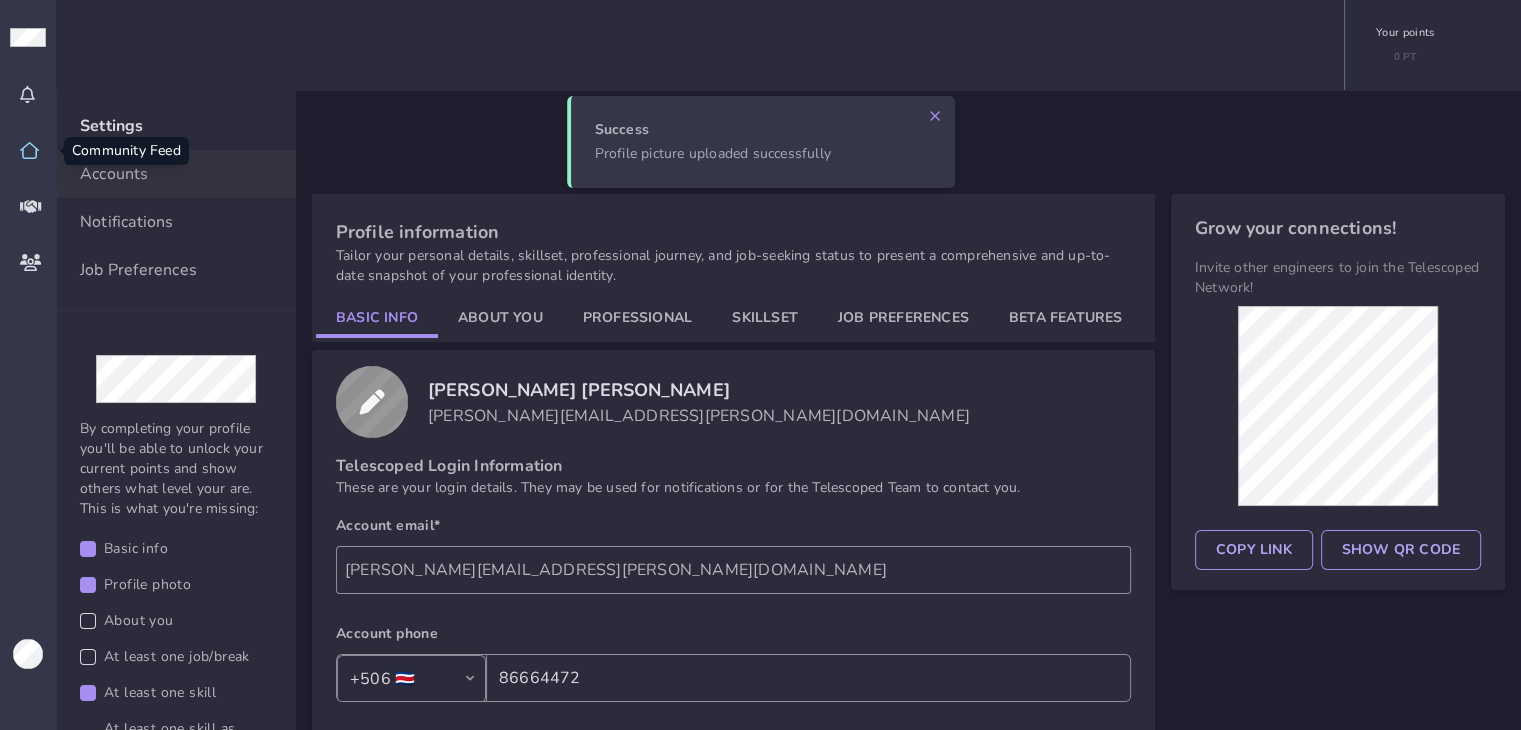 click 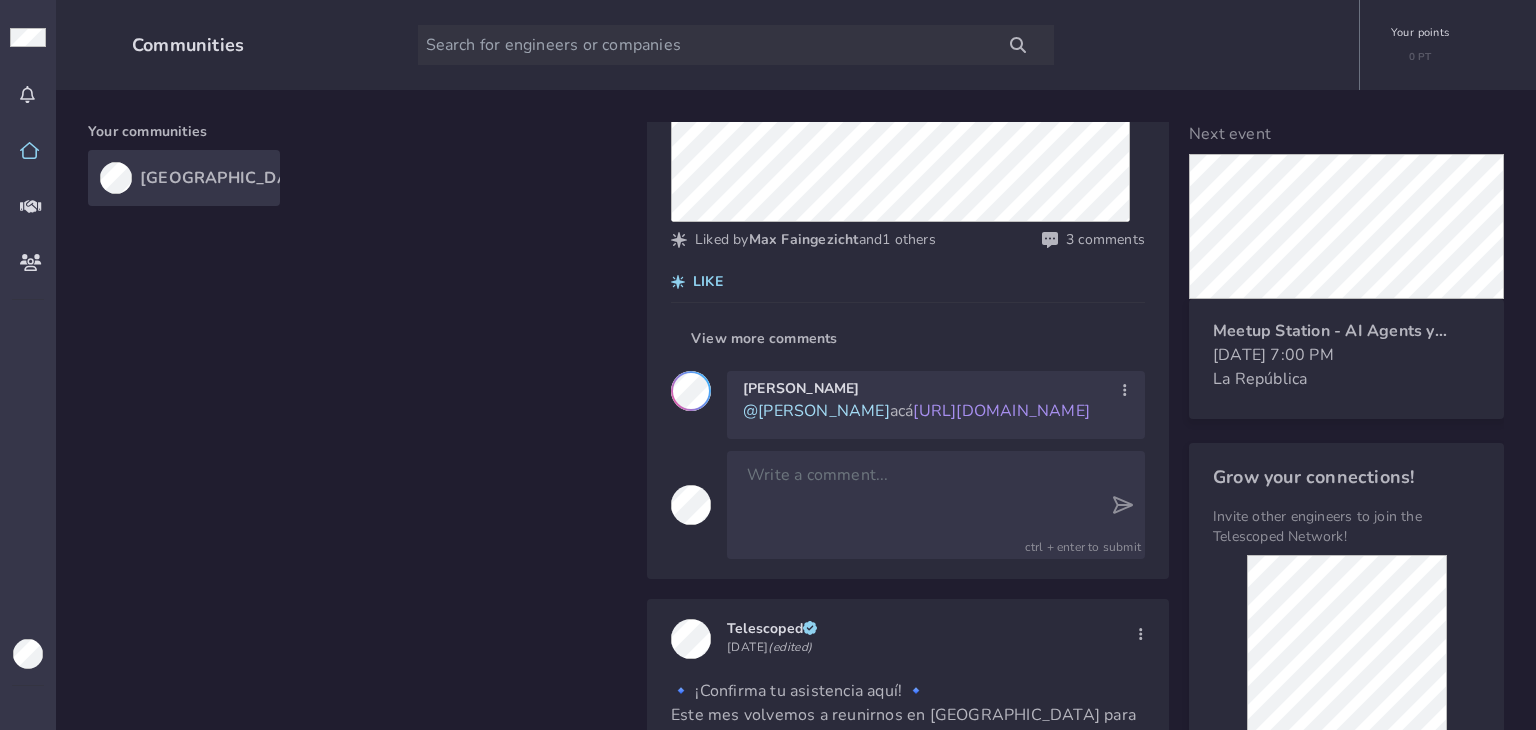scroll, scrollTop: 200, scrollLeft: 0, axis: vertical 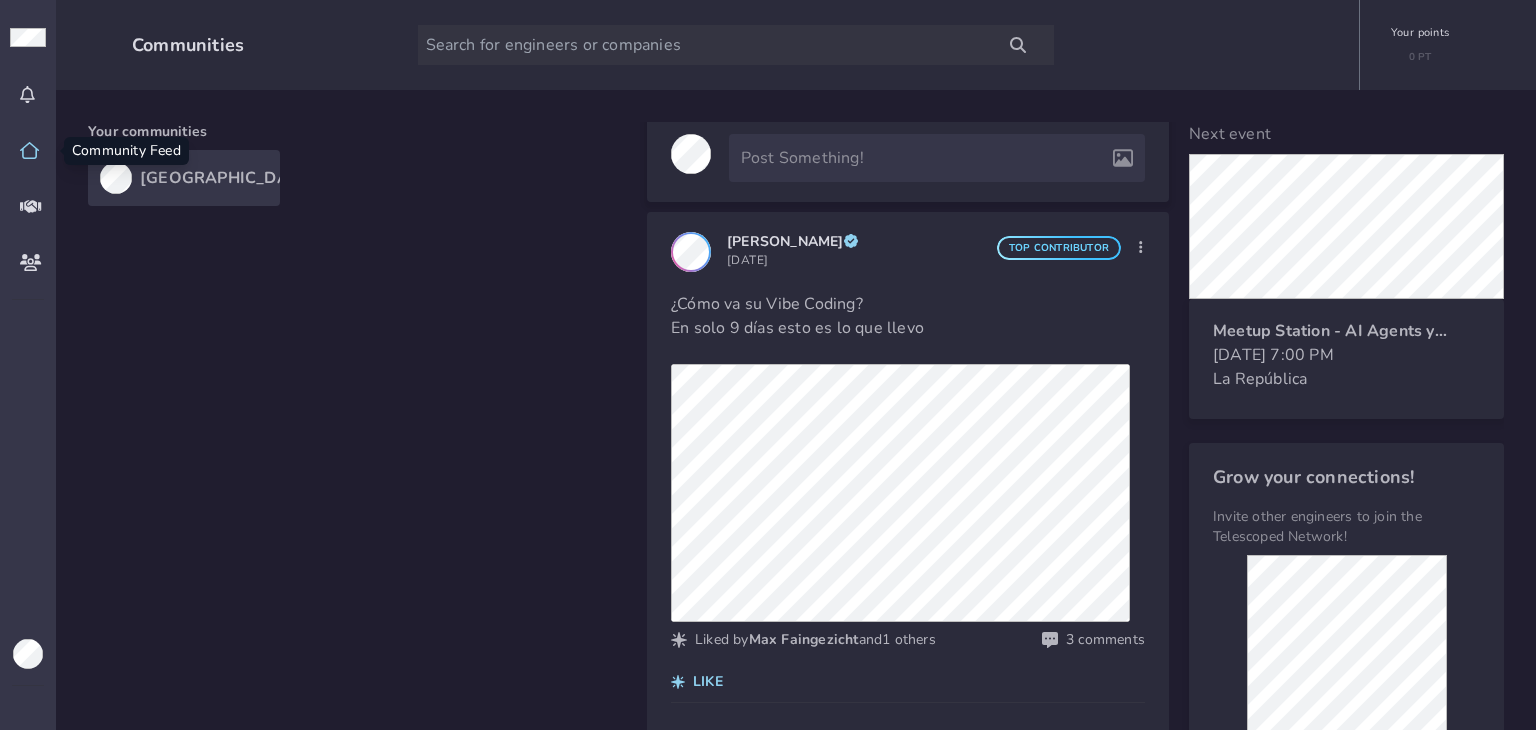 click 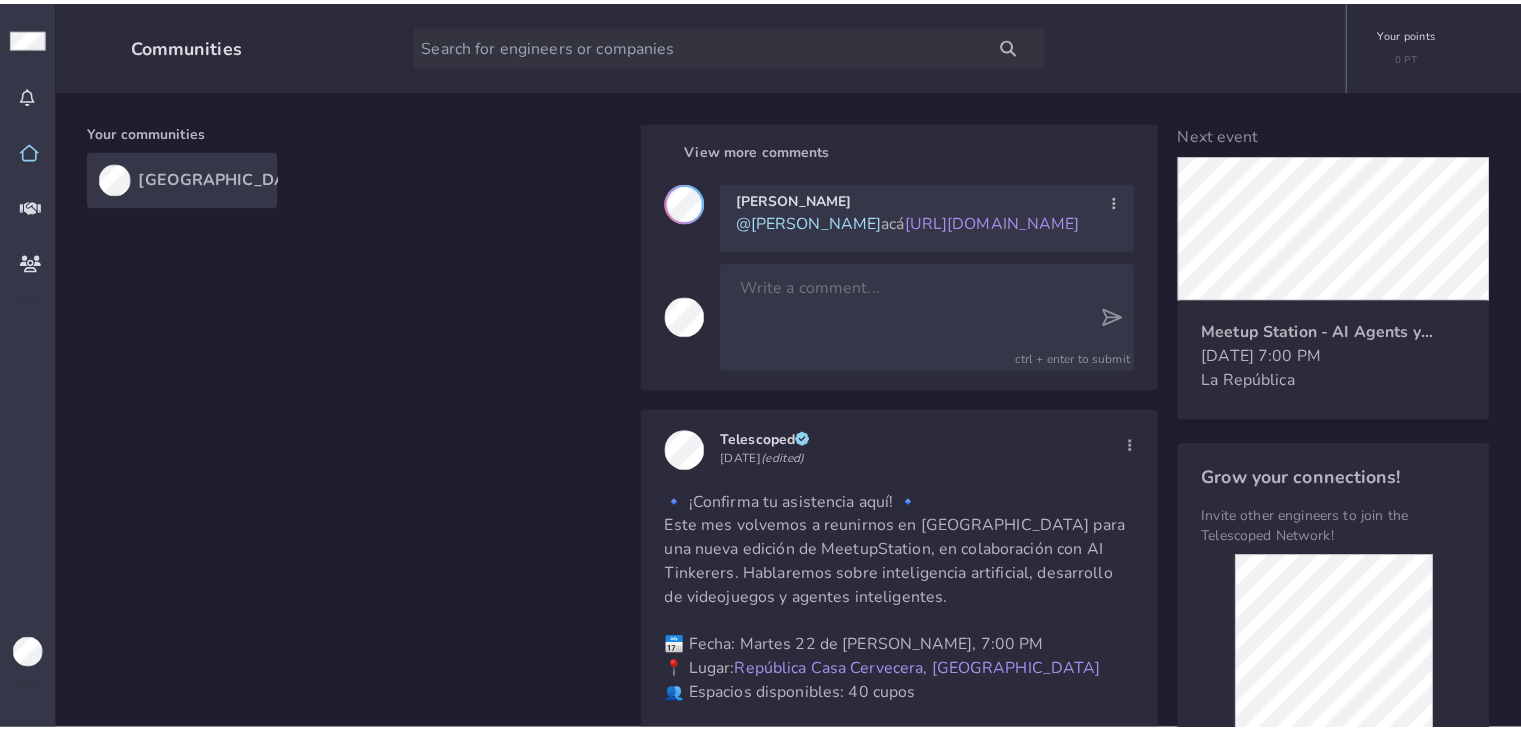 scroll, scrollTop: 800, scrollLeft: 0, axis: vertical 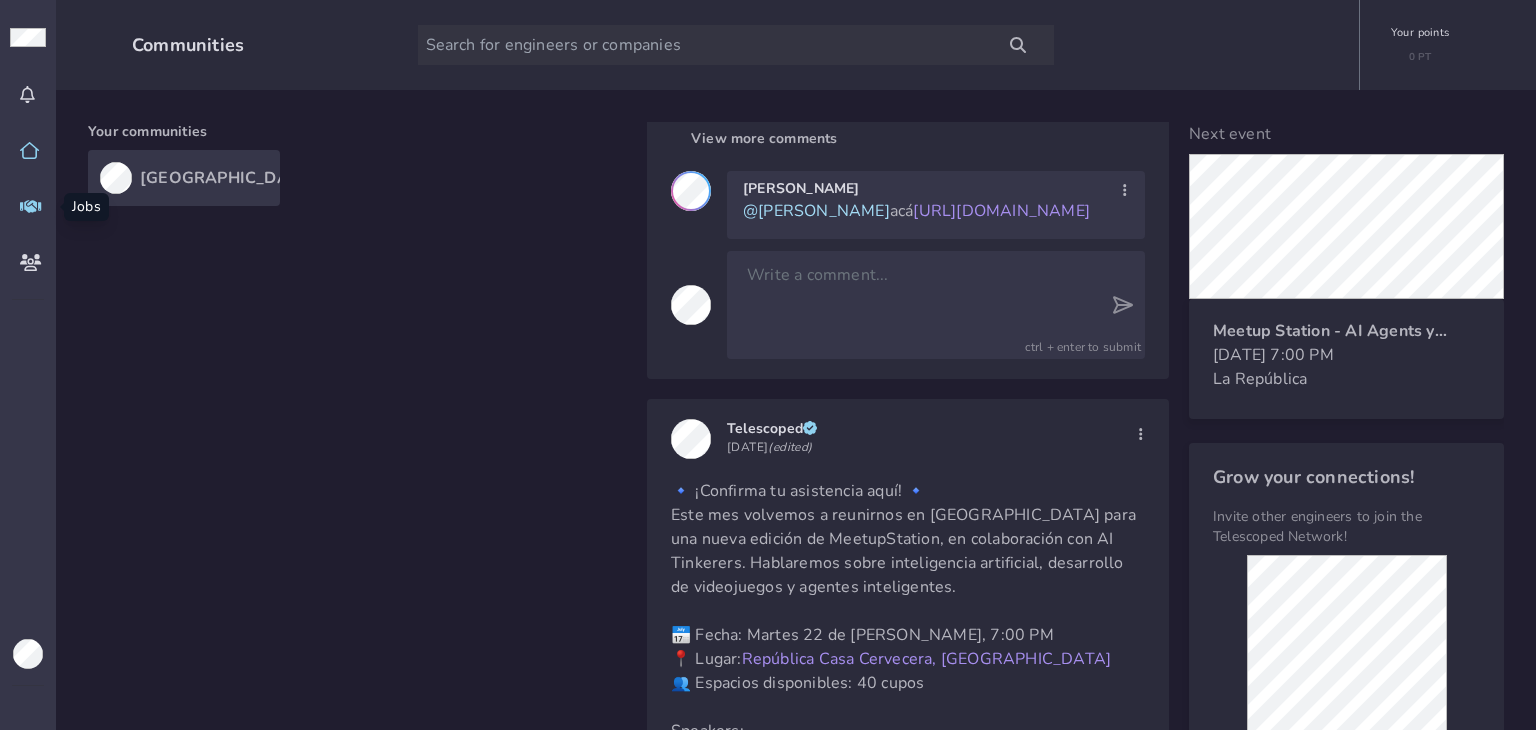 click 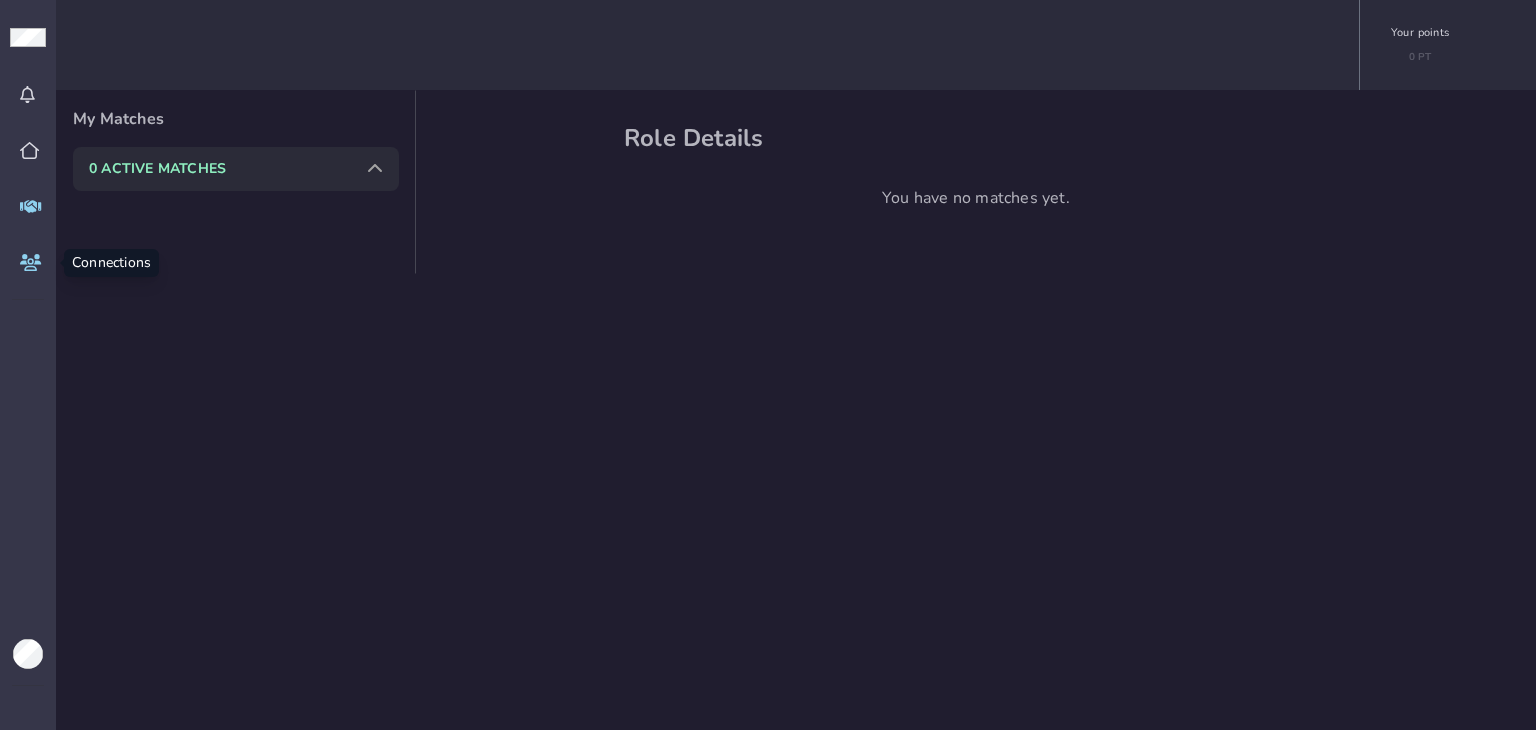 click 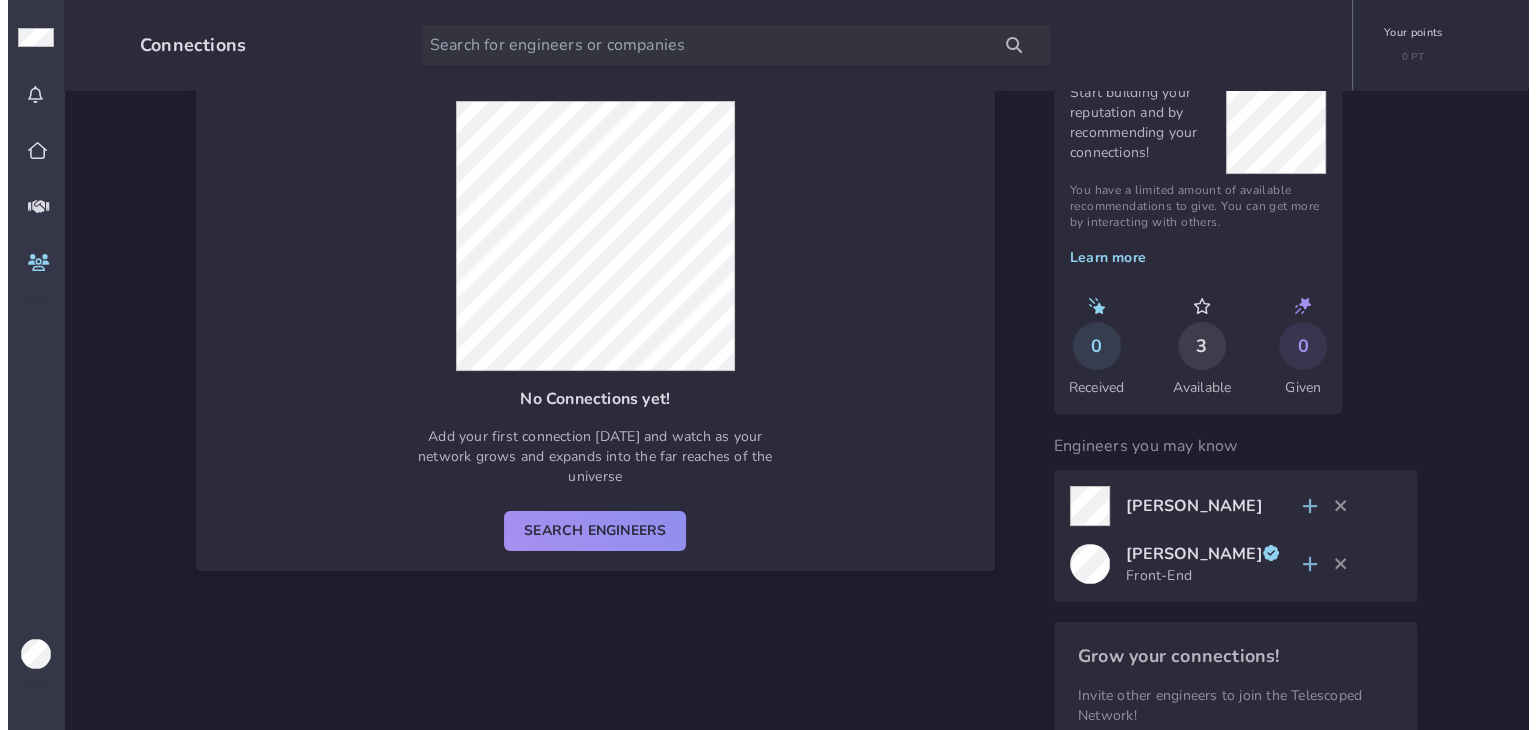 scroll, scrollTop: 0, scrollLeft: 0, axis: both 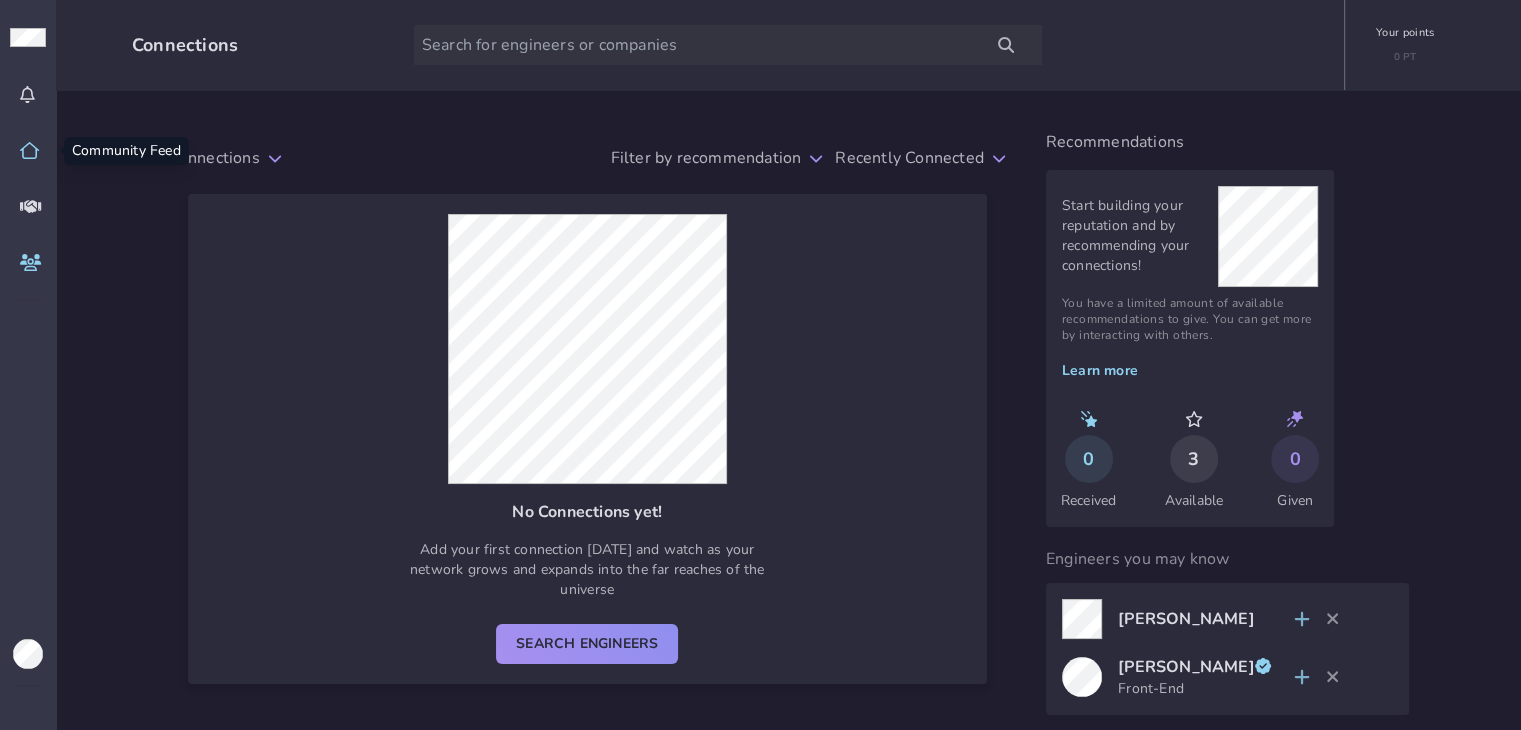 click 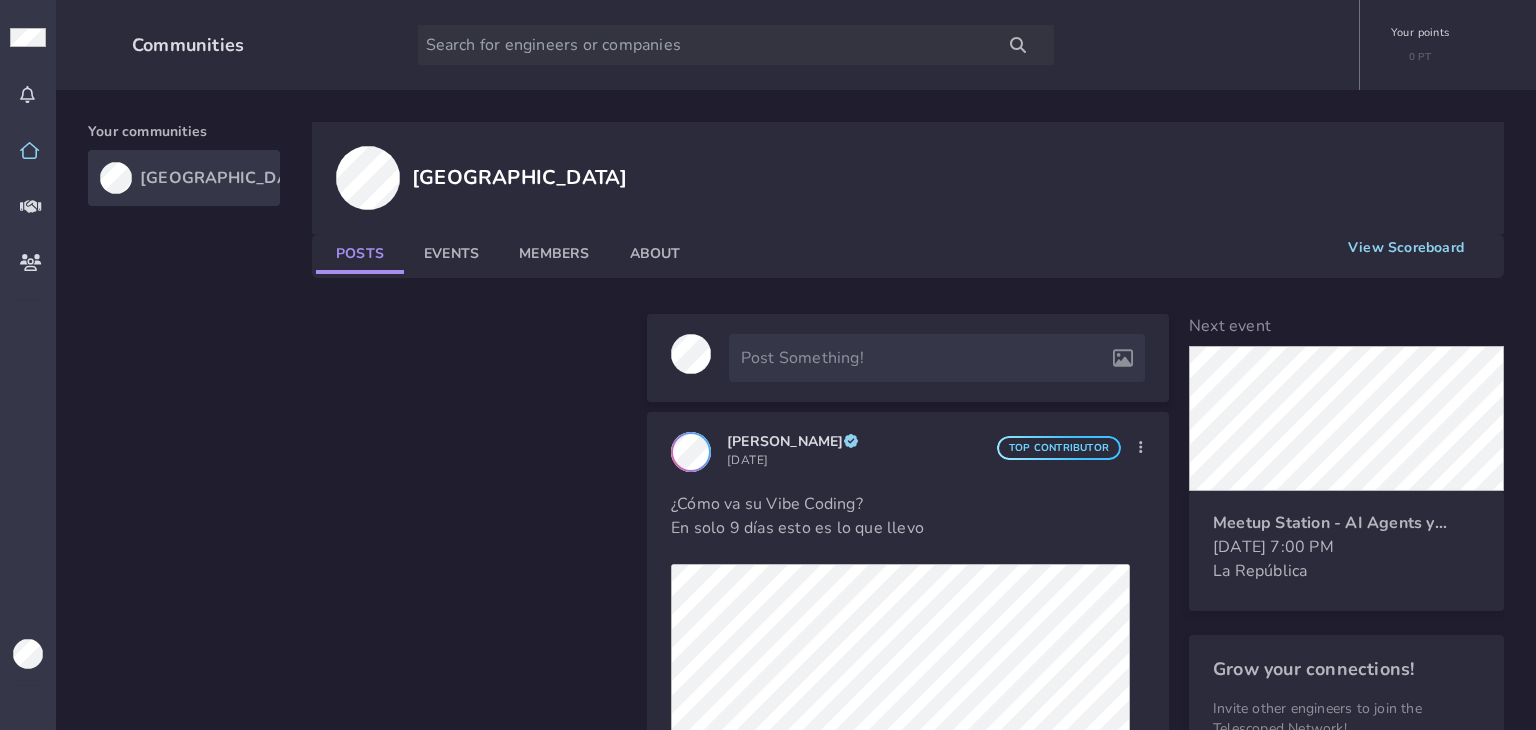 click on "Events" 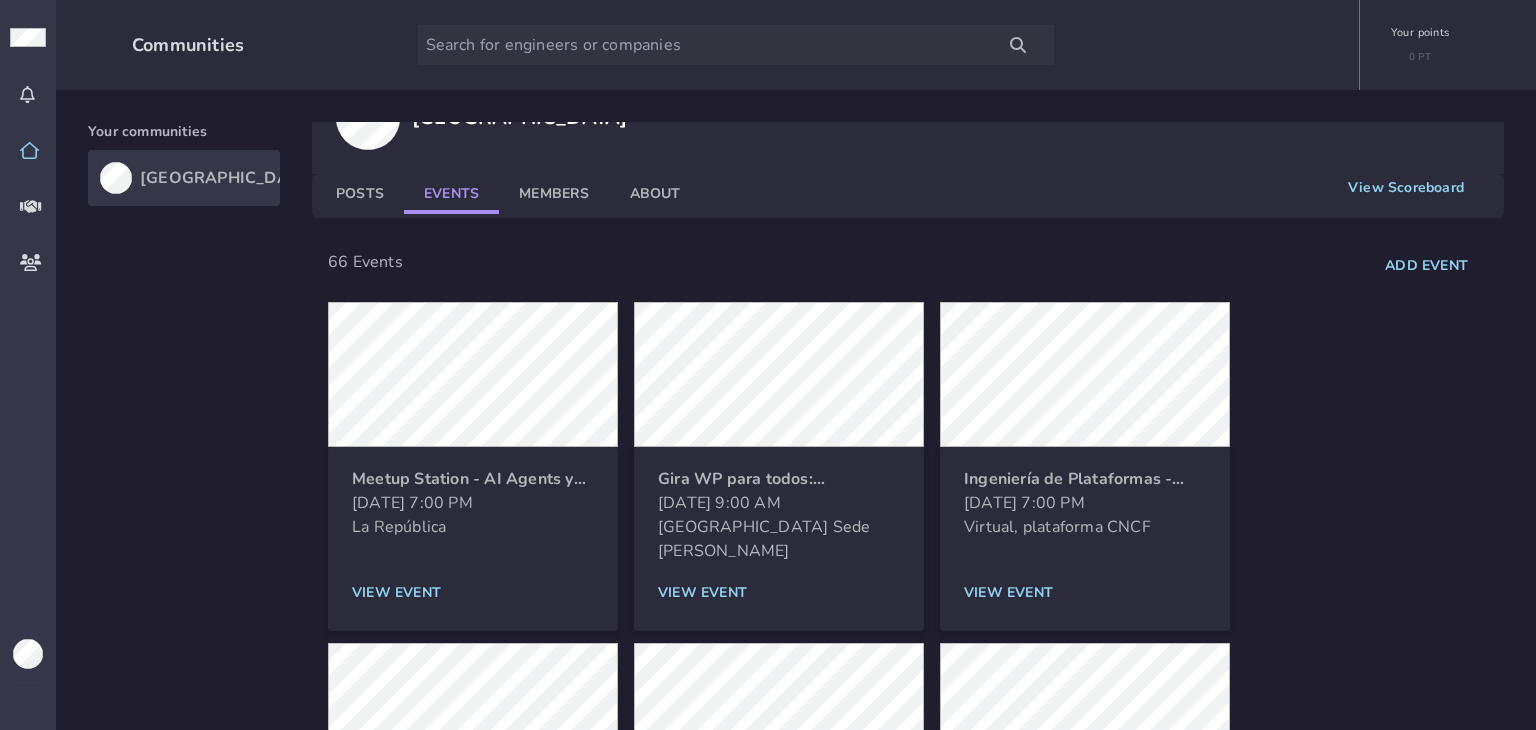 scroll, scrollTop: 0, scrollLeft: 0, axis: both 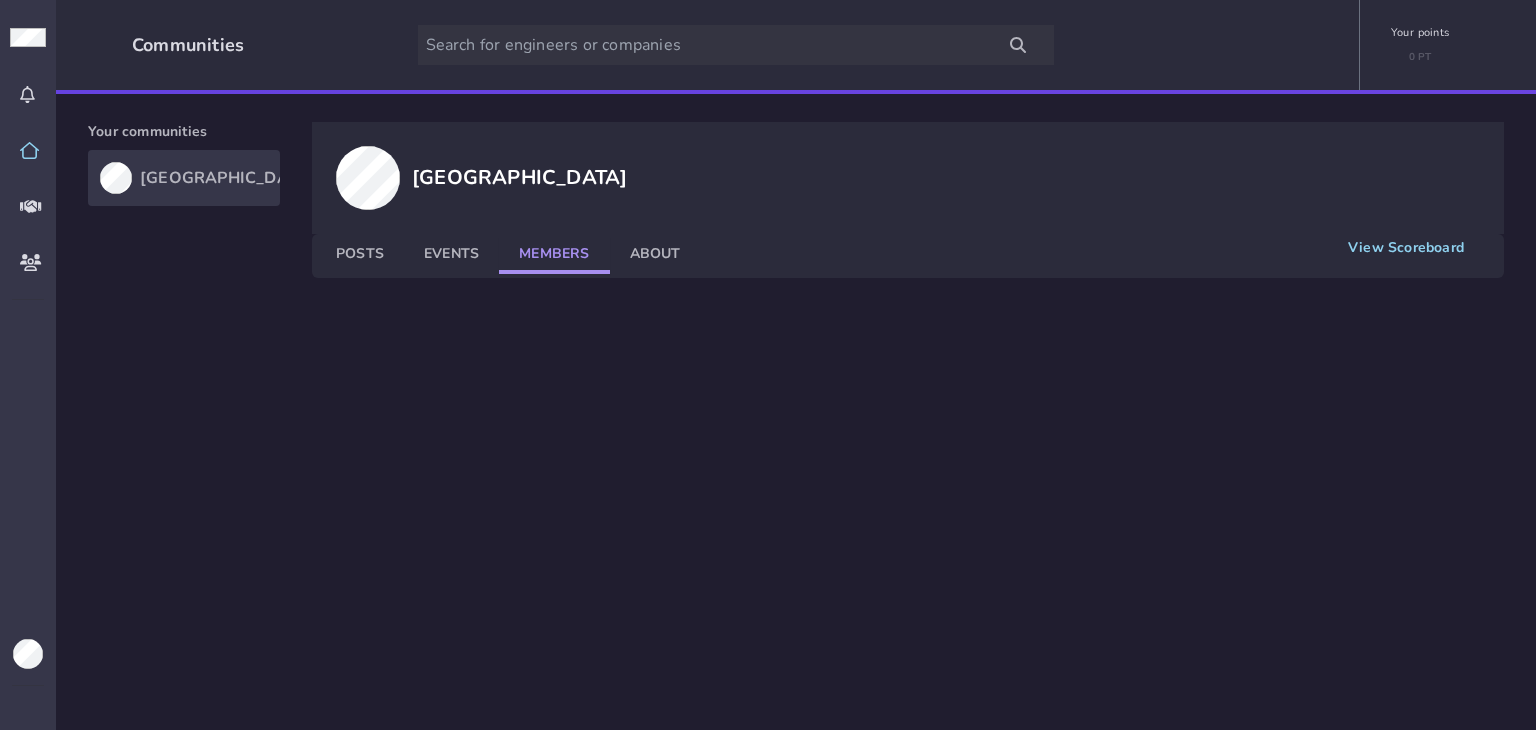 click on "Members" 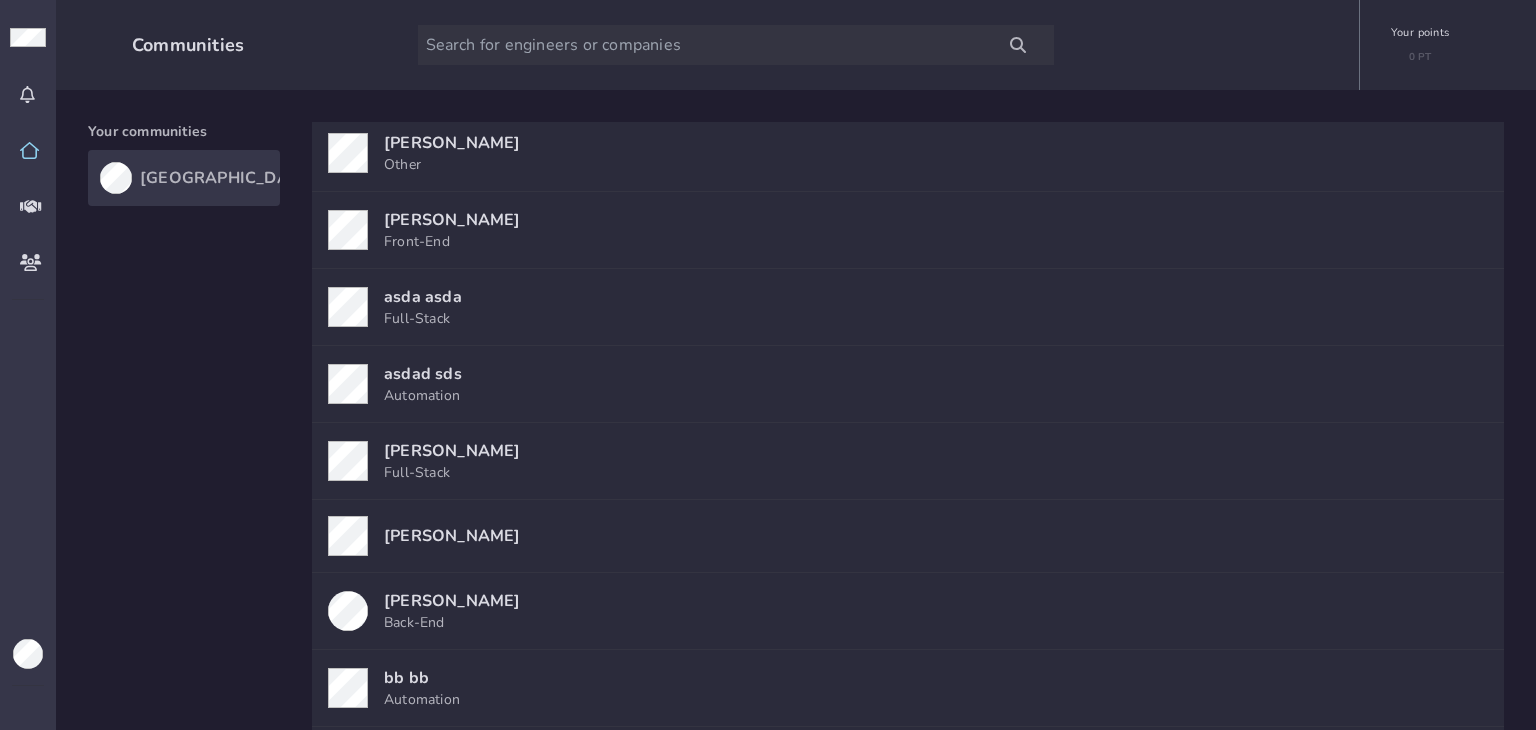 scroll, scrollTop: 9187, scrollLeft: 0, axis: vertical 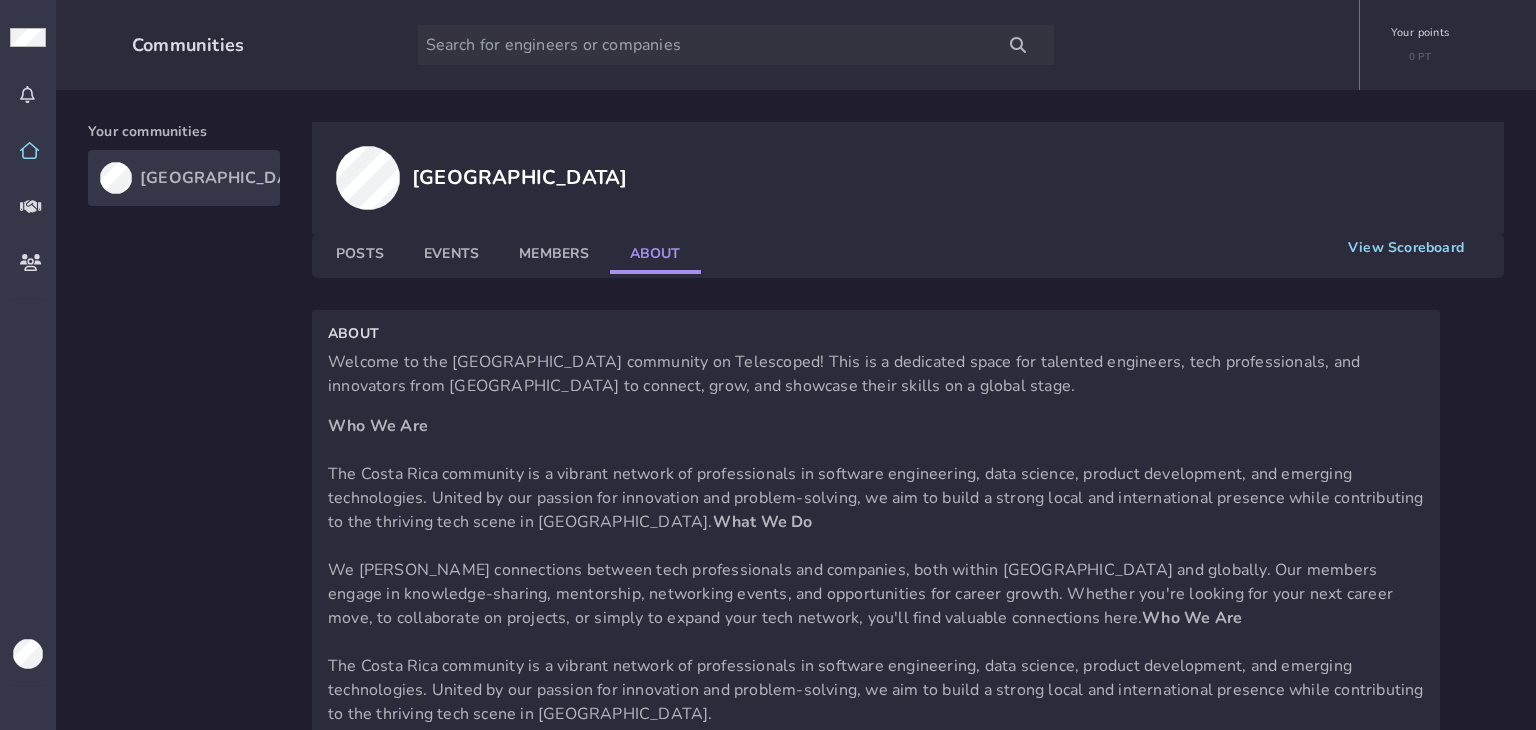 click on "About" 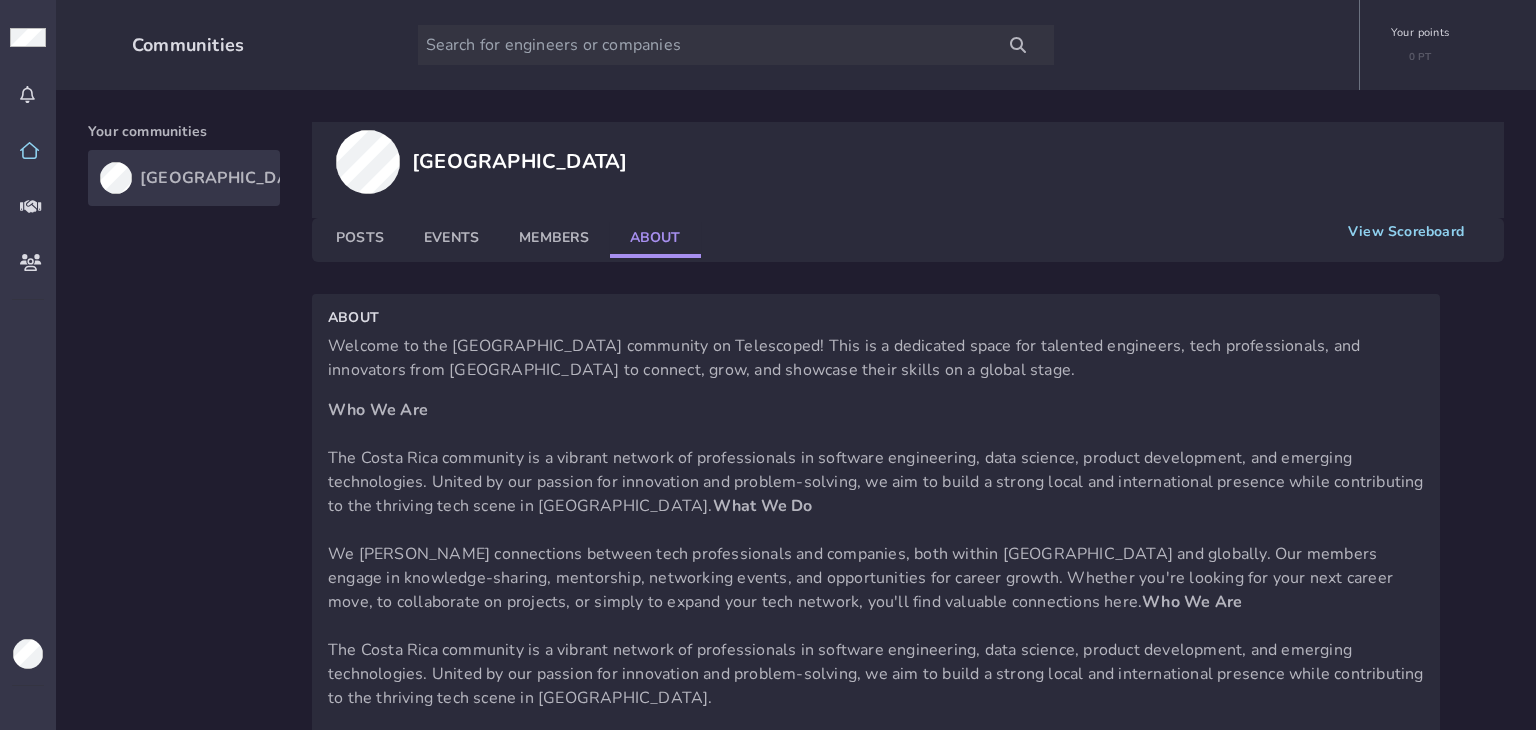 scroll, scrollTop: 20, scrollLeft: 0, axis: vertical 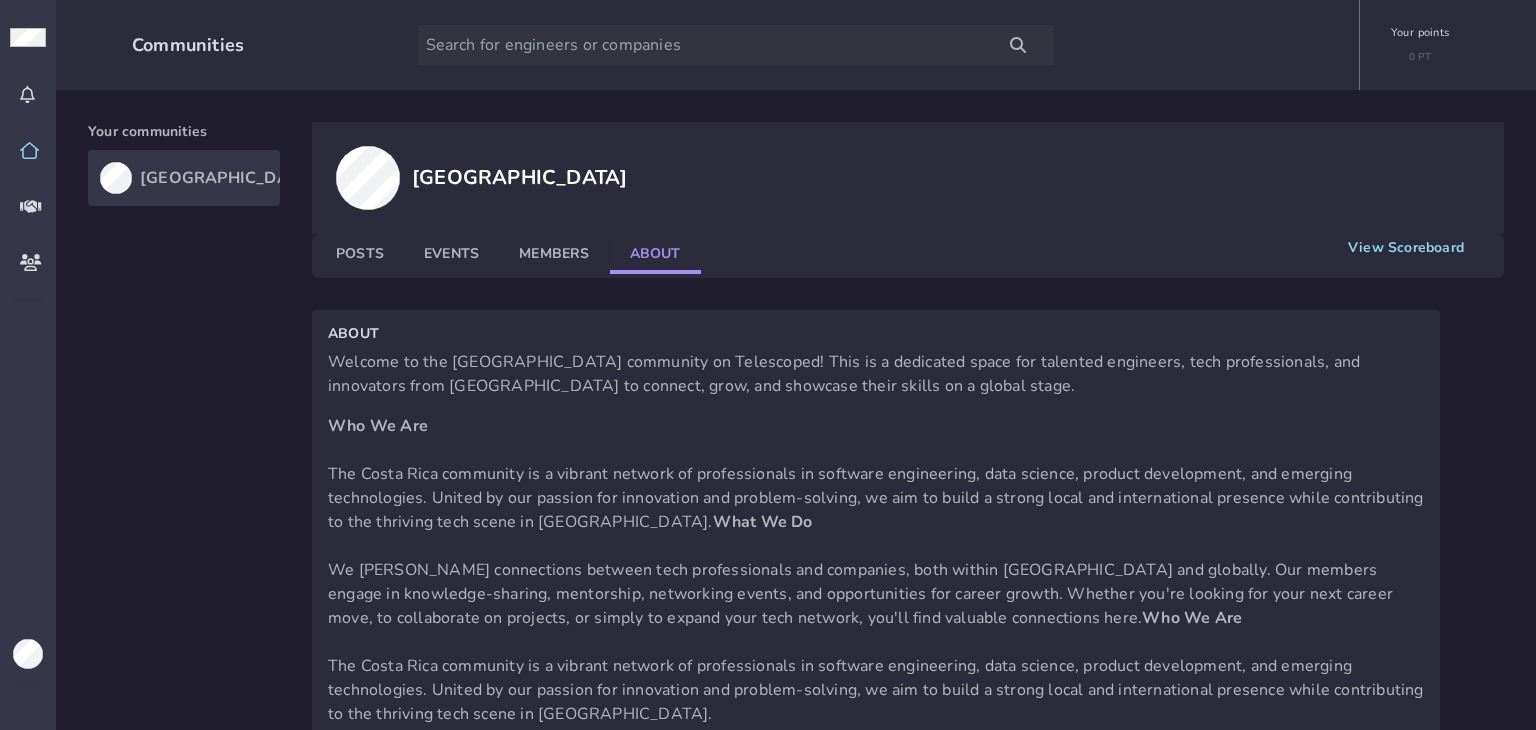 click on "Costa Rica  View scoreboard   Posts  Events Members About ABOUT
Welcome to the Costa Rica community on Telescoped! This is a dedicated space for talented engineers, tech professionals, and innovators from Costa Rica to connect, grow, and showcase their skills on a global stage. Who We Are The Costa Rica community is a vibrant network of professionals in software engineering, data science, product development, and emerging technologies. United by our passion for innovation and problem-solving, we aim to build a strong local and international presence while contributing to the thriving tech scene in Costa Rica. What We Do We foster connections between tech professionals and companies, both within Costa Rica and globally. Our members engage in knowledge-sharing, mentorship, networking events, and opportunities for career growth. Whether you're looking for your next career move, to collaborate on projects, or simply to expand your tech network, you'll find valuable connections here. Who We Are" at bounding box center (908, 436) 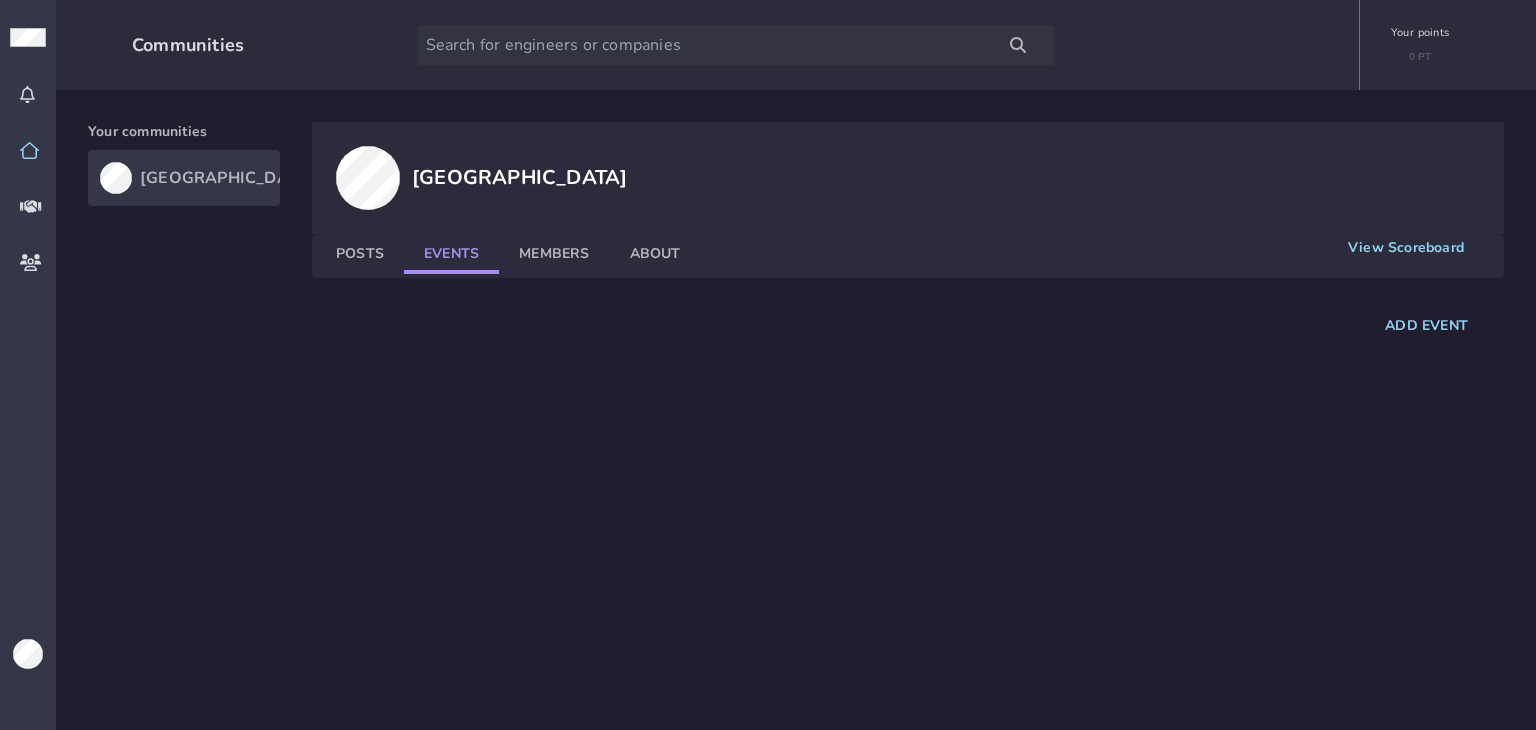 click on "Events" 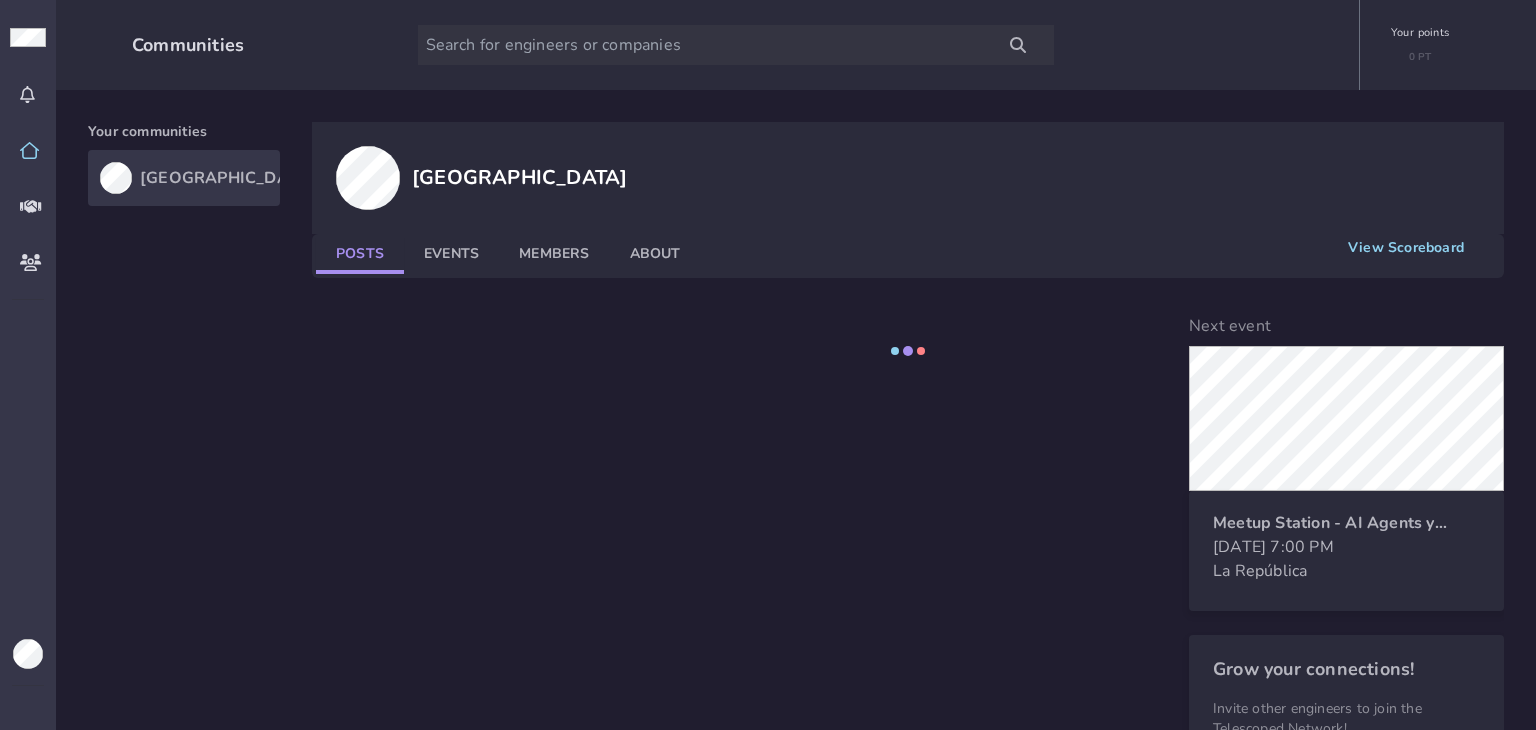 click on "Posts" 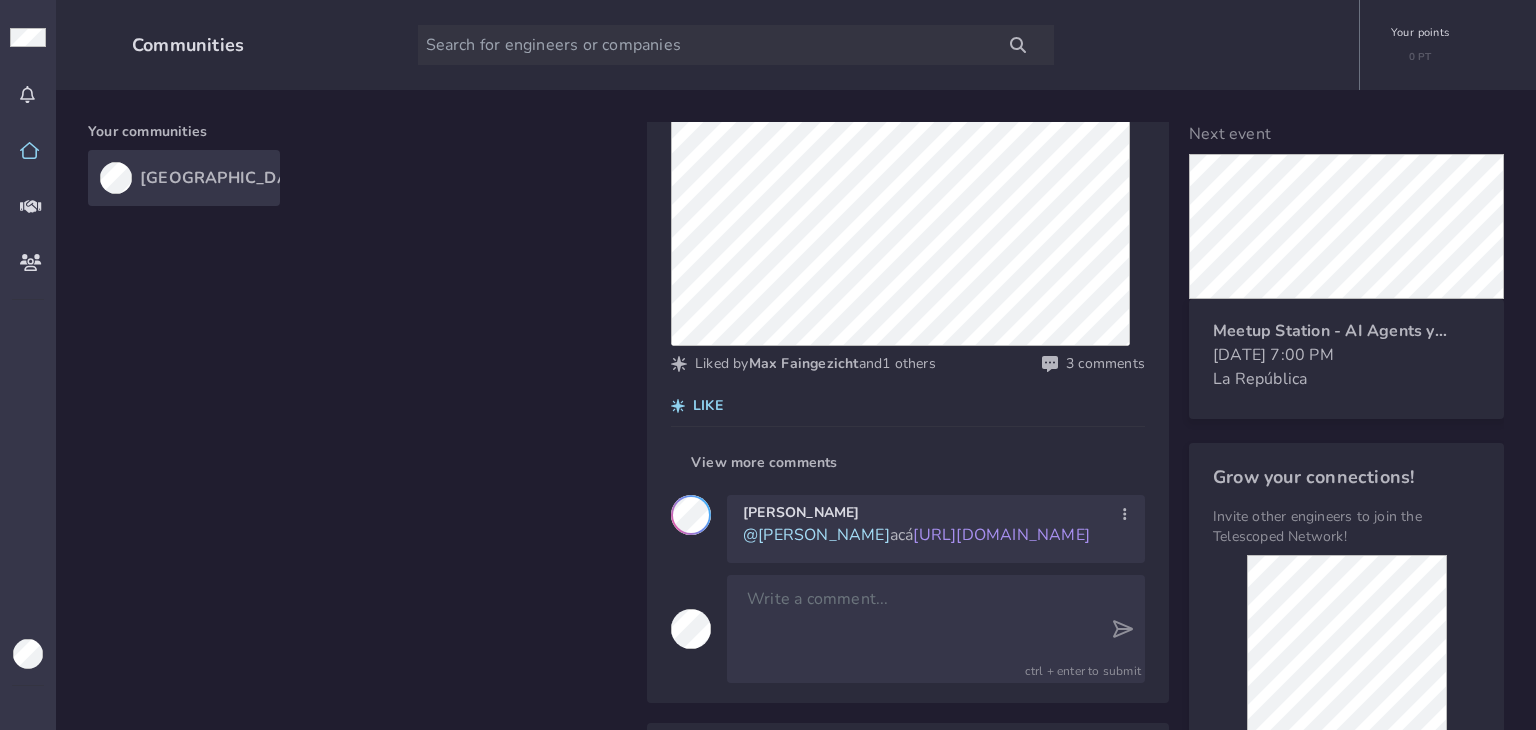 scroll, scrollTop: 700, scrollLeft: 0, axis: vertical 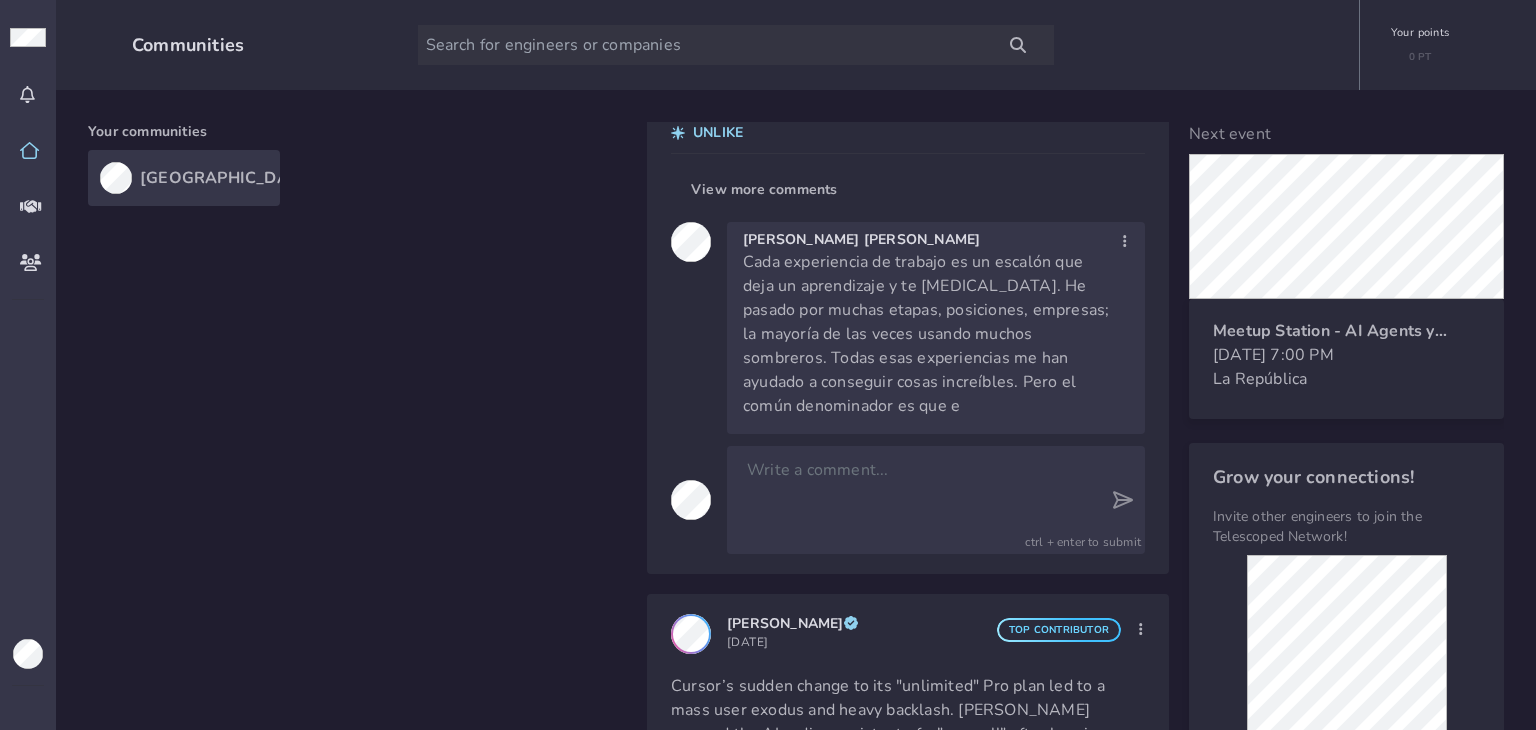 click 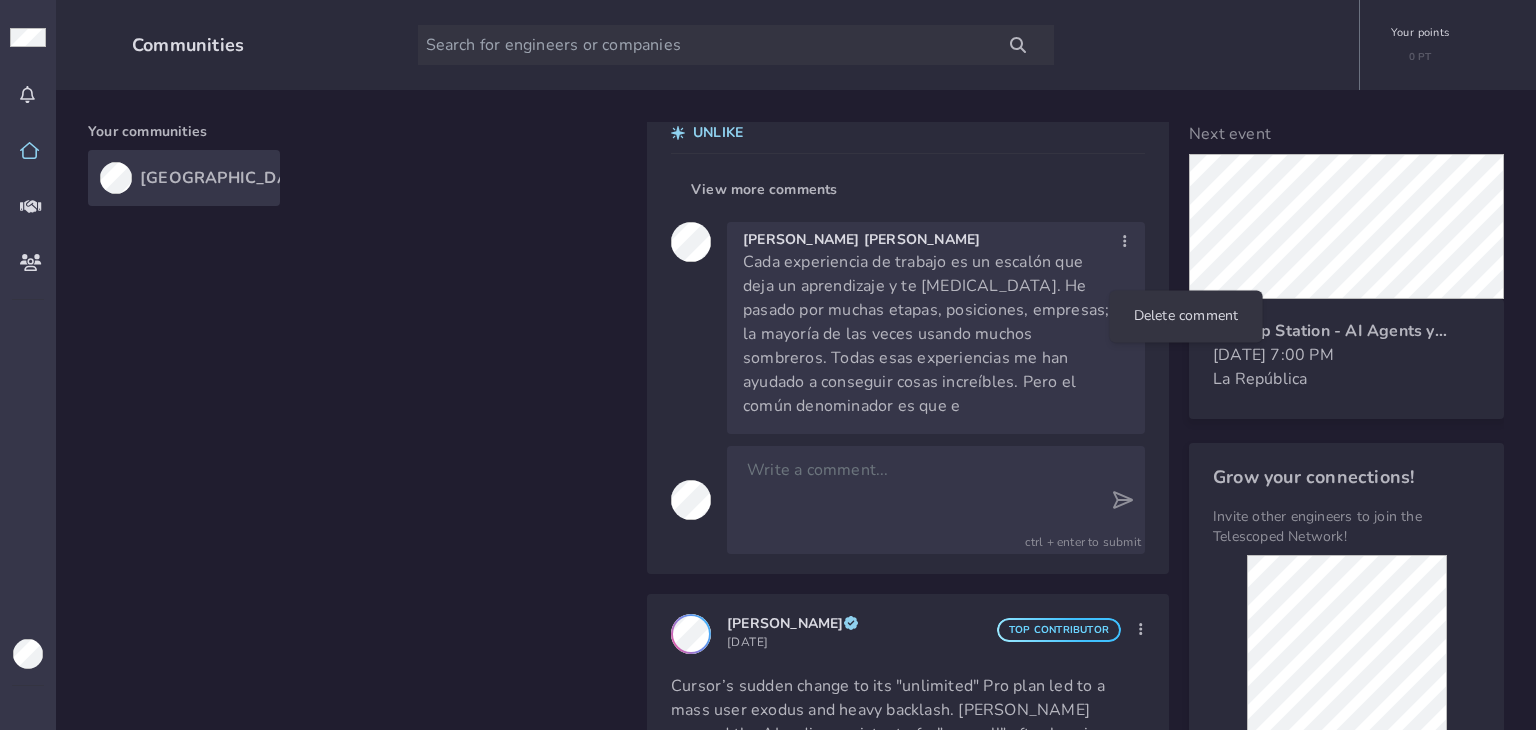 click on "Starter 0 PT   Communities Your points 0 PT  Your communities Costa Rica Costa Rica  View scoreboard   Posts  Events Members About Post Something! Mariano Alvarez   8 days ago   Top Contributor  ¿Cómo va su Vibe Coding?   En solo 9 días esto es lo que llevo  Liked by  Max Faingezicht  and  1 others  3 comments  LIKE   View more comments  Mariano Alvarez     @Alek Castillo  acá  https://www.cursor.com/dashboard
ctrl + enter to submit  Telescoped   9 days ago  (edited) 🔹 ¡Confirma tu asistencia aquí! 🔹   Este mes volvemos a reunirnos en República Casa Cervecera para una nueva edición de MeetupStation, en colaboración con AI Tinkerers. Hablaremos sobre inteligencia artificial, desarrollo de videojuegos y agentes inteligentes.       📅 Fecha: Martes 22 de julio, 7:00 PM   📍 Lugar:  República Casa Cervecera, Sabana    👥 Espacios disponibles: 40 cupos       Speakers:   Victor Da Luz – Building A Development Team with Cursor and Custom Modes    Además, nos acompañan:          and" at bounding box center (768, 365) 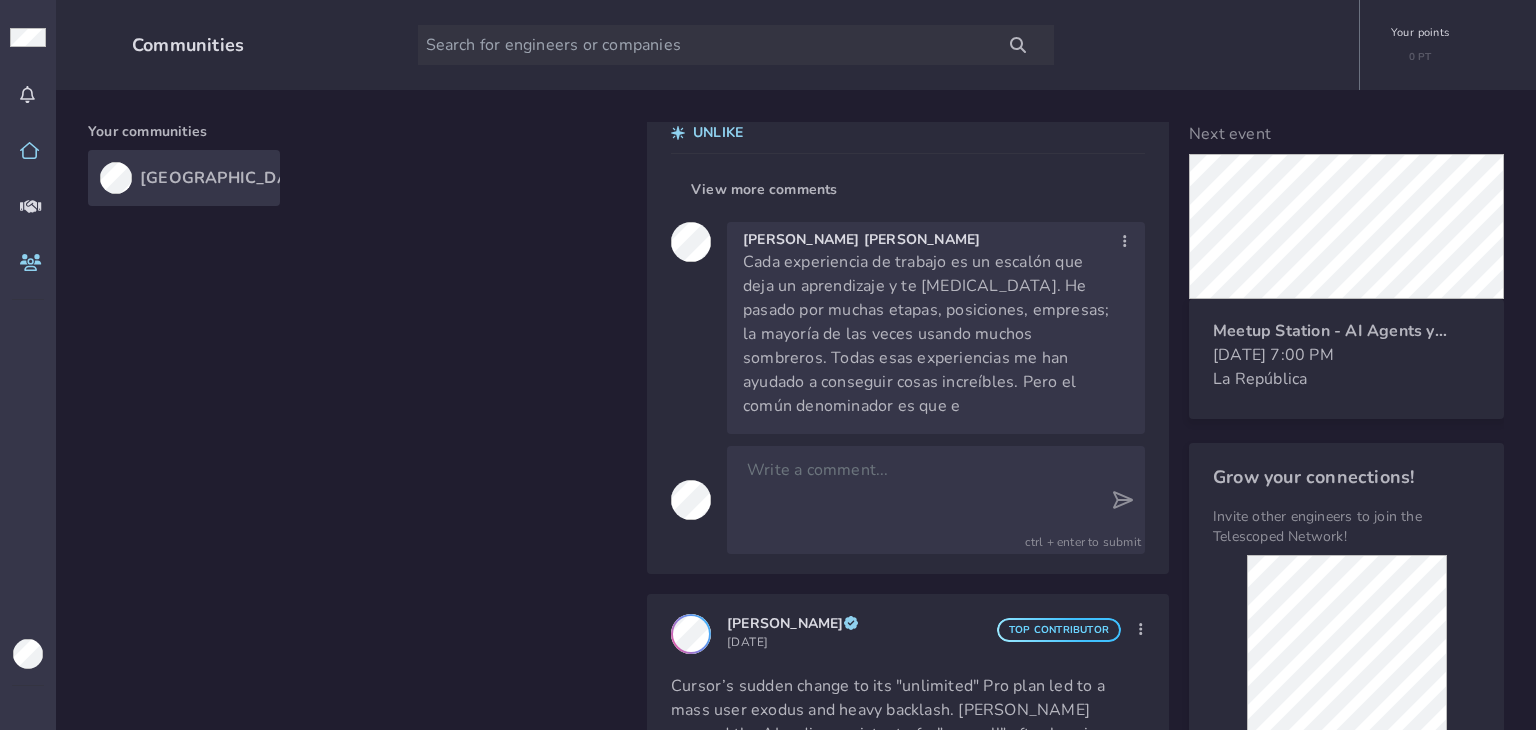 click 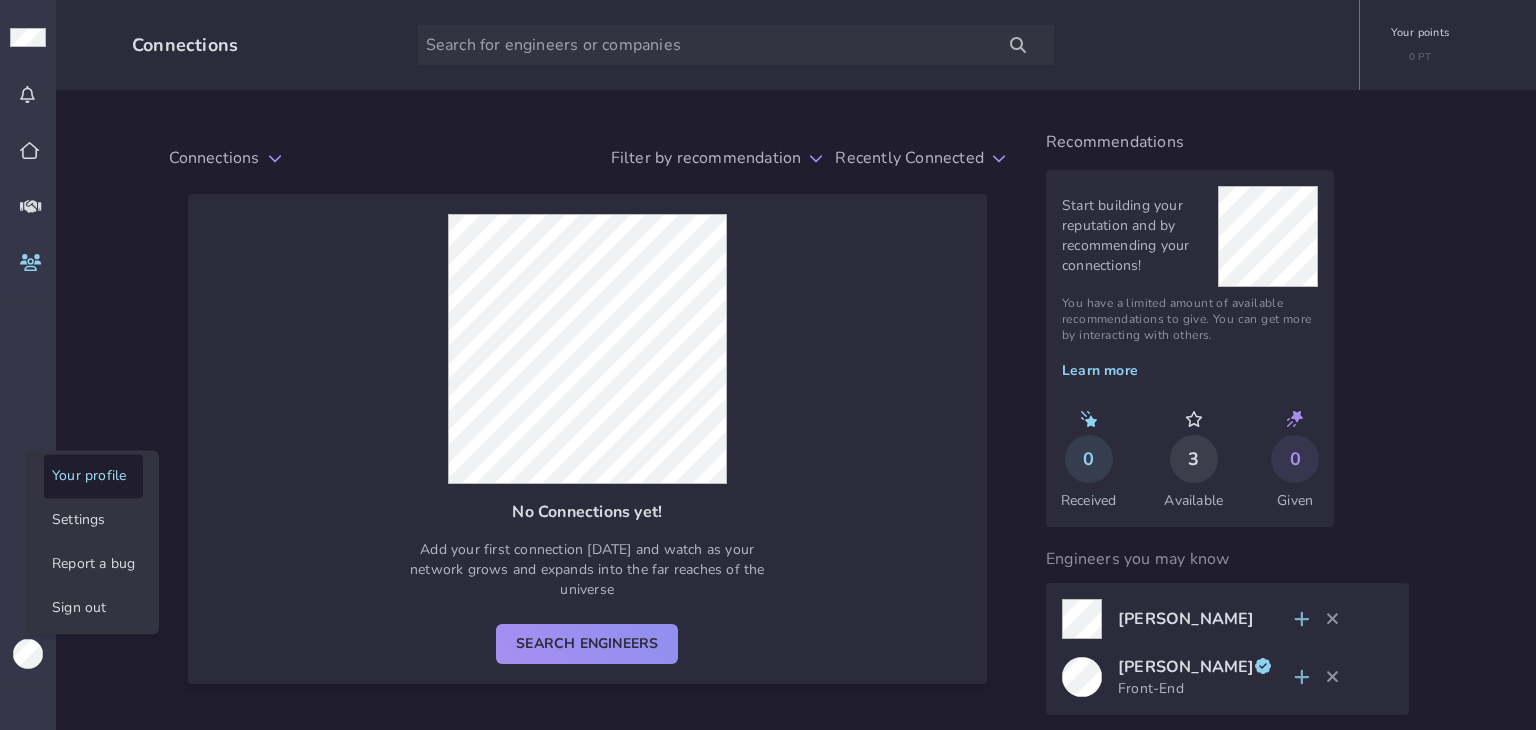 click on "Your profile" 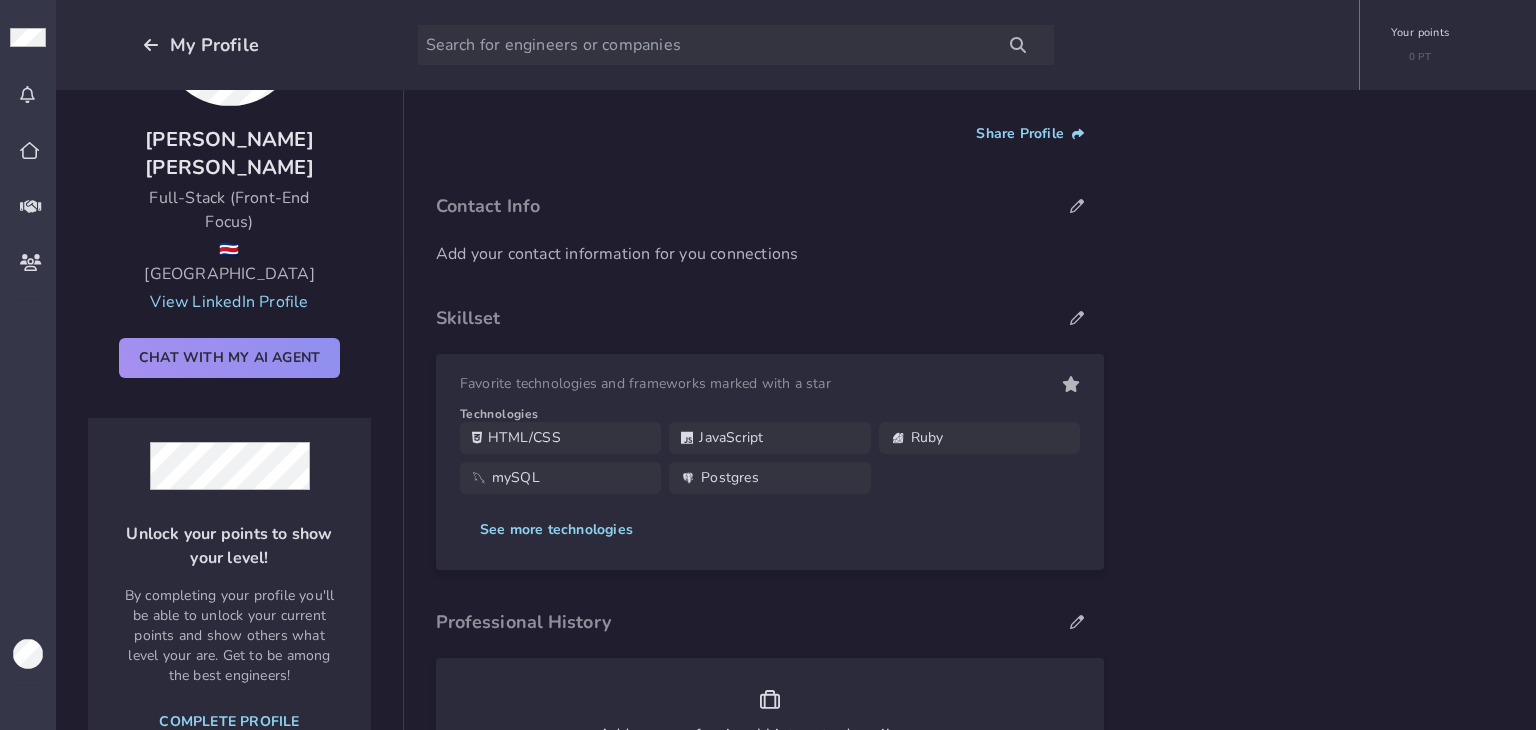 scroll, scrollTop: 0, scrollLeft: 0, axis: both 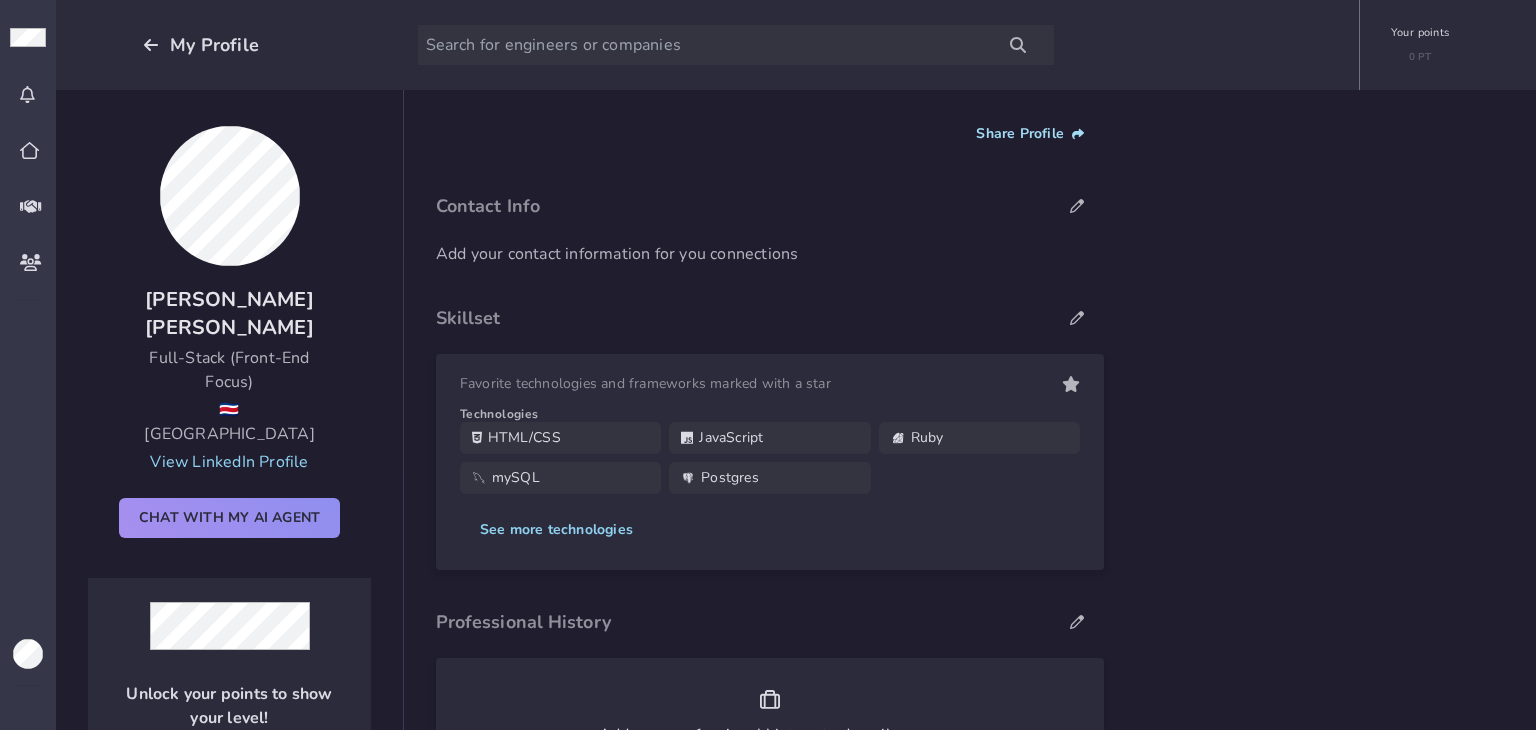 click on "Share Profile" at bounding box center (1030, 134) 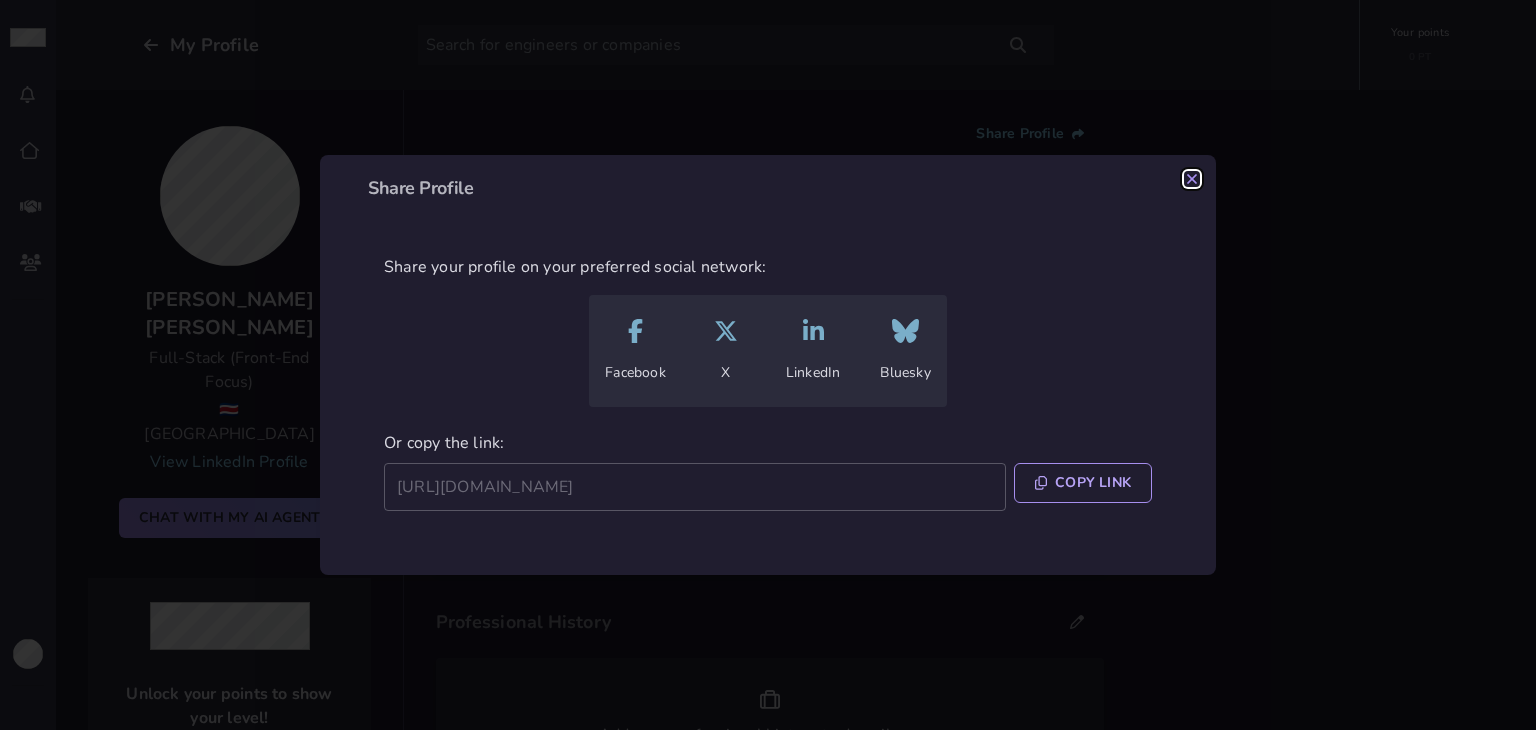 click 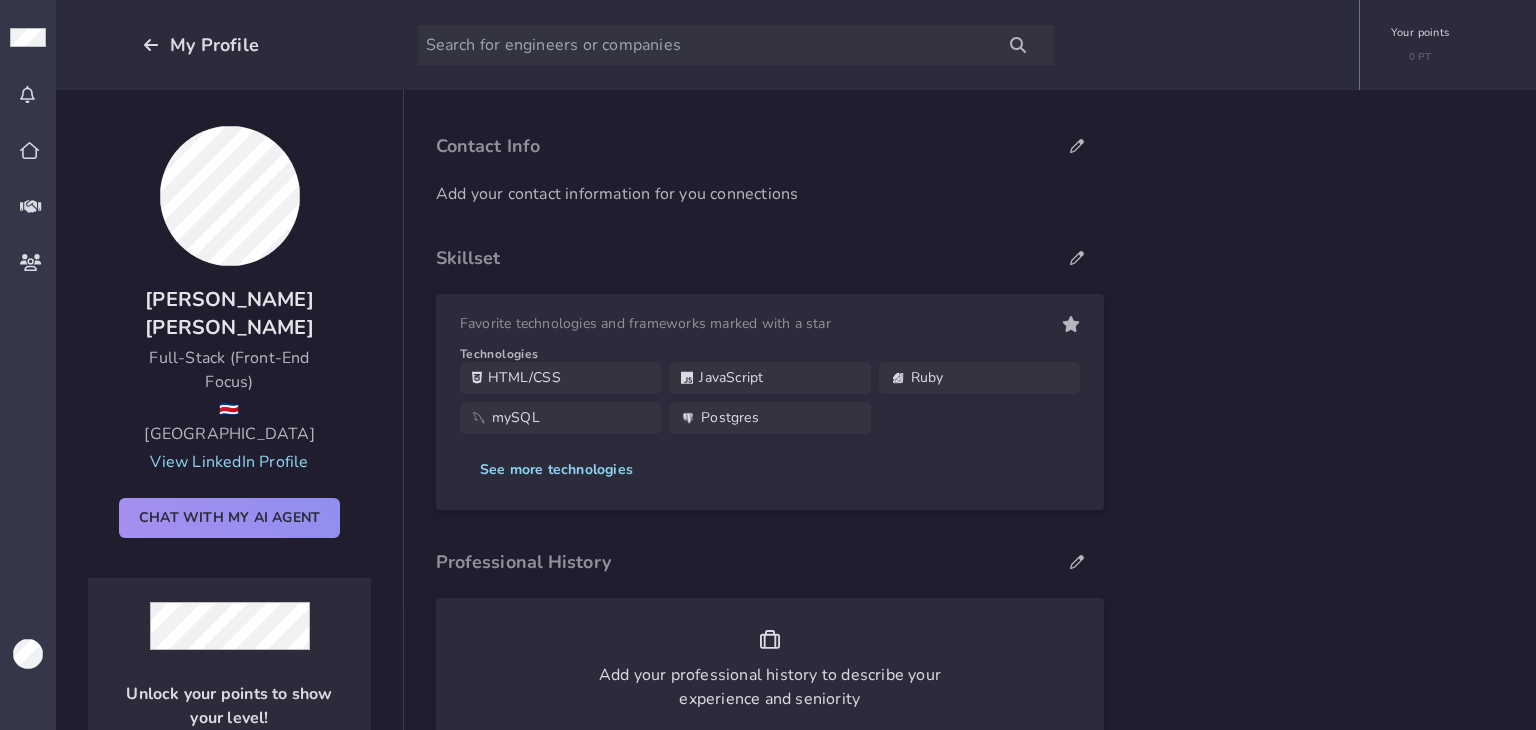 scroll, scrollTop: 114, scrollLeft: 0, axis: vertical 